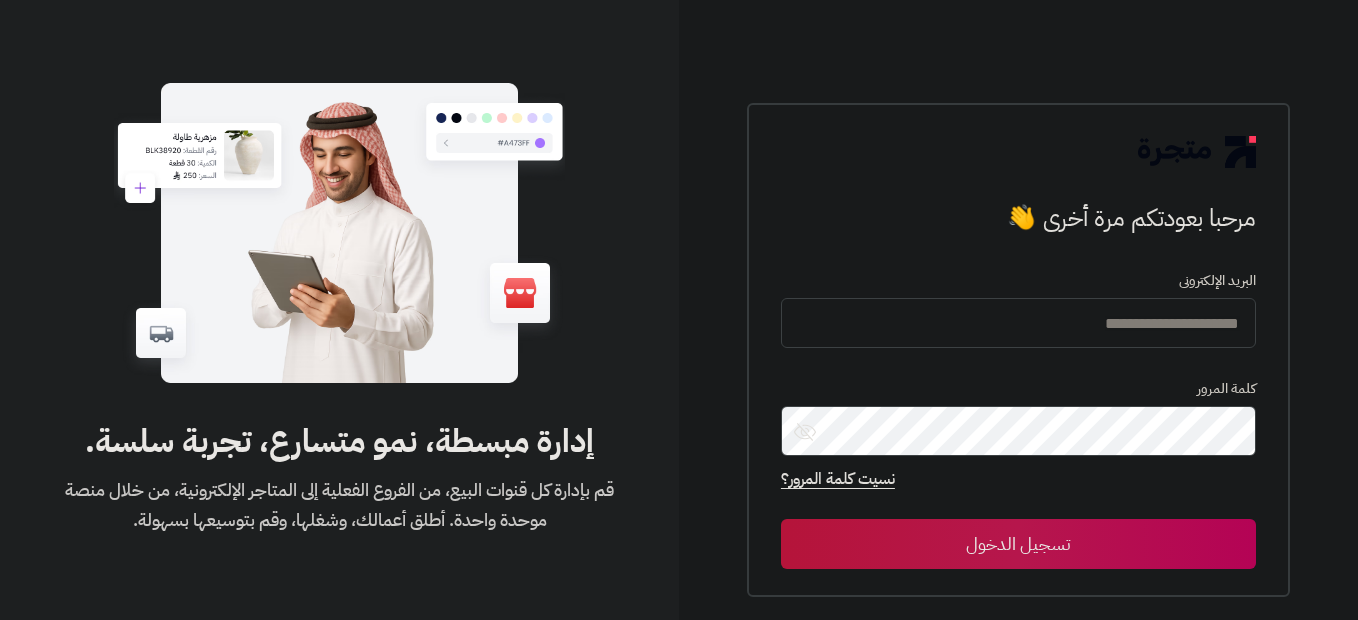 scroll, scrollTop: 0, scrollLeft: 0, axis: both 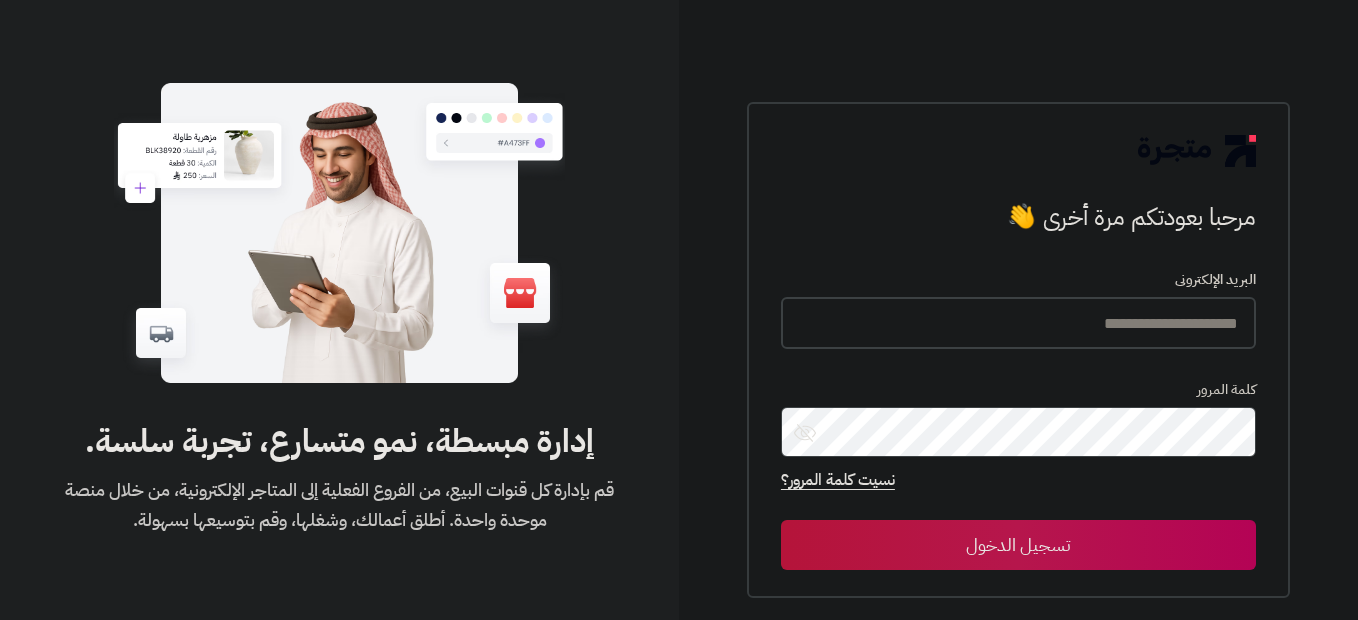 type on "**********" 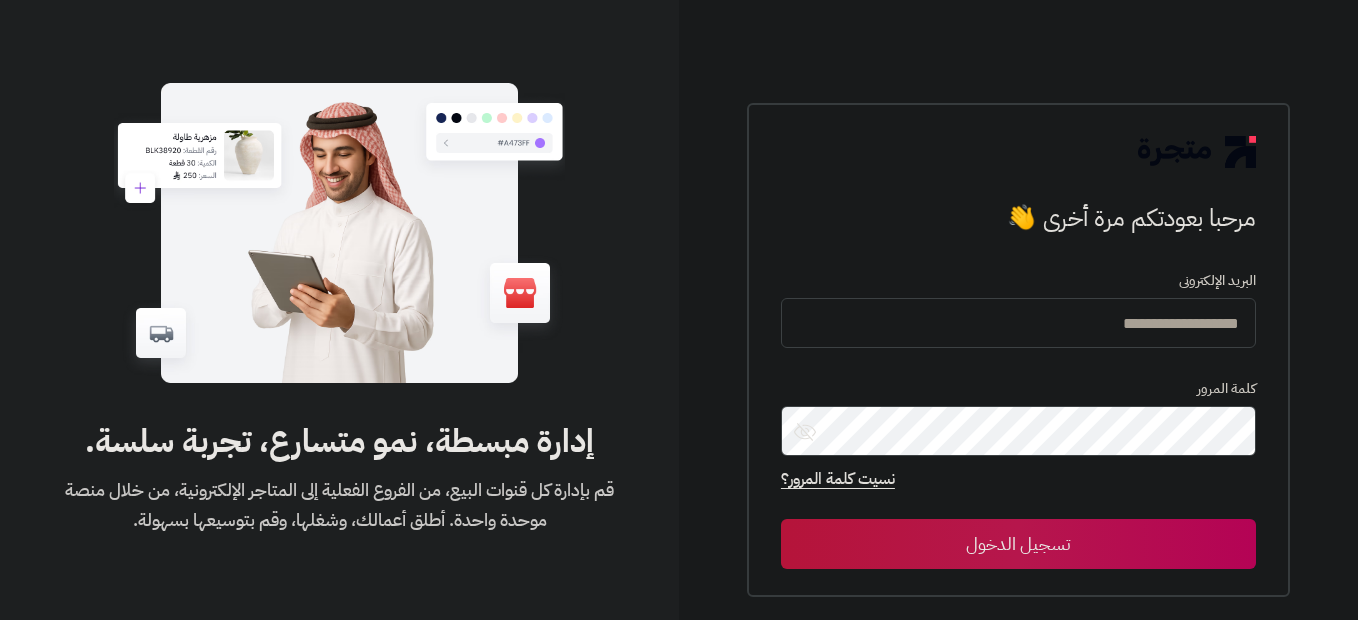 click 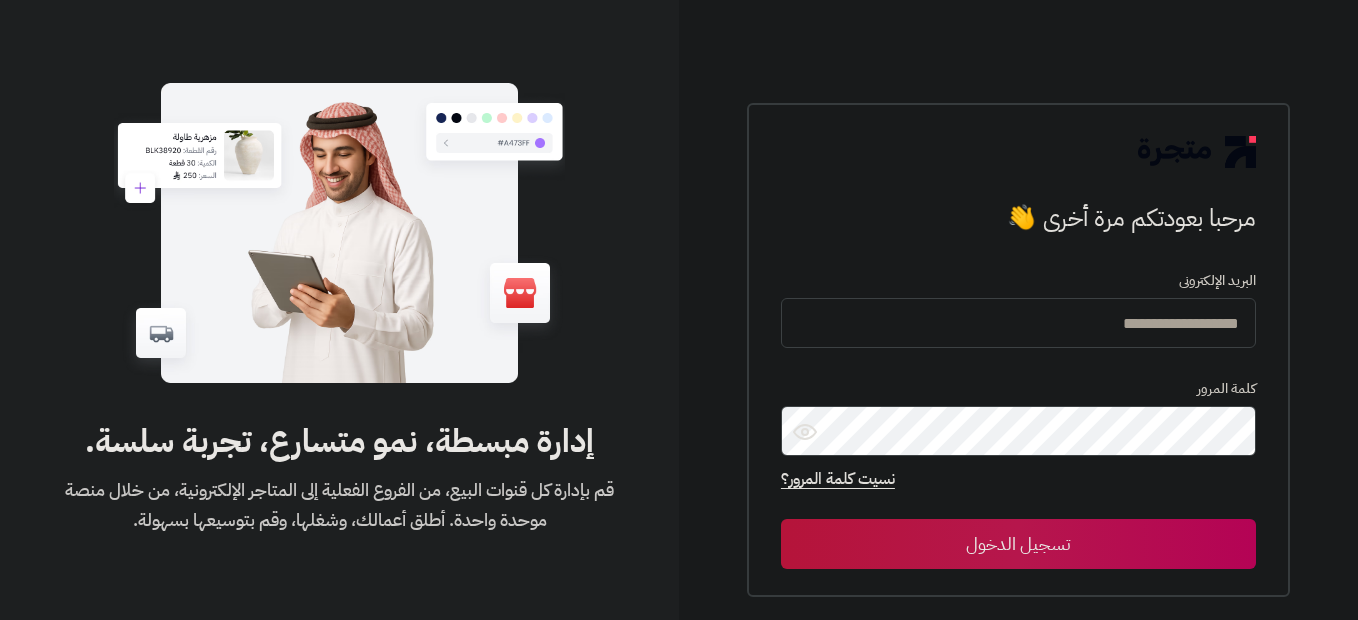 click on "تسجيل الدخول" at bounding box center [1018, 544] 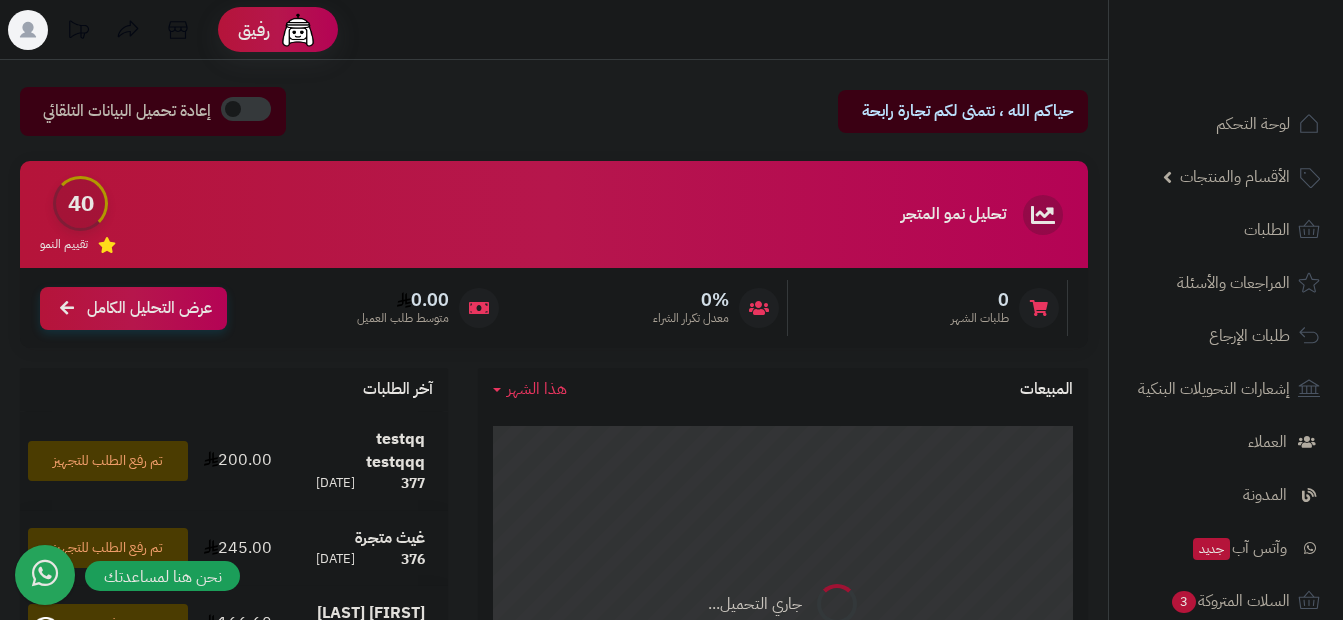 scroll, scrollTop: 0, scrollLeft: 0, axis: both 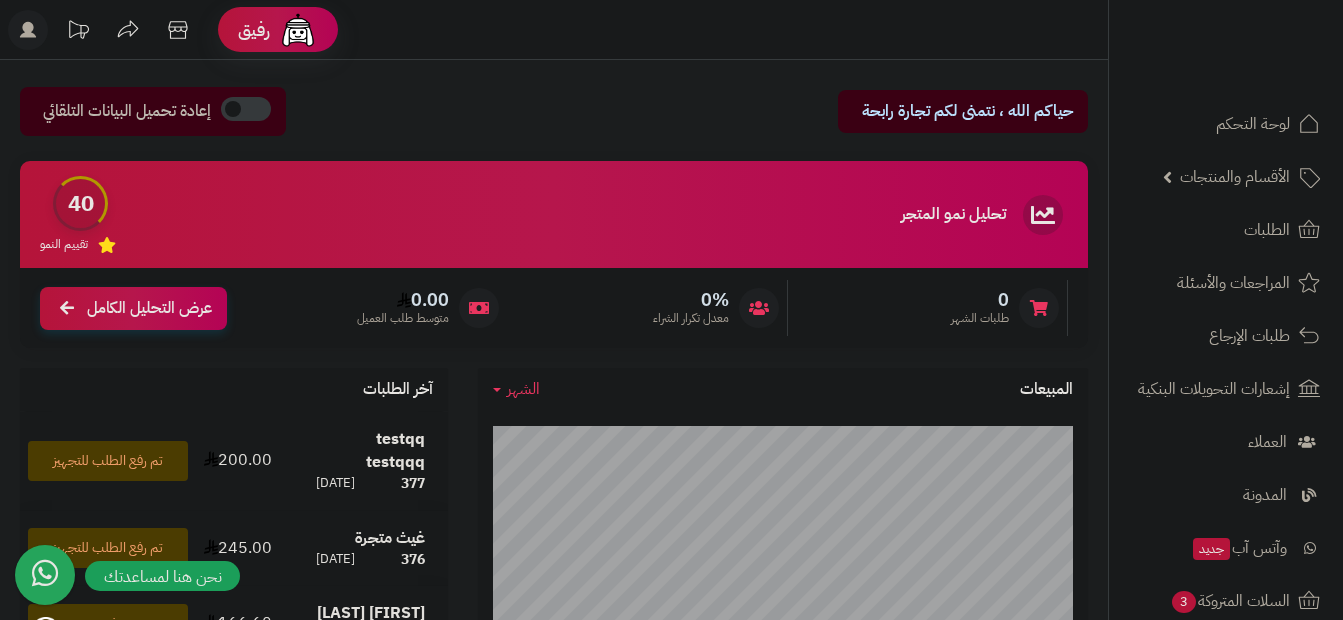 click on "لوحة التحكم
الأقسام والمنتجات
المنتجات
الأقسام
الماركات
مواصفات المنتجات
مواصفات المنتجات
أنواع المواصفات
خيارات المنتجات
الملفات الرقمية
الطلبات
المراجعات والأسئلة
طلبات الإرجاع
إشعارات التحويلات البنكية
العملاء
المدونة
وآتس آب  جديد
السلات المتروكة  3
أدوات التسويق
التقارير
التطبيقات والخدمات
تطبيق المتجر    جديد
تطبيق نقاط البيع    جديد
الإعدادات" at bounding box center [1226, 521] 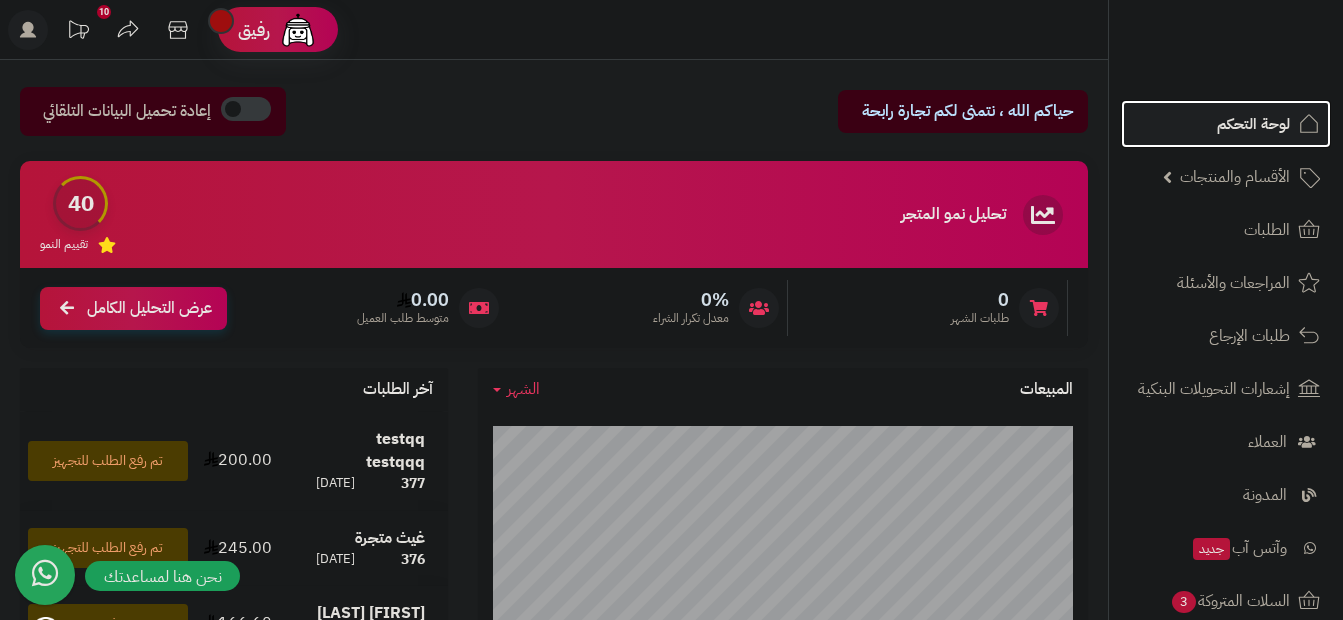 click on "لوحة التحكم" at bounding box center [1253, 124] 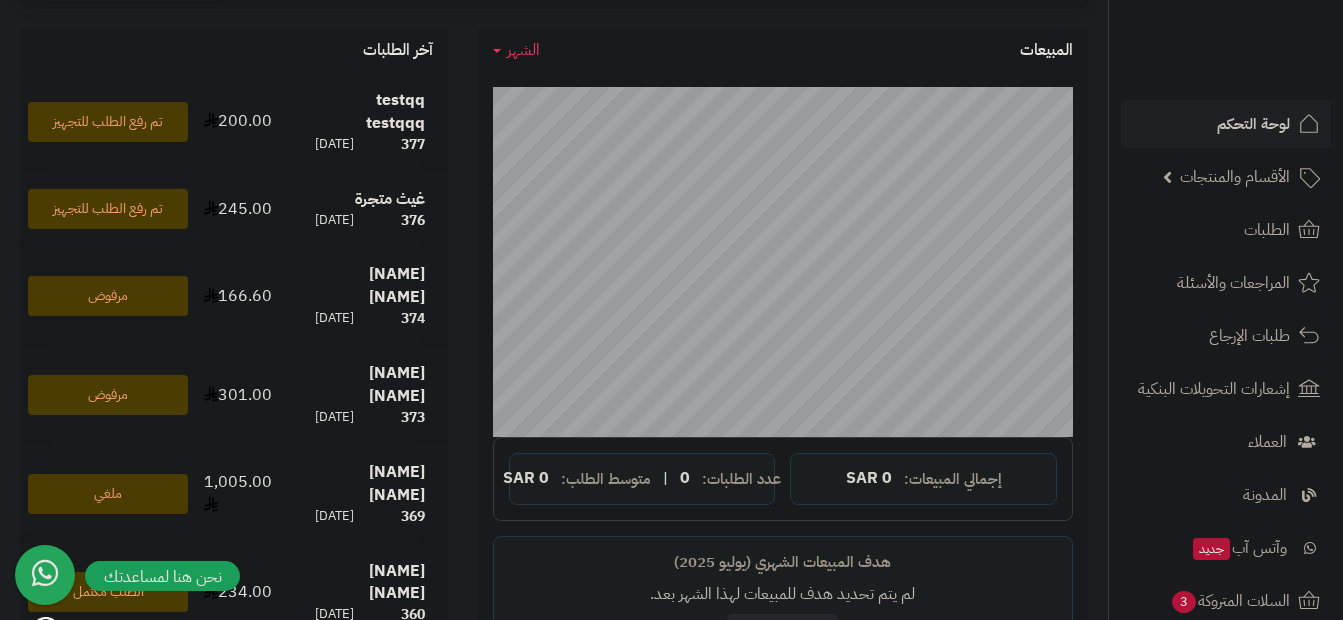 scroll, scrollTop: 337, scrollLeft: 0, axis: vertical 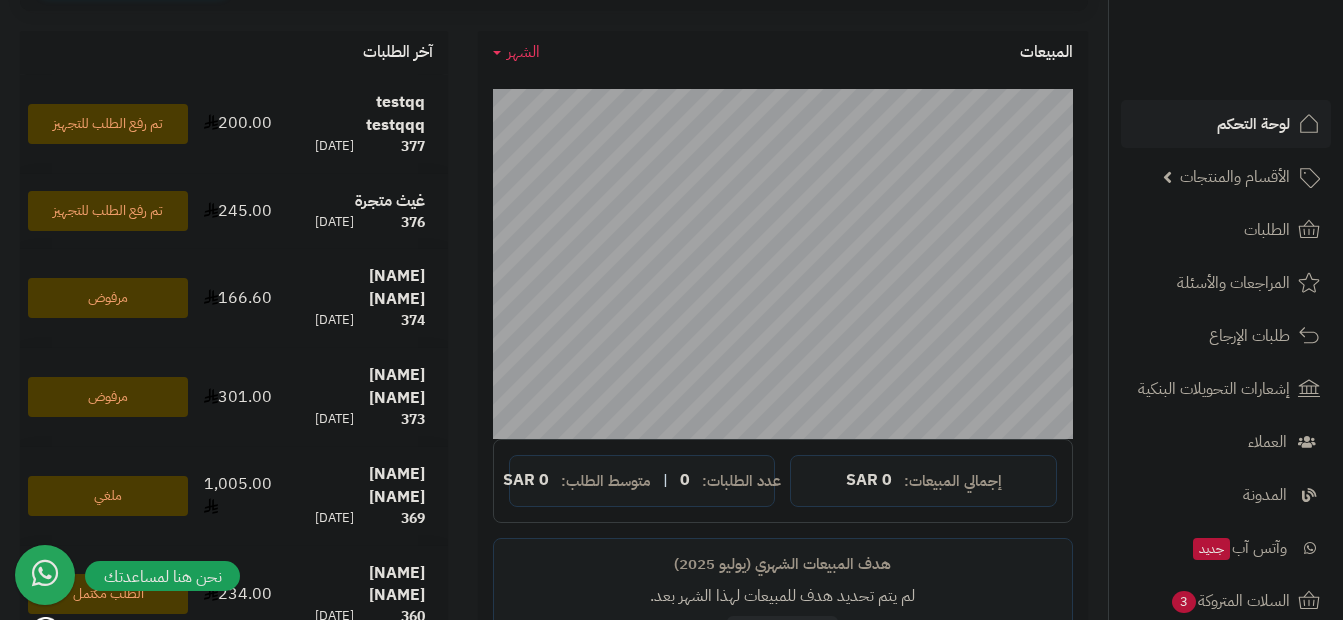 click on "لوحة التحكم" at bounding box center [1253, 124] 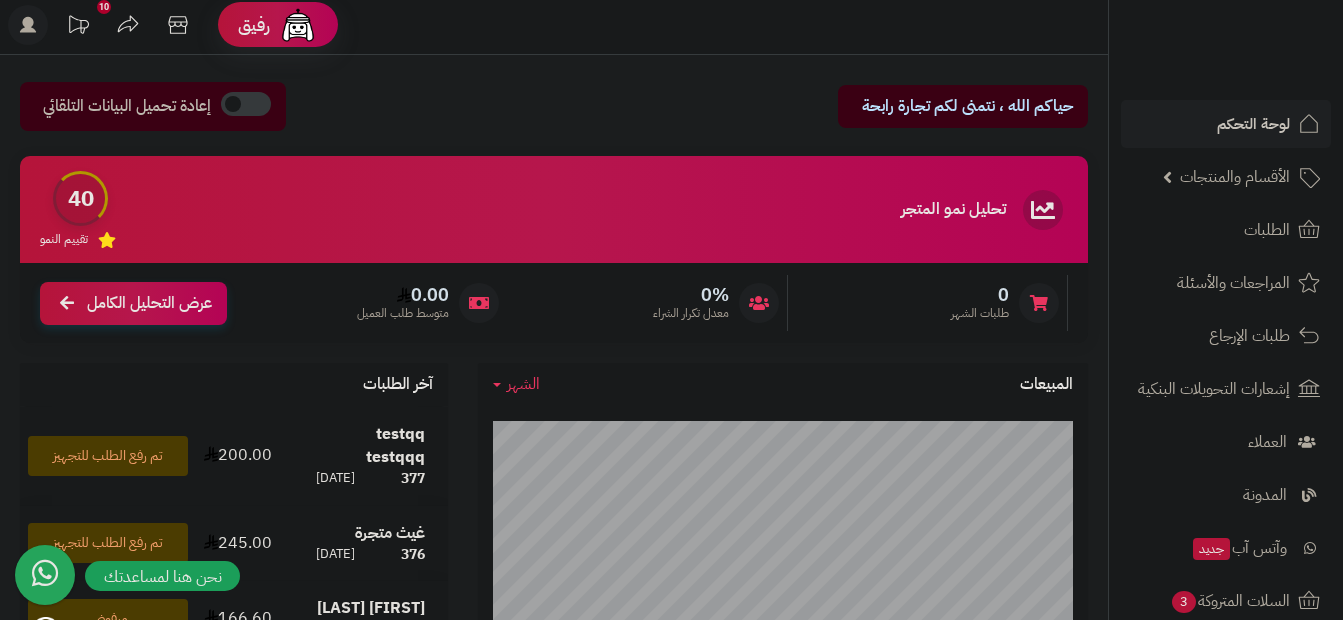 scroll, scrollTop: 0, scrollLeft: 0, axis: both 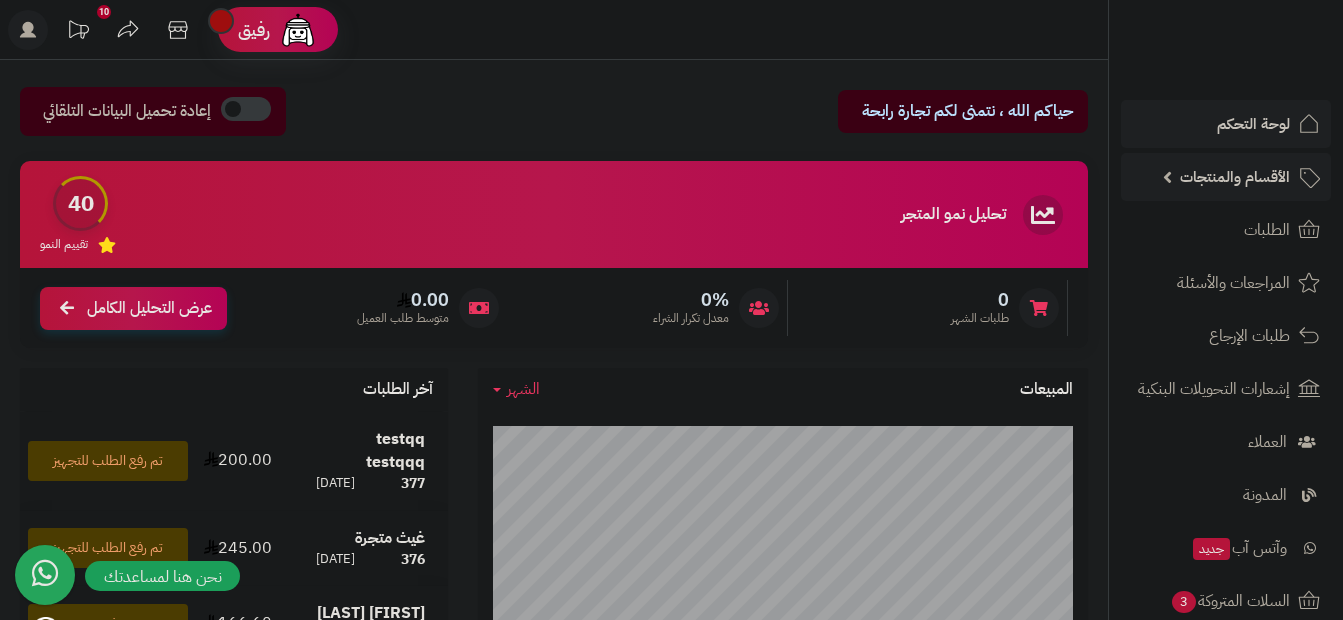click on "الأقسام والمنتجات" at bounding box center [1235, 177] 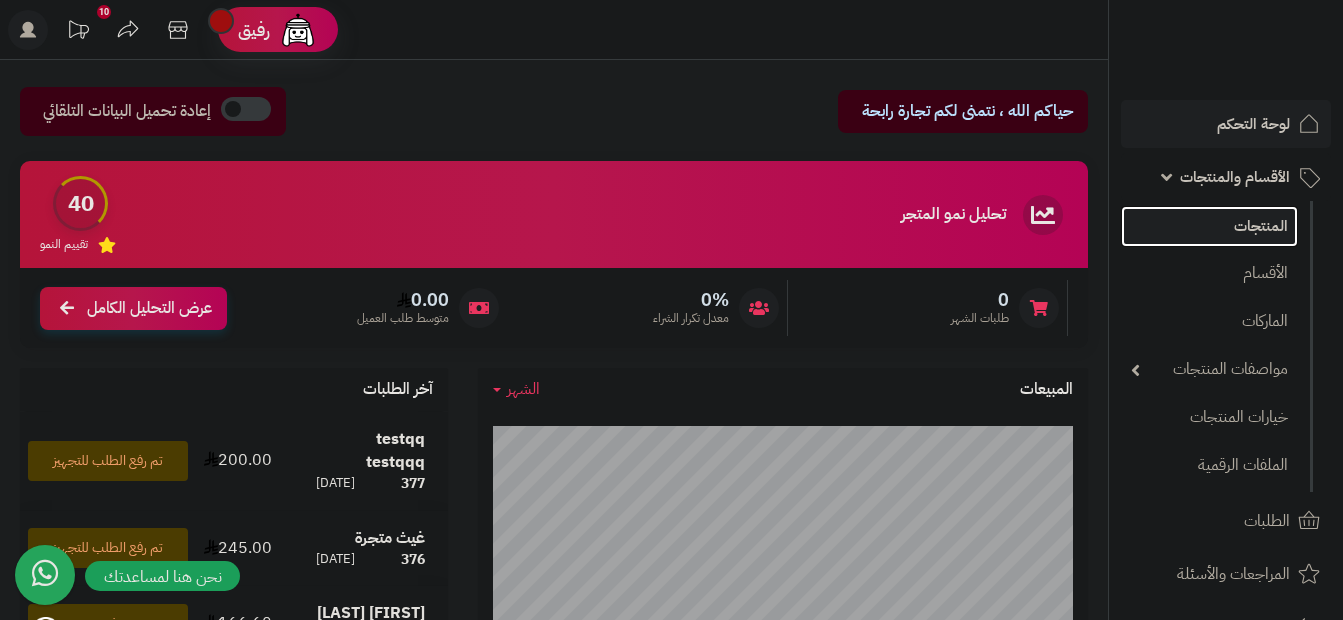 click on "المنتجات" at bounding box center [1209, 226] 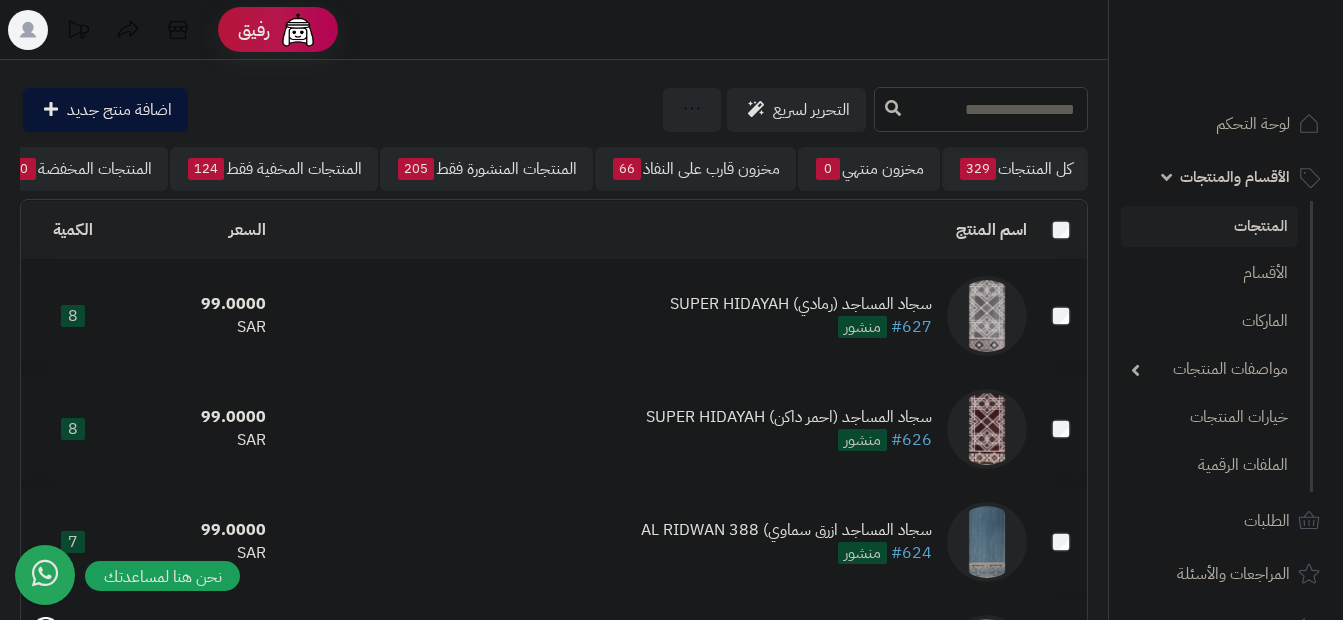 scroll, scrollTop: 0, scrollLeft: 0, axis: both 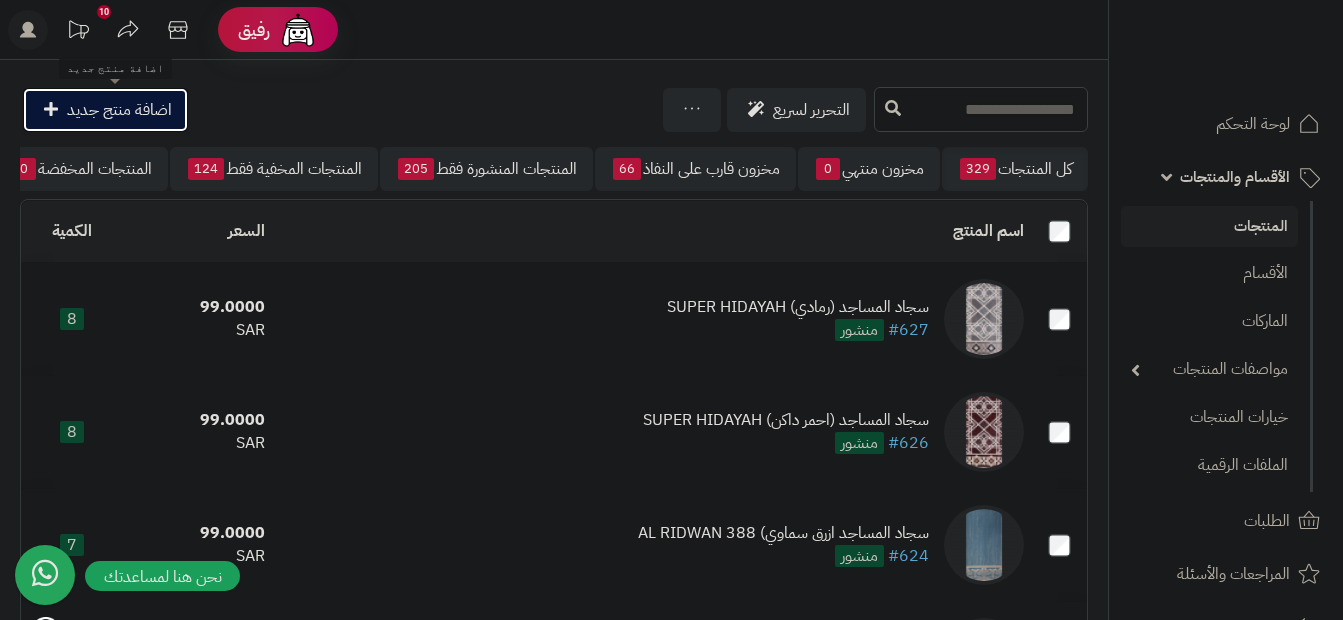 click on "اضافة منتج جديد" at bounding box center (119, 110) 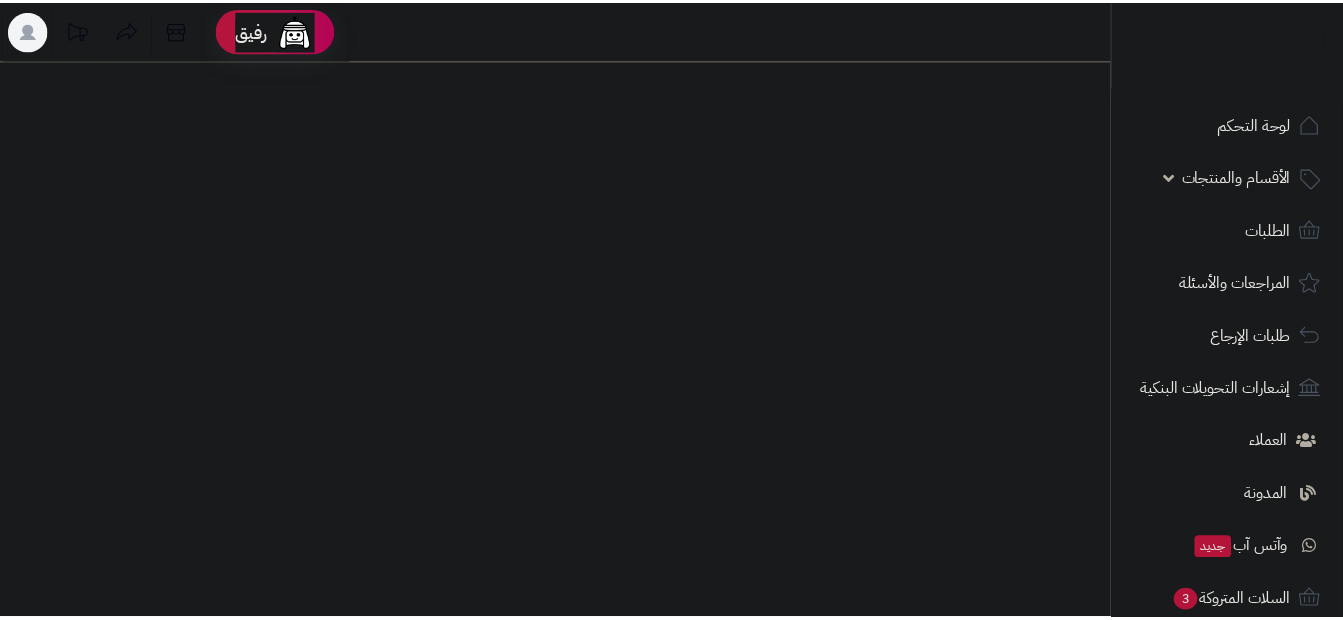 scroll, scrollTop: 0, scrollLeft: 0, axis: both 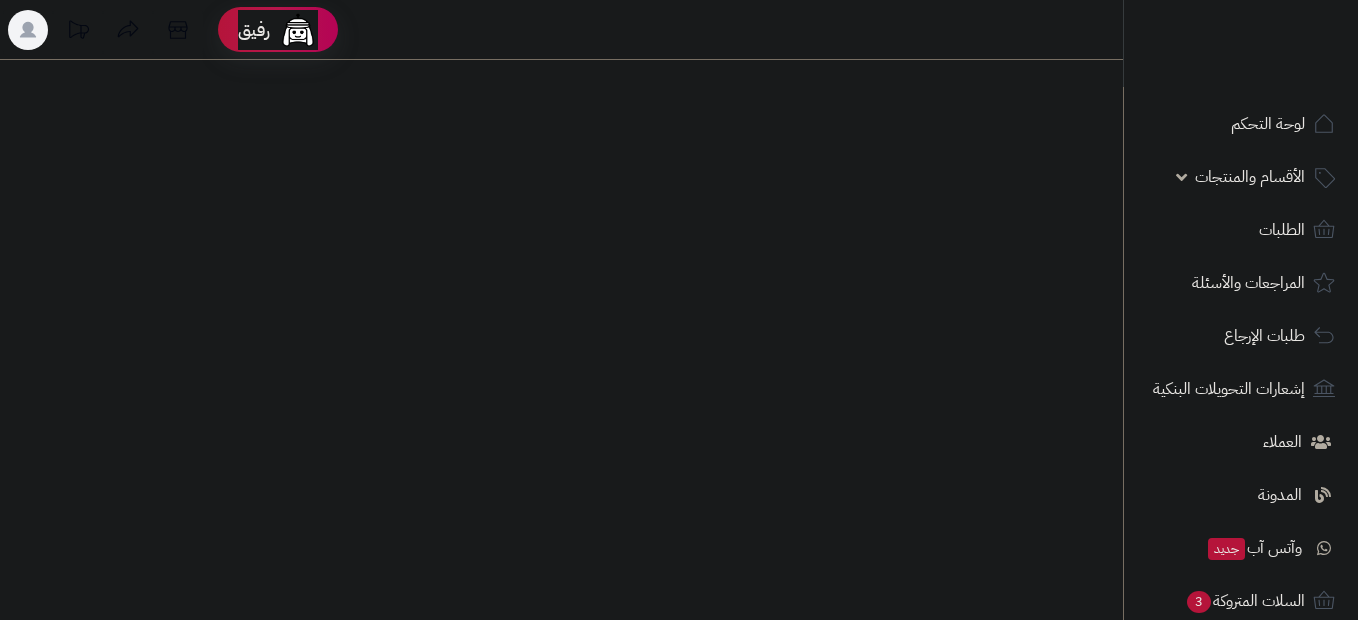 select 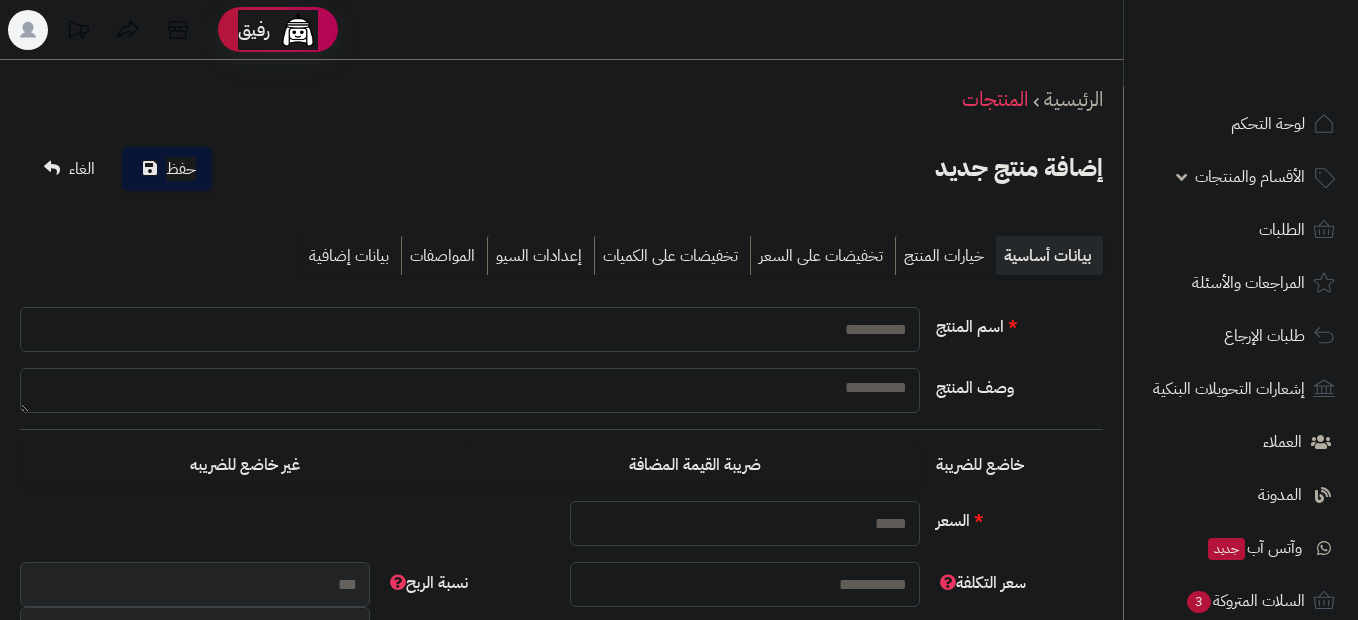 type on "*****" 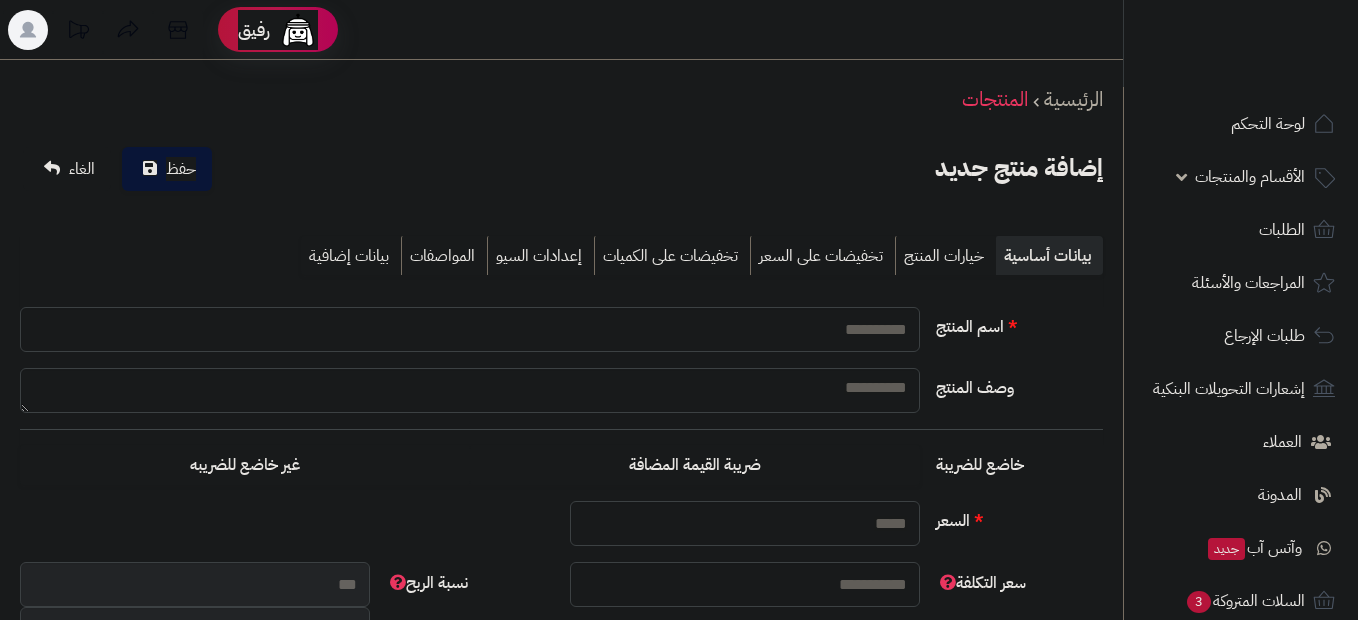 type on "********" 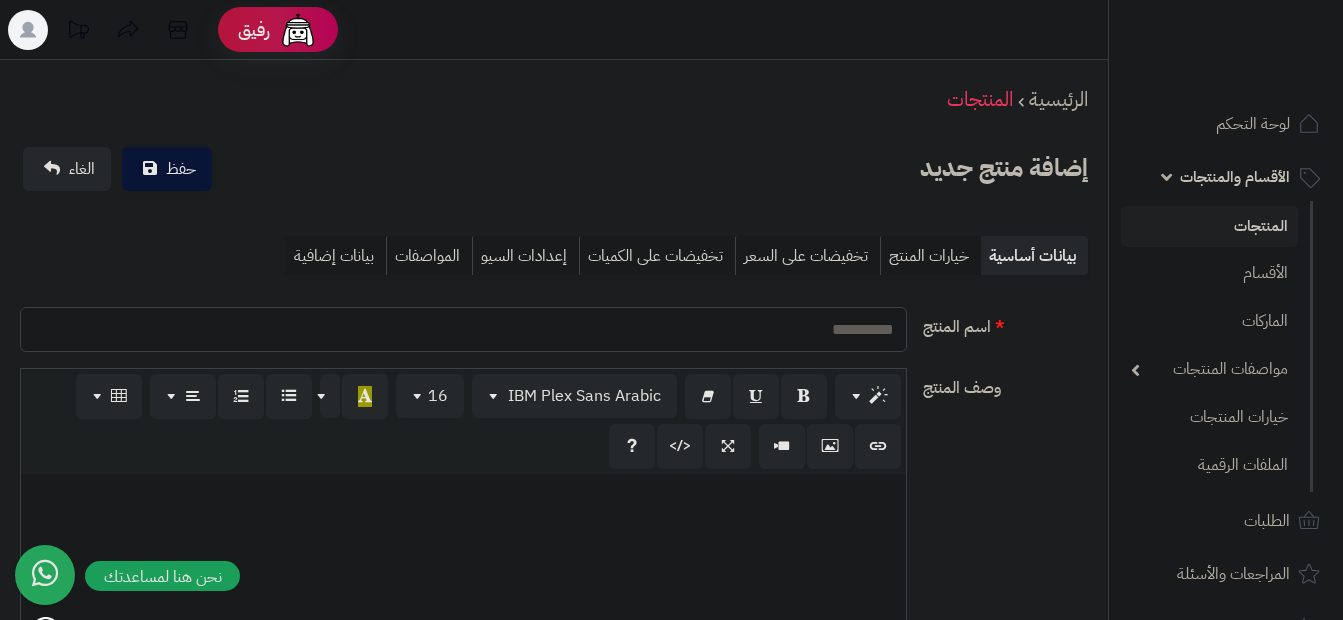 type on "****" 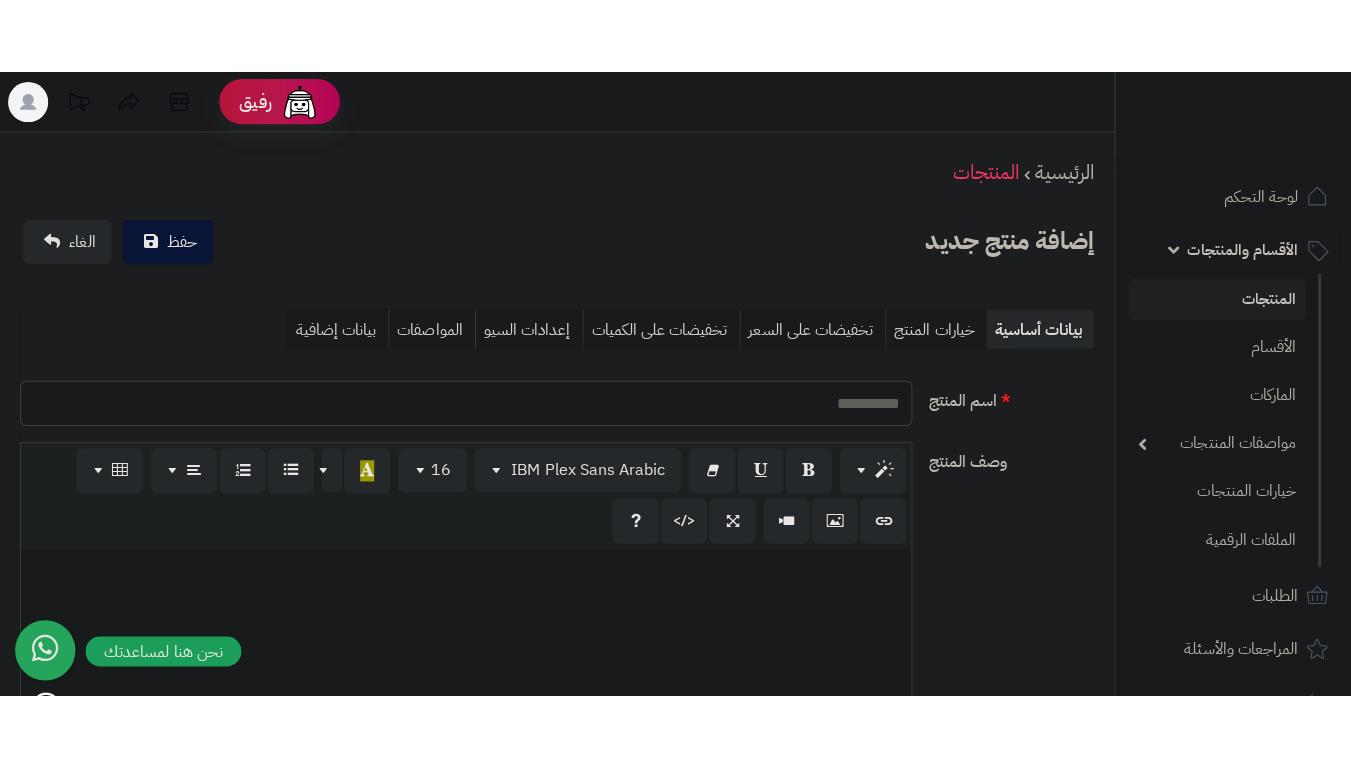 scroll, scrollTop: 0, scrollLeft: 15, axis: horizontal 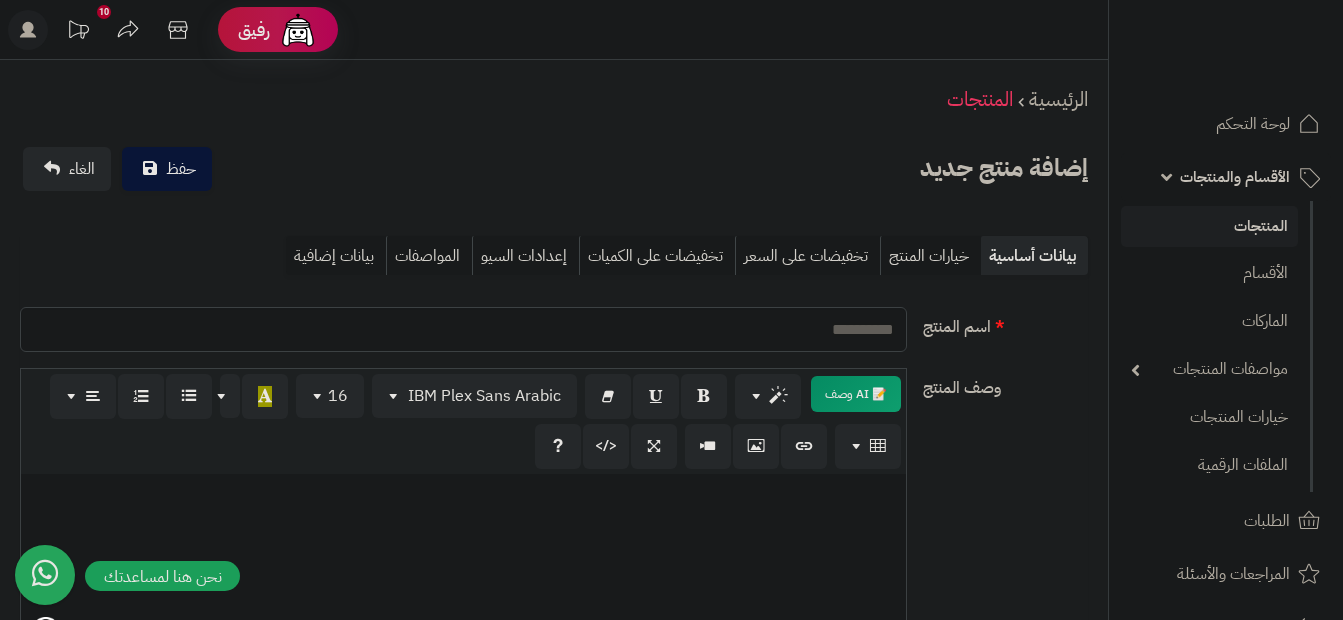 drag, startPoint x: 1210, startPoint y: 9, endPoint x: 838, endPoint y: 133, distance: 392.12244 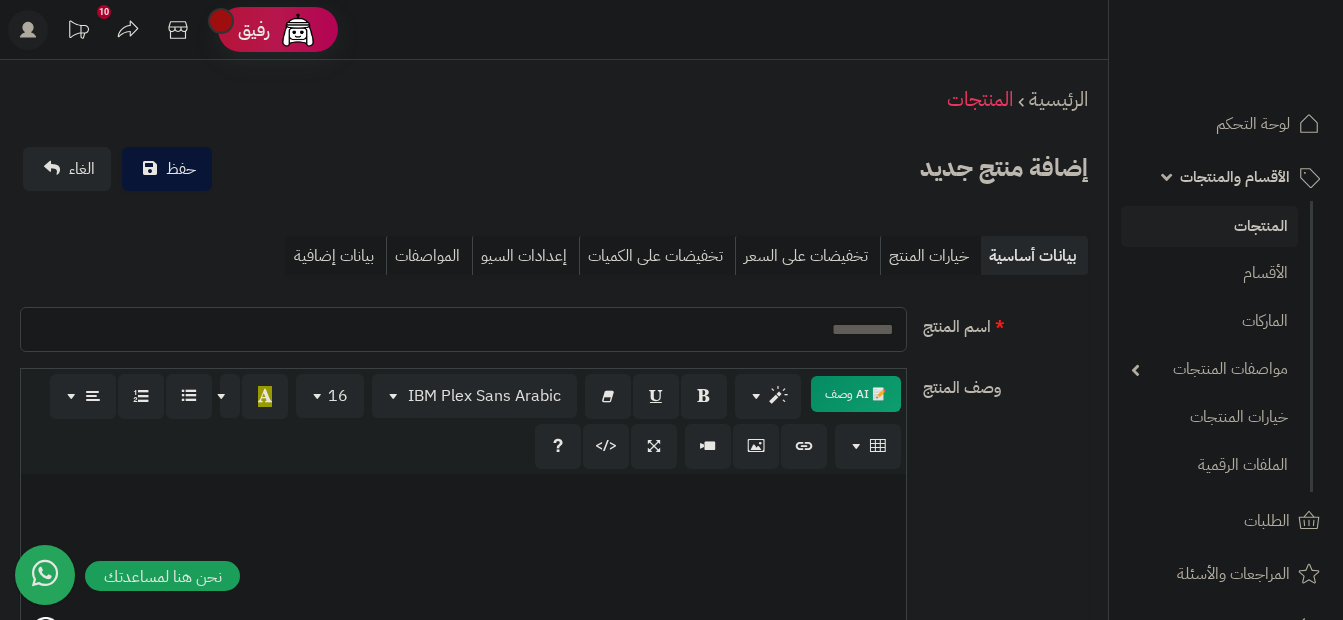click on "الرئيسية المنتجات إضافة منتج جديد
حفظ
الغاء
×
مشاركة هذا المنتج شارك المنتج على وسائل التواصل :
فيسبوك
X
لينكدإن
واتساب
إغلاق بيانات أساسية خيارات المنتج تخفيضات على السعر تخفيضات على الكميات إعدادات السيو المواصفات نقاط المكافآت بيانات إضافية
اسم المنتج
وصف المنتج    📝 AI وصف   p blockquote pre h1 h2 h3 h4 h5 h6 IBM Plex Sans Arabic     Arial   Arial Black   Comic Sans MS   Courier New   Helvetica   Impact   Tahoma   Times New Roman   Verdana 16  8  9  10  11  12  14  18  24  36    لون الخلفية         شفاف              لون النص         إعادة الضبط                        1 x 1                                     ×        إدراج           النص مسار الرابط *******            ×" at bounding box center [554, 954] 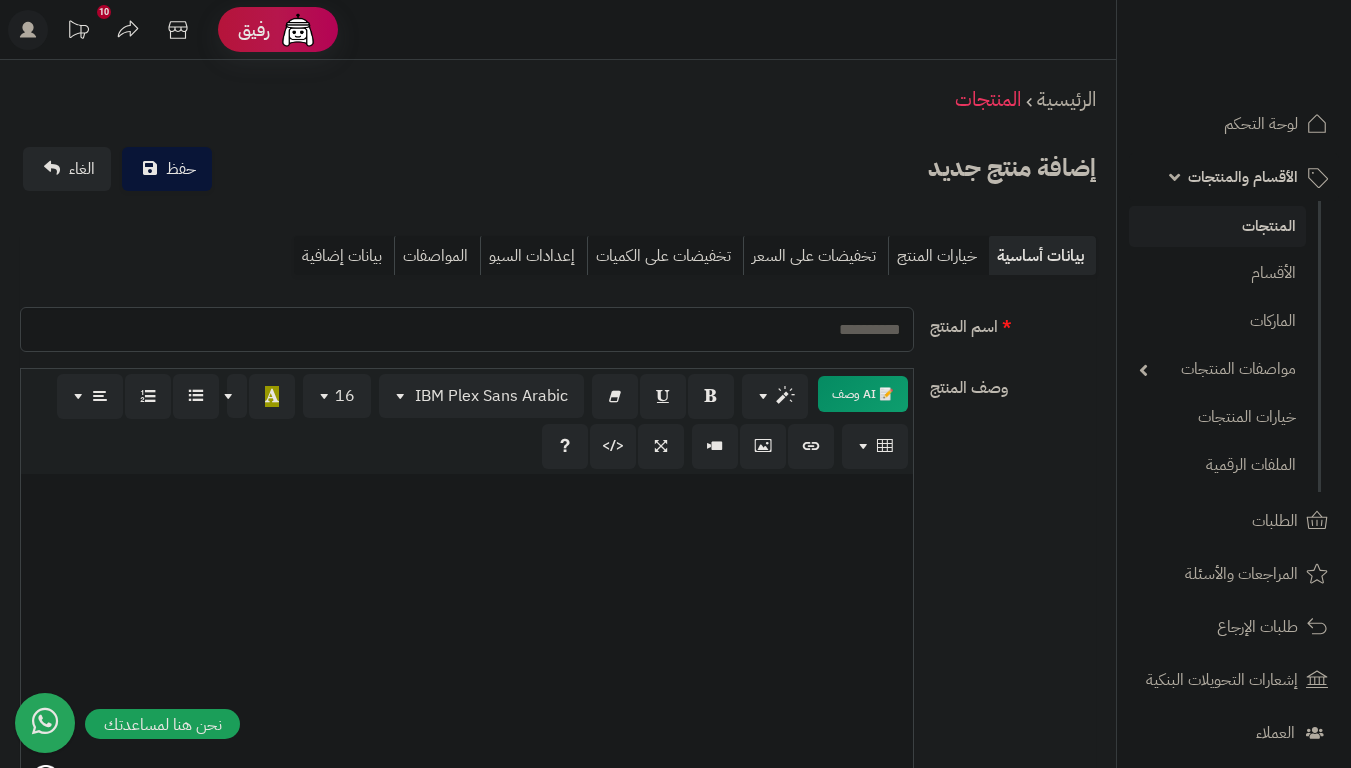 click on "إضافة منتج جديد
حفظ
الغاء
×
مشاركة هذا المنتج شارك المنتج على وسائل التواصل :
فيسبوك
X
لينكدإن
واتساب
إغلاق" at bounding box center [558, 181] 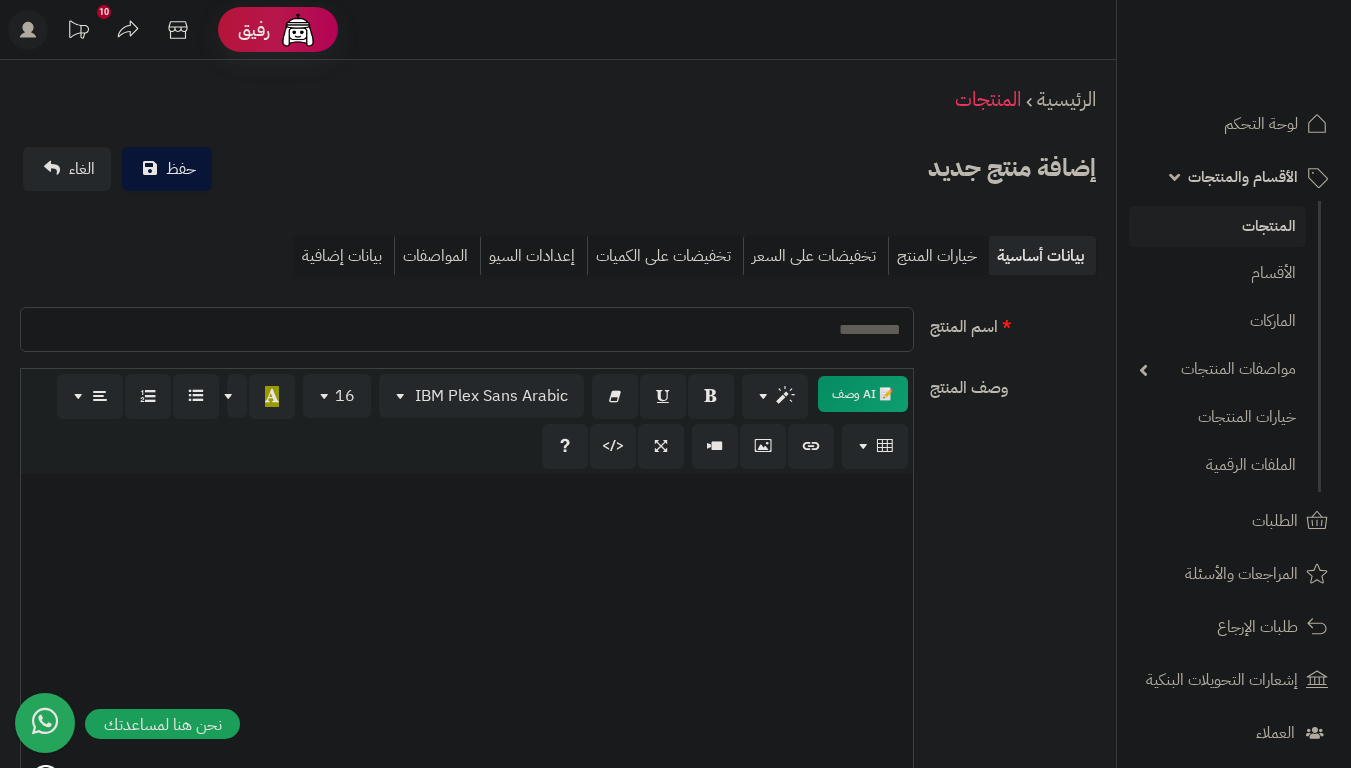 drag, startPoint x: 728, startPoint y: 328, endPoint x: 631, endPoint y: 325, distance: 97.04638 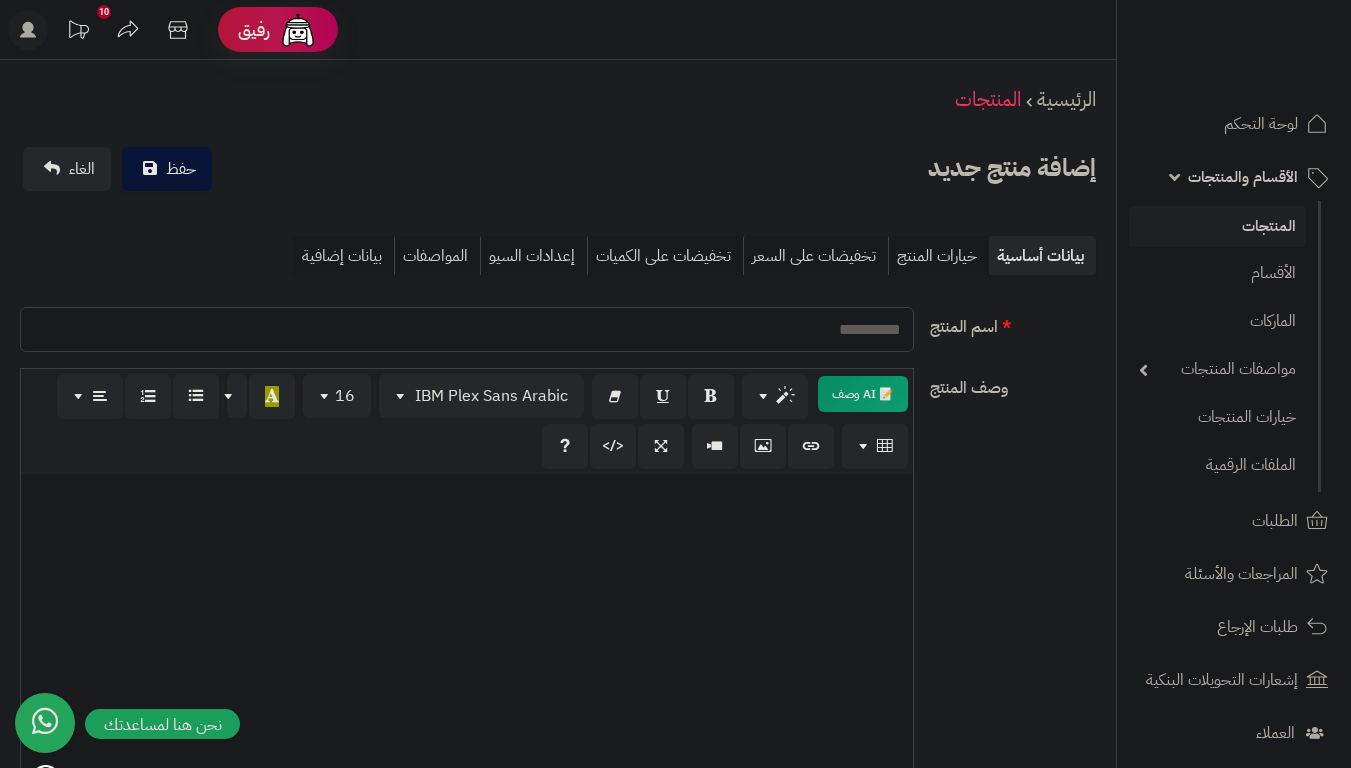 paste on "**********" 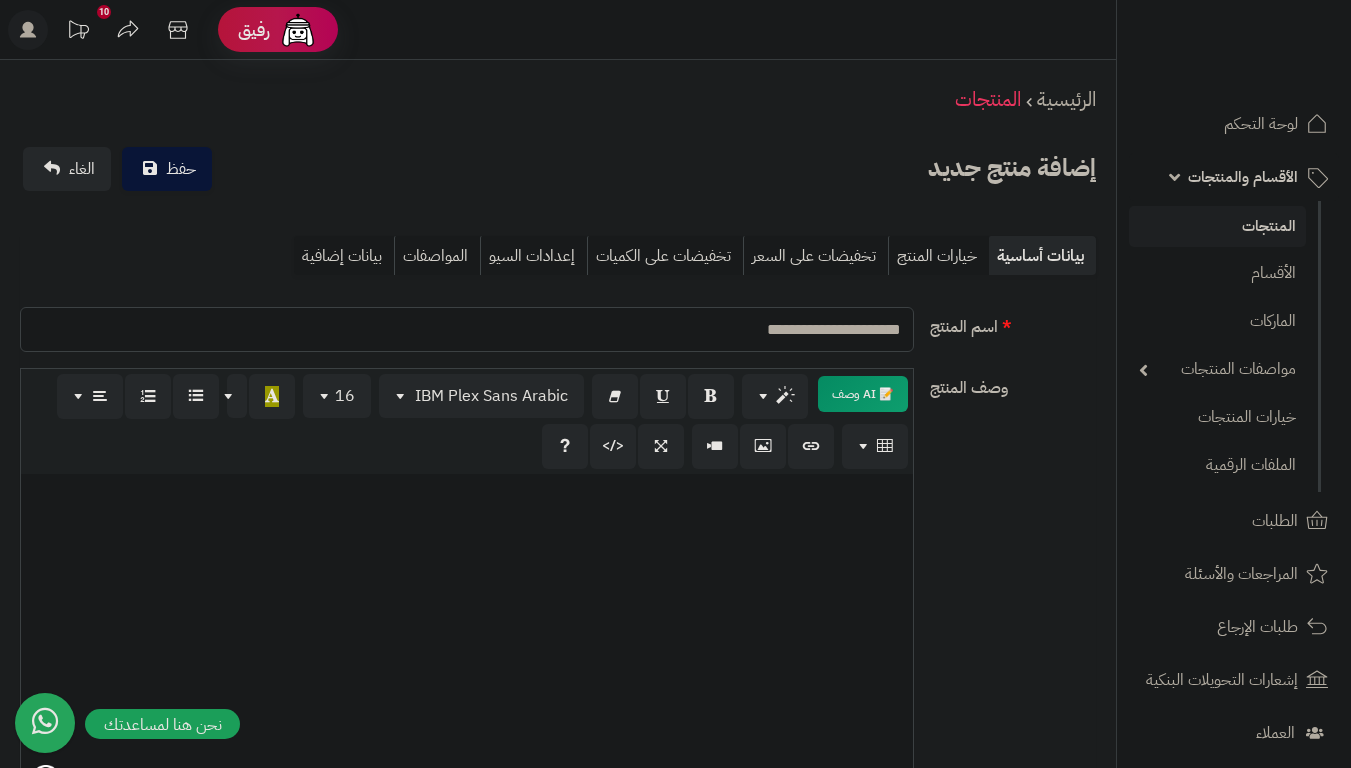 click on "حفظ" at bounding box center (167, 169) 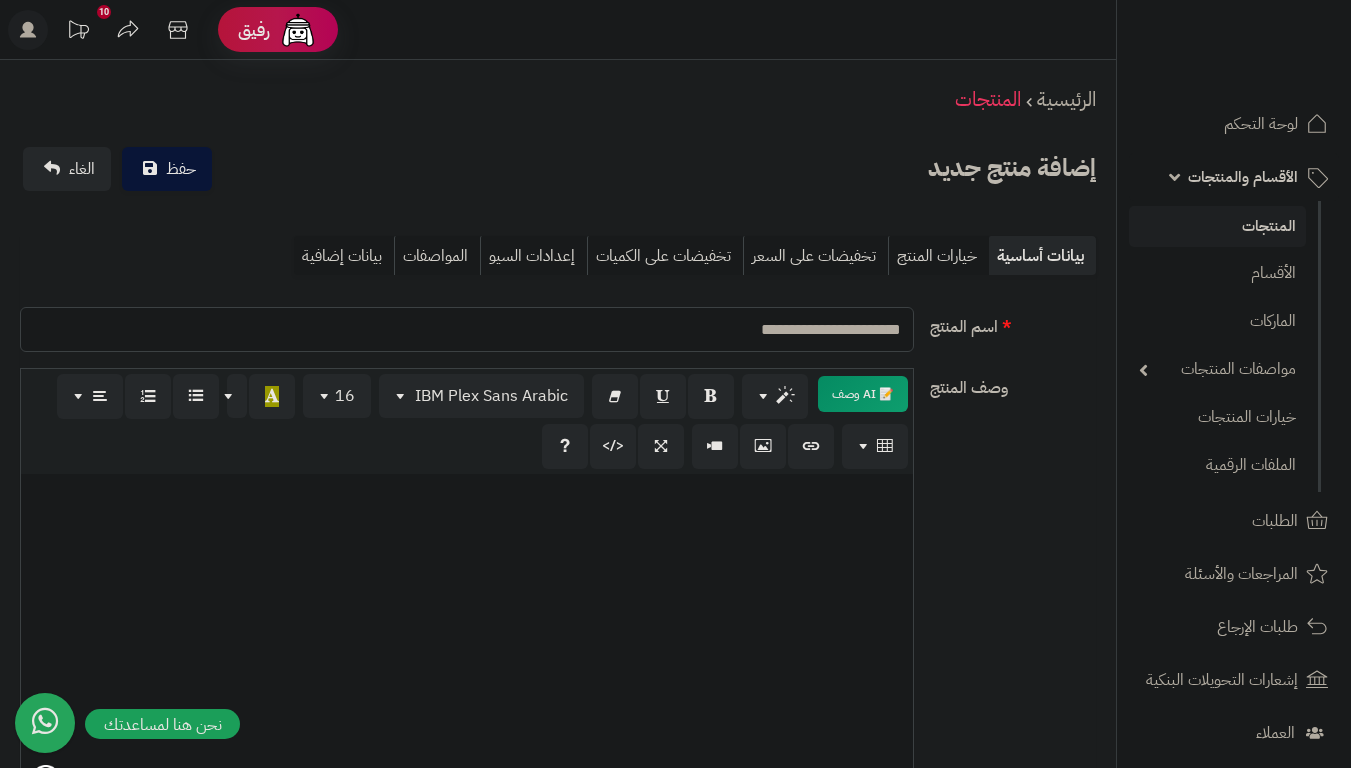 type on "**********" 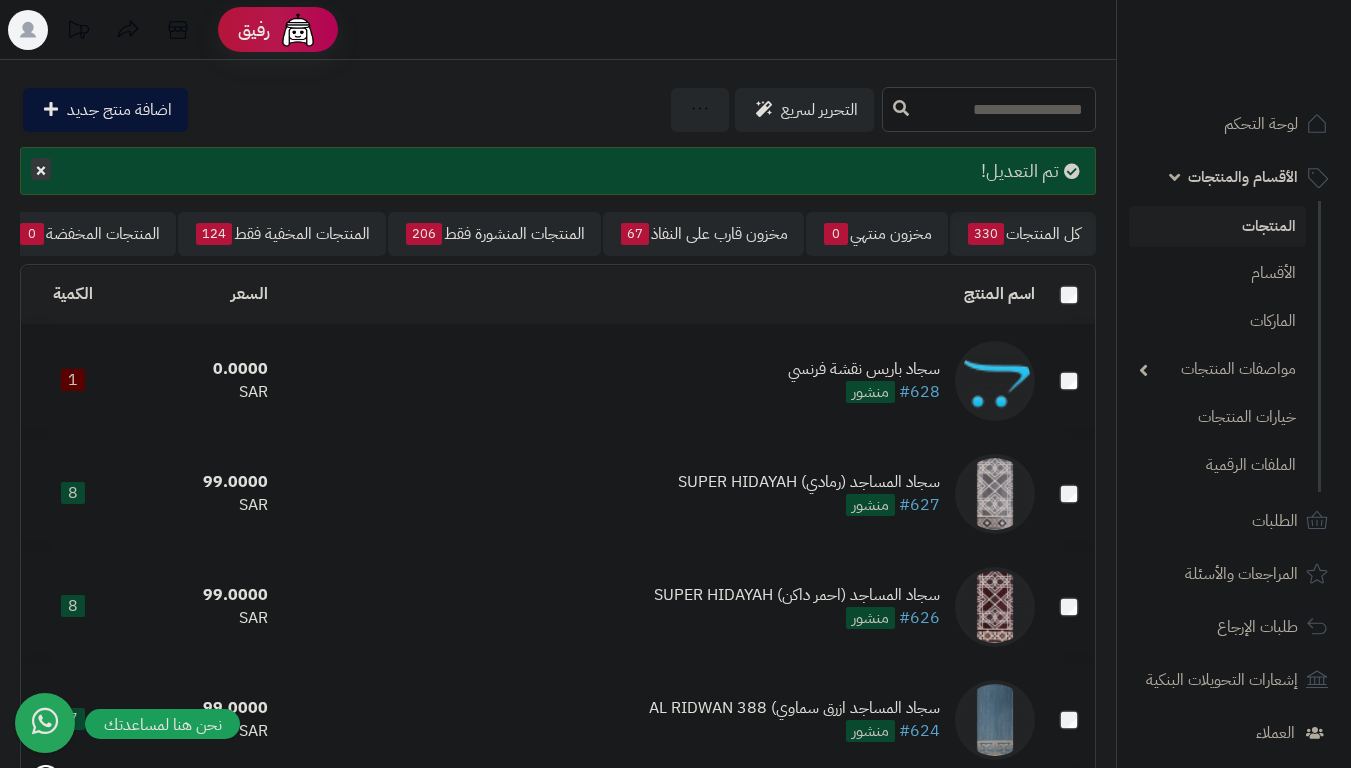 scroll, scrollTop: 0, scrollLeft: 0, axis: both 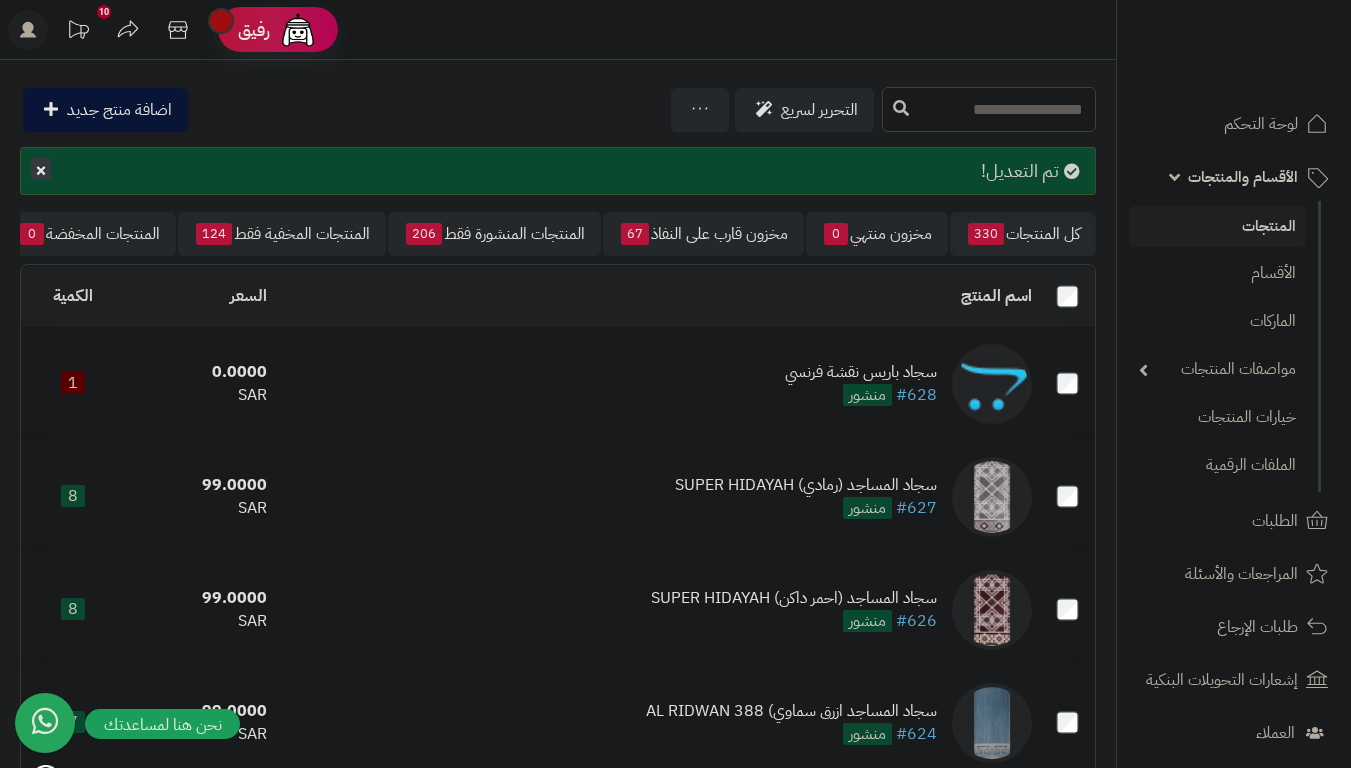 click on "سجاد باريس نقشة فرنسي" at bounding box center [861, 372] 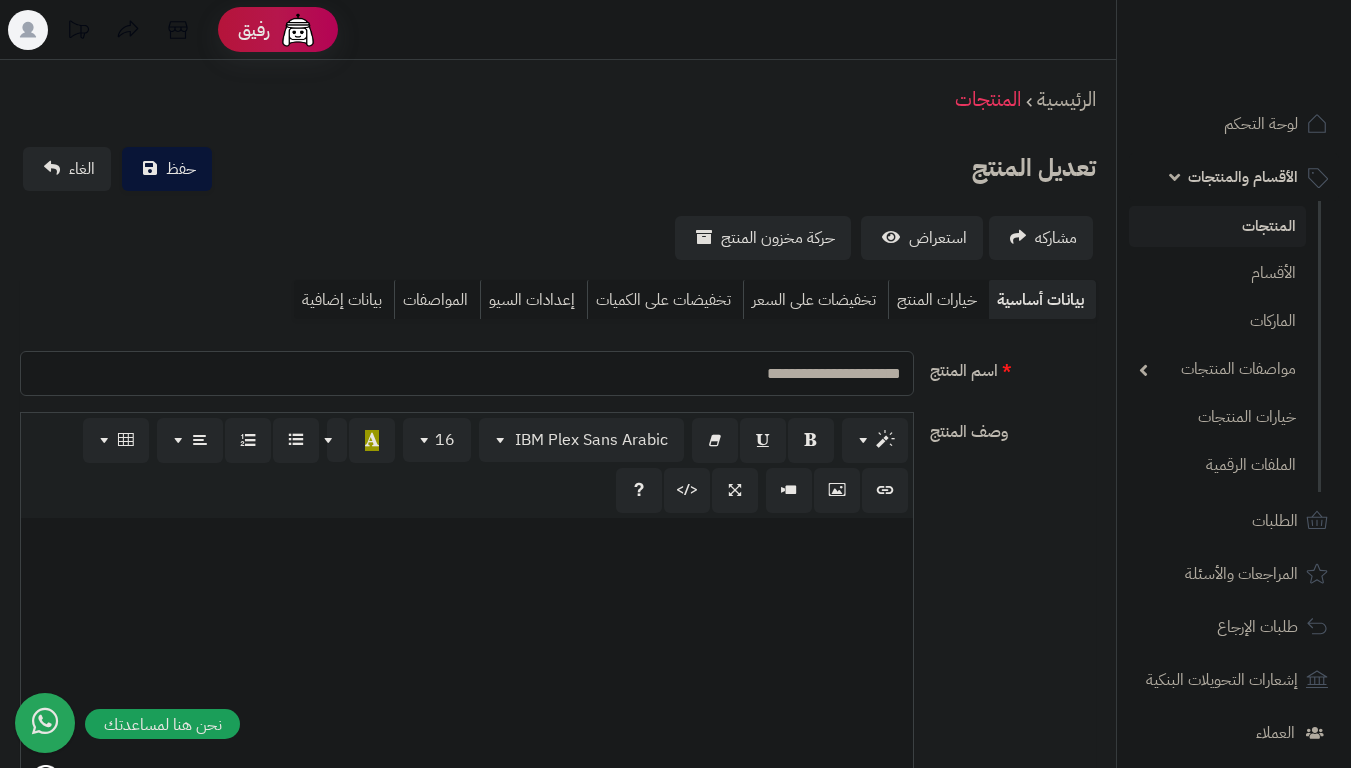 select 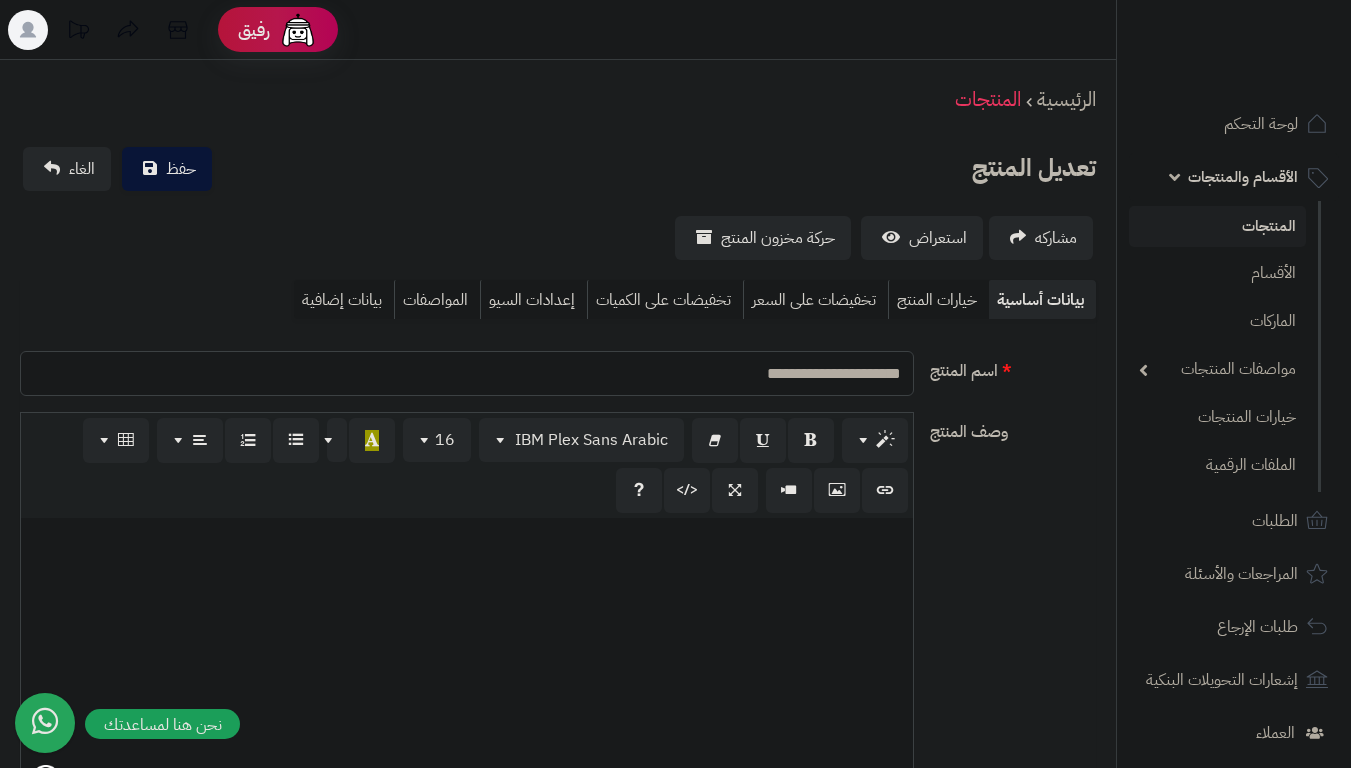 click on "**********" at bounding box center (467, 373) 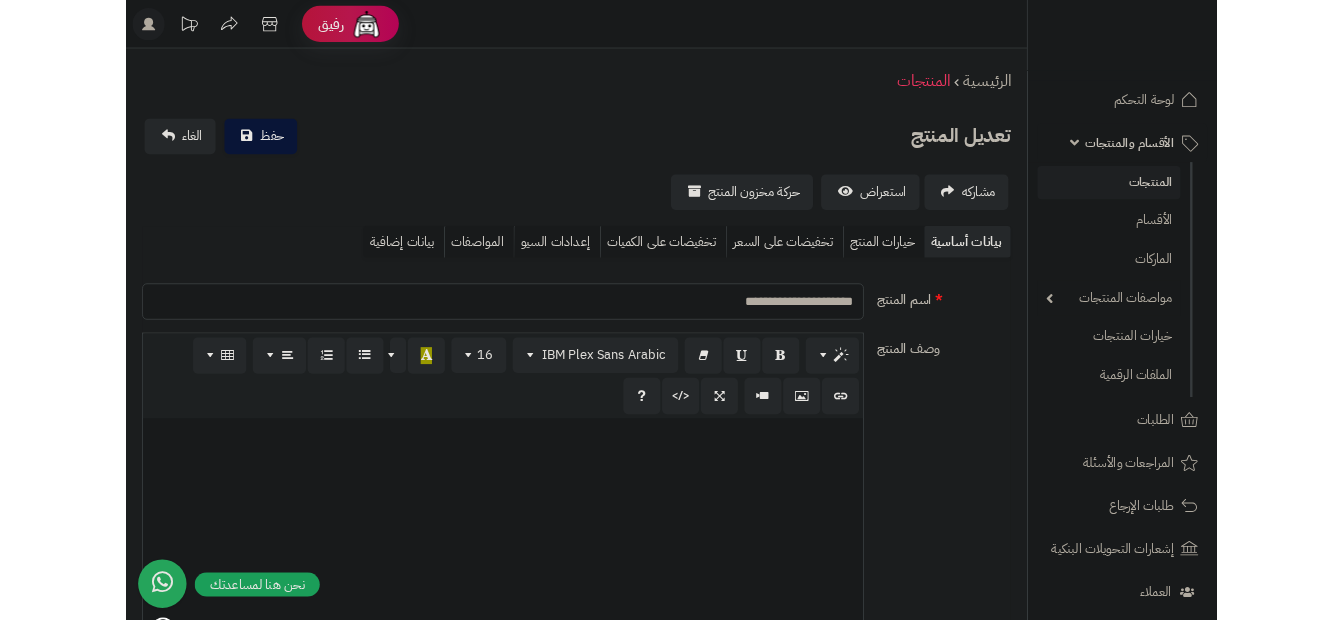 scroll, scrollTop: 0, scrollLeft: 15, axis: horizontal 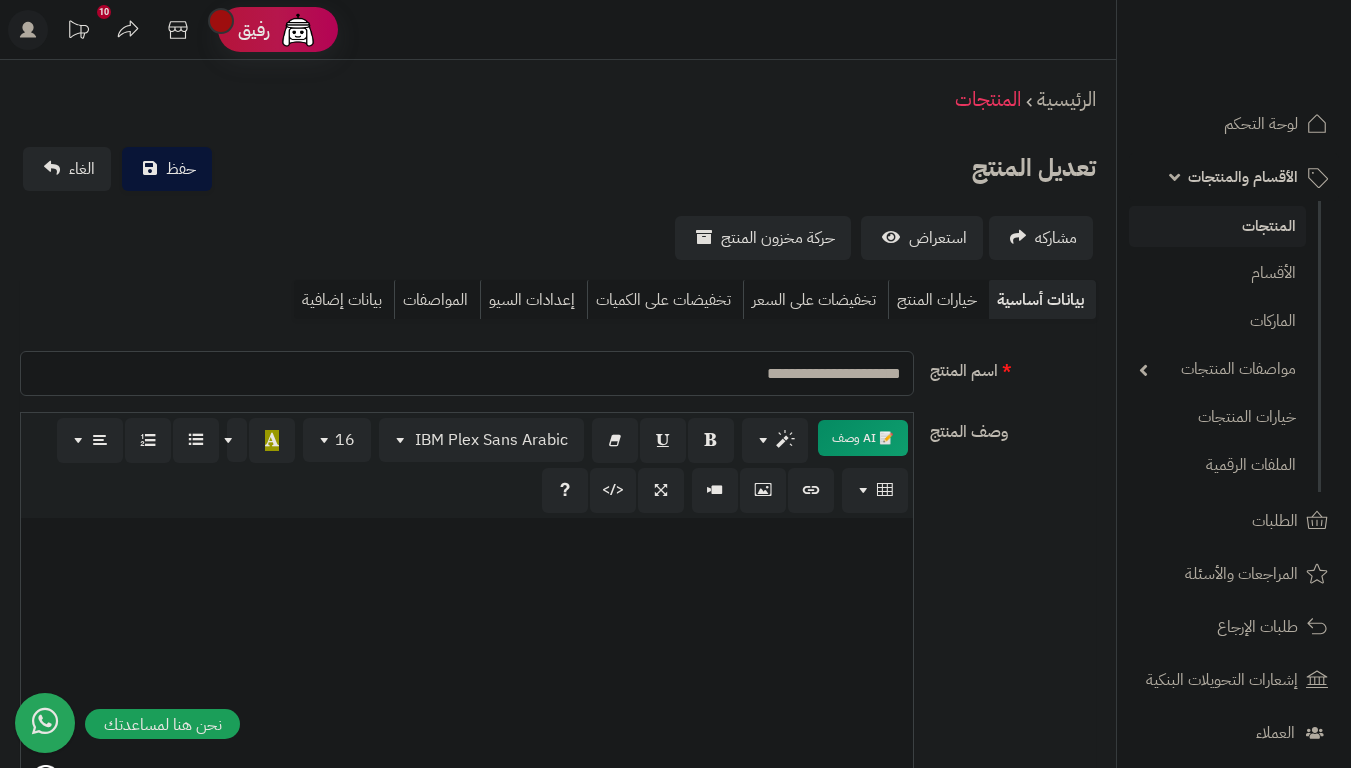 click on "مشاركه     استعراض
حركة مخزون المنتج" at bounding box center (558, 238) 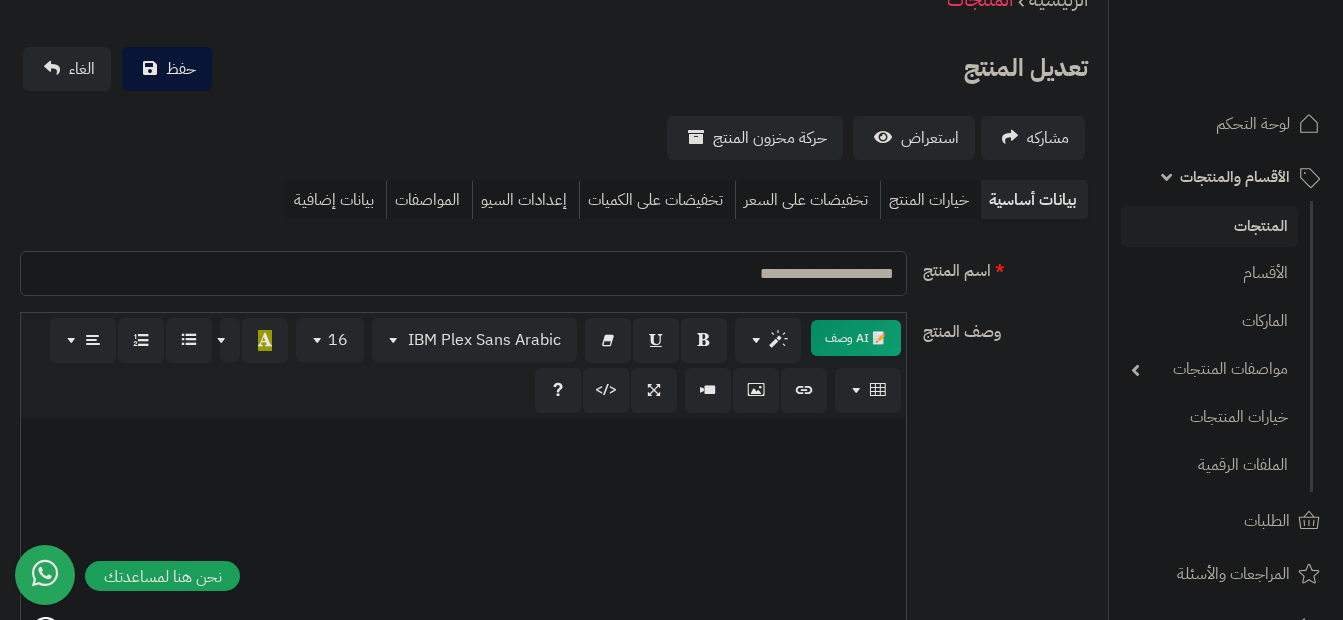 scroll, scrollTop: 0, scrollLeft: 0, axis: both 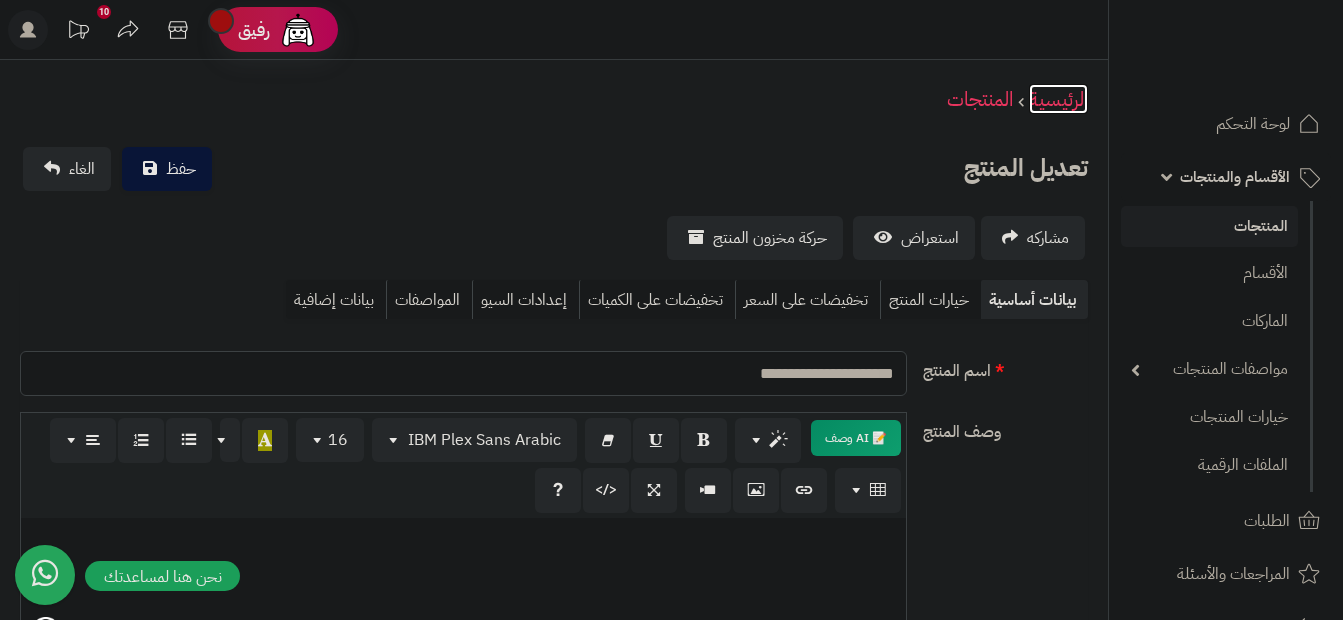 click on "الرئيسية" at bounding box center [1058, 99] 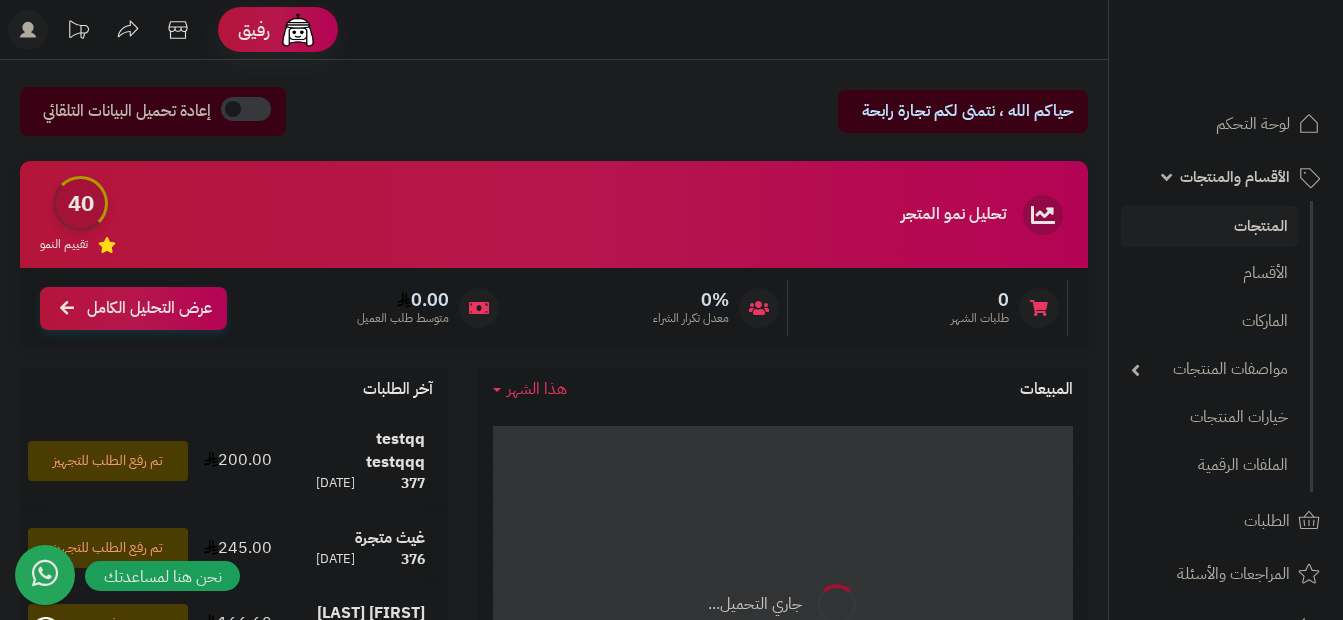 scroll, scrollTop: 0, scrollLeft: 0, axis: both 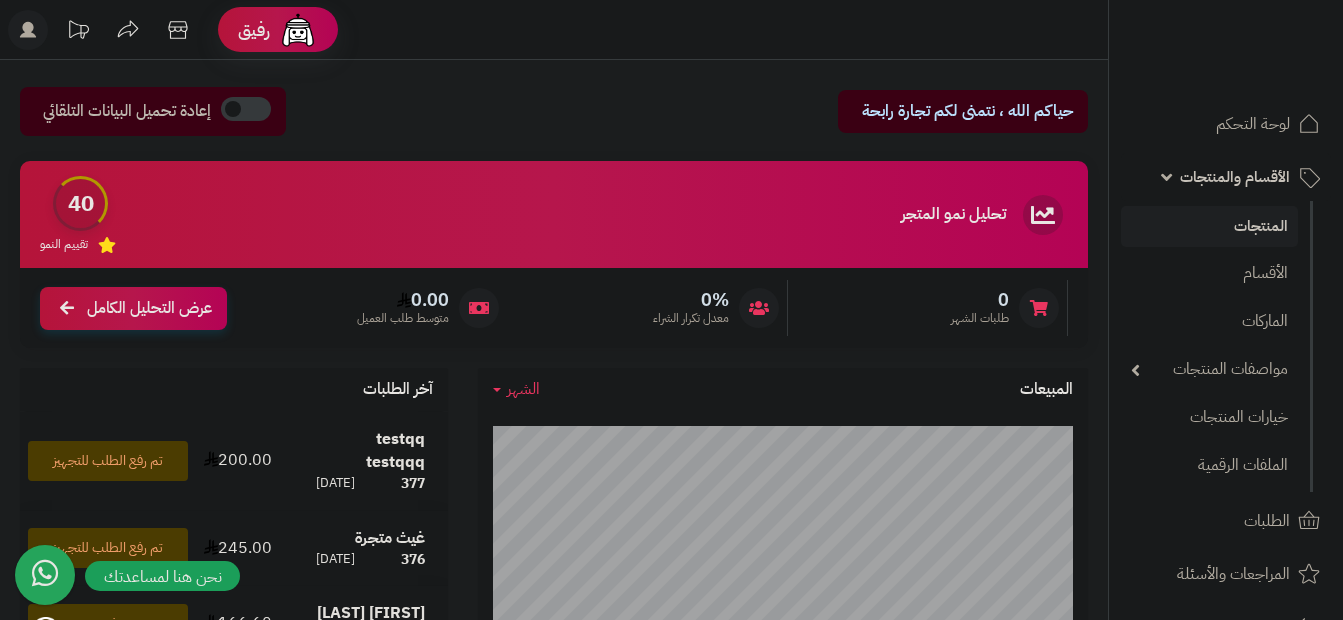 click on "المنتجات" at bounding box center [1209, 226] 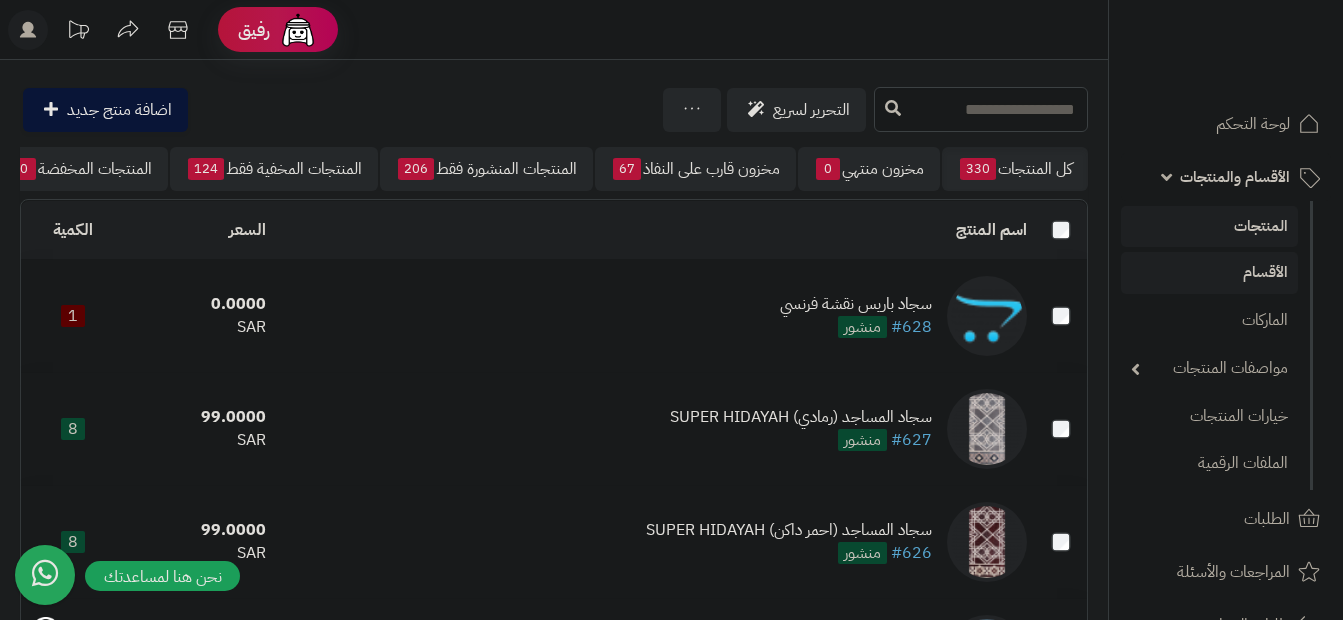 scroll, scrollTop: 0, scrollLeft: 0, axis: both 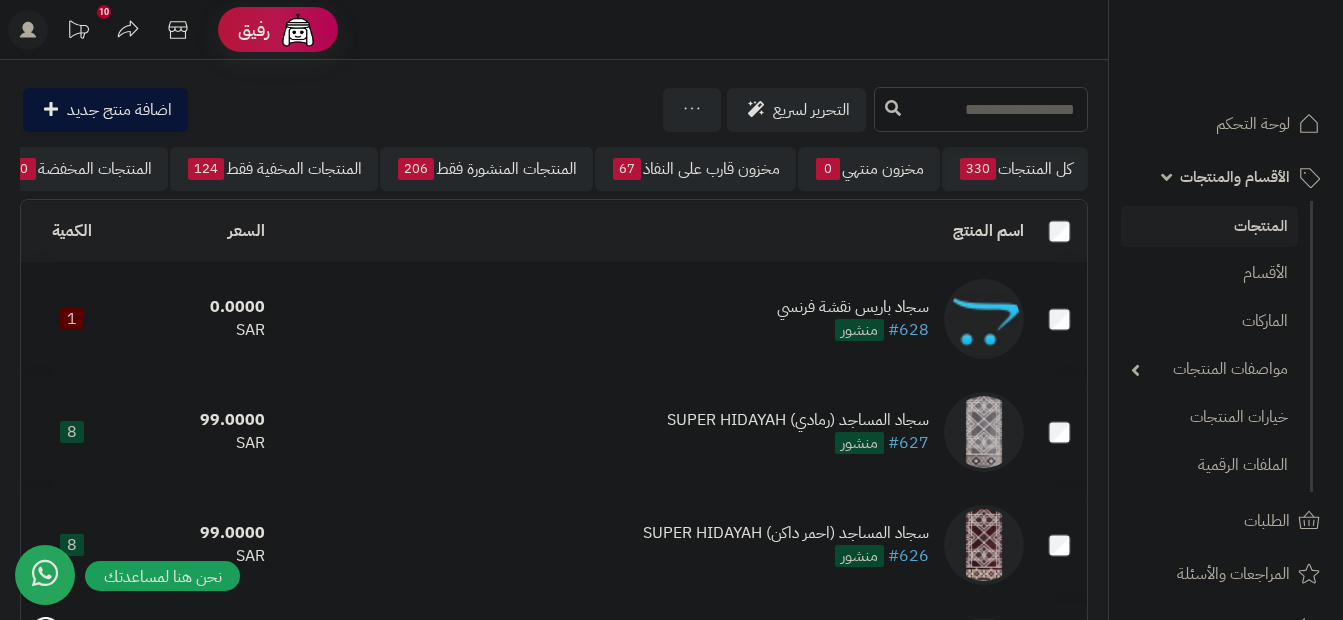click on "سجاد باريس نقشة فرنسي" at bounding box center [853, 307] 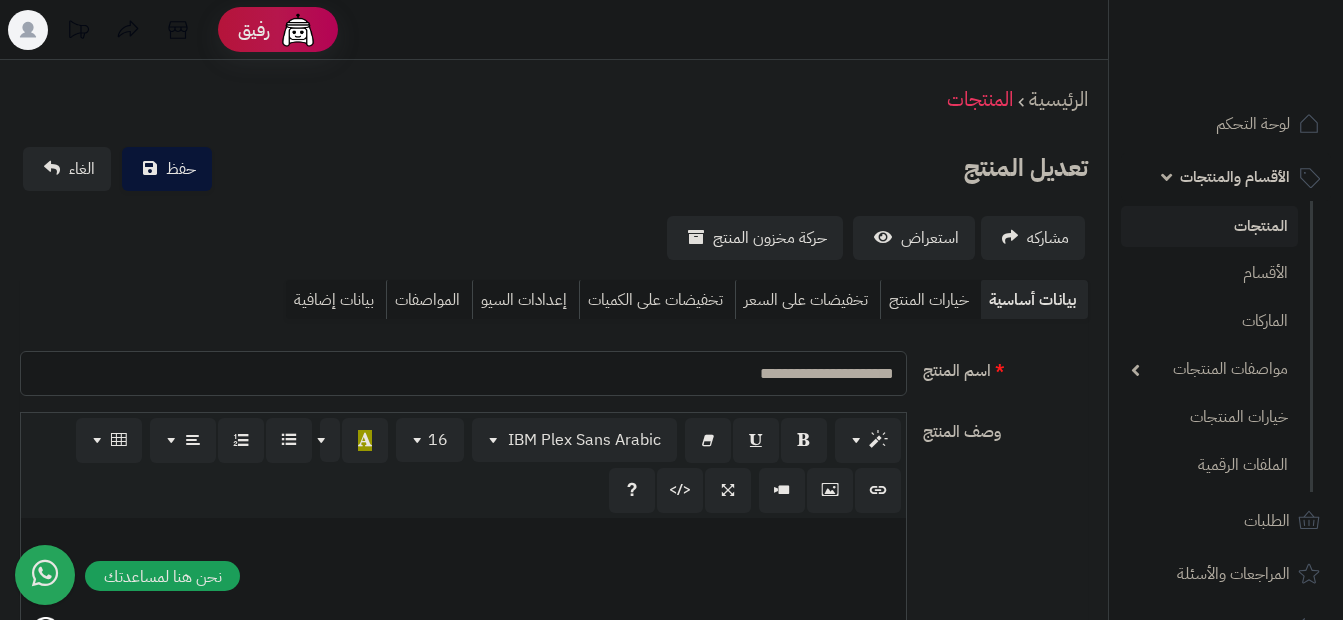 select 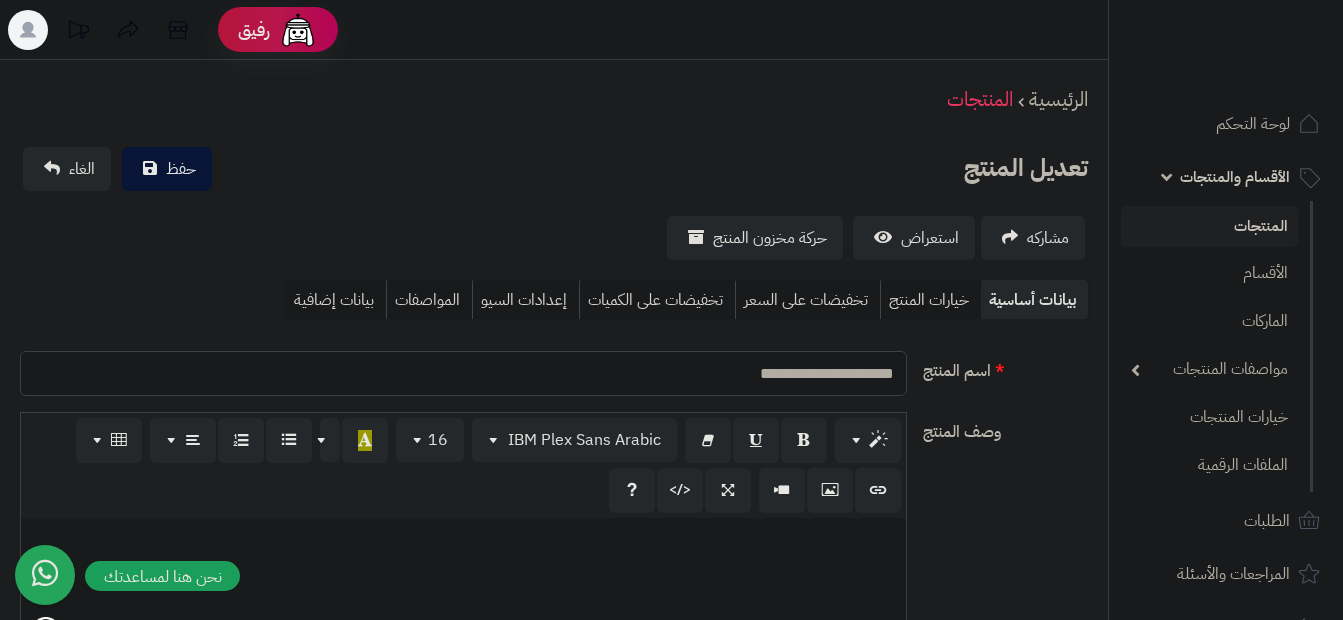 scroll, scrollTop: 0, scrollLeft: 0, axis: both 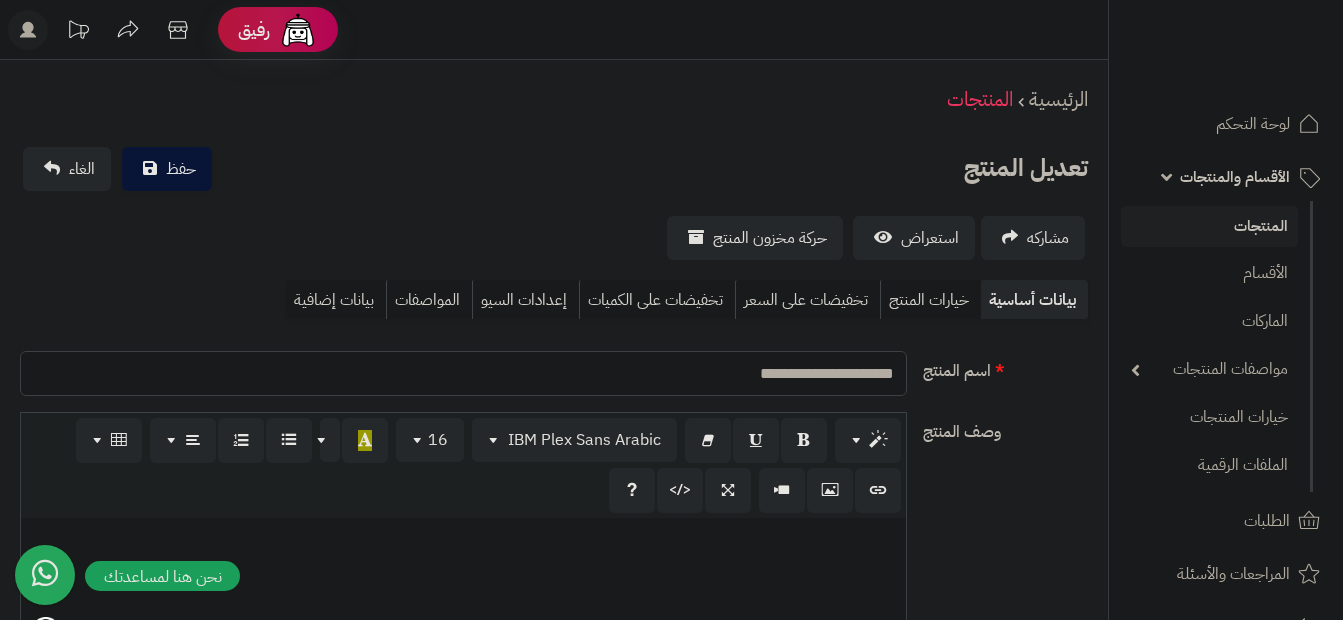 click on "**********" at bounding box center [463, 373] 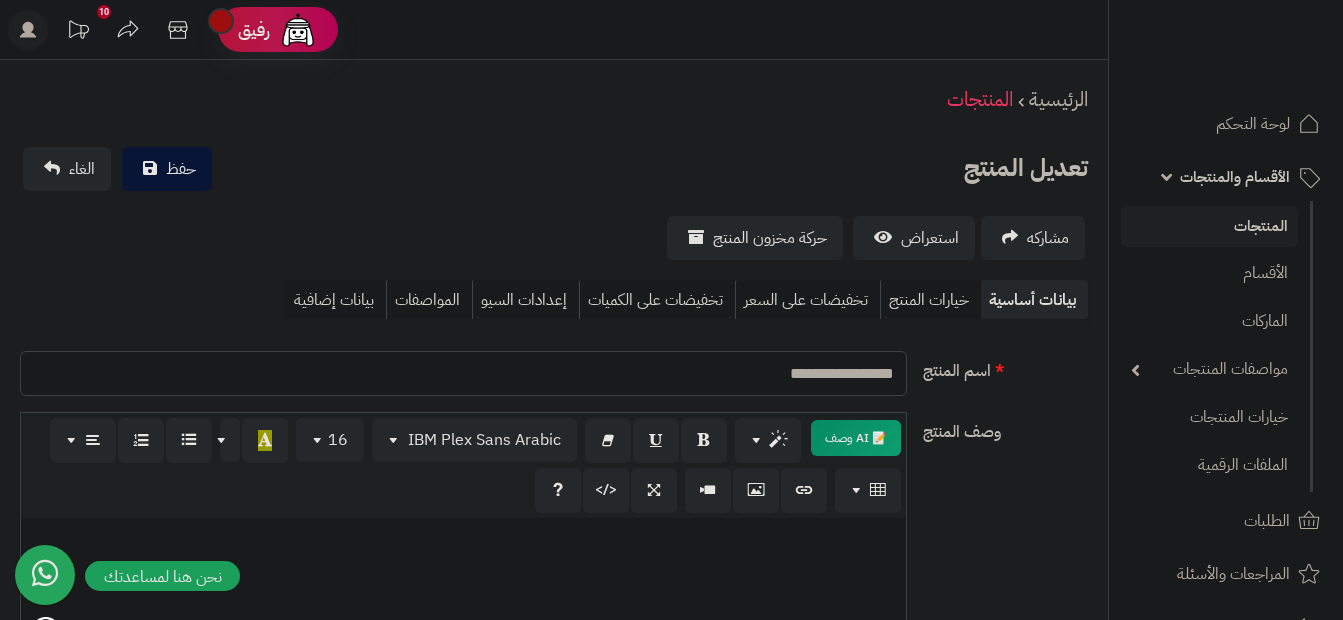 click on "**********" at bounding box center [463, 373] 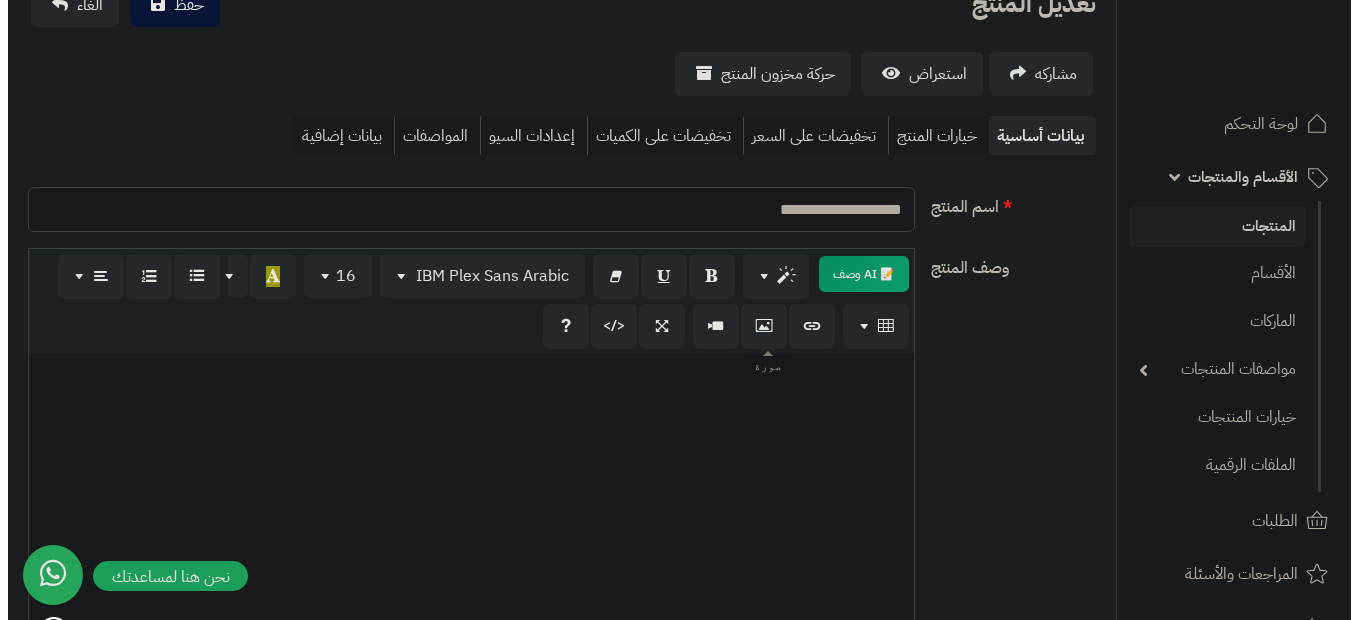 scroll, scrollTop: 200, scrollLeft: 0, axis: vertical 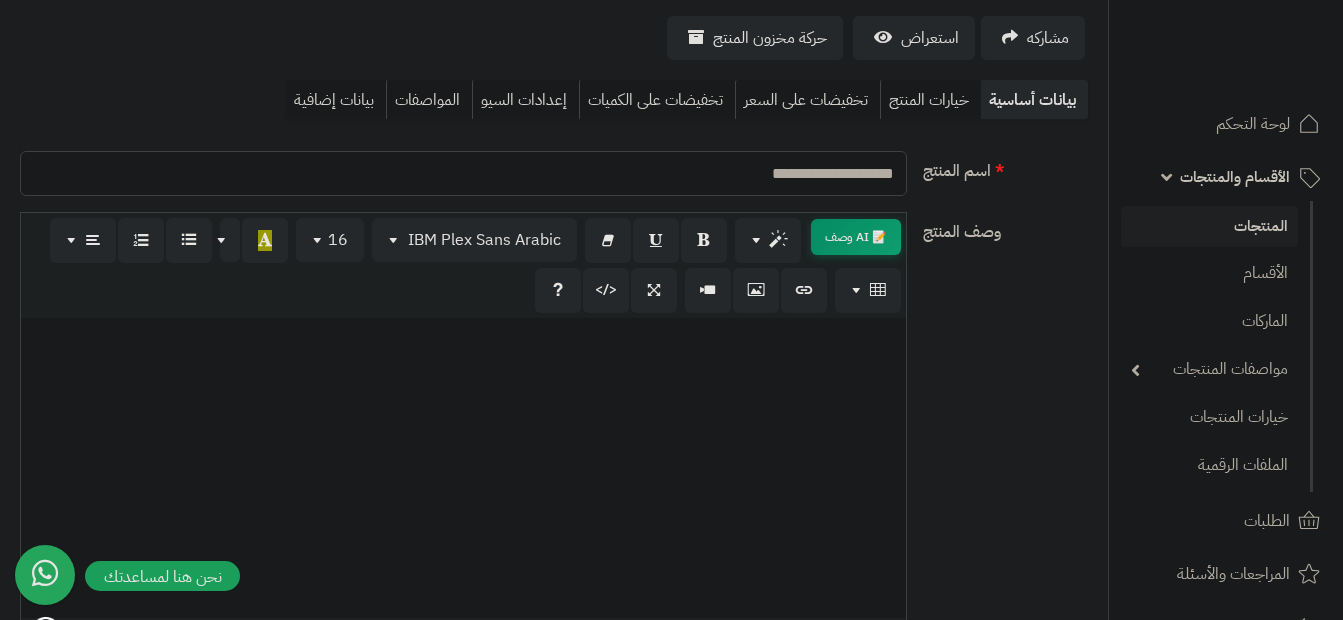 type on "**********" 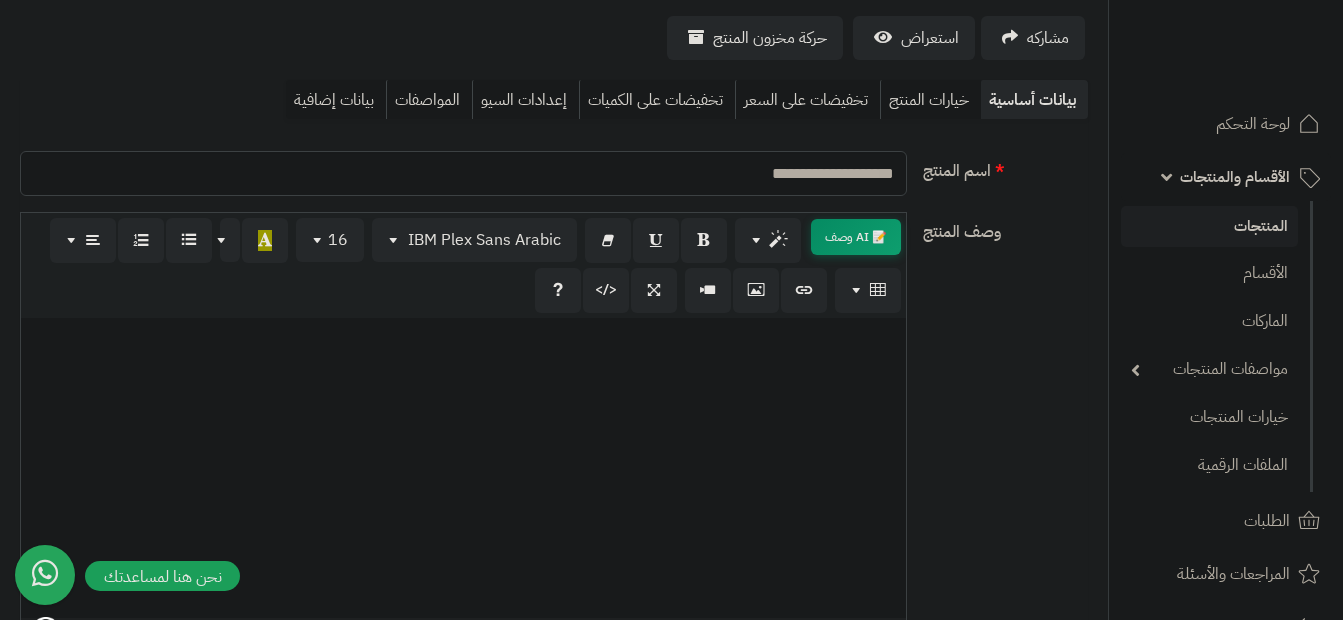 click on "📝 AI وصف" at bounding box center (856, 237) 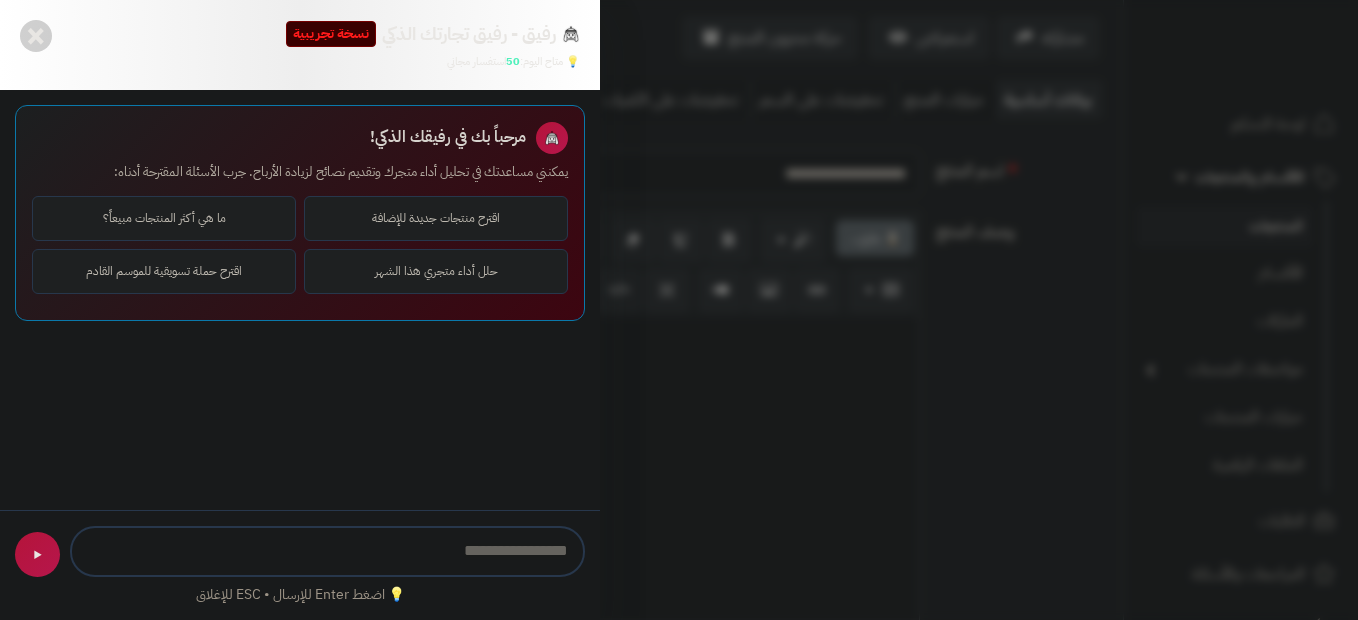 type on "**********" 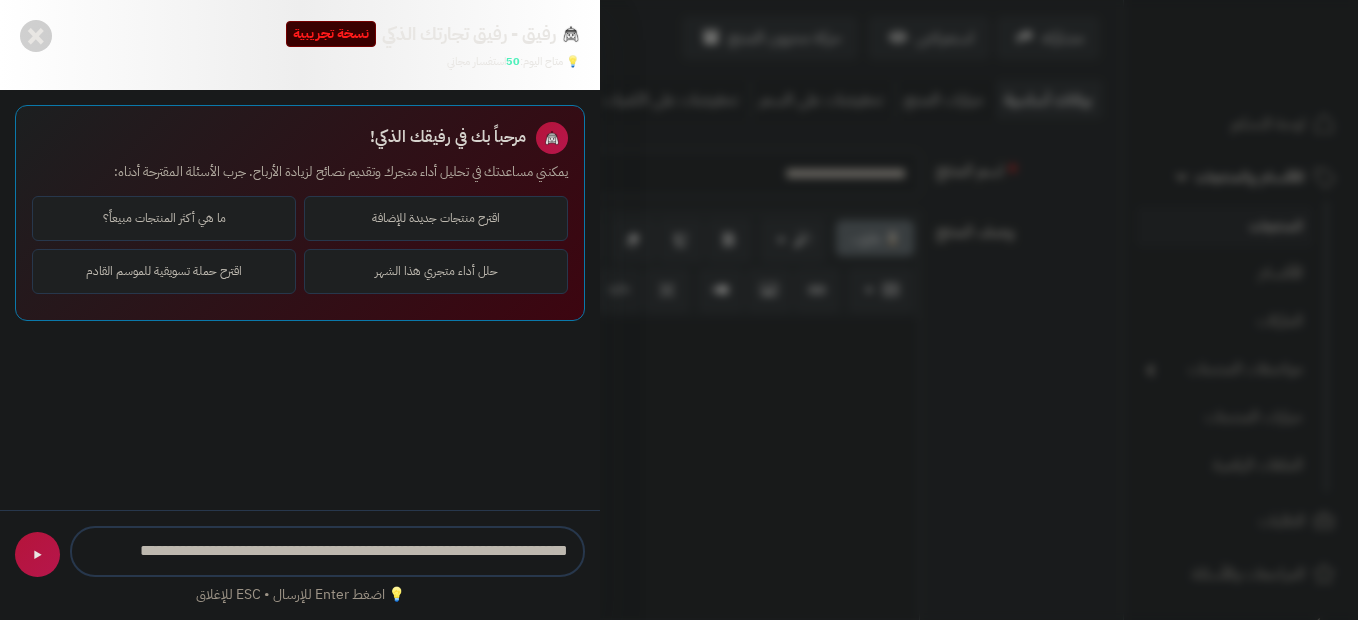 scroll, scrollTop: 0, scrollLeft: -14, axis: horizontal 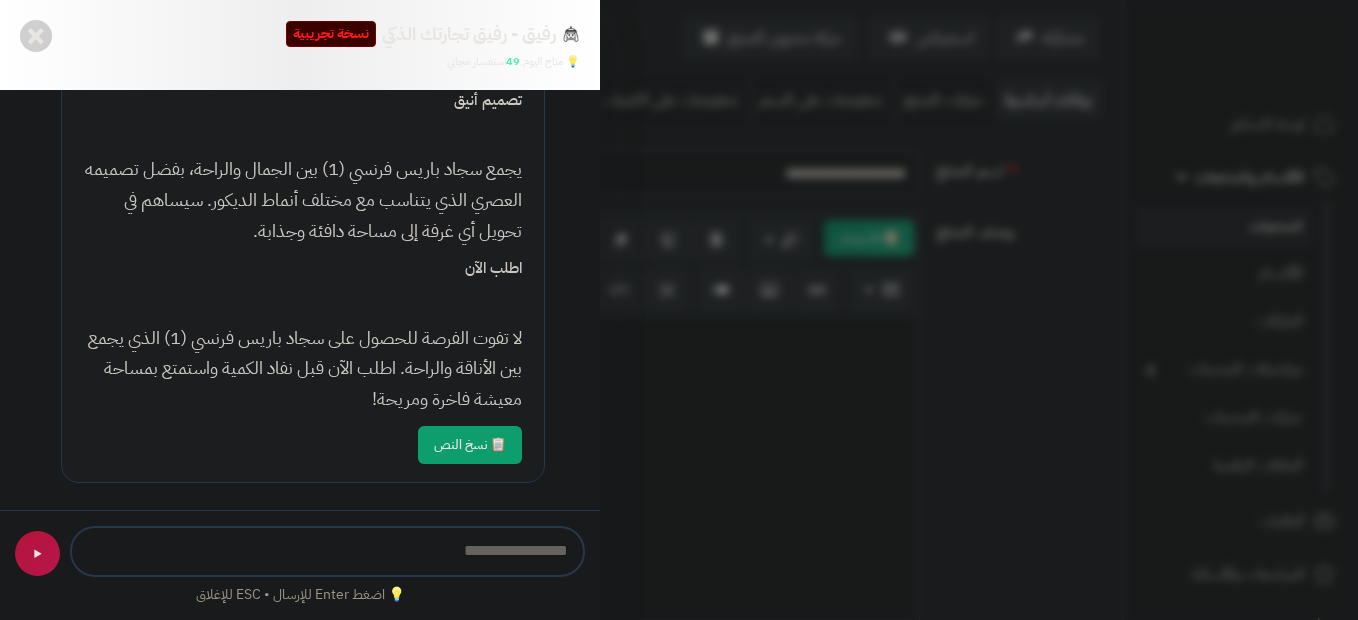 click on "▶" at bounding box center [38, 553] 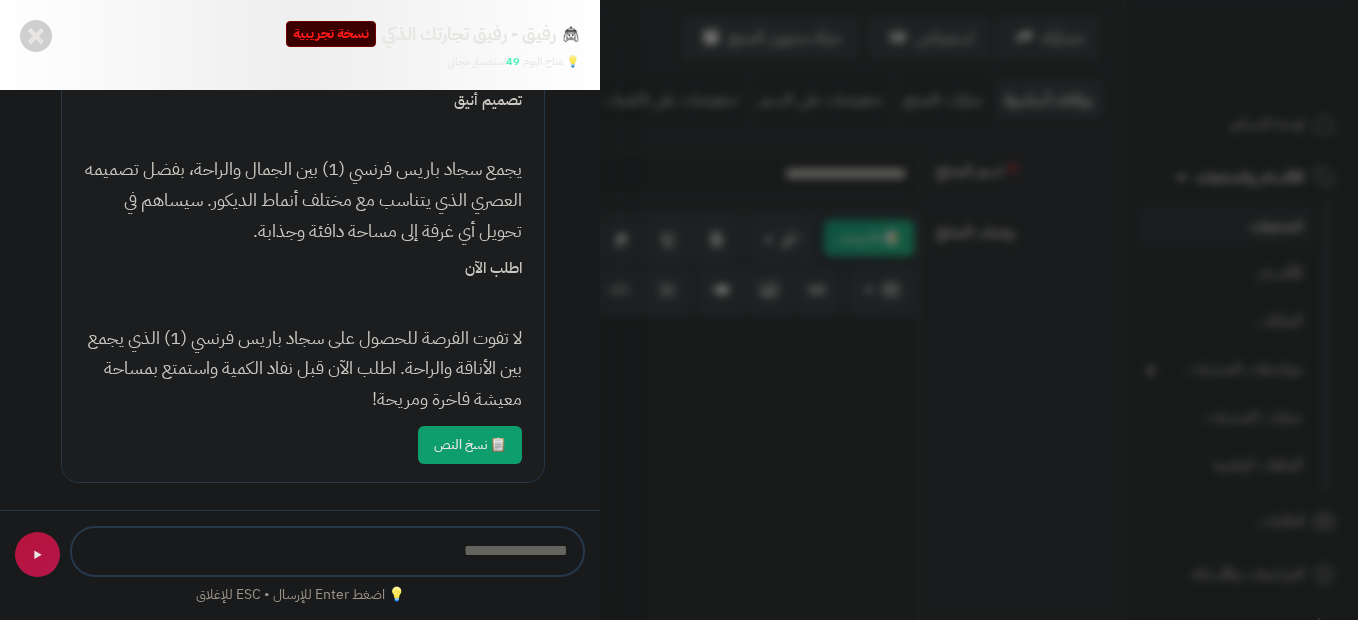 click on "رفيق - رفيق تجارتك الذكي
نسخة تجريبية
🌱
تاجر جديد
×
💡 متاح اليوم:  49  استفسار مجاني
📝  مساعد كتابة المنتجات  - اطلب مني كتابة عناوين أو أوصاف احترافية
✨ عنوان المنتج
📝 وصف المنتج
💰 تحليل المبيعات
🏆 أفضل المنتجات
👥 ولاء العملاء
📦 إدارة المخزون
مرحباً بك في رفيقك الذكي!
يمكنني مساعدتك في تحليل أداء متجرك وتقديم نصائح لزيادة الأرباح. جرب الأسئلة المقترحة أدناه: اقترح منتجات جديدة للإضافة ما هي أكثر المنتجات مبيعاً؟ حلل أداء متجري هذا الشهر اقترح حملة تسويقية للموسم القادم استمتع بلمسة من الفخامة مع سجاد باريس فرنسي (1) المواصفات التقنية" at bounding box center [679, 310] 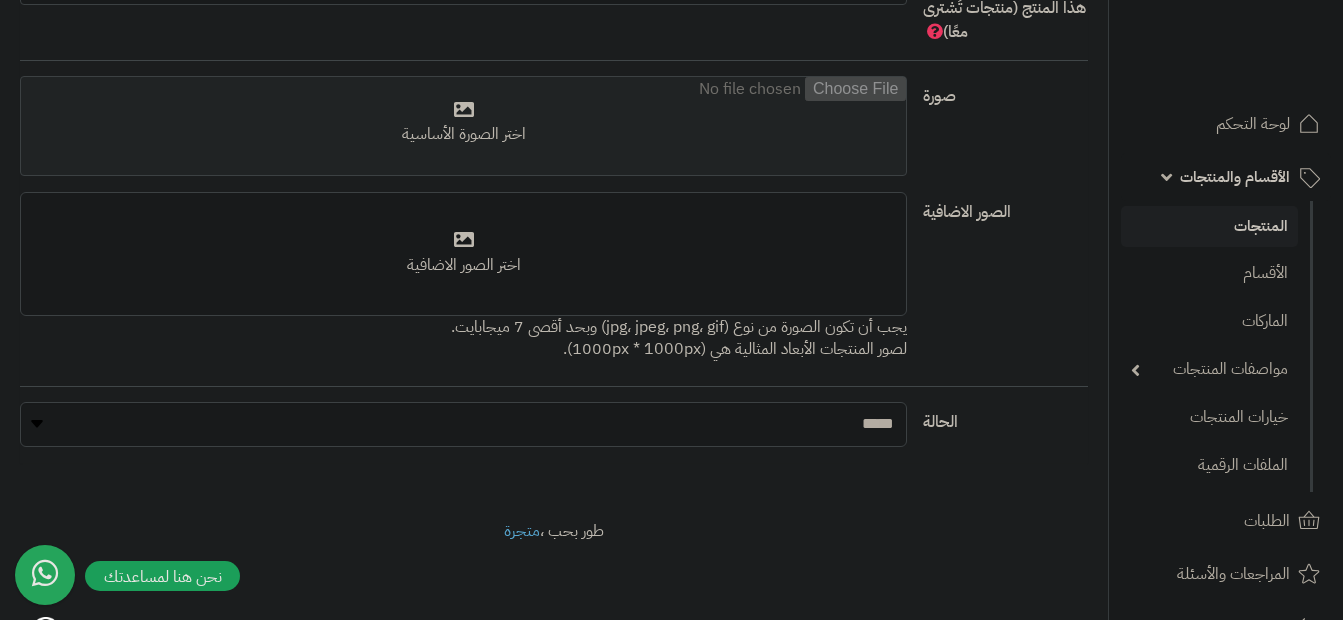 scroll, scrollTop: 1172, scrollLeft: 0, axis: vertical 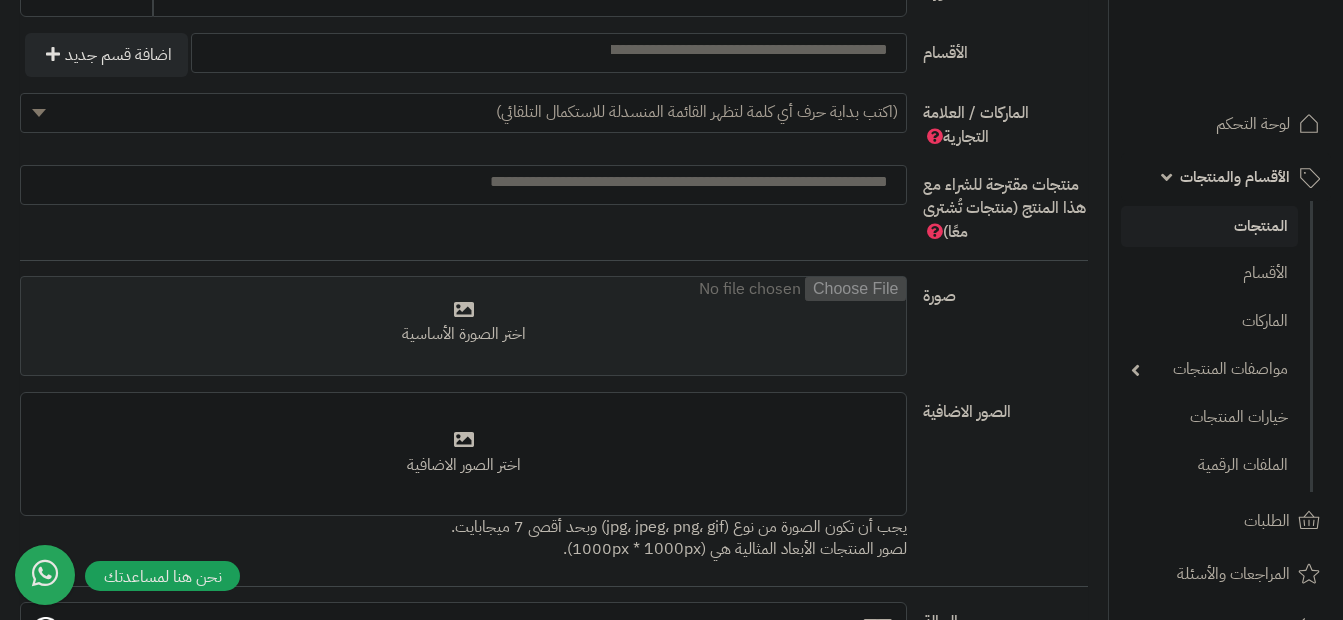 click at bounding box center [463, 327] 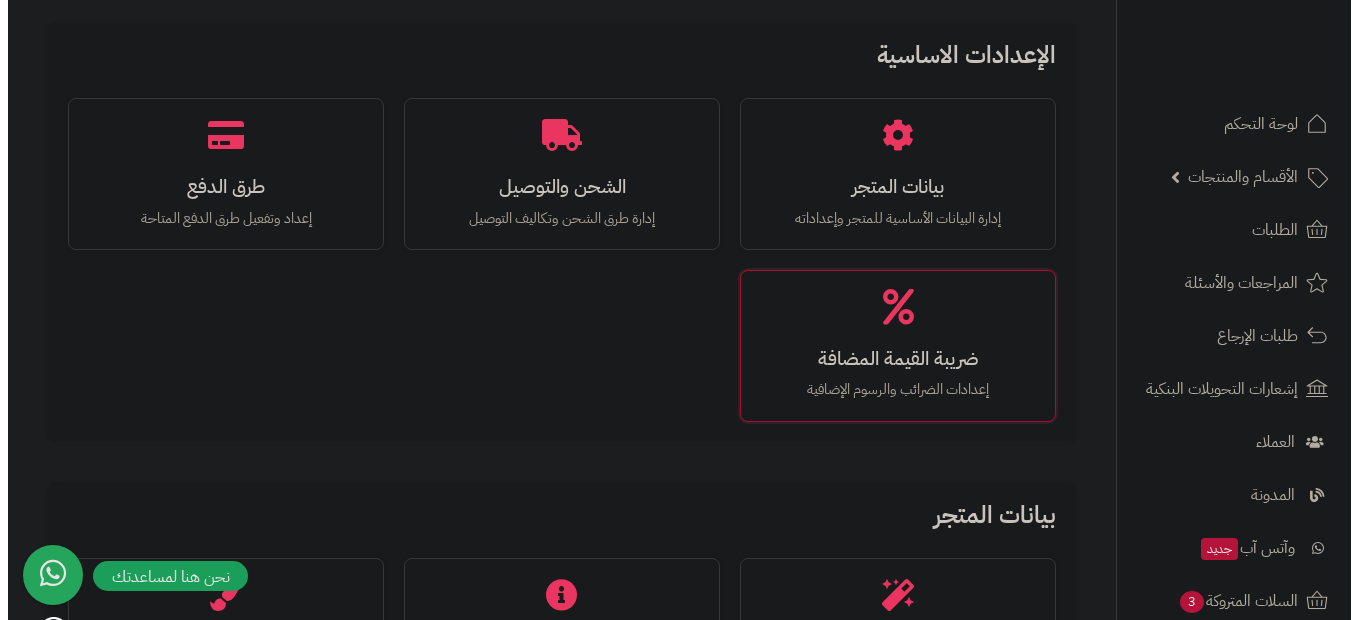 scroll, scrollTop: 0, scrollLeft: 0, axis: both 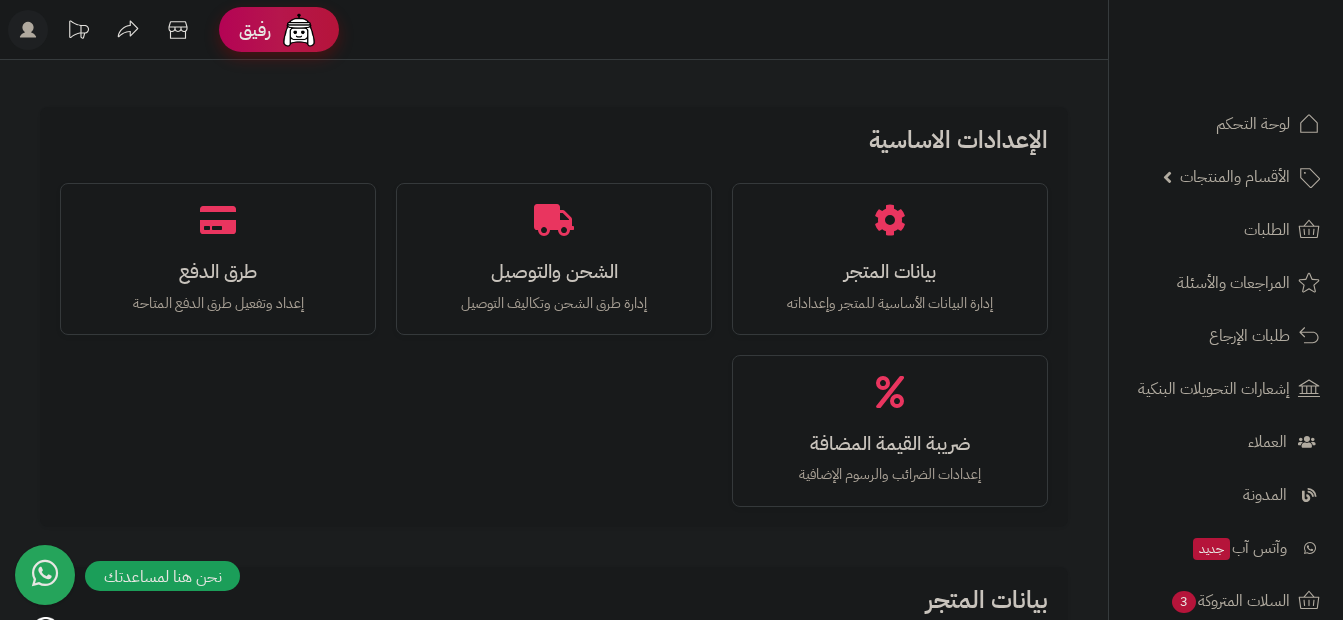 click at bounding box center (299, 30) 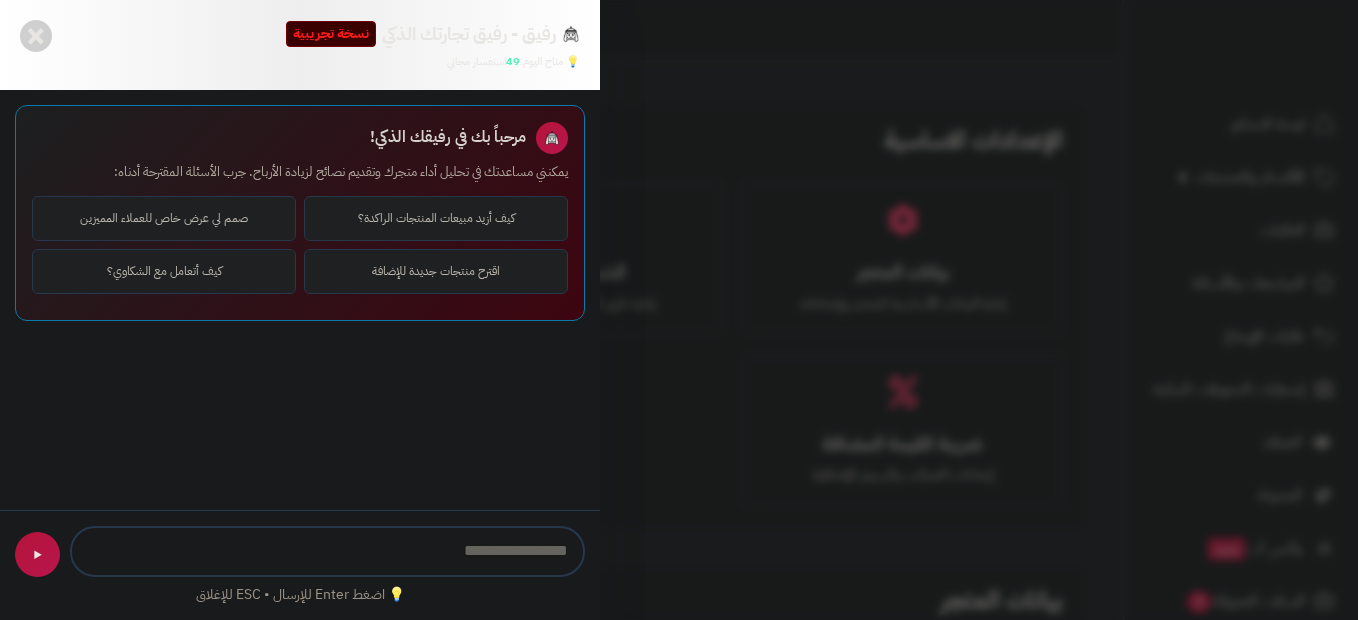 click at bounding box center (327, 551) 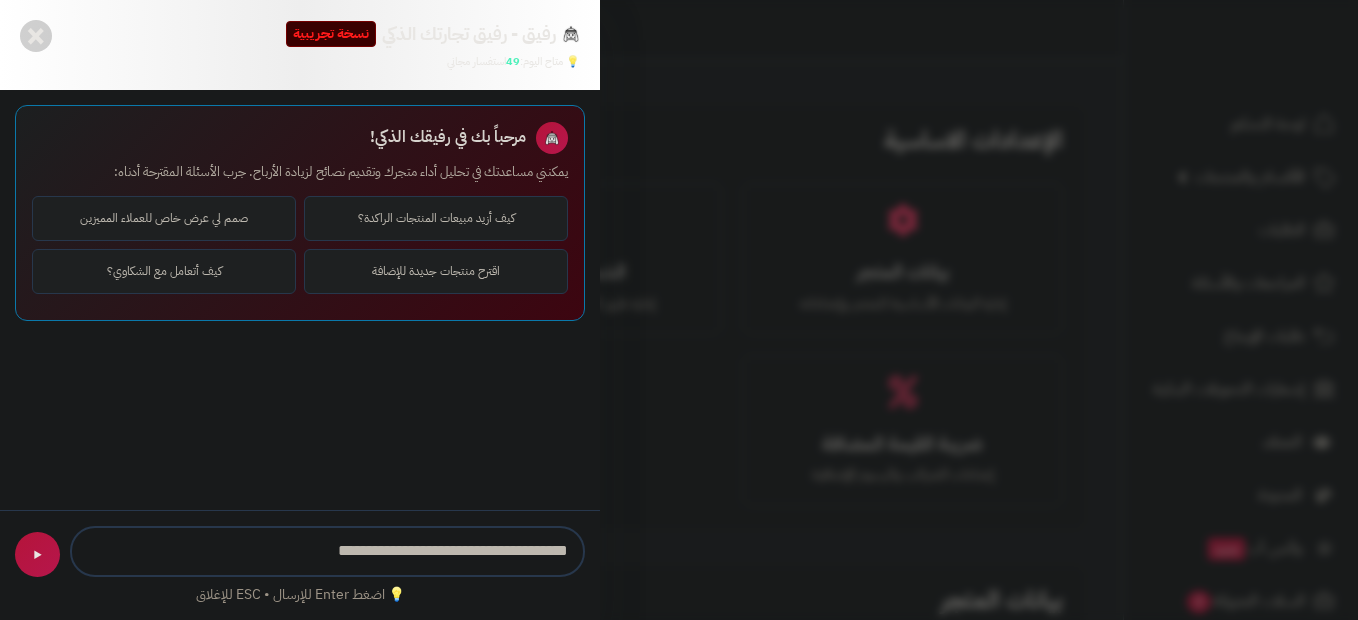 type on "**********" 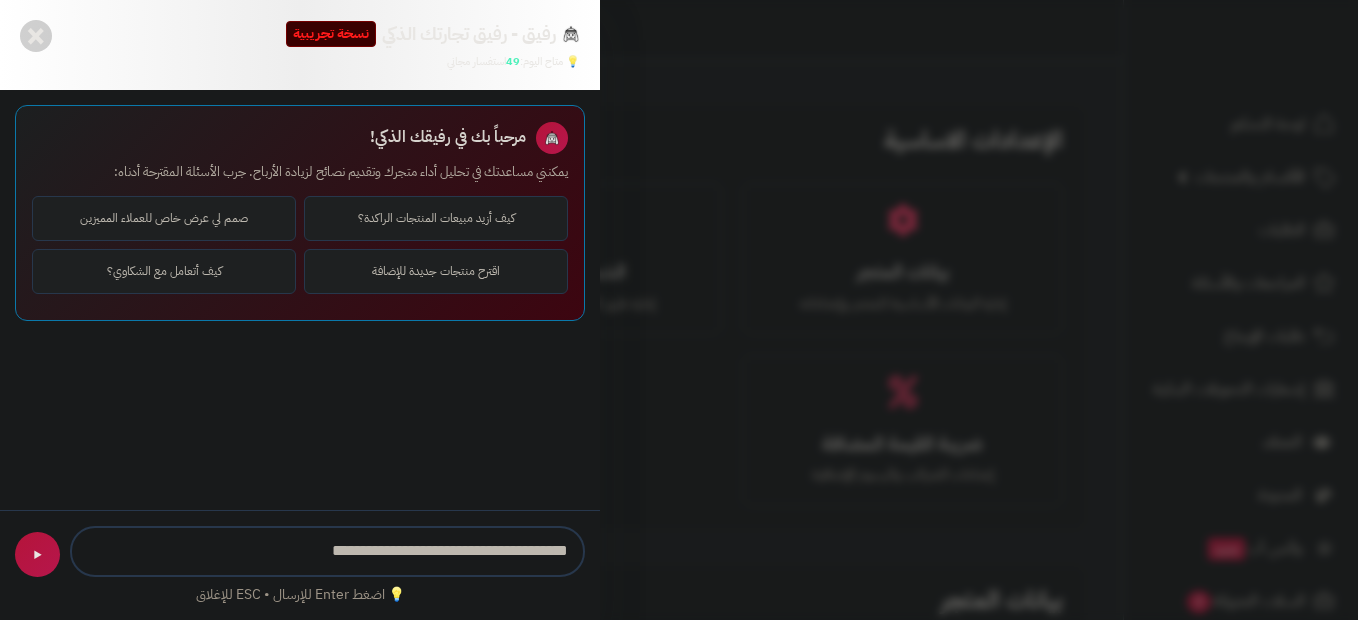 type 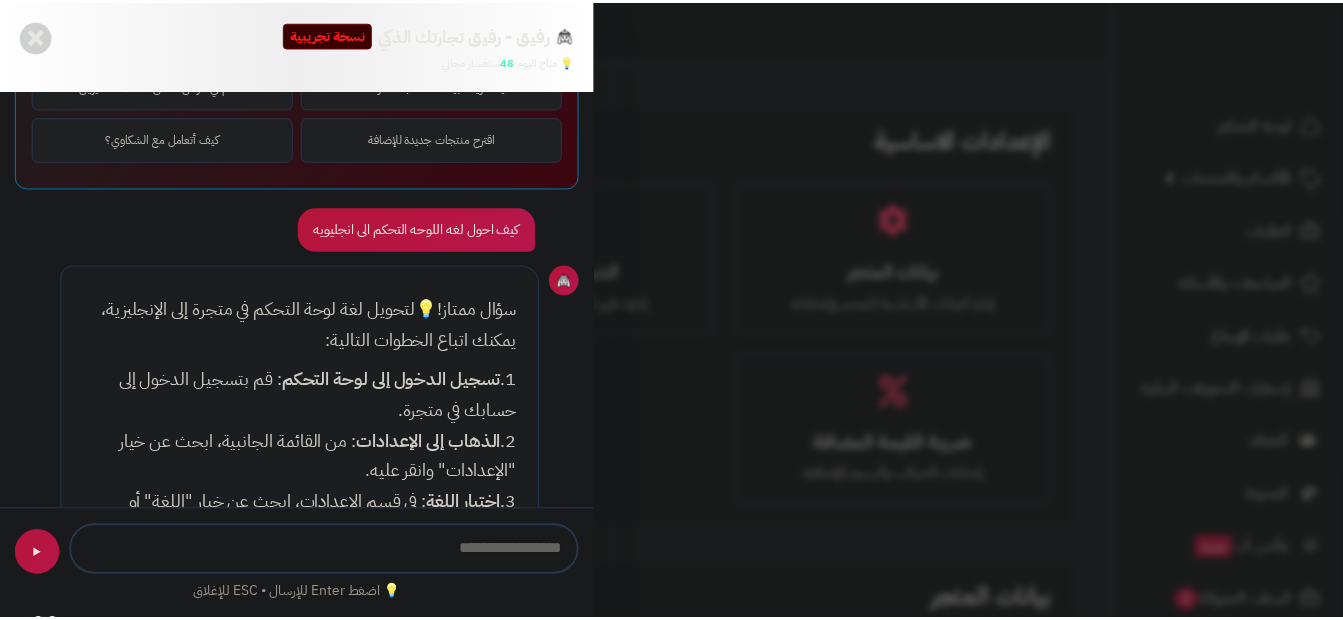 scroll, scrollTop: 232, scrollLeft: 0, axis: vertical 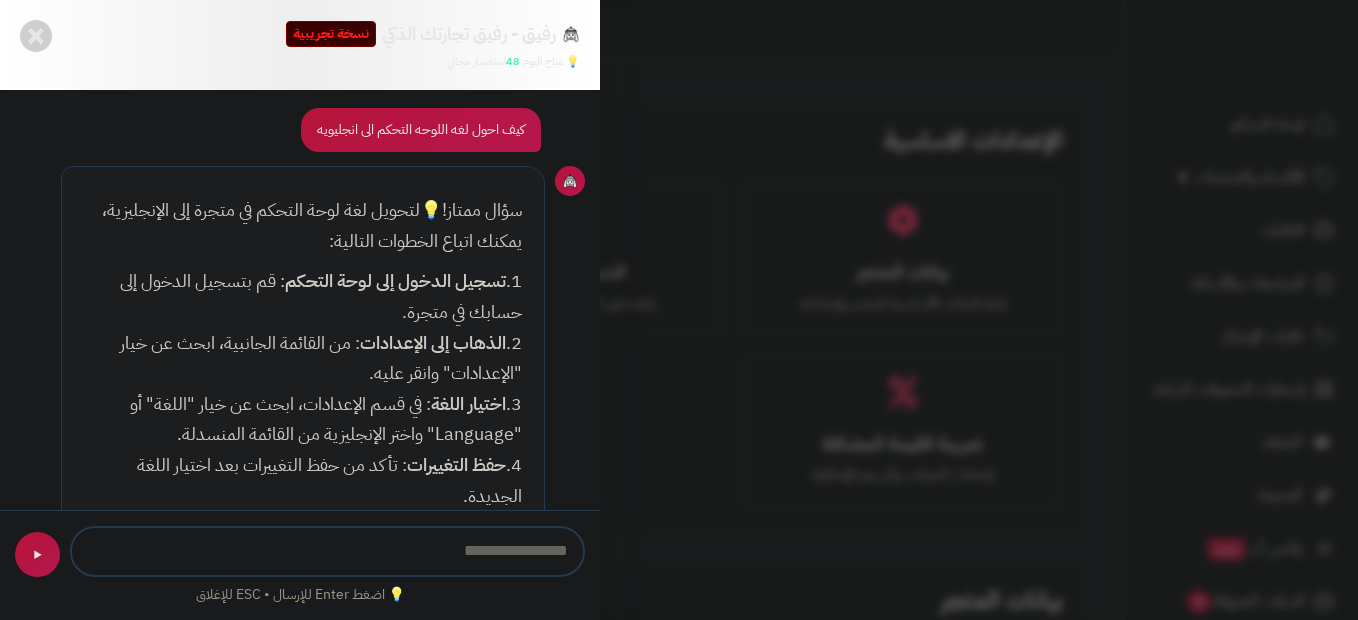 click on "رفيق - رفيق تجارتك الذكي
نسخة تجريبية
🌱
تاجر جديد
×
💡 متاح اليوم:  48  استفسار مجاني
📝  مساعد كتابة المنتجات  - اطلب مني كتابة عناوين أو أوصاف احترافية
✨ عنوان المنتج
📝 وصف المنتج
💰 تحليل المبيعات
🏆 أفضل المنتجات
👥 ولاء العملاء
📦 إدارة المخزون
مرحباً بك في رفيقك الذكي!
يمكنني مساعدتك في تحليل أداء متجرك وتقديم نصائح لزيادة الأرباح. جرب الأسئلة المقترحة أدناه: كيف أزيد مبيعات المنتجات الراكدة؟ صمم لي عرض خاص للعملاء المميزين اقترح منتجات جديدة للإضافة كيف أتعامل مع الشكاوي؟ كيف احول لغه اللوحه التحكم الى انجليويه سؤال ممتاز!  💡 1.  2.  3.  4." at bounding box center [679, 310] 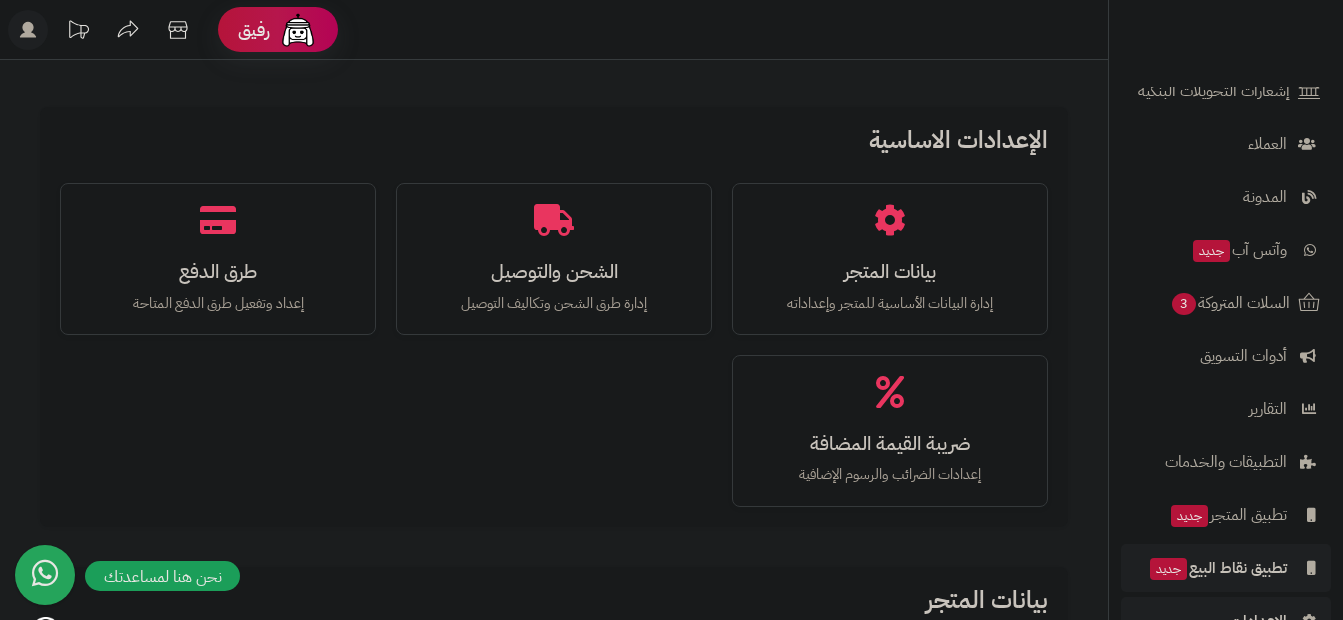 scroll, scrollTop: 348, scrollLeft: 0, axis: vertical 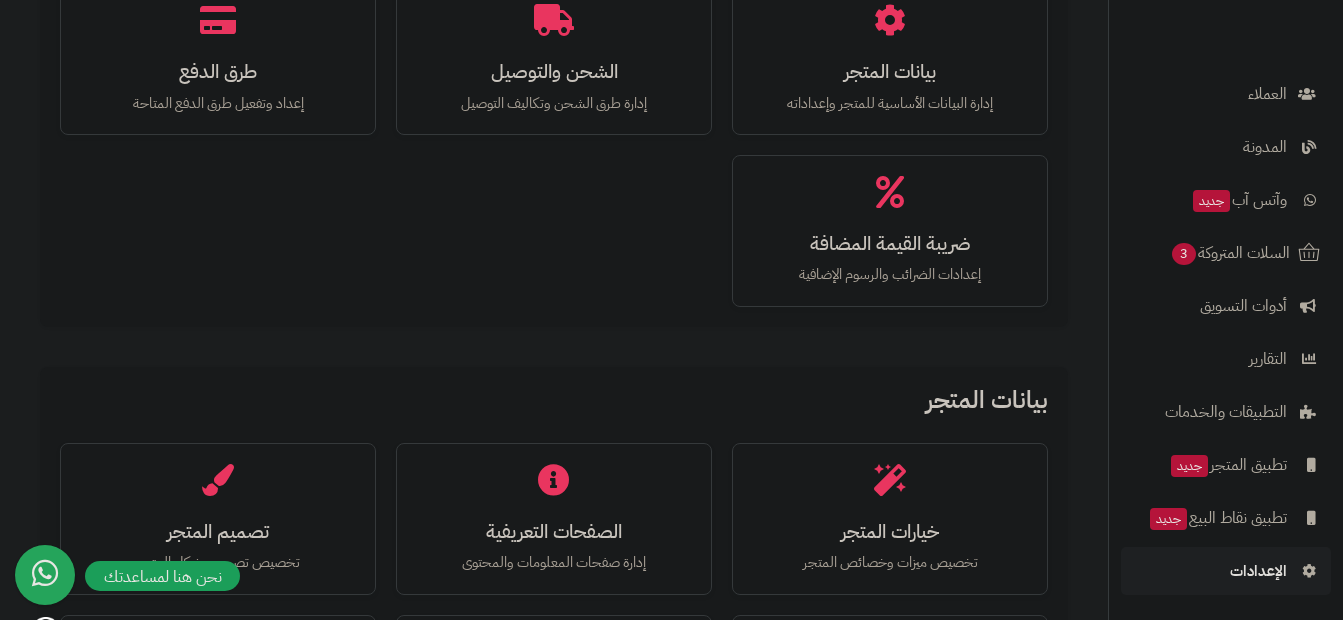 click on "الإعدادات" at bounding box center (1258, 571) 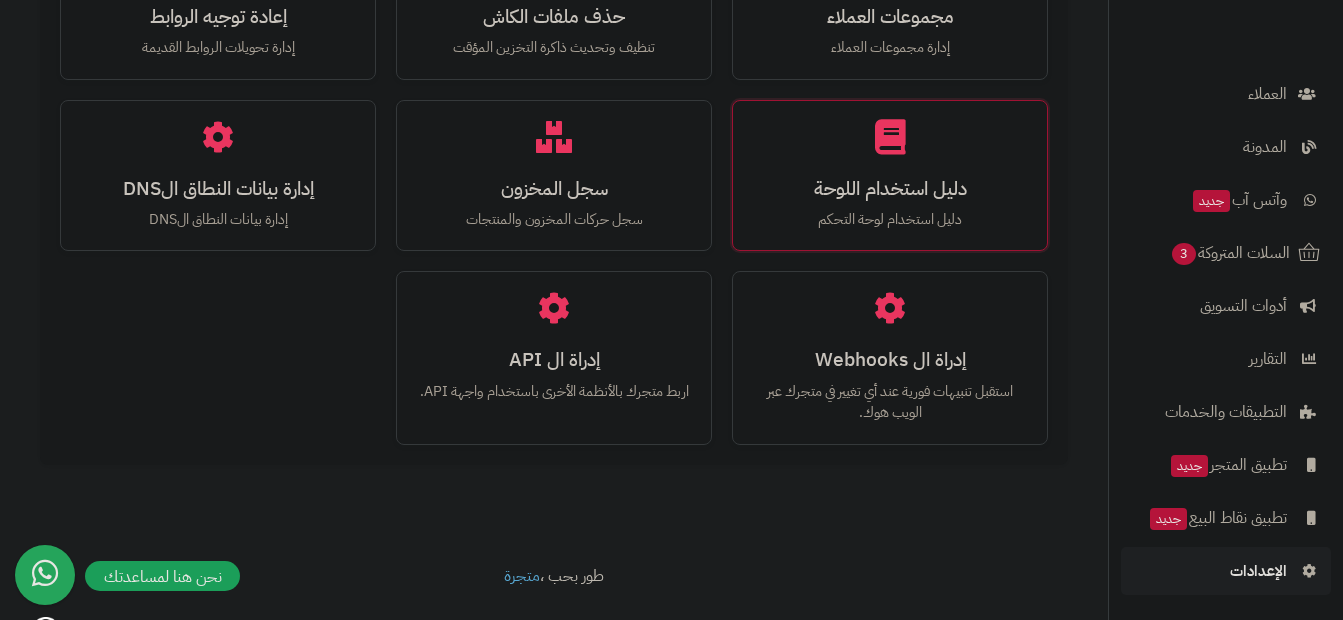 scroll, scrollTop: 2195, scrollLeft: 0, axis: vertical 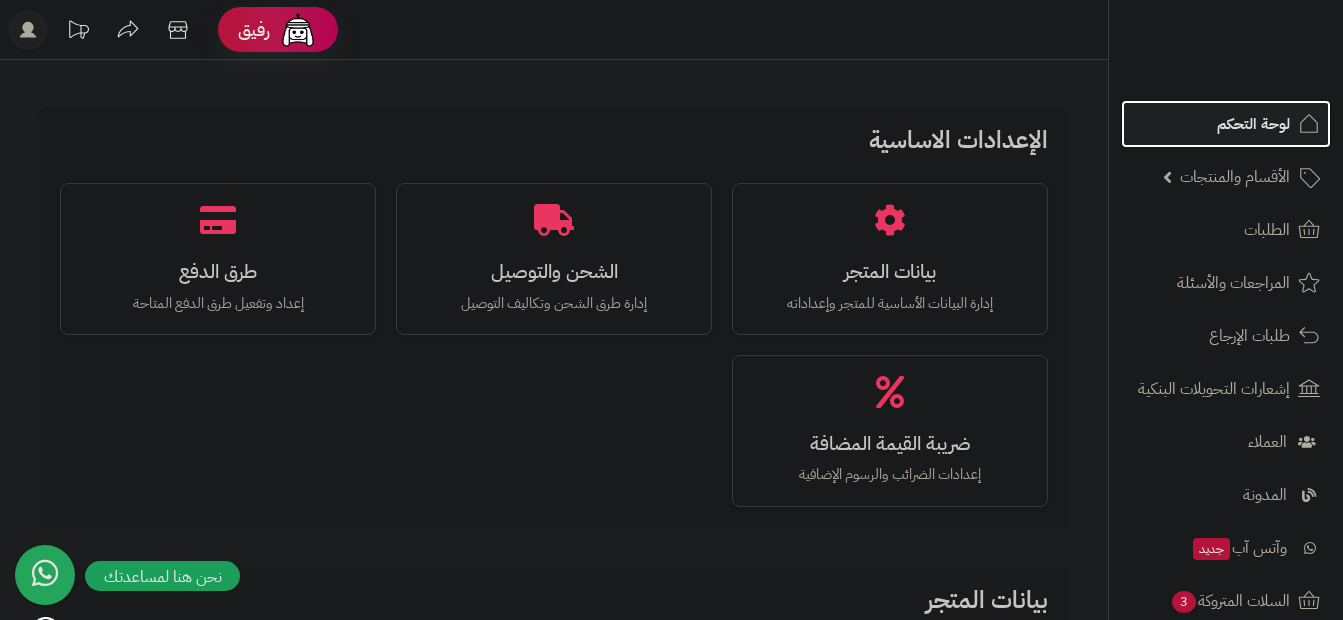 click on "لوحة التحكم" at bounding box center [1253, 124] 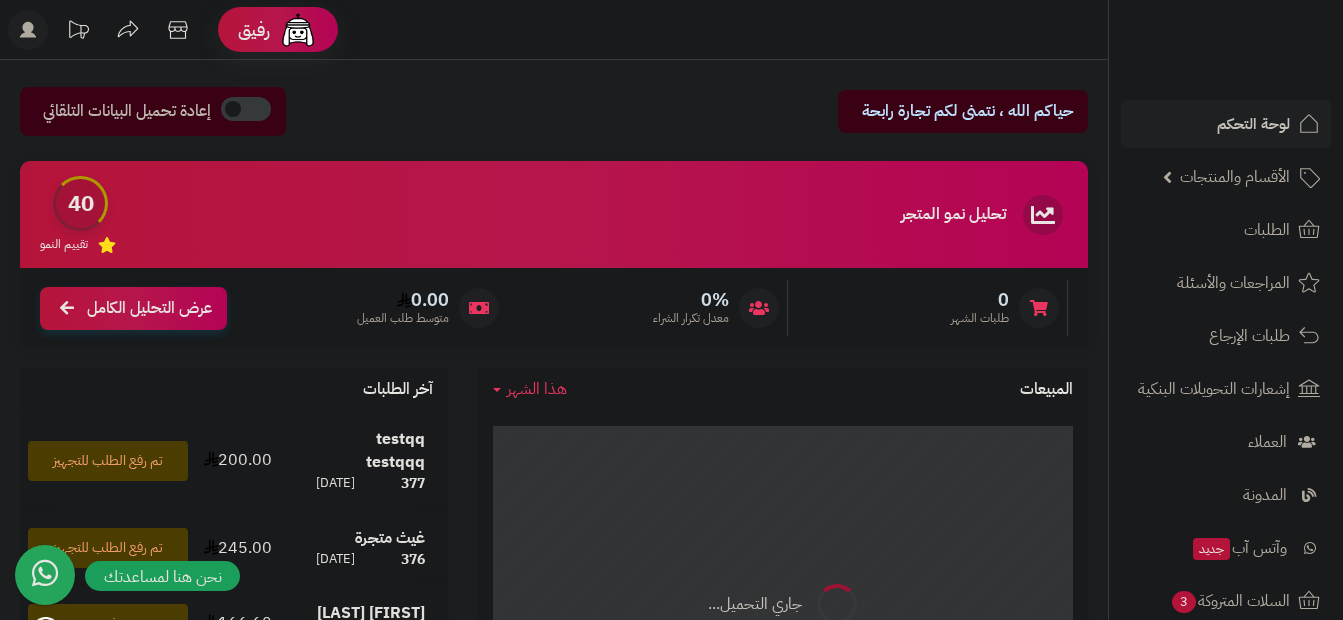 scroll, scrollTop: 0, scrollLeft: 0, axis: both 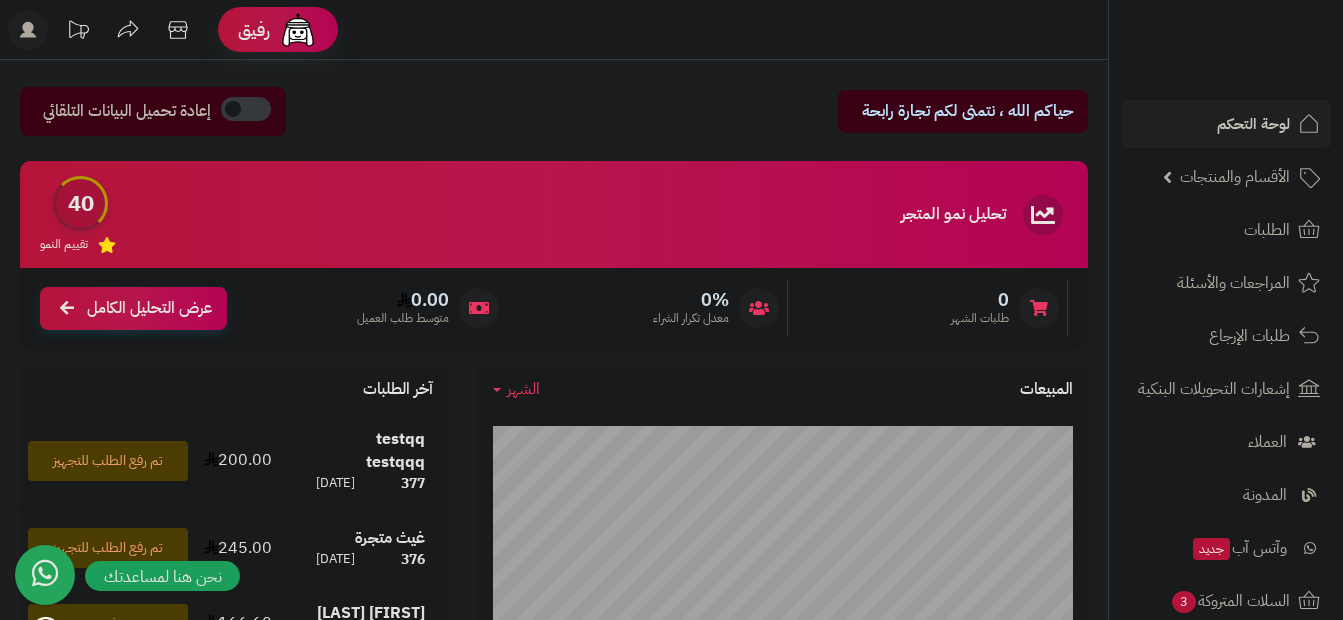 click 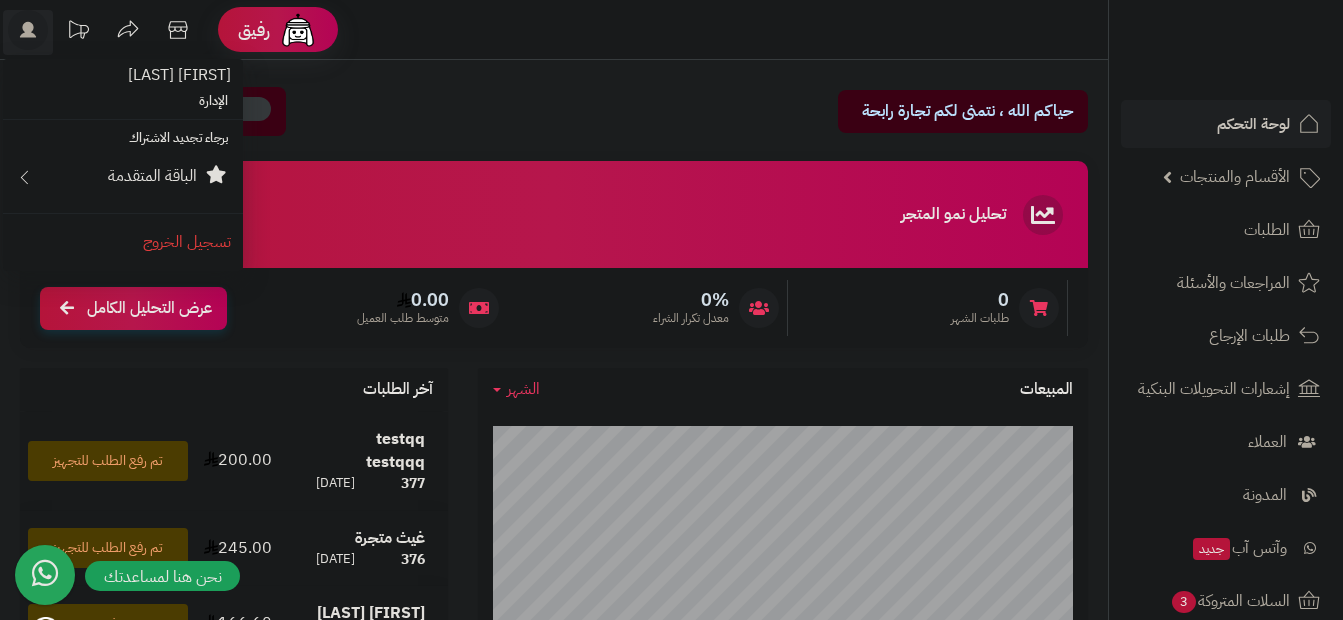 click on "حياكم الله ، نتمنى لكم تجارة رابحة
إعادة تحميل البيانات التلقائي" at bounding box center [554, 116] 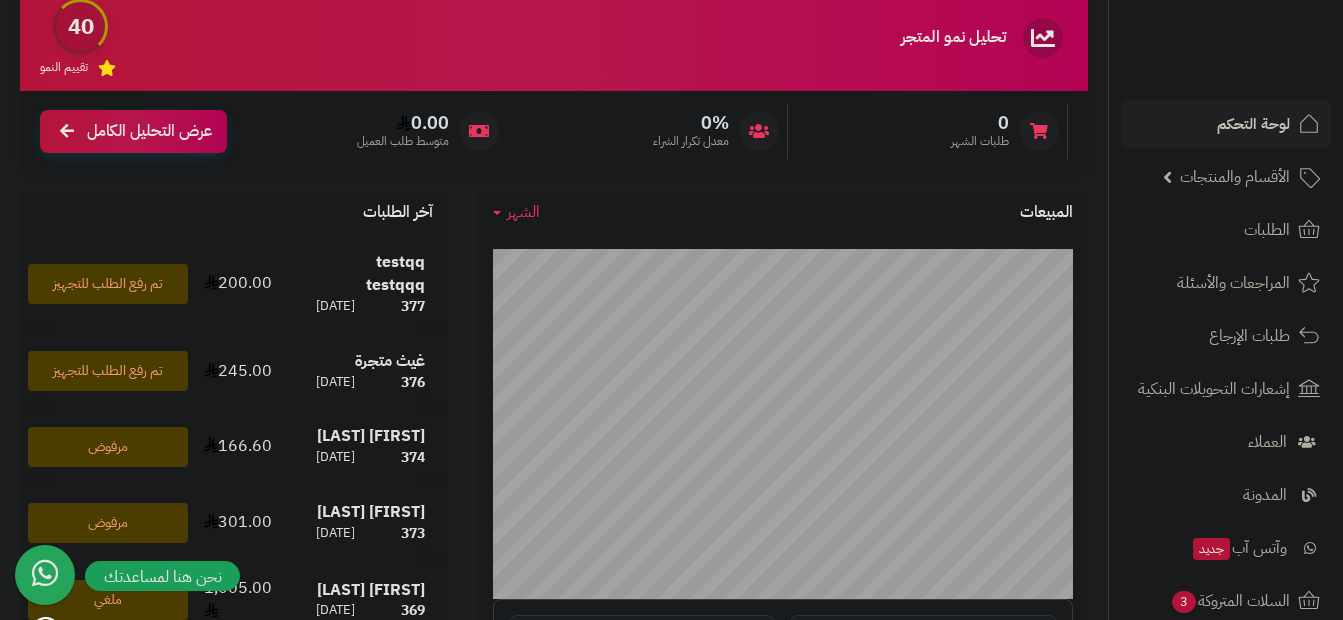 scroll, scrollTop: 200, scrollLeft: 0, axis: vertical 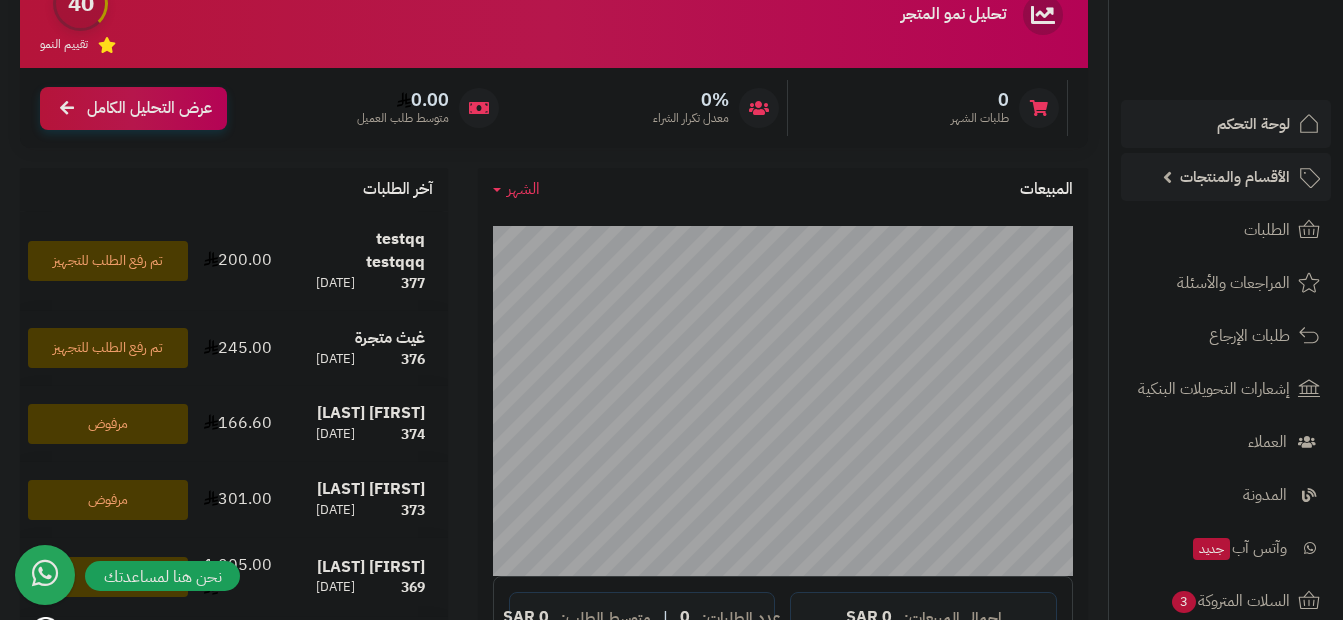 click on "الأقسام والمنتجات" at bounding box center [1235, 177] 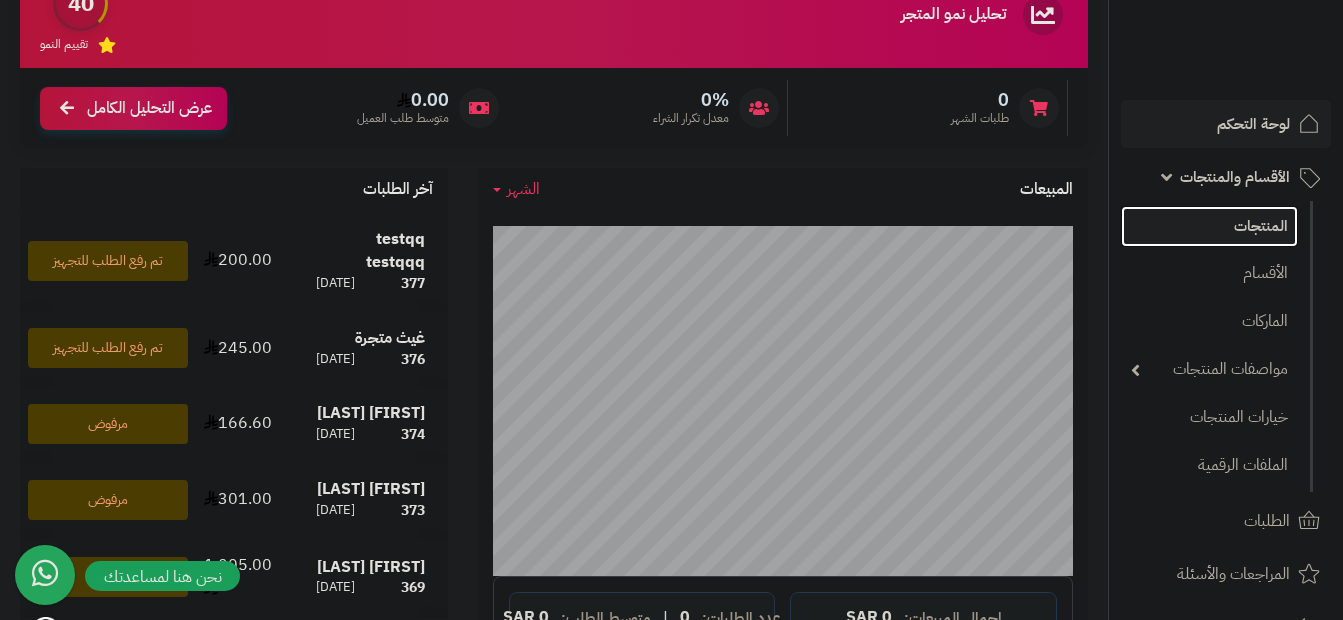 click on "المنتجات" at bounding box center [1209, 226] 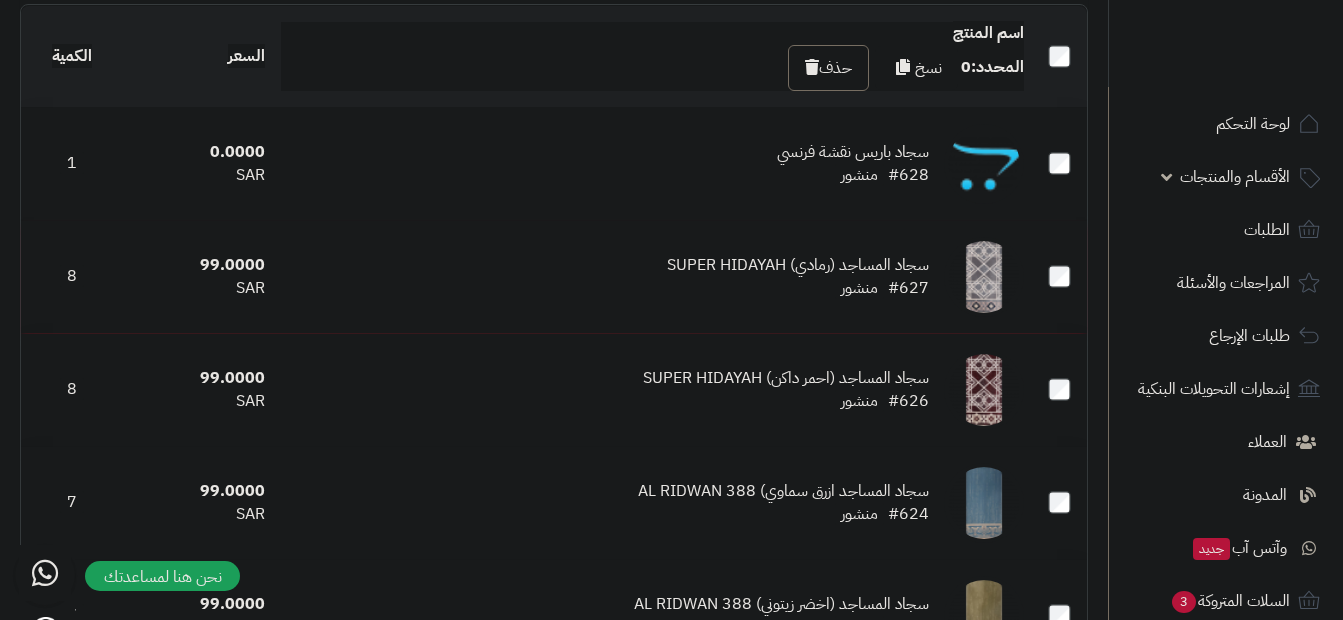 scroll, scrollTop: 200, scrollLeft: 0, axis: vertical 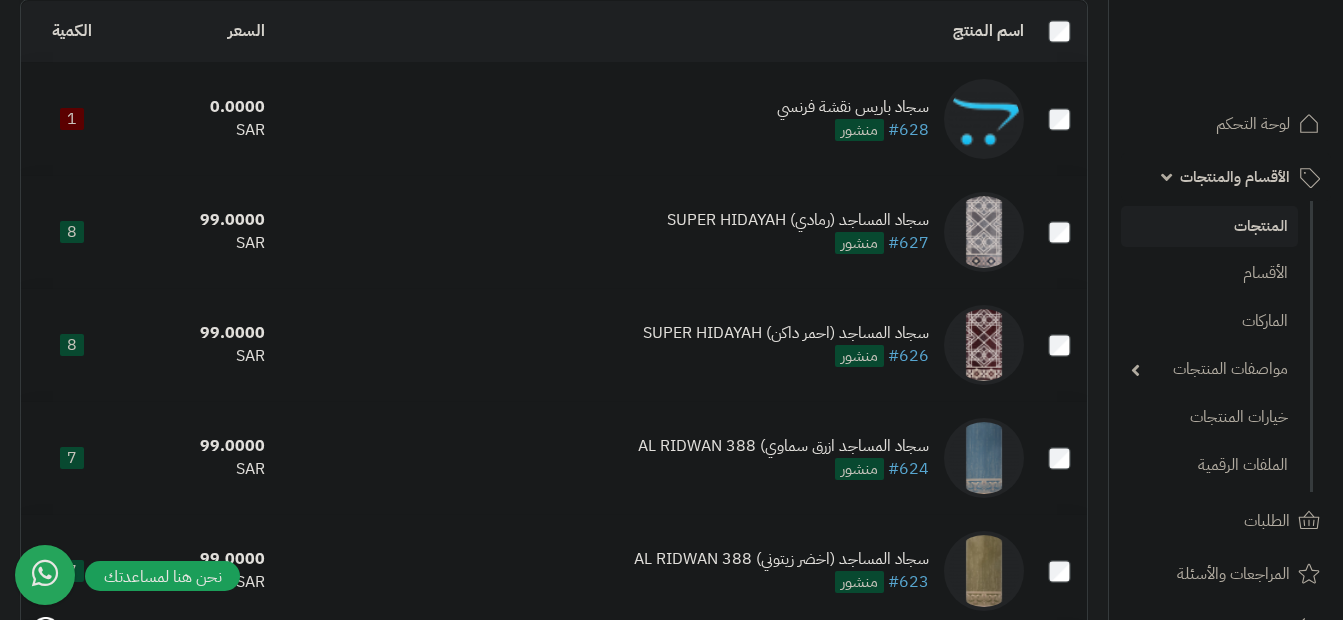 click on "سجاد باريس نقشة فرنسي" at bounding box center [853, 107] 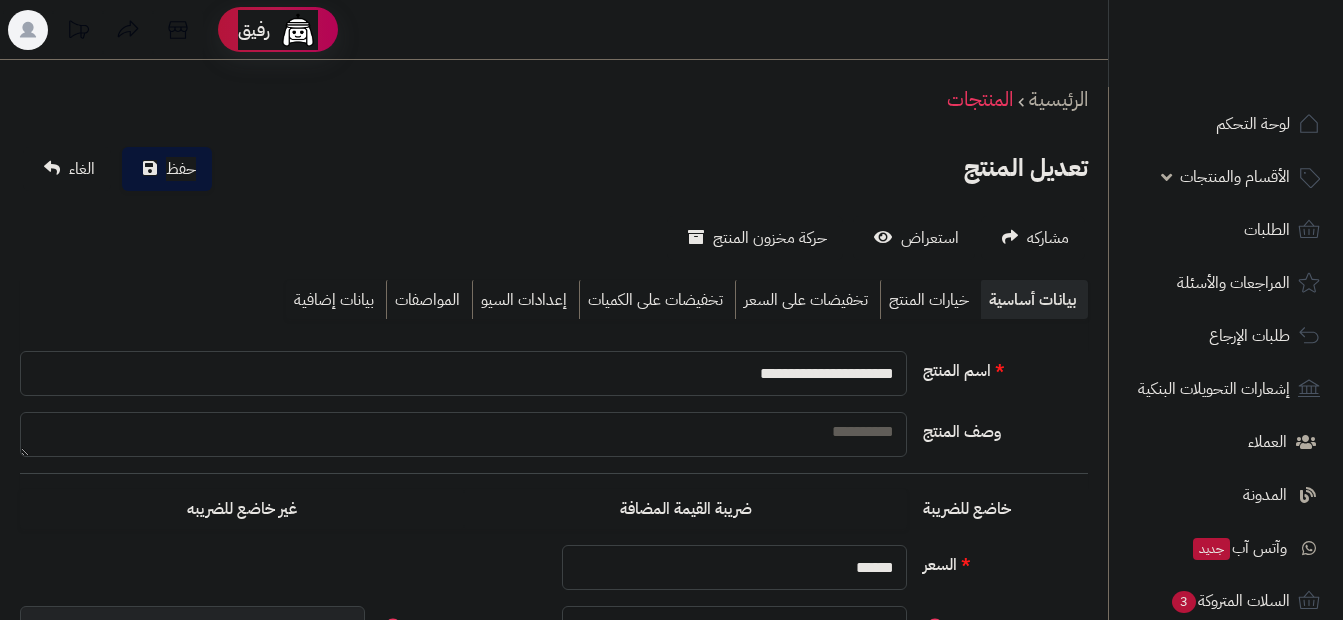 select 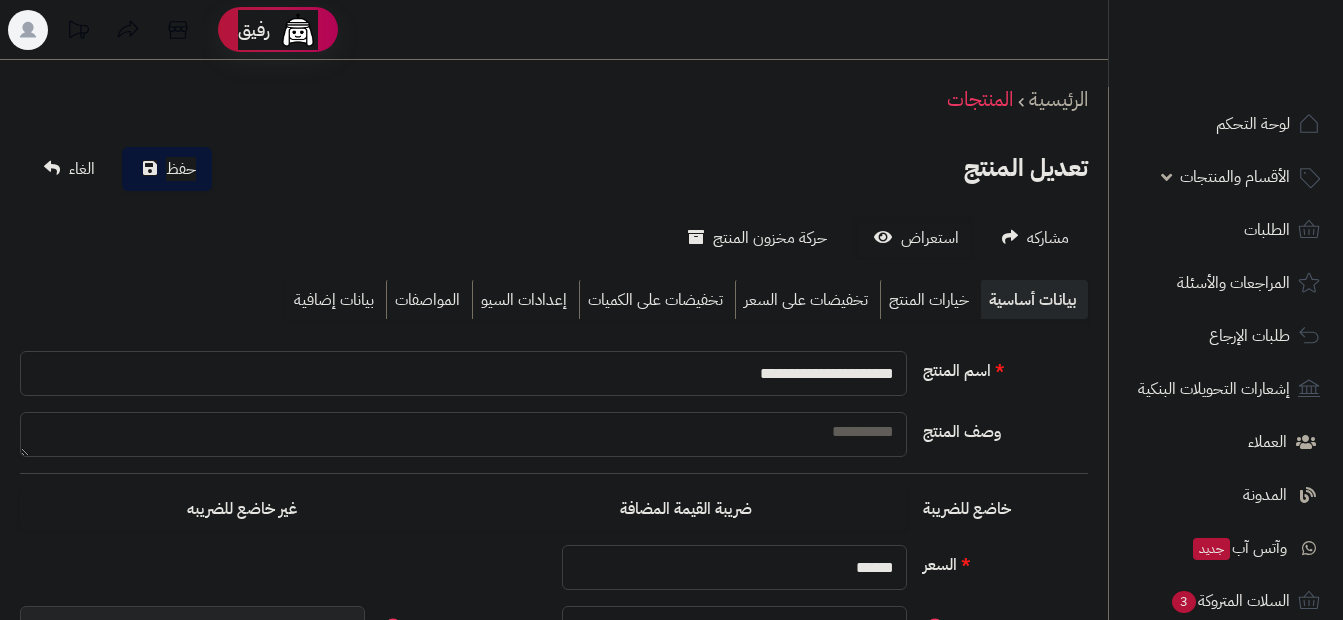 type on "****" 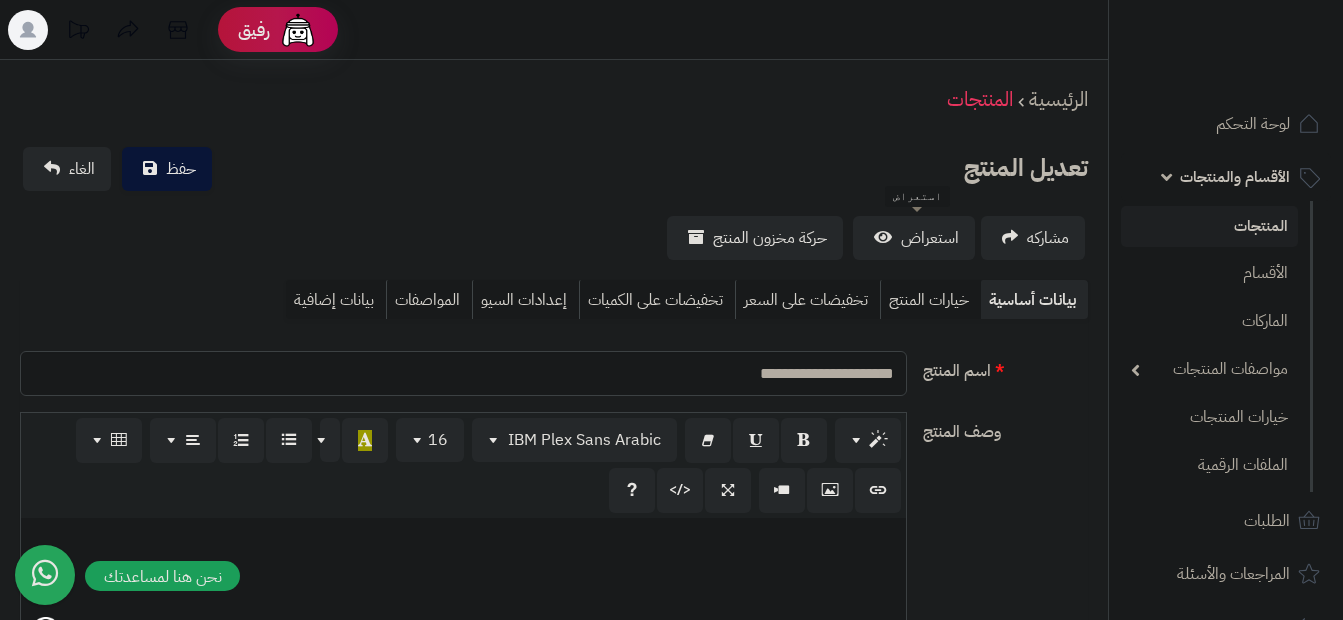 scroll, scrollTop: 0, scrollLeft: 15, axis: horizontal 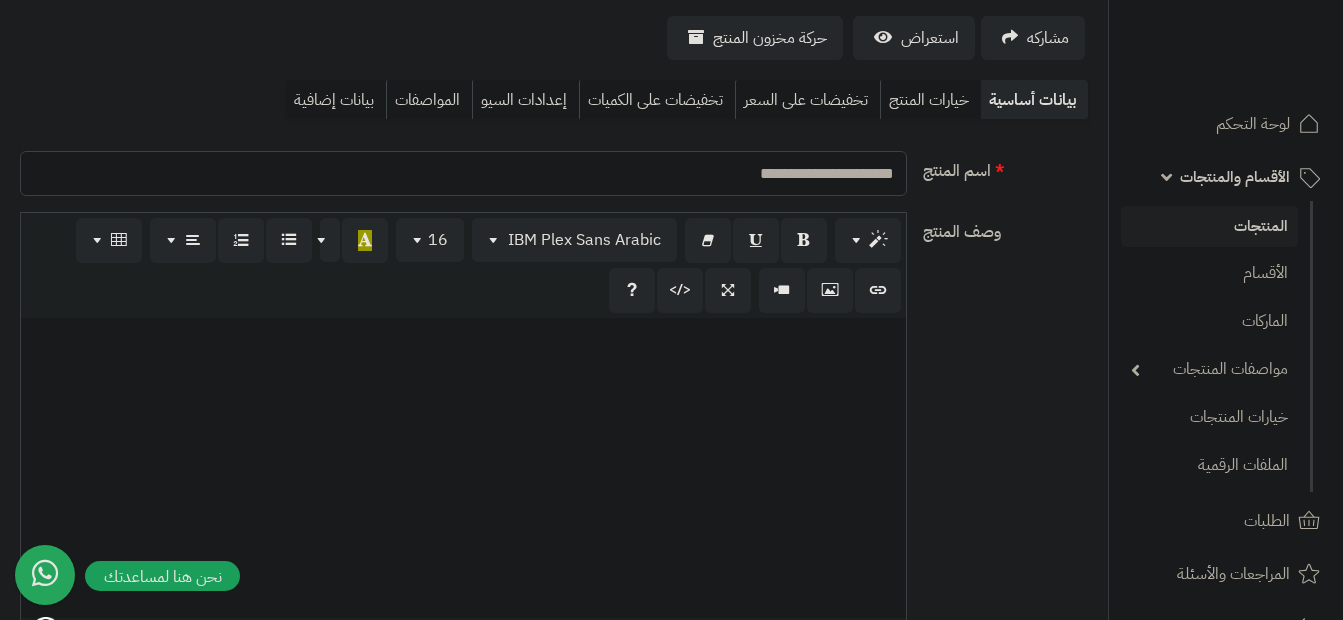 click on "**********" at bounding box center [463, 173] 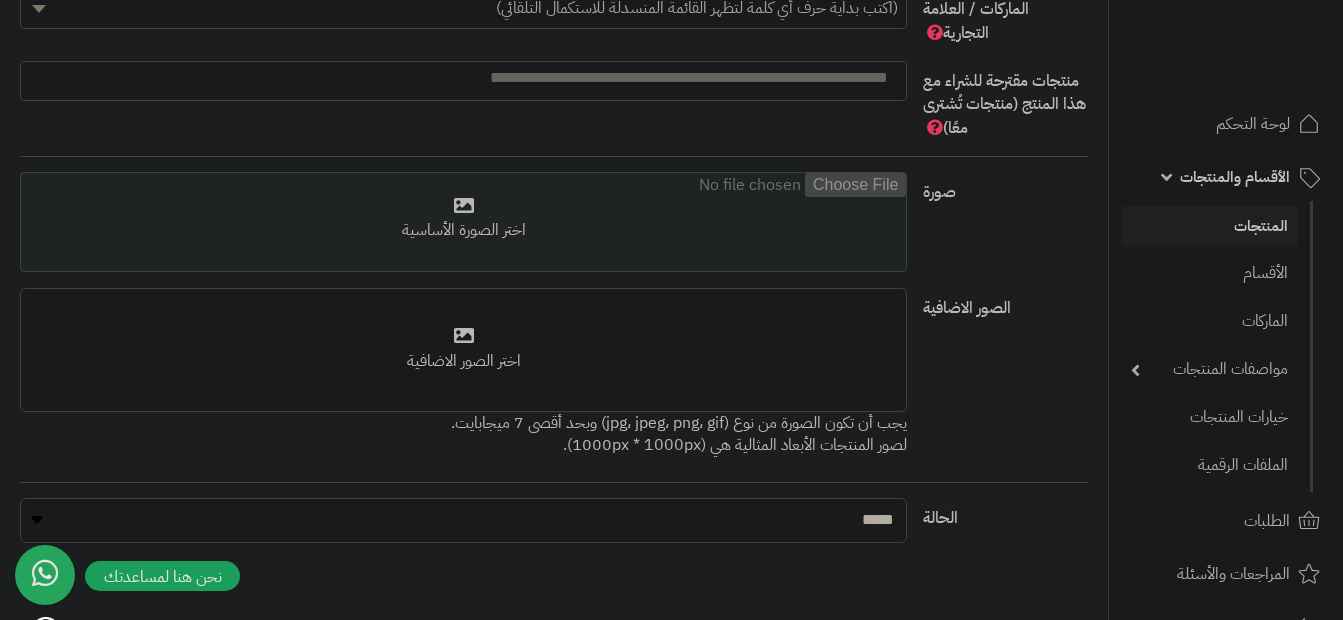 scroll, scrollTop: 1265, scrollLeft: 0, axis: vertical 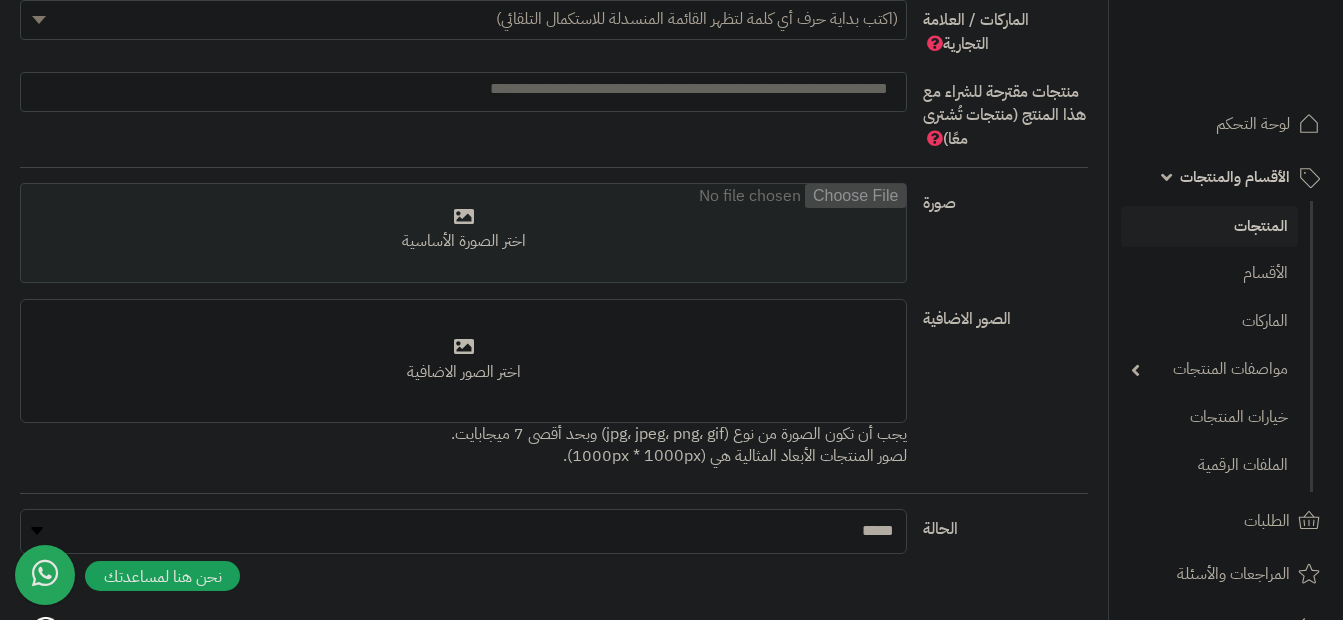 type on "**********" 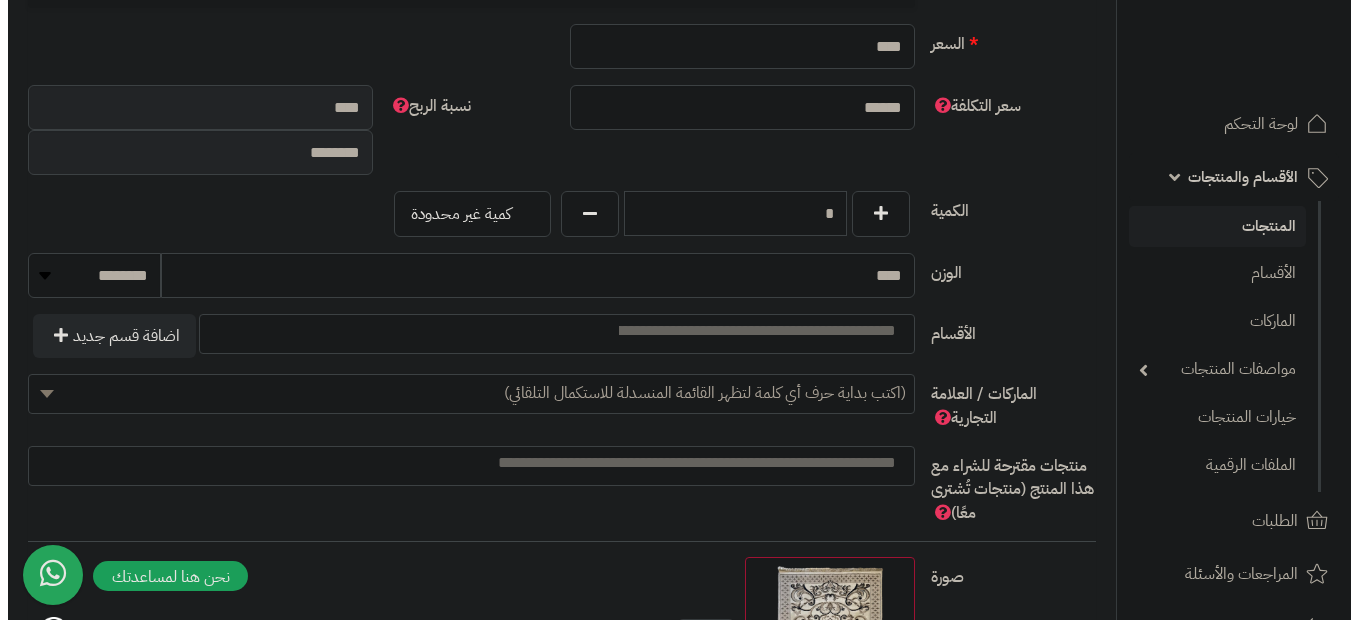 scroll, scrollTop: 889, scrollLeft: 0, axis: vertical 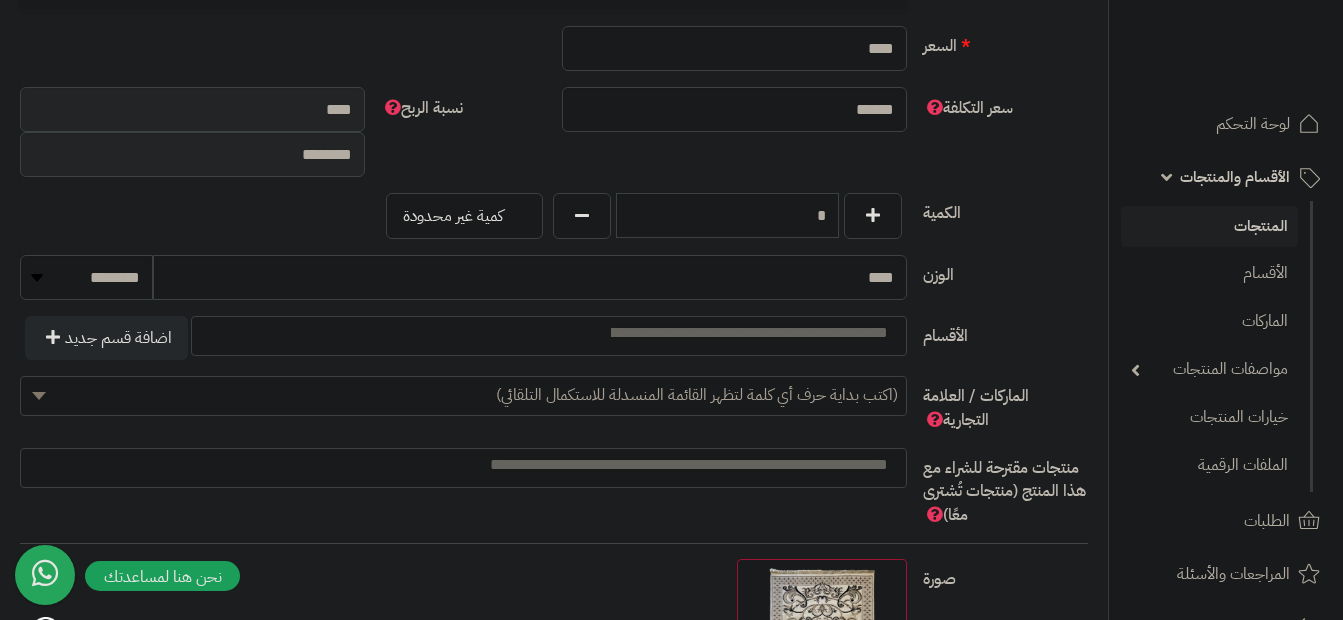 click at bounding box center (549, 331) 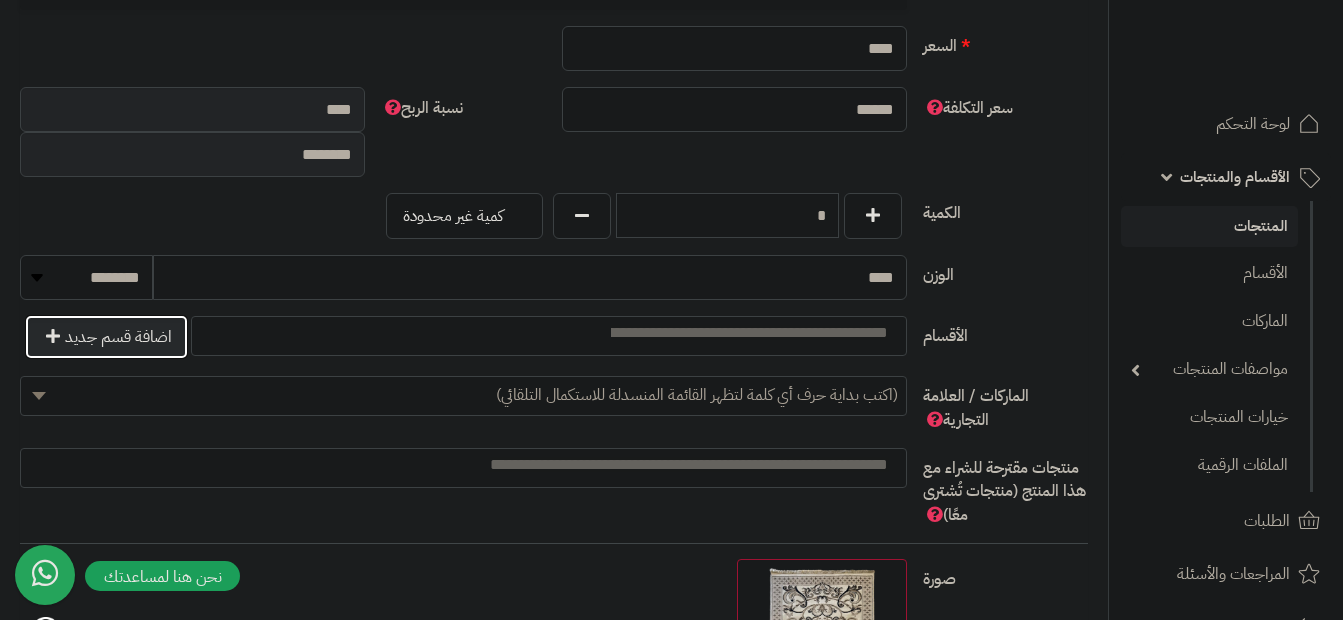 click on "اضافة قسم جديد" at bounding box center (106, 337) 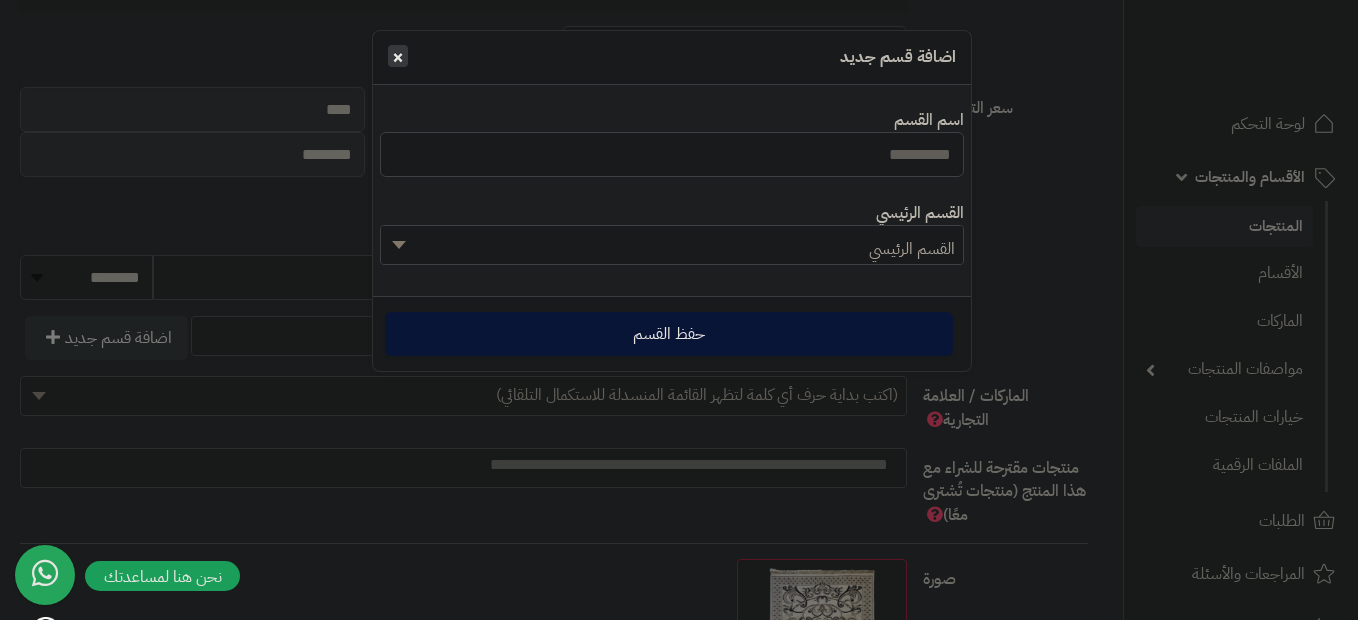 click on "اسم القسم" at bounding box center (672, 154) 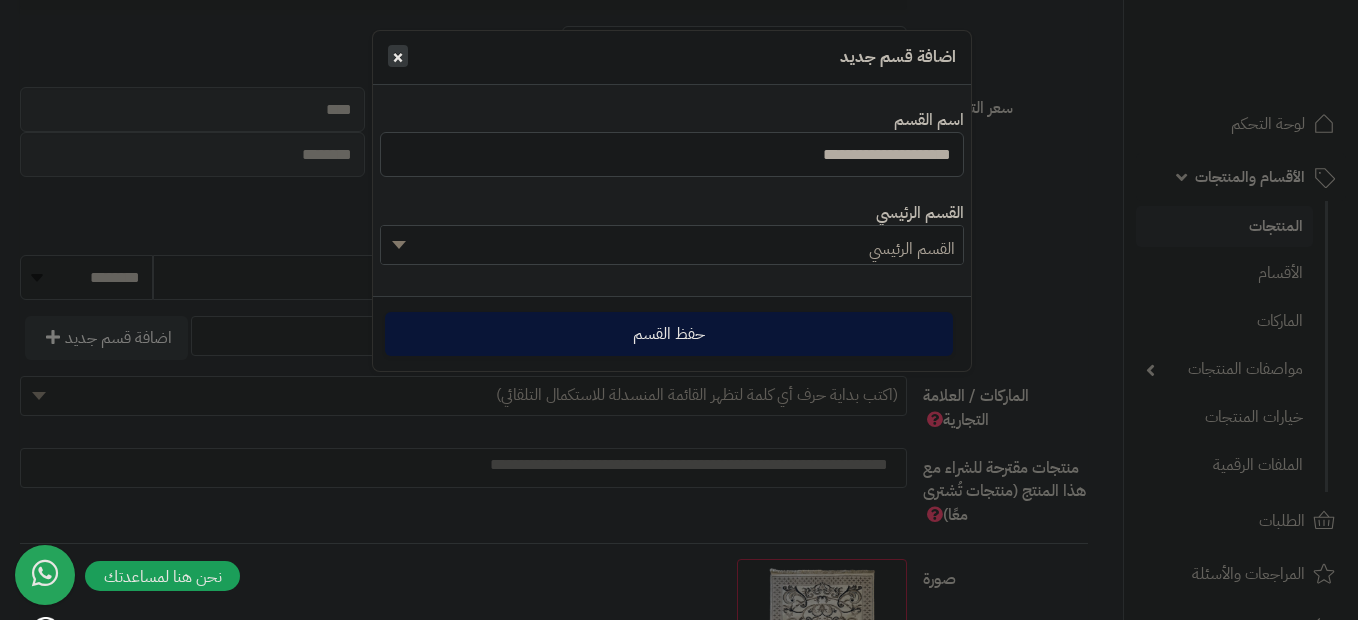 click on "**********" at bounding box center [672, 154] 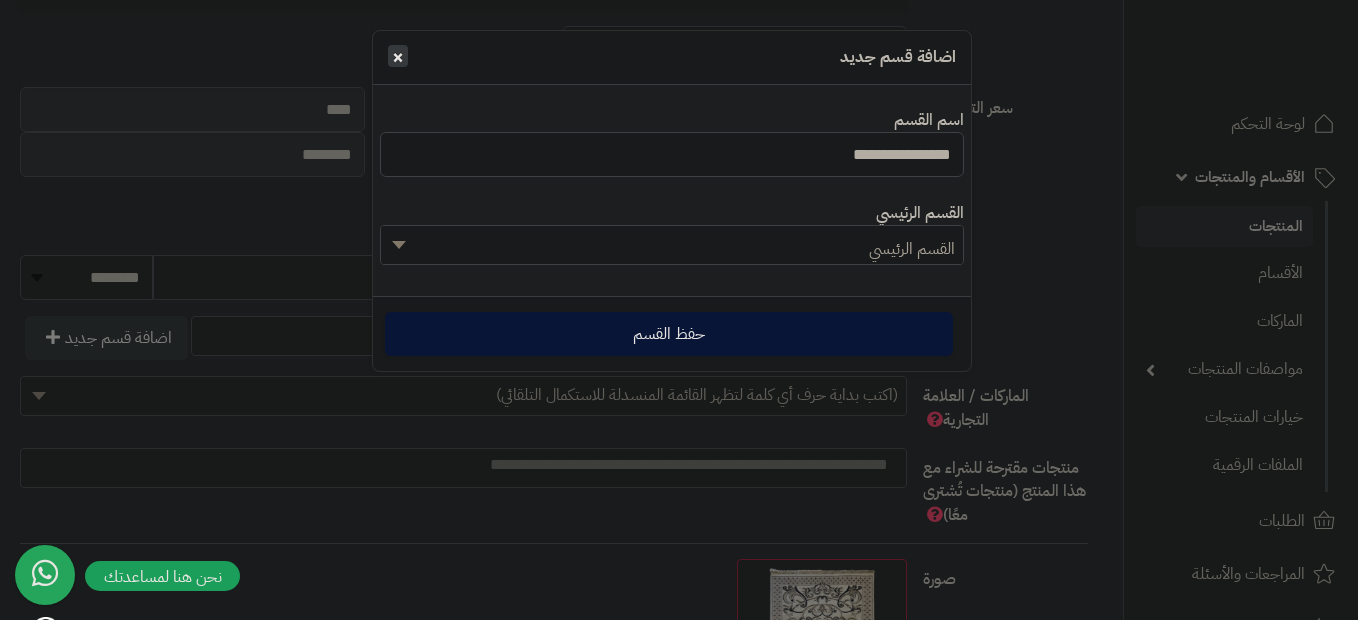 type on "**********" 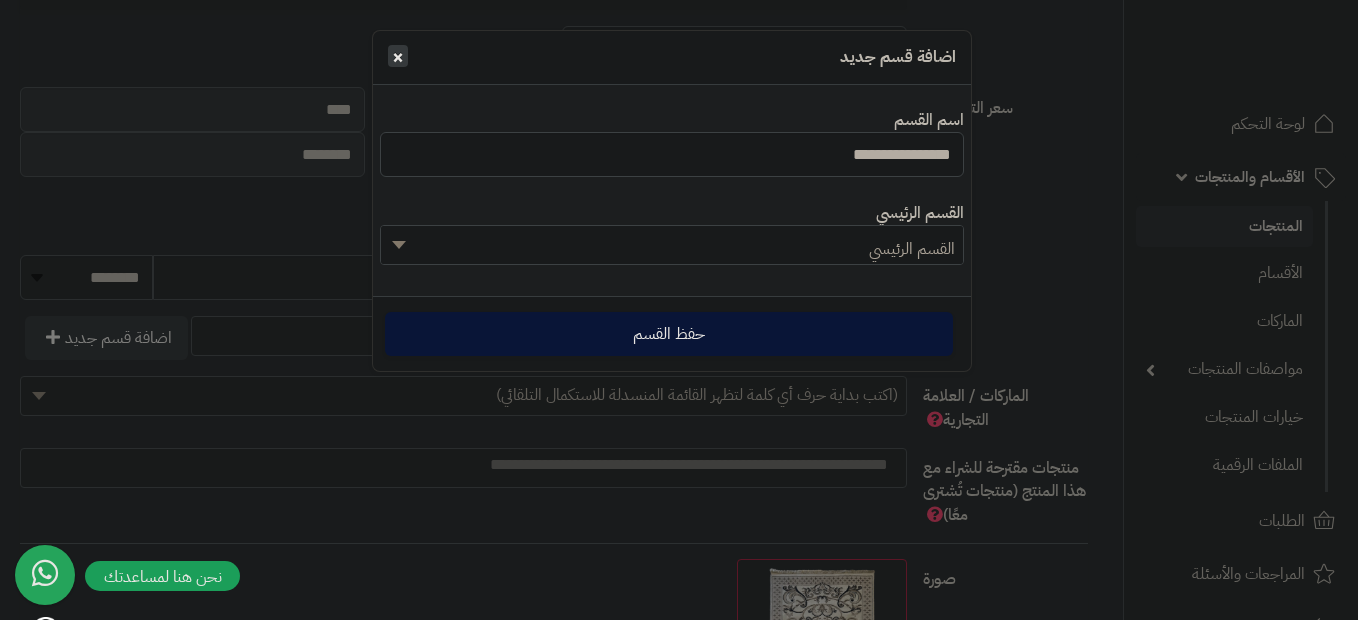 click on "القسم الرئيسي" at bounding box center [912, 249] 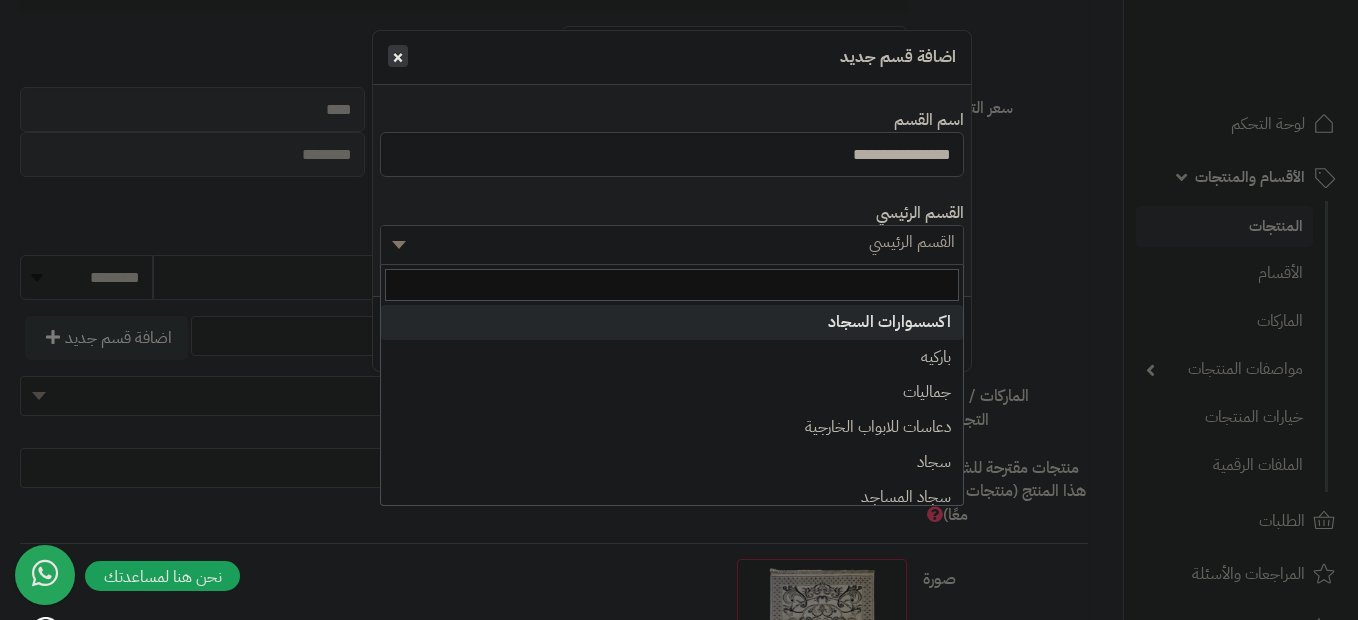 scroll, scrollTop: 8, scrollLeft: 0, axis: vertical 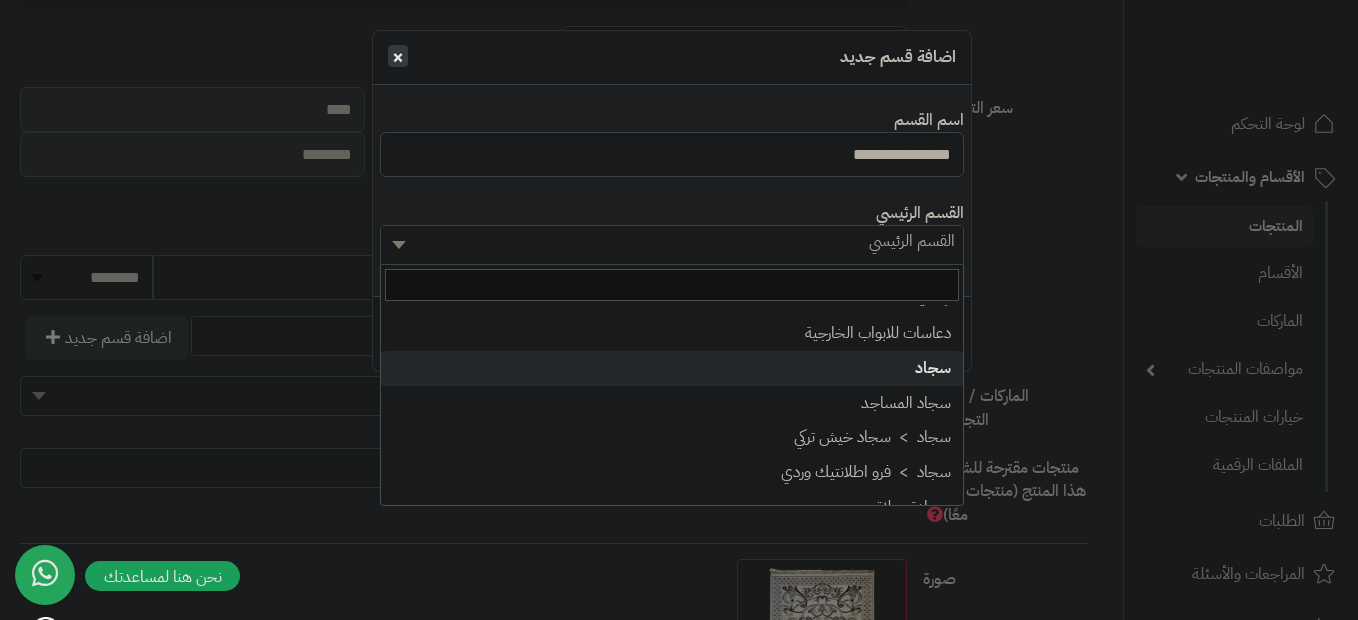 select on "**" 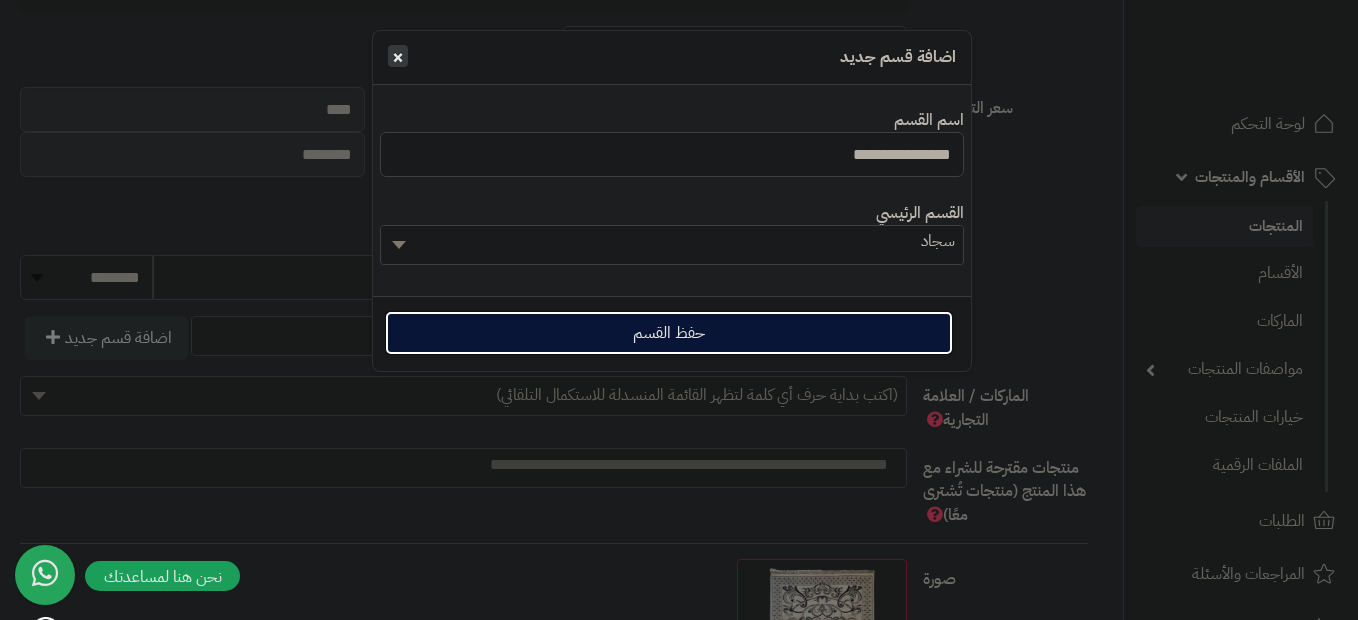 click on "حفظ القسم" at bounding box center (669, 333) 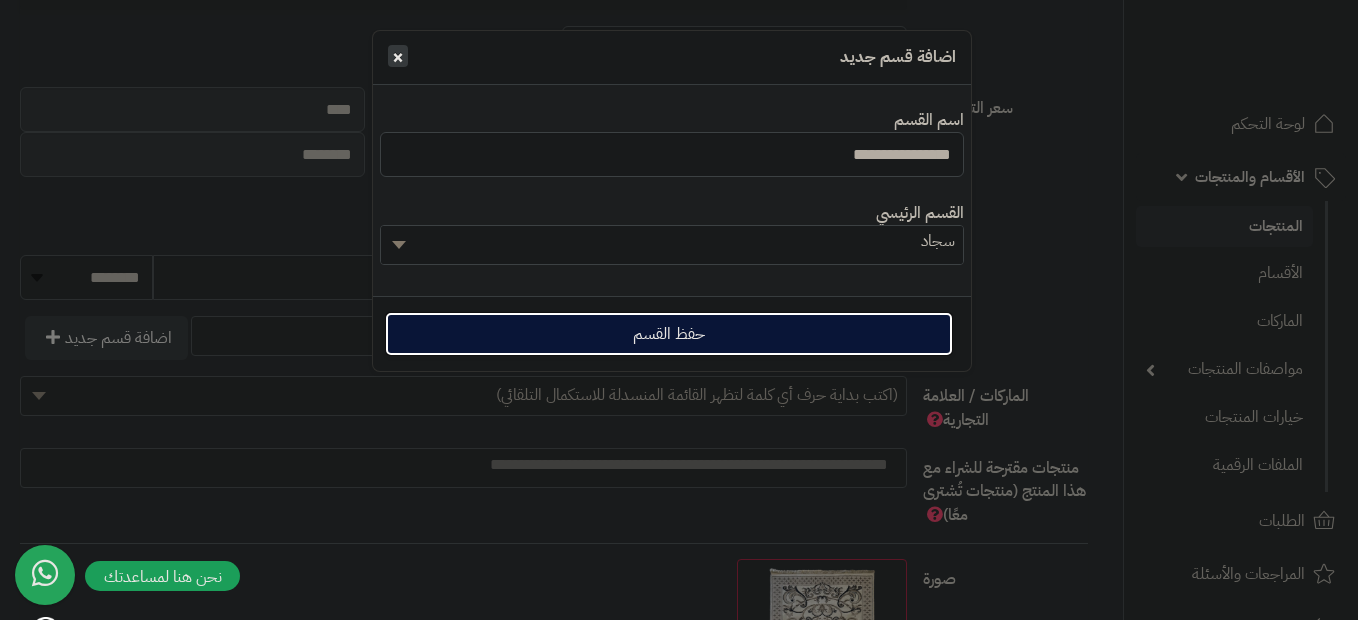 select on "**" 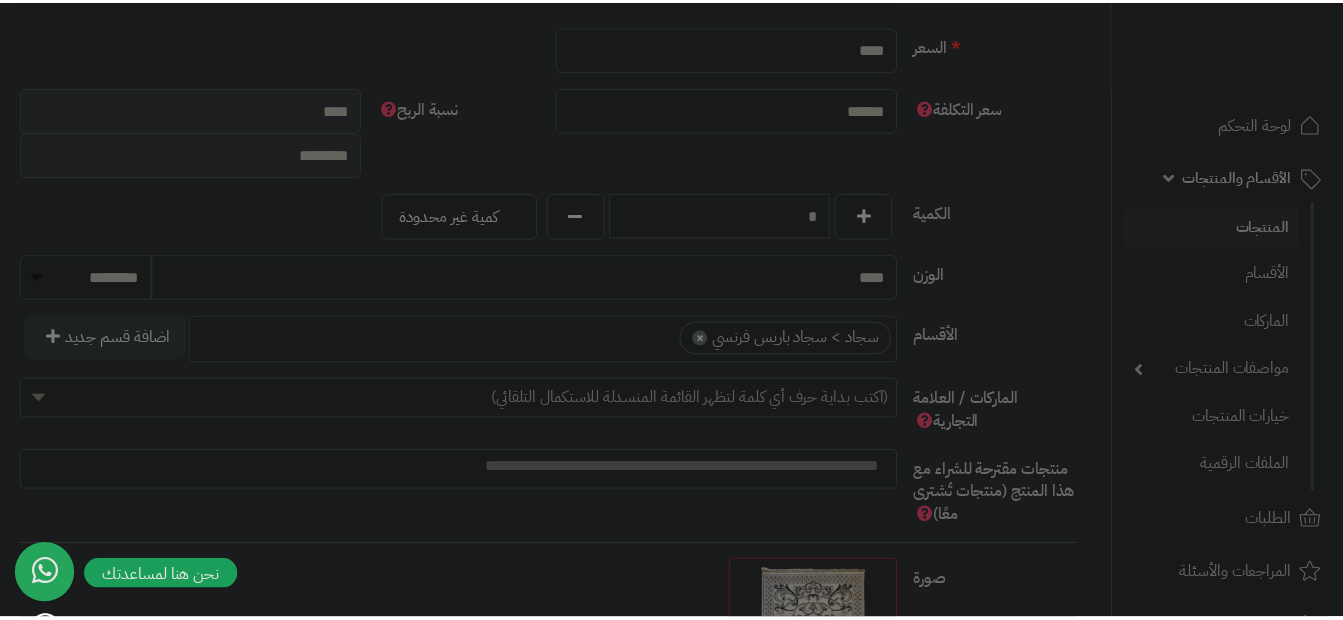 scroll, scrollTop: 325, scrollLeft: 0, axis: vertical 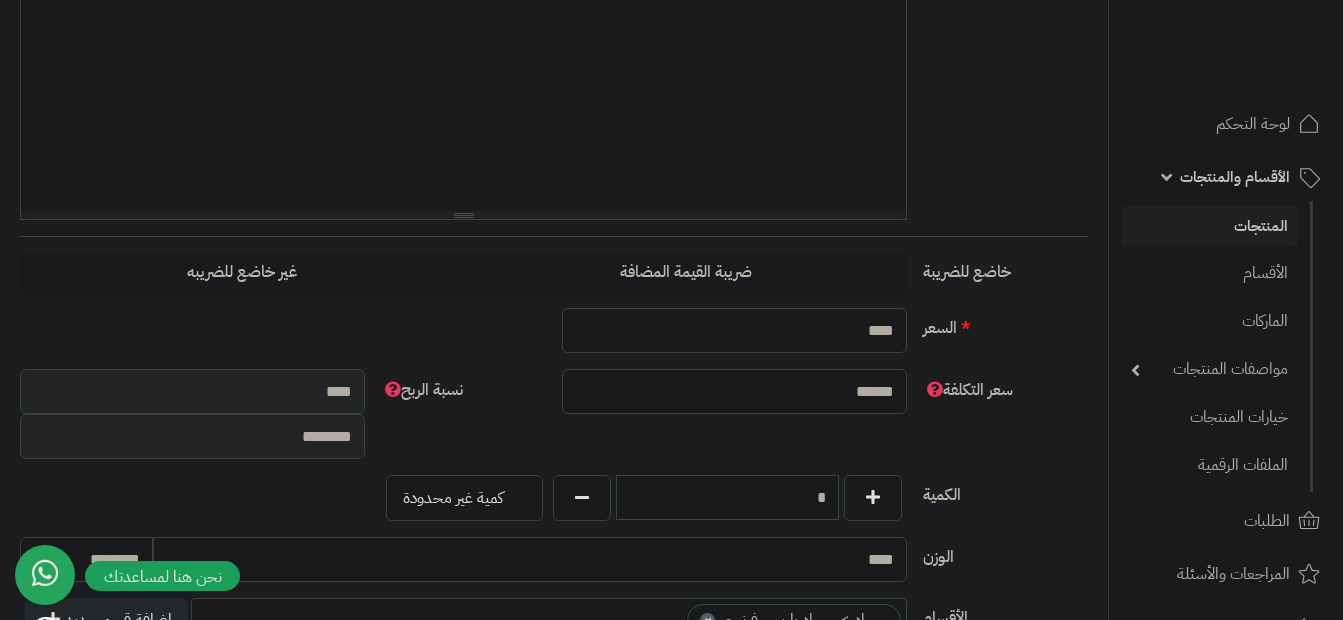 click on "****" at bounding box center [734, 330] 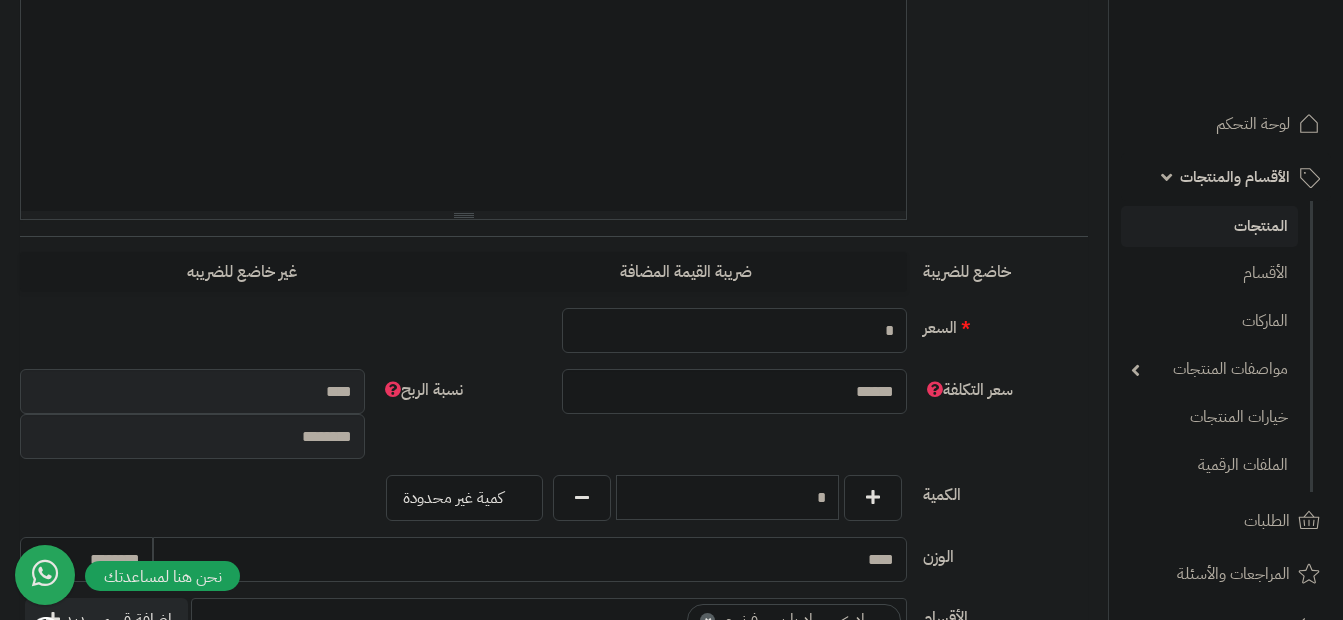type on "**" 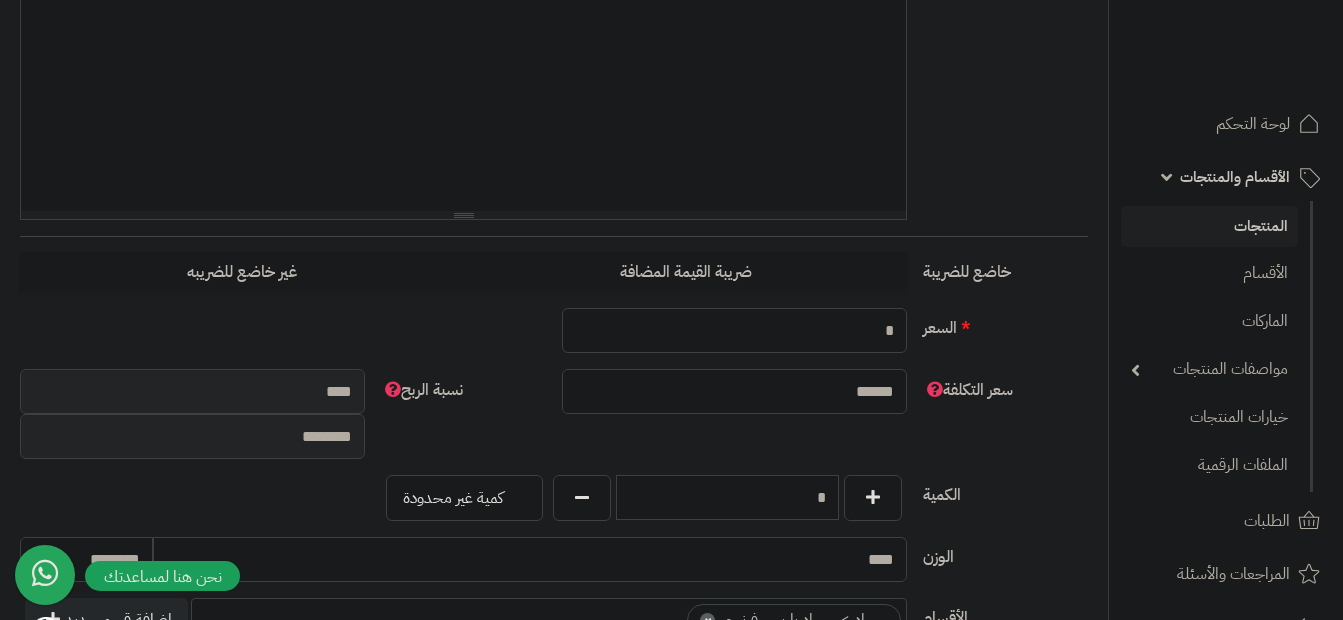 type on "********" 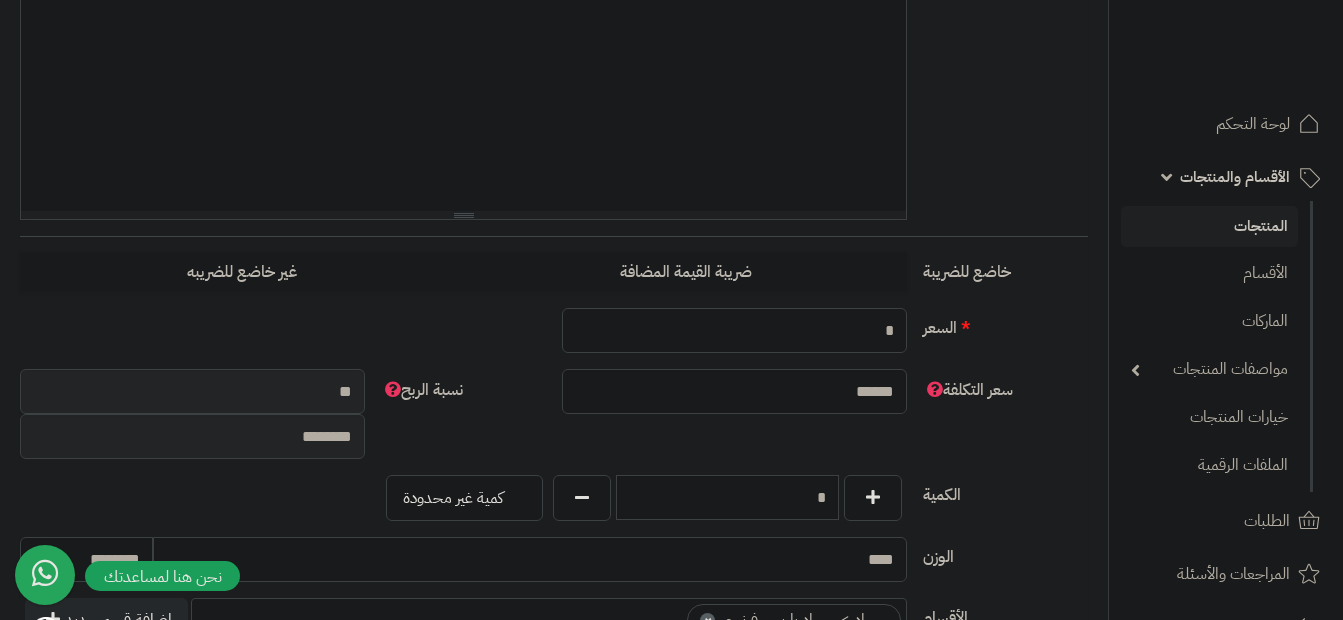 type on "**" 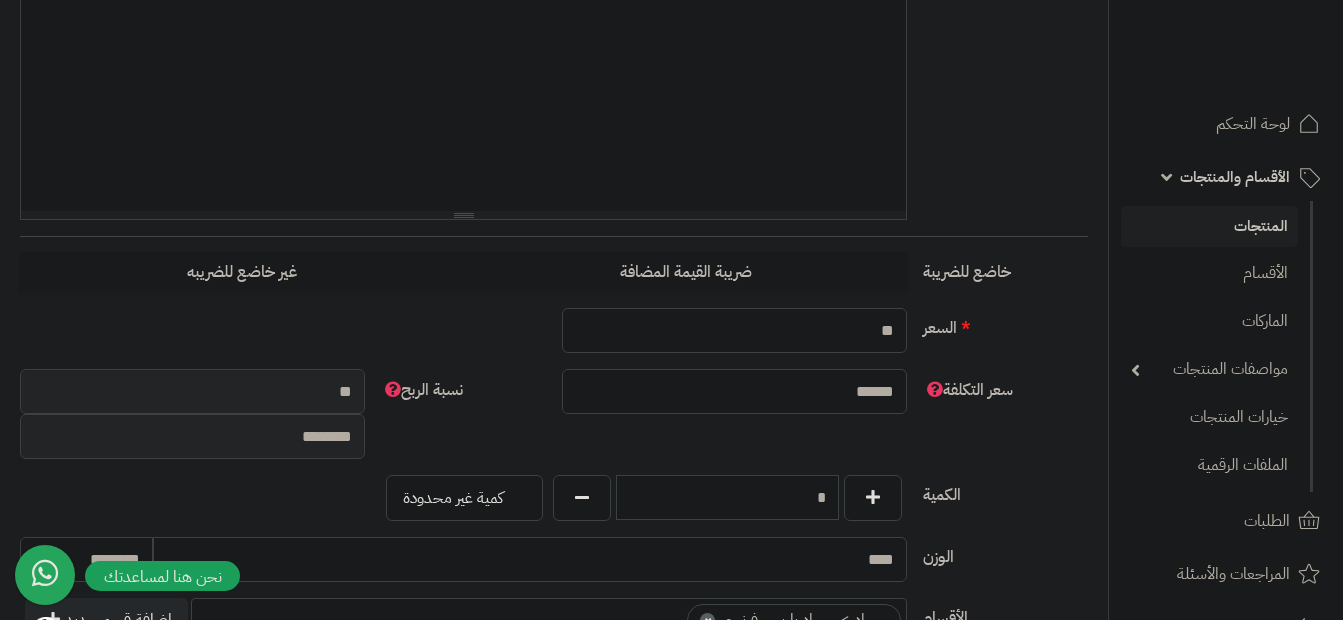 type on "*********" 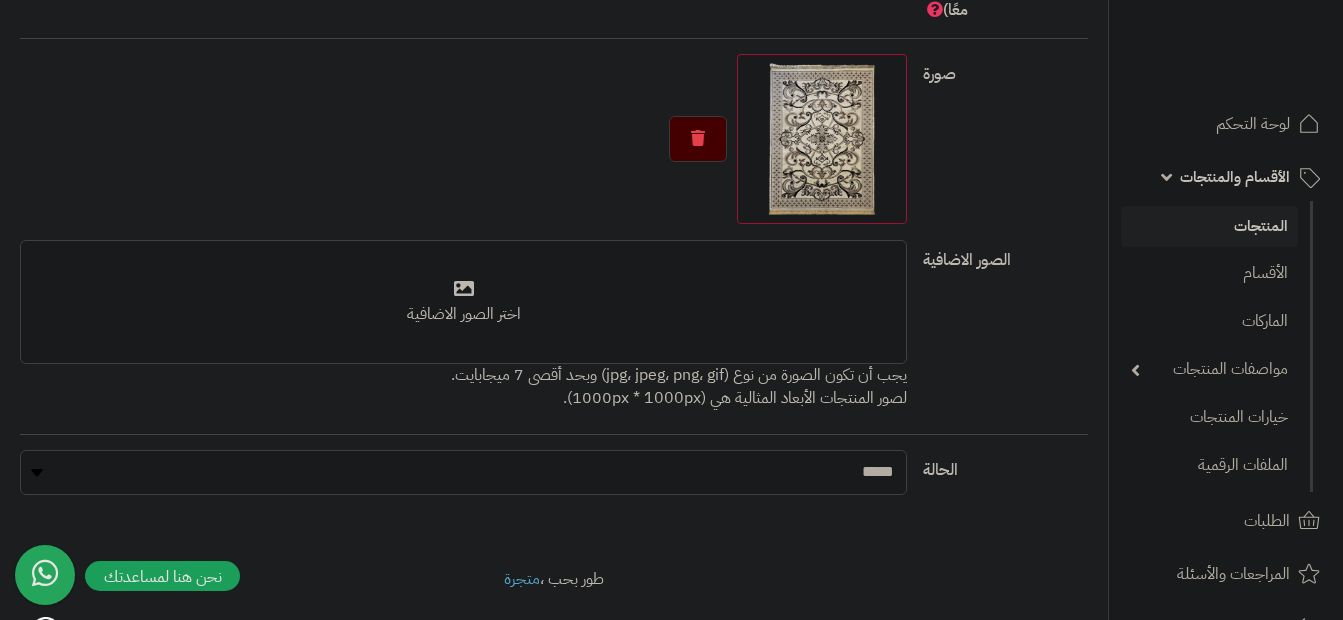 scroll, scrollTop: 1444, scrollLeft: 0, axis: vertical 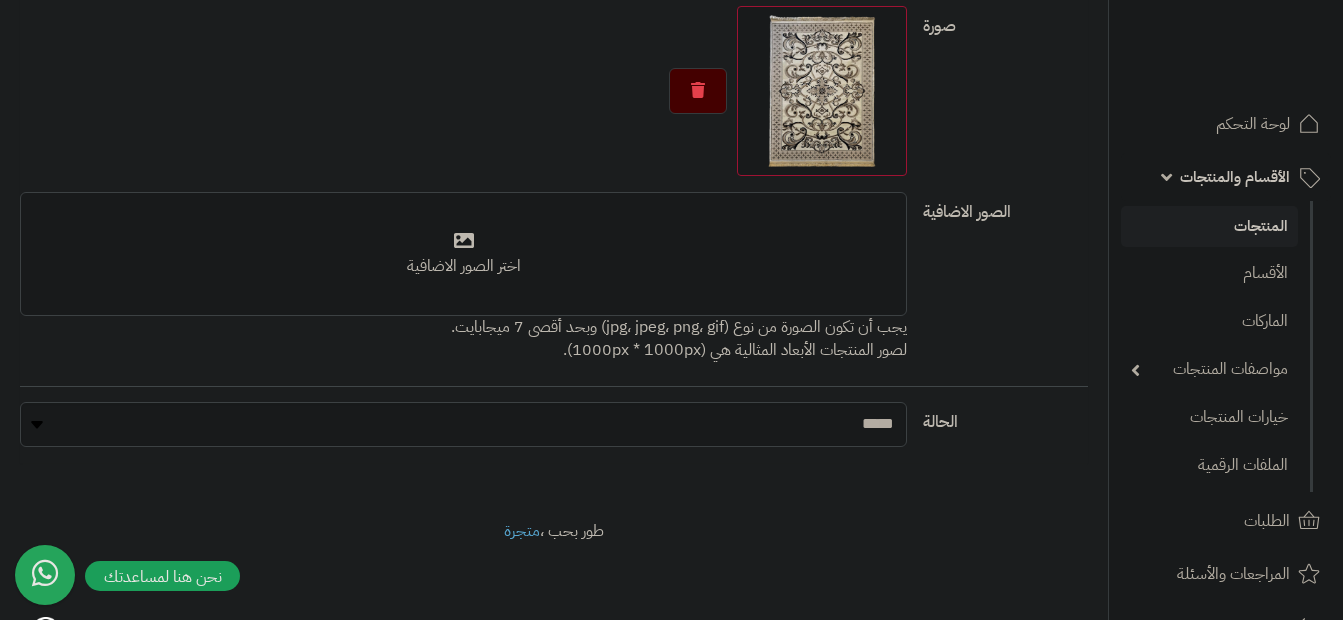 type on "**" 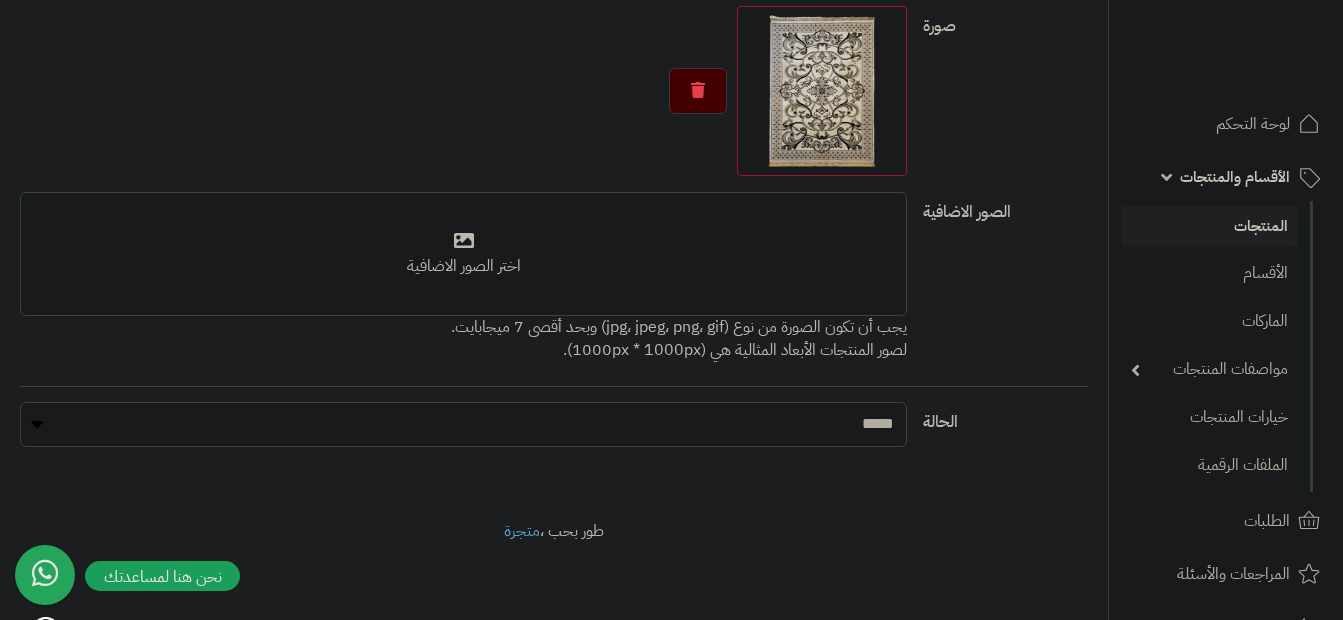 click on "***** ****" at bounding box center [463, 424] 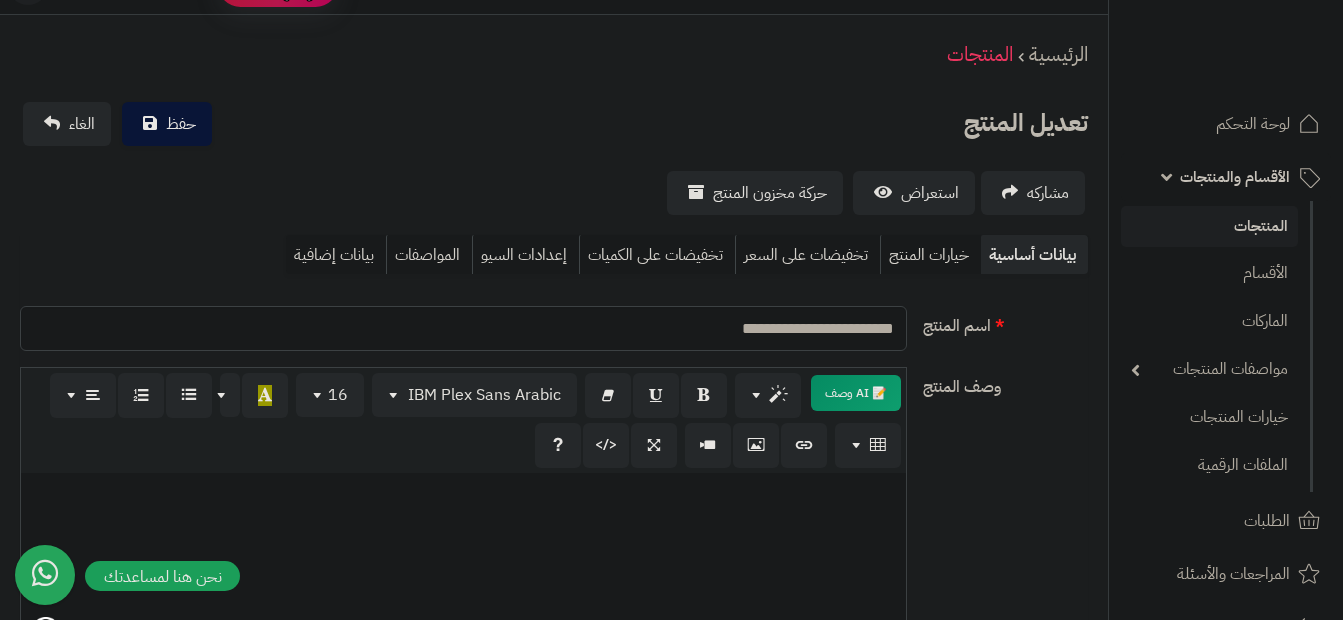 scroll, scrollTop: 44, scrollLeft: 0, axis: vertical 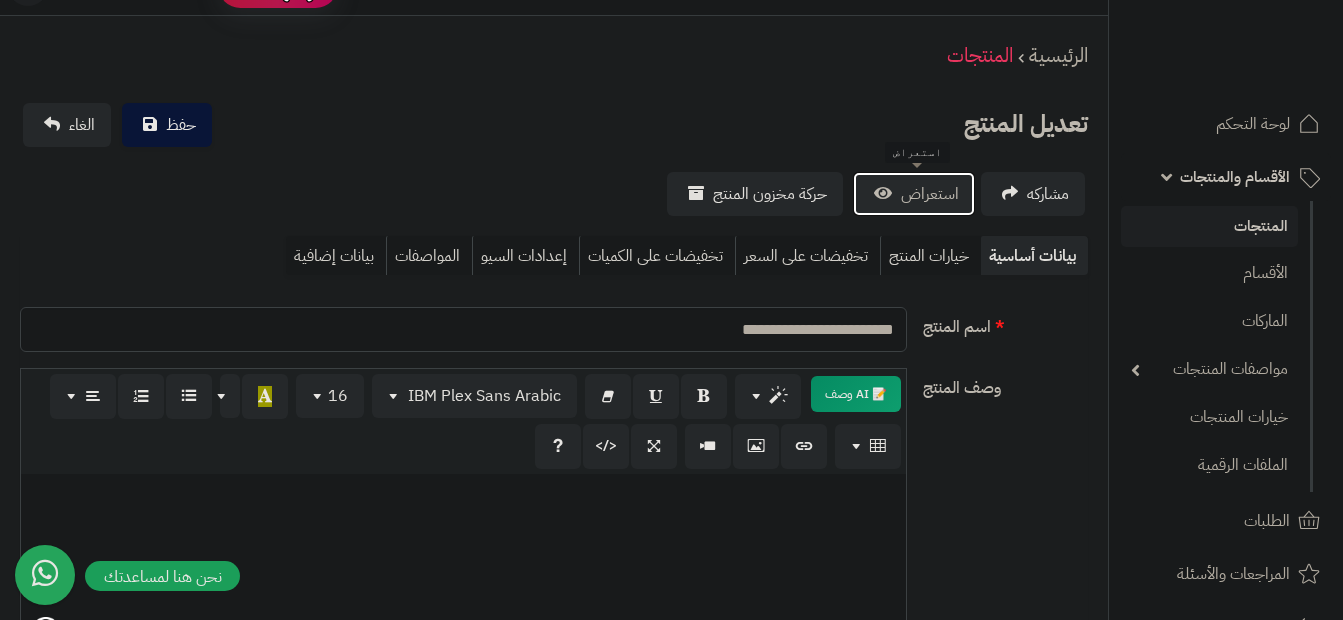click on "استعراض" at bounding box center (914, 194) 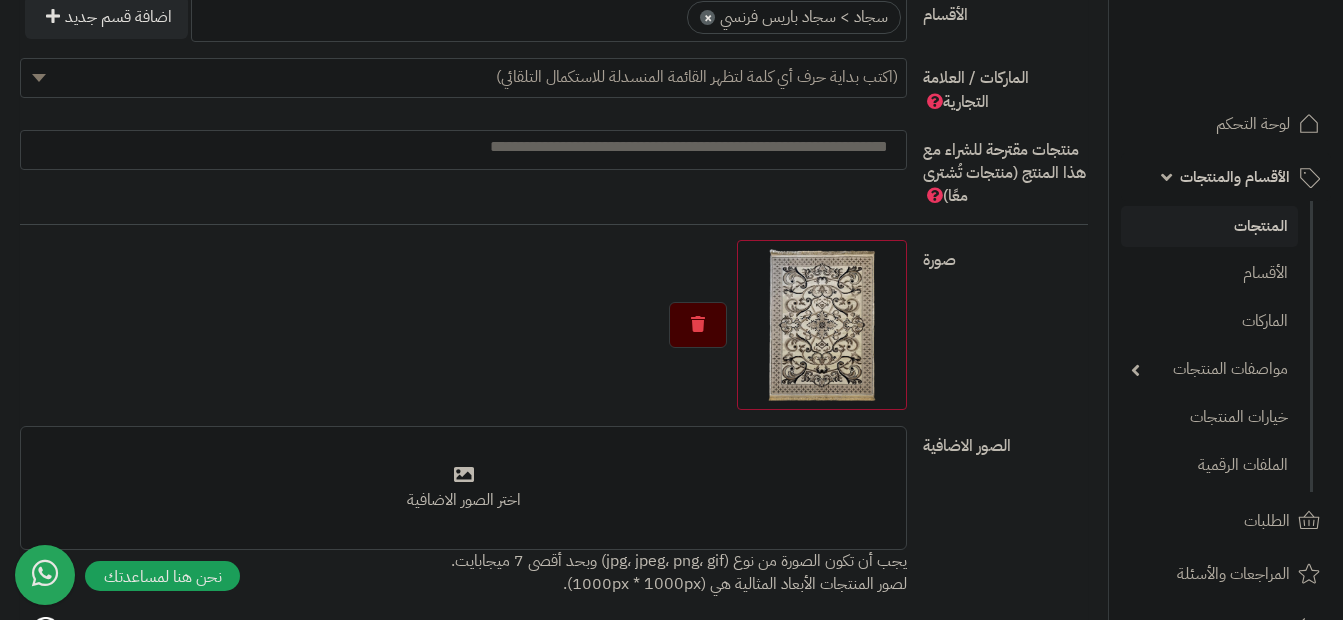 scroll, scrollTop: 1444, scrollLeft: 0, axis: vertical 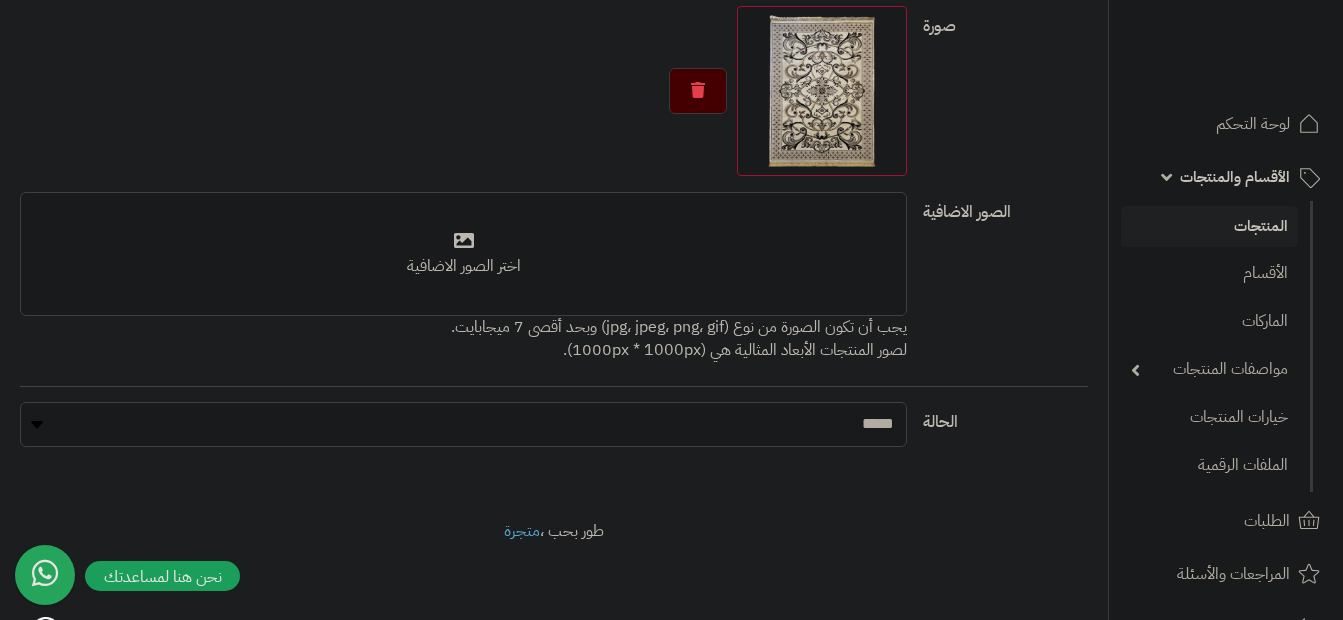 drag, startPoint x: 435, startPoint y: 430, endPoint x: 292, endPoint y: 663, distance: 273.3825 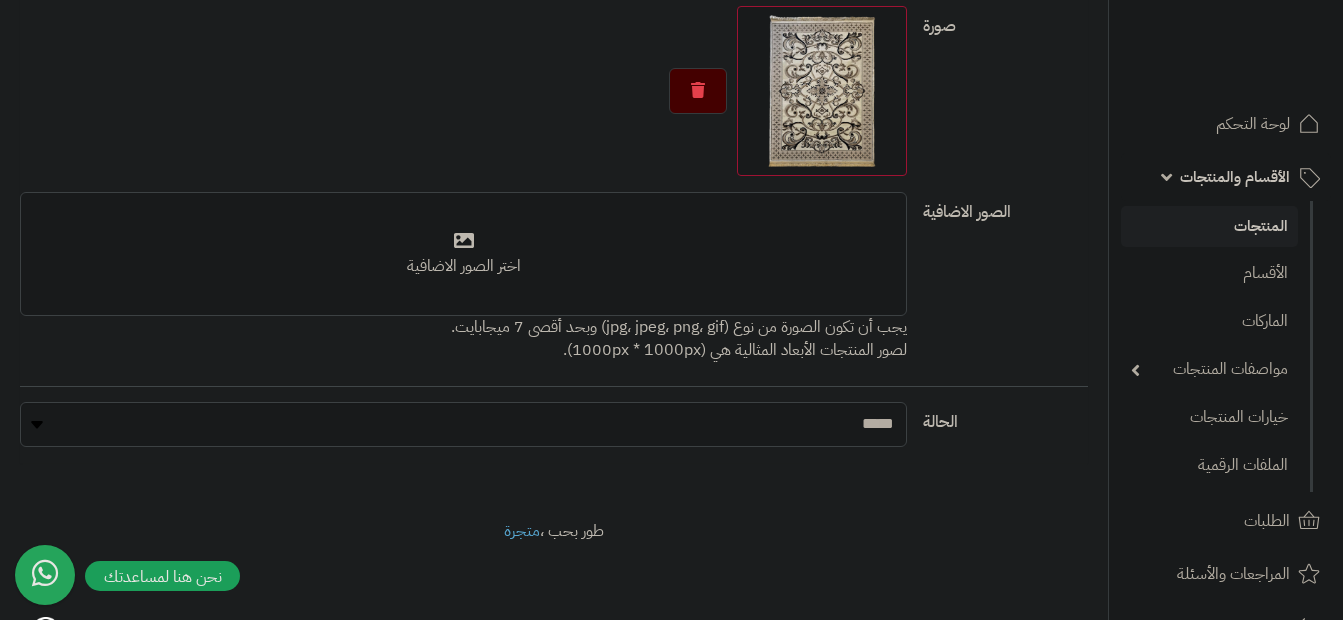 click on "طور بحب ،  متجرة" at bounding box center (554, 570) 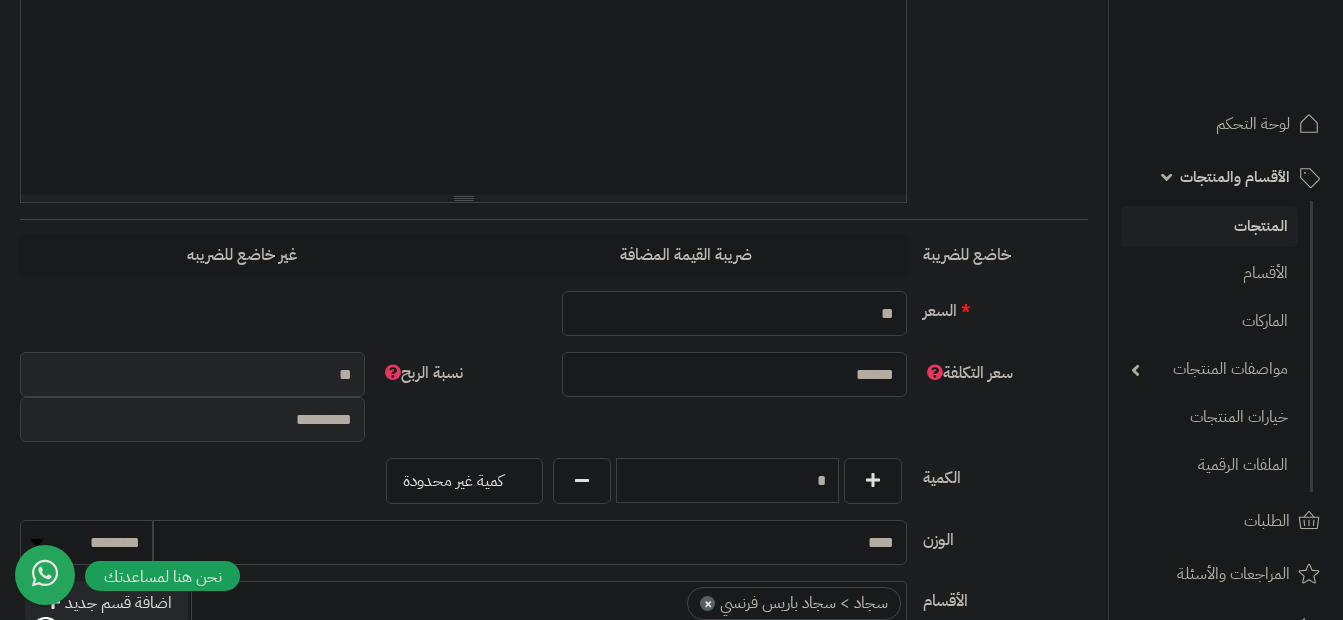 scroll, scrollTop: 156, scrollLeft: 0, axis: vertical 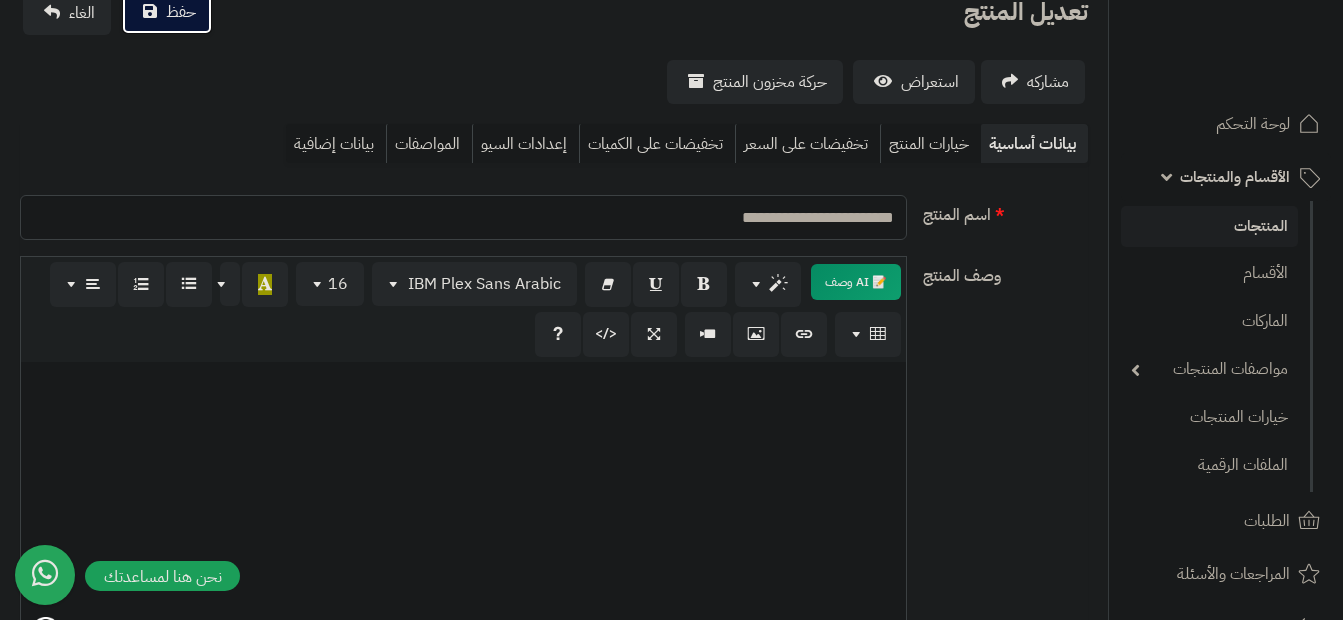 click on "حفظ" at bounding box center (181, 12) 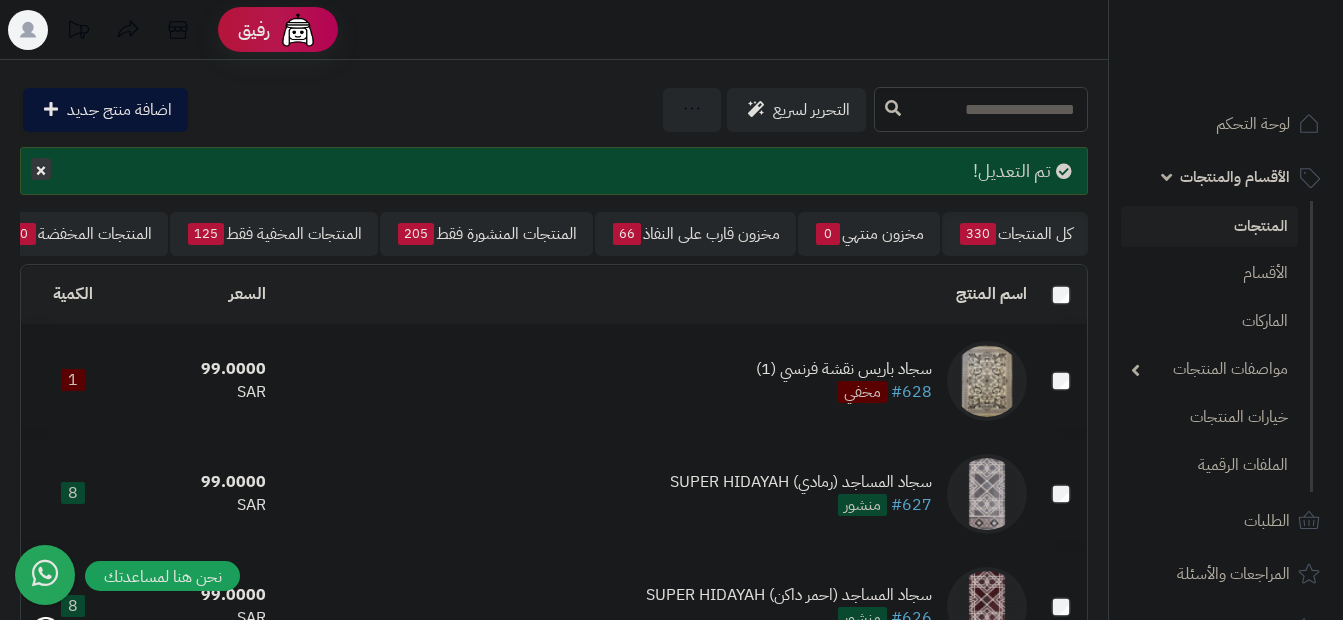 scroll, scrollTop: 0, scrollLeft: 0, axis: both 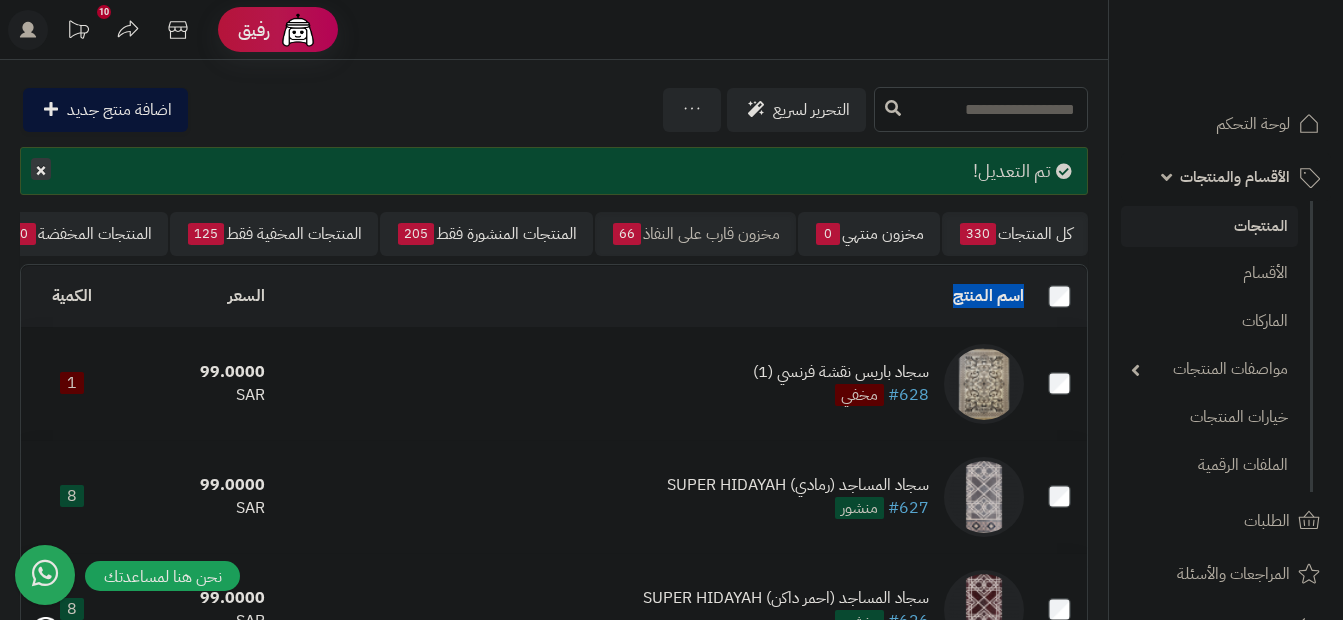 drag, startPoint x: 734, startPoint y: 181, endPoint x: 721, endPoint y: 216, distance: 37.336308 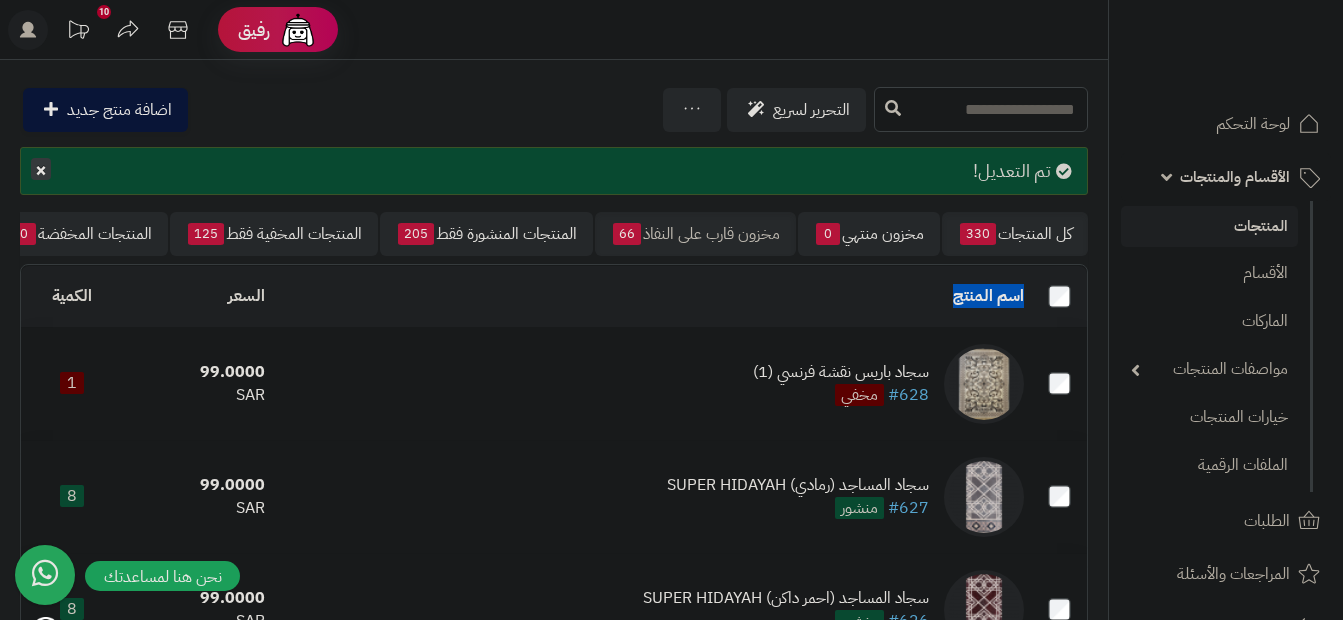 click on "كل المنتجات
330
مخزون منتهي
0
مخزون قارب على النفاذ
66
المنتجات المنشورة فقط
205
المنتجات المخفية فقط
125
المنتجات المخفضة
0
تصفية المنتجات
اسم المنتج المحدد:  0
نسخ
حذف                             السعر                          الكمية
سجاد باريس نقشة فرنسي (1)
#628
مخفي
99.0000 SAR                          1
سجاد المساجد (رمادي) SUPER HIDAYAH
#627
منشور
99.0000 SAR                          8
سجاد المساجد (احمر داكن) SUPER HIDAYAH
#626
منشور
99.0000 SAR                          8
سجاد المساجد ازرق سماوي) AL RIDWAN 388" at bounding box center (554, 1409) 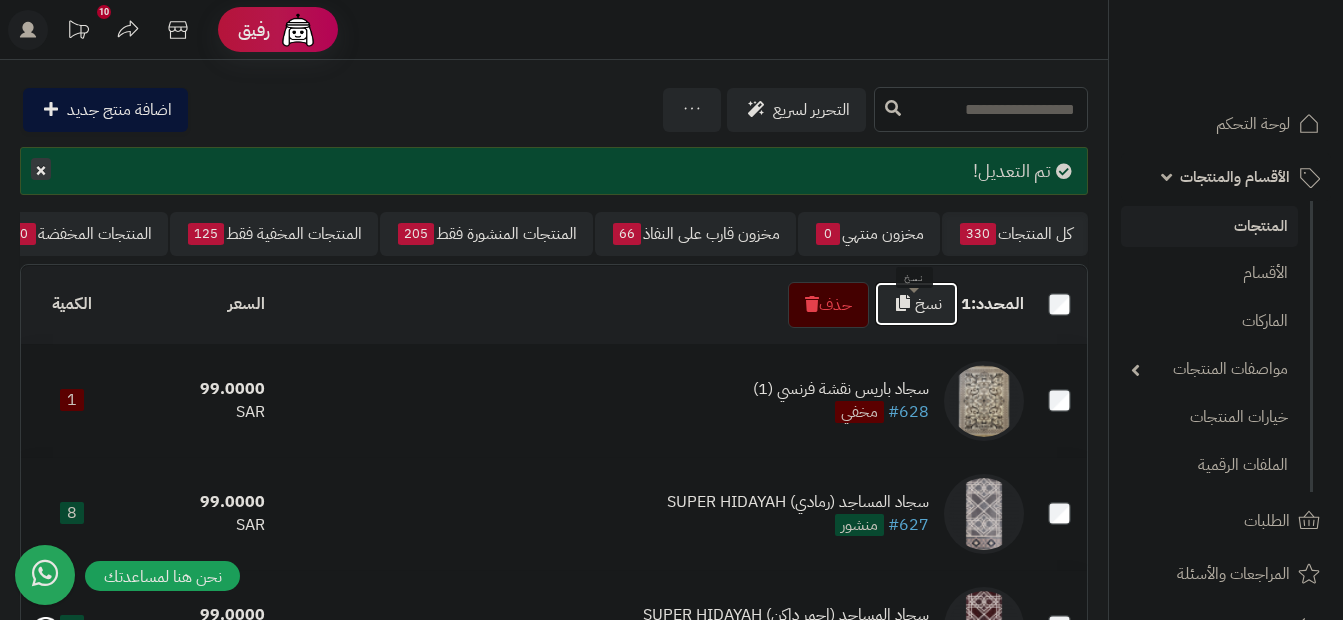 click on "نسخ" at bounding box center (916, 304) 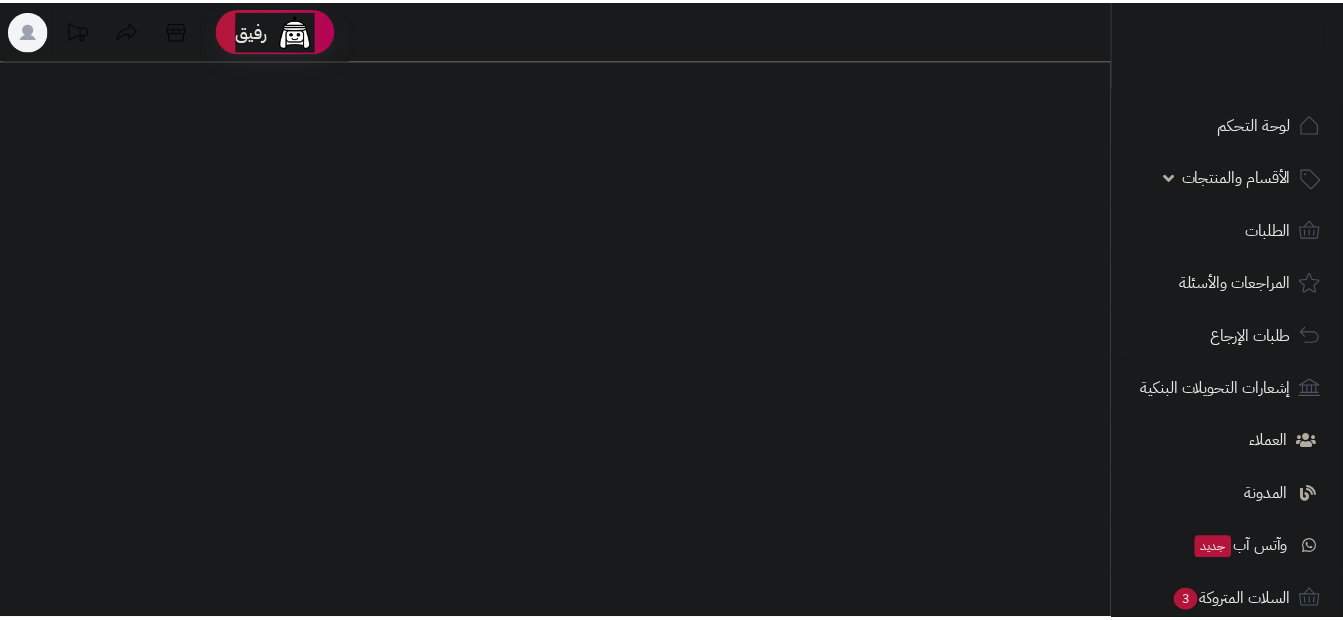 scroll, scrollTop: 0, scrollLeft: 0, axis: both 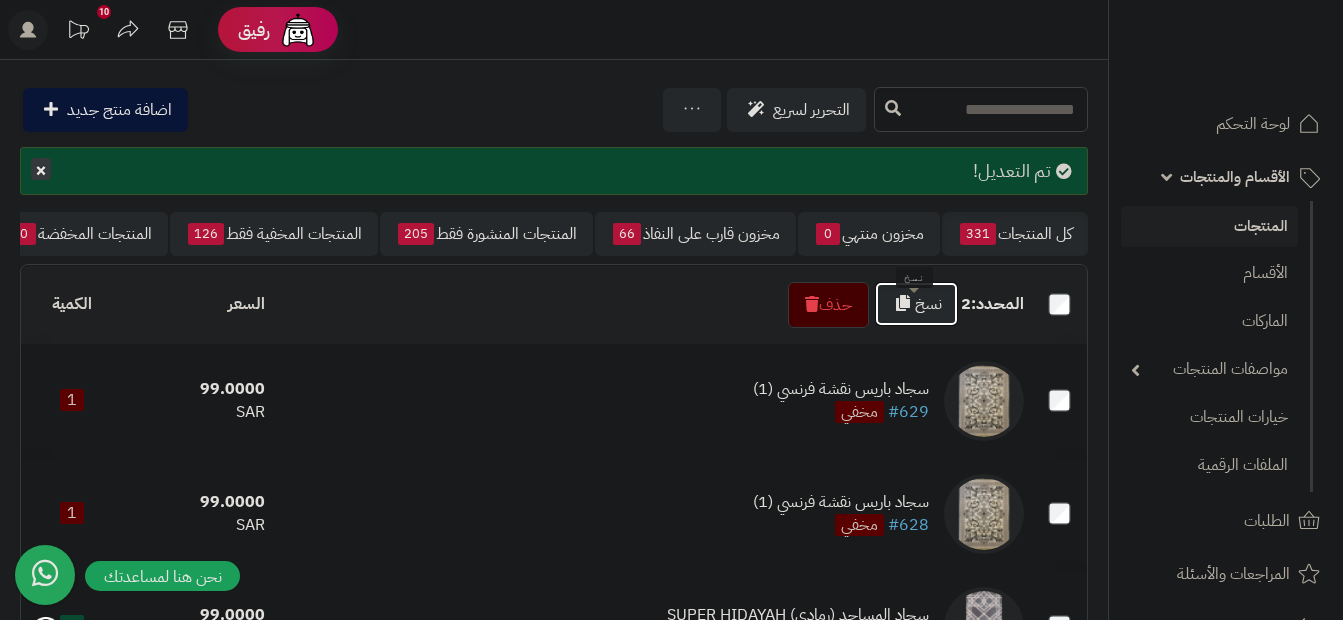 click on "نسخ" at bounding box center [916, 304] 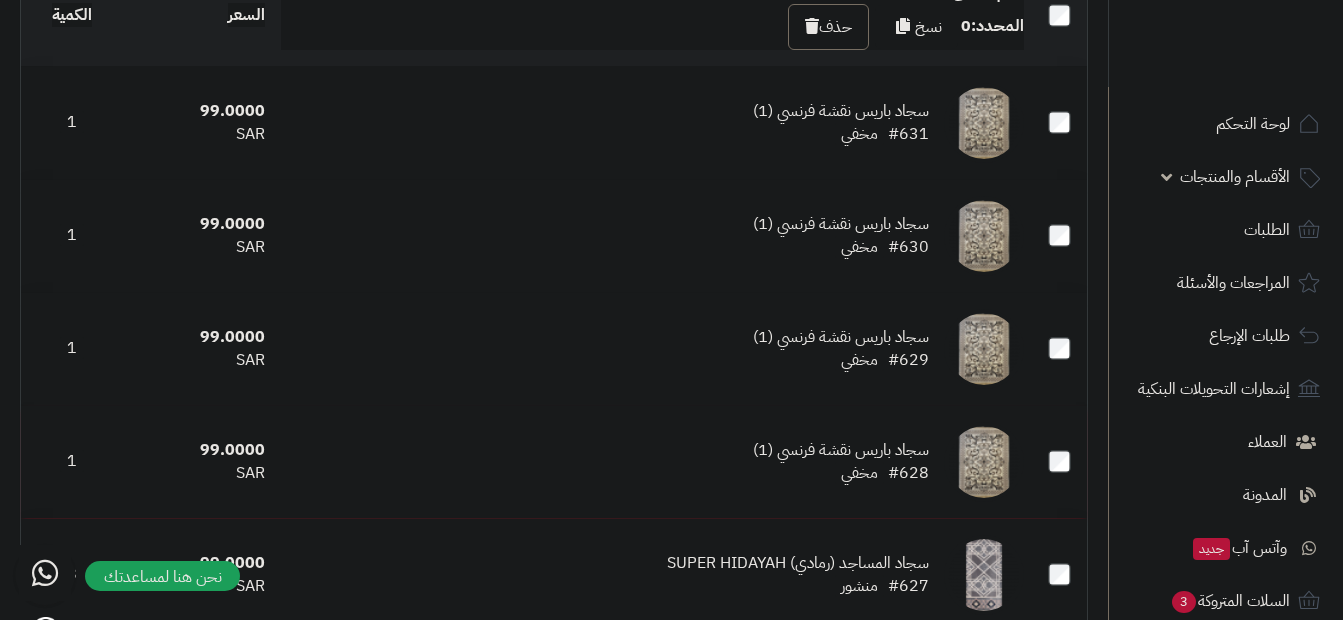 scroll, scrollTop: 289, scrollLeft: 0, axis: vertical 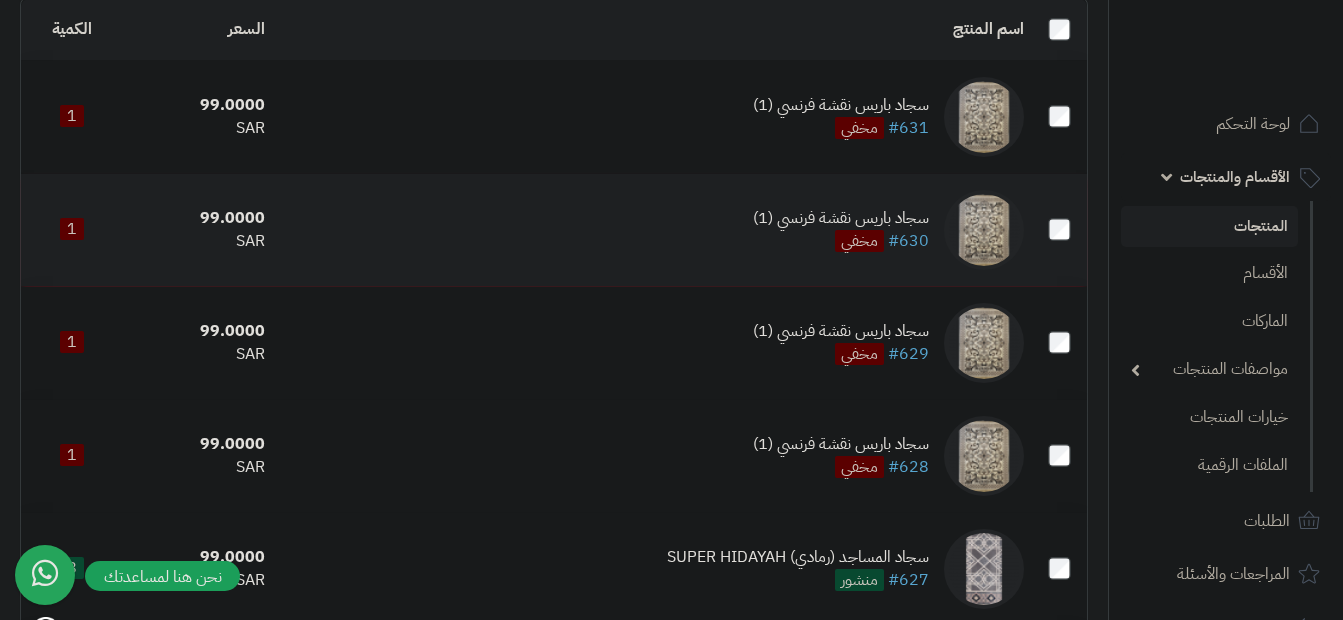 click at bounding box center [1059, 230] 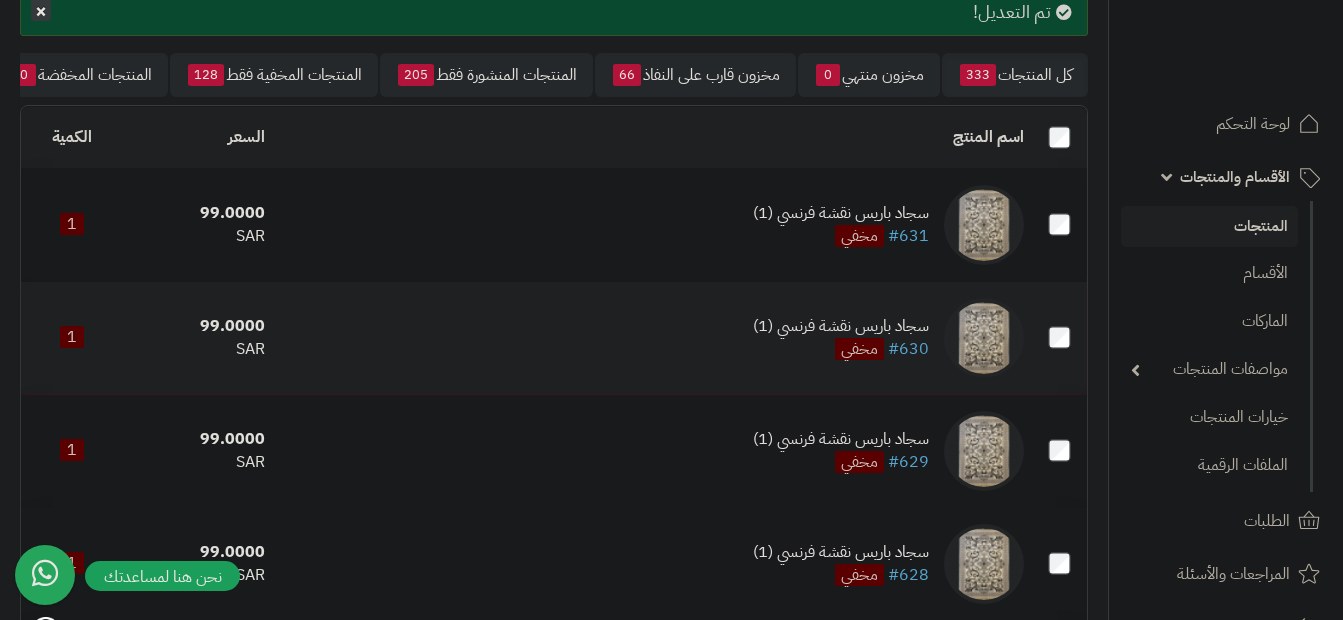 scroll, scrollTop: 143, scrollLeft: 0, axis: vertical 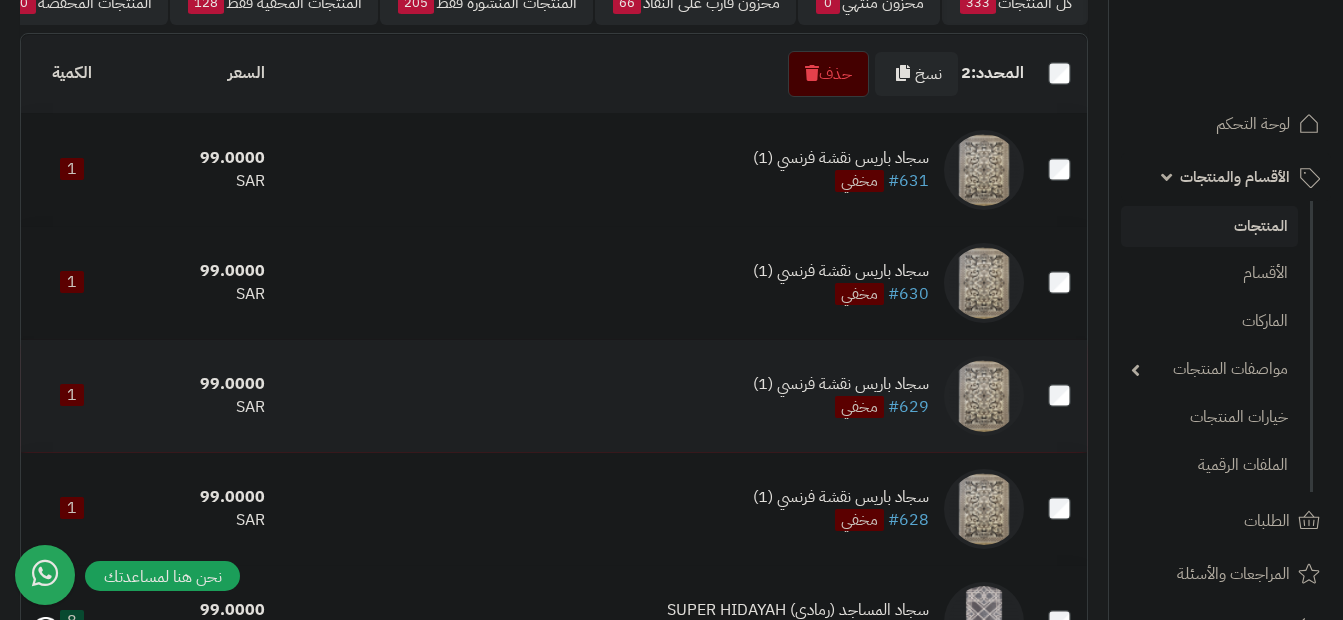 click at bounding box center (1059, 396) 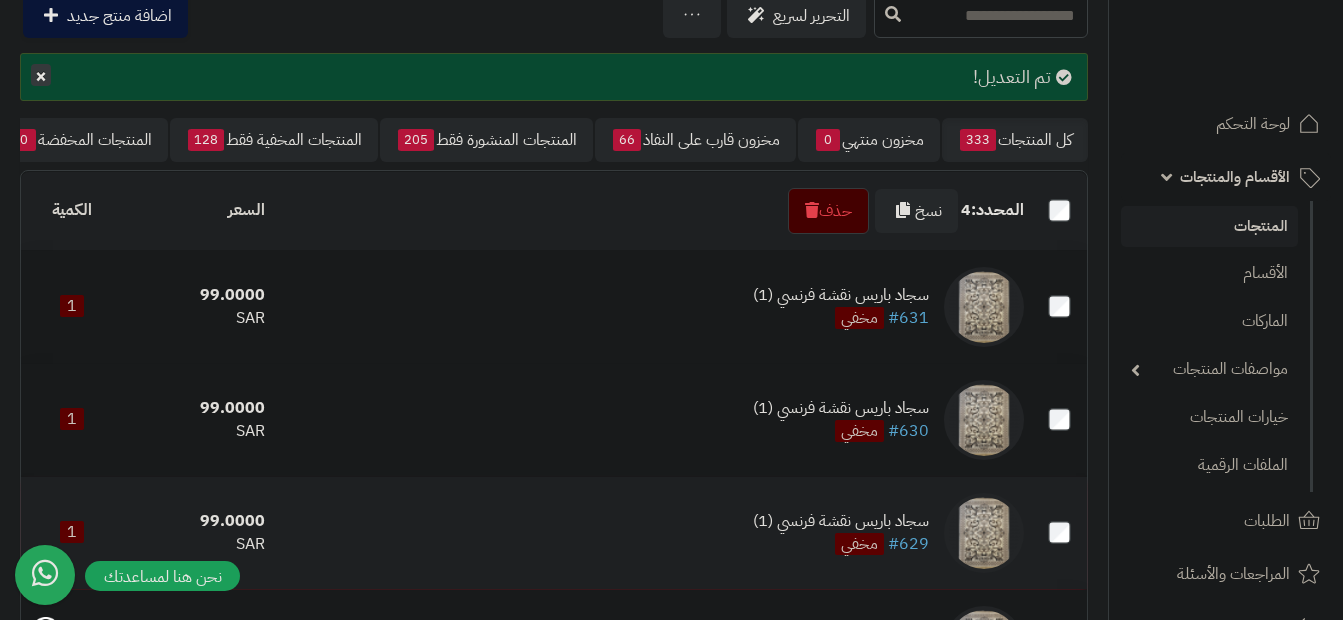scroll, scrollTop: 93, scrollLeft: 0, axis: vertical 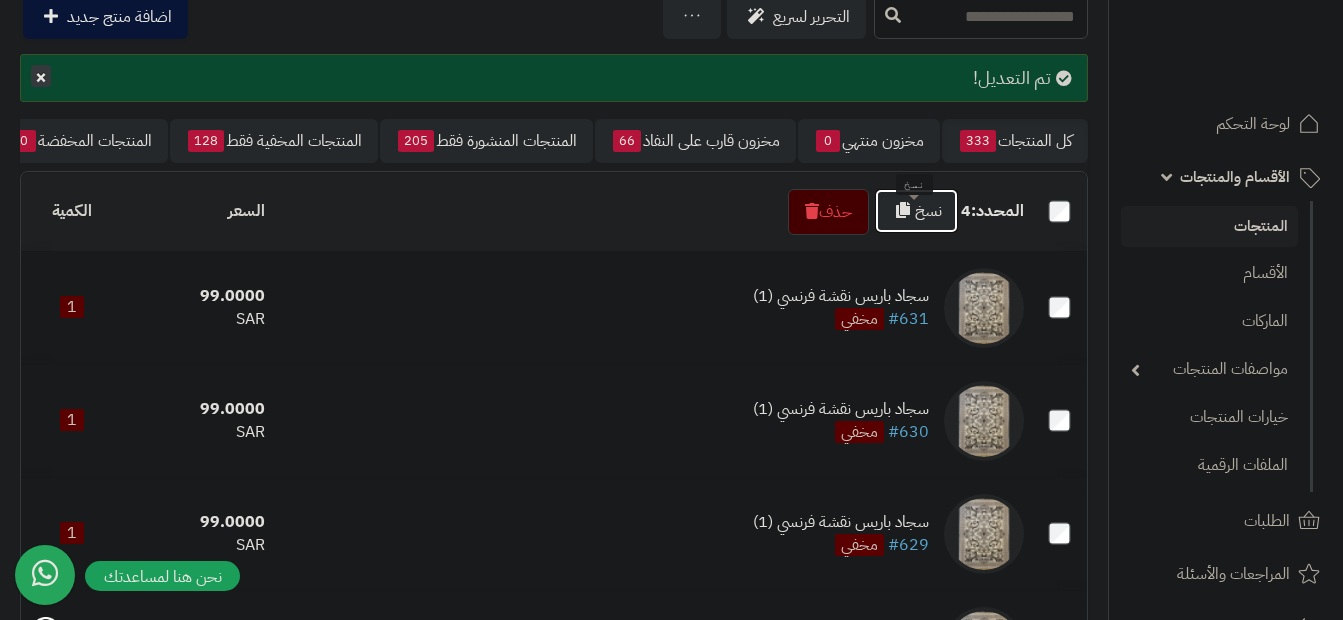 click on "نسخ" at bounding box center (916, 211) 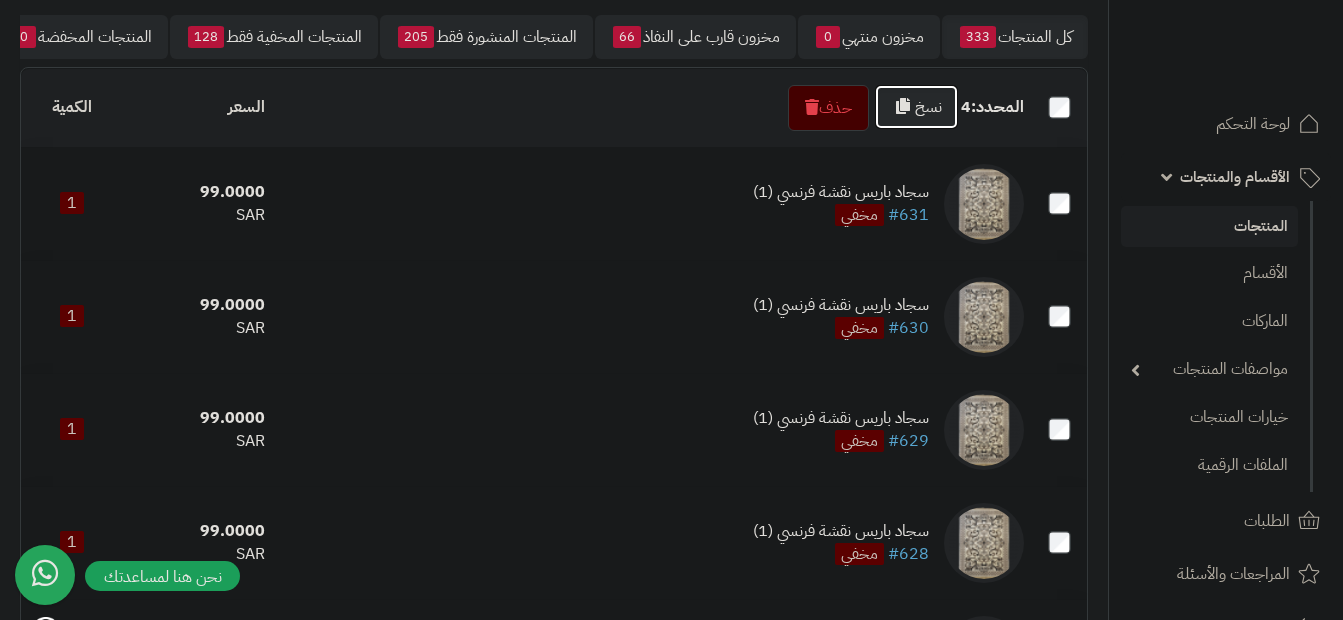 scroll, scrollTop: 191, scrollLeft: 0, axis: vertical 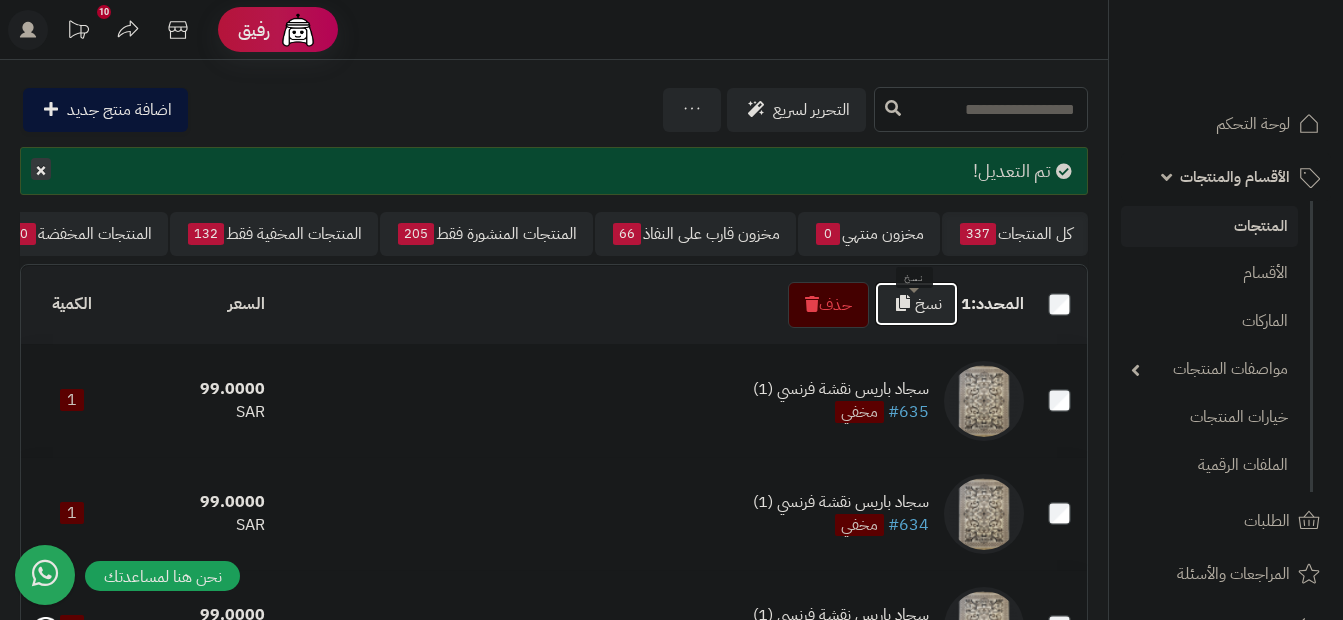 click at bounding box center [903, 303] 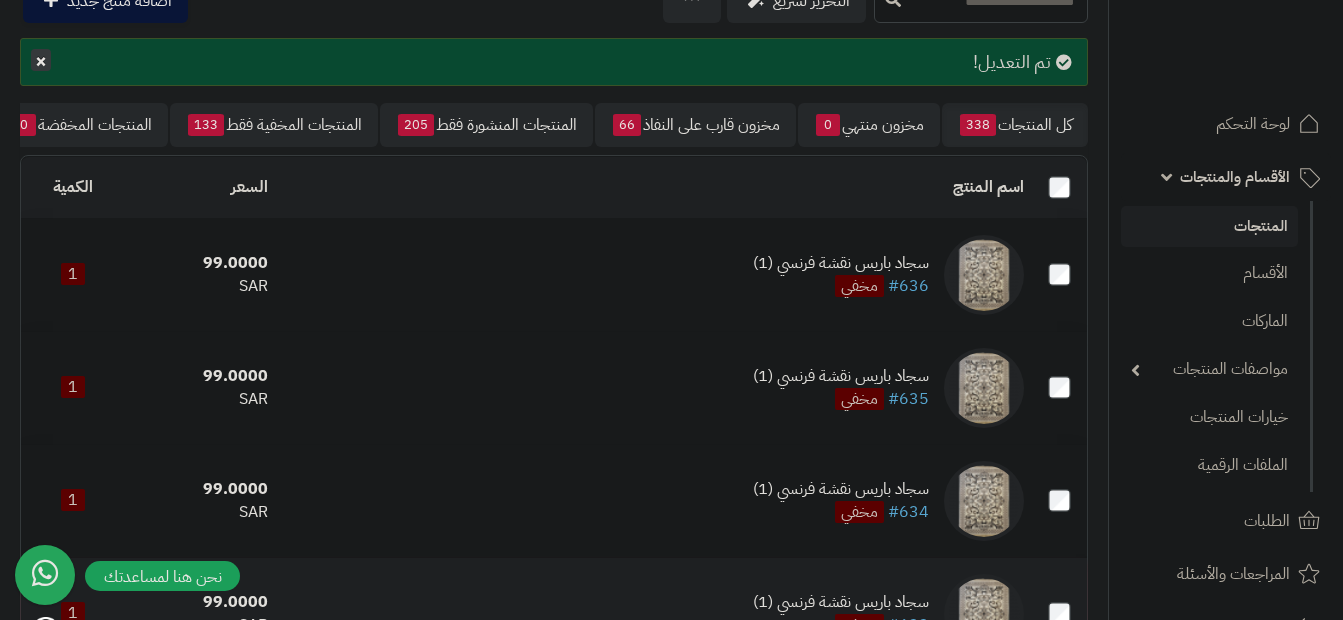scroll, scrollTop: 100, scrollLeft: 0, axis: vertical 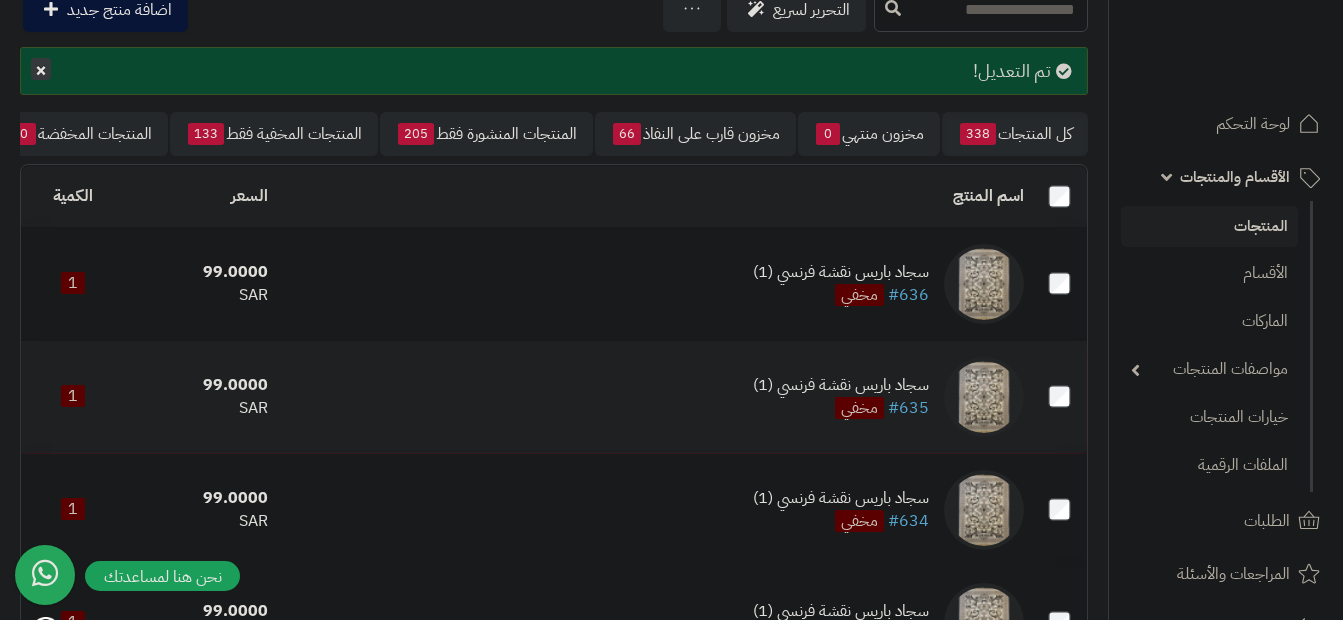 click on "سجاد باريس نقشة فرنسي (1)" at bounding box center [841, 385] 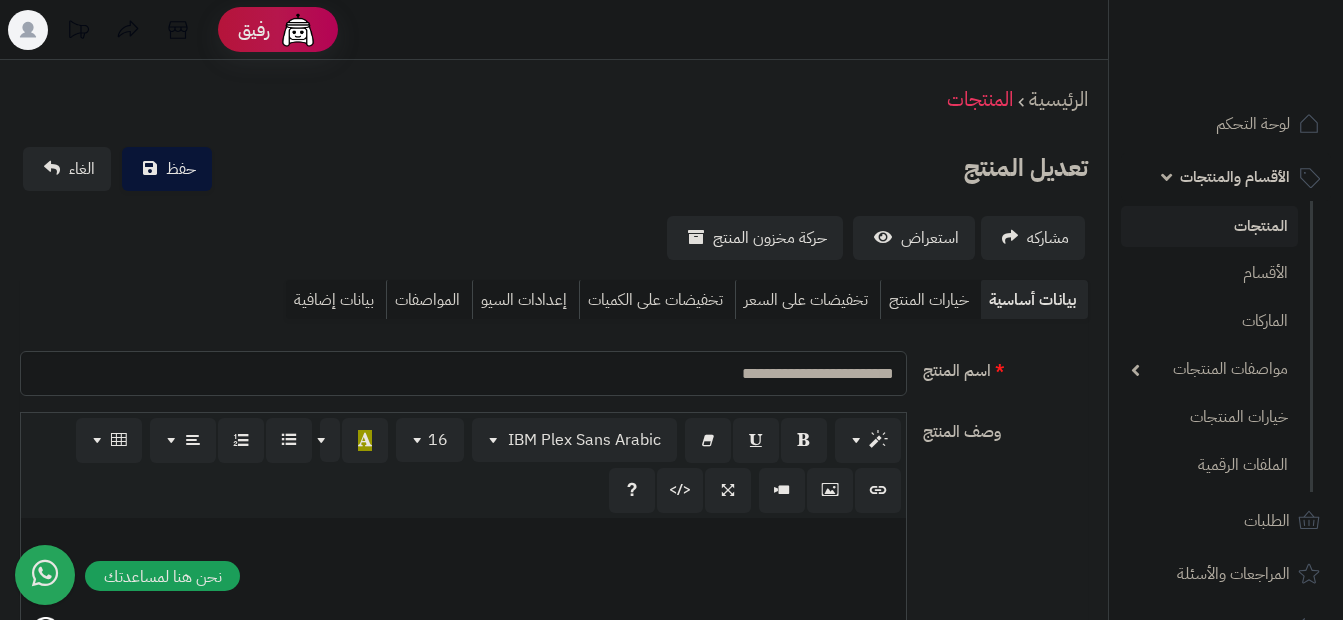 scroll, scrollTop: 0, scrollLeft: 0, axis: both 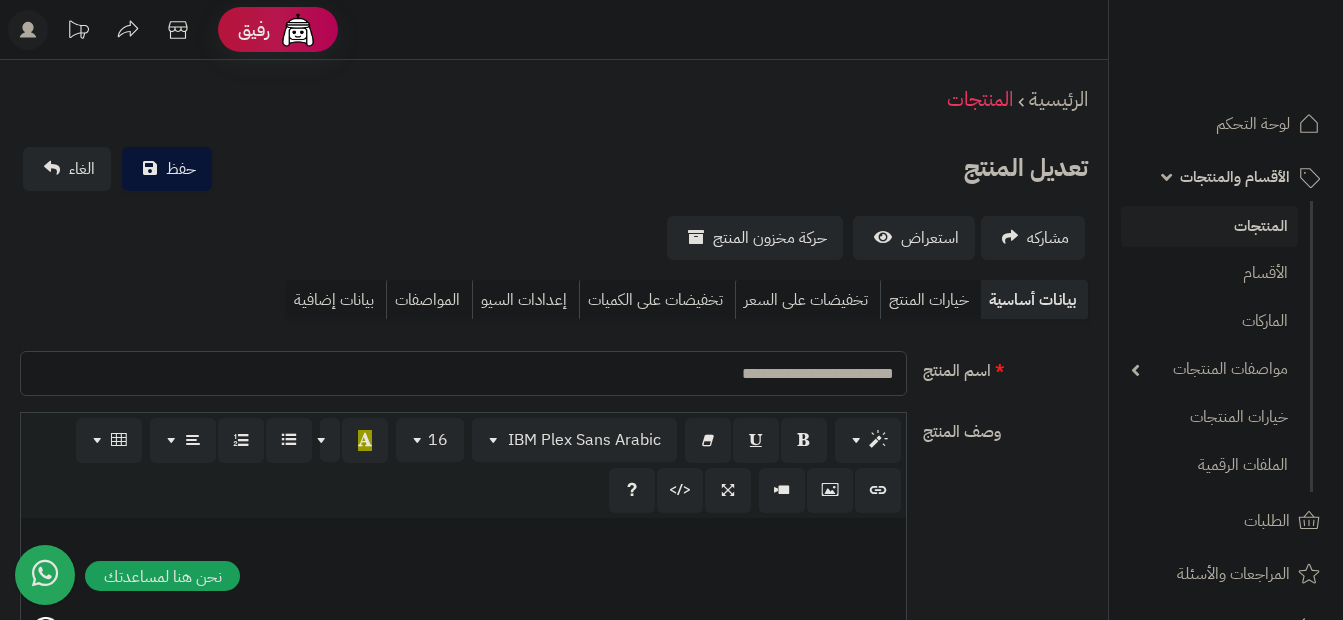 click on "**********" at bounding box center [463, 373] 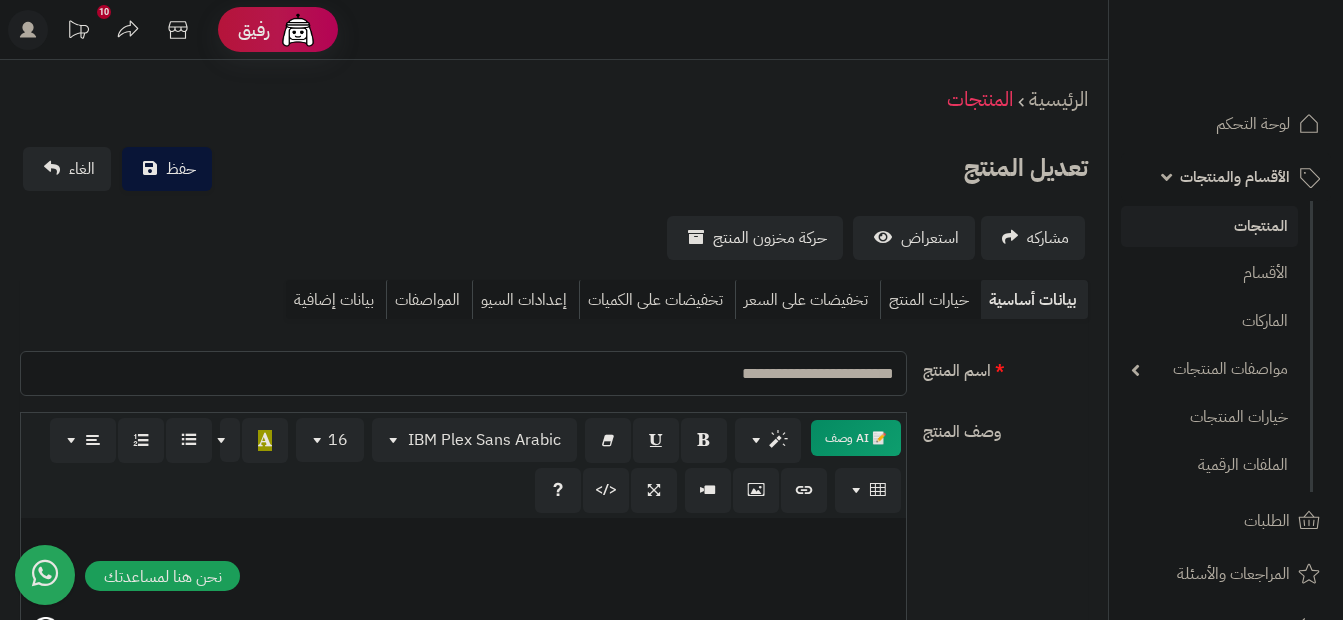 click on "**********" at bounding box center [463, 373] 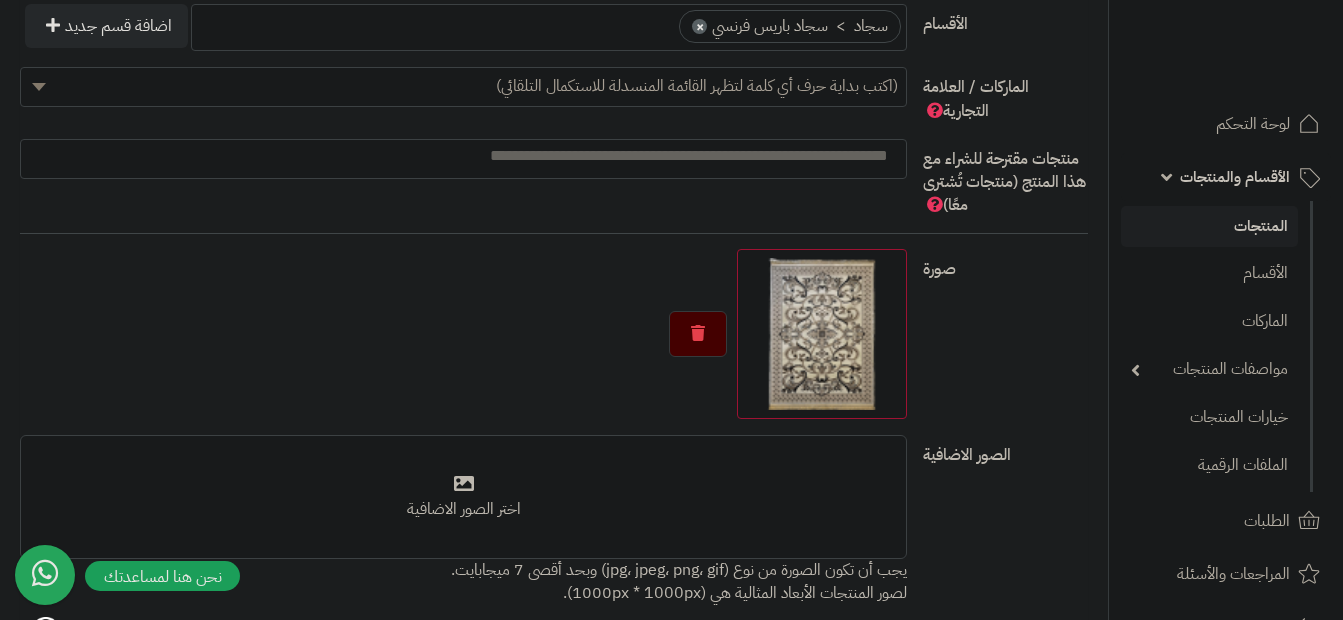 scroll, scrollTop: 1200, scrollLeft: 0, axis: vertical 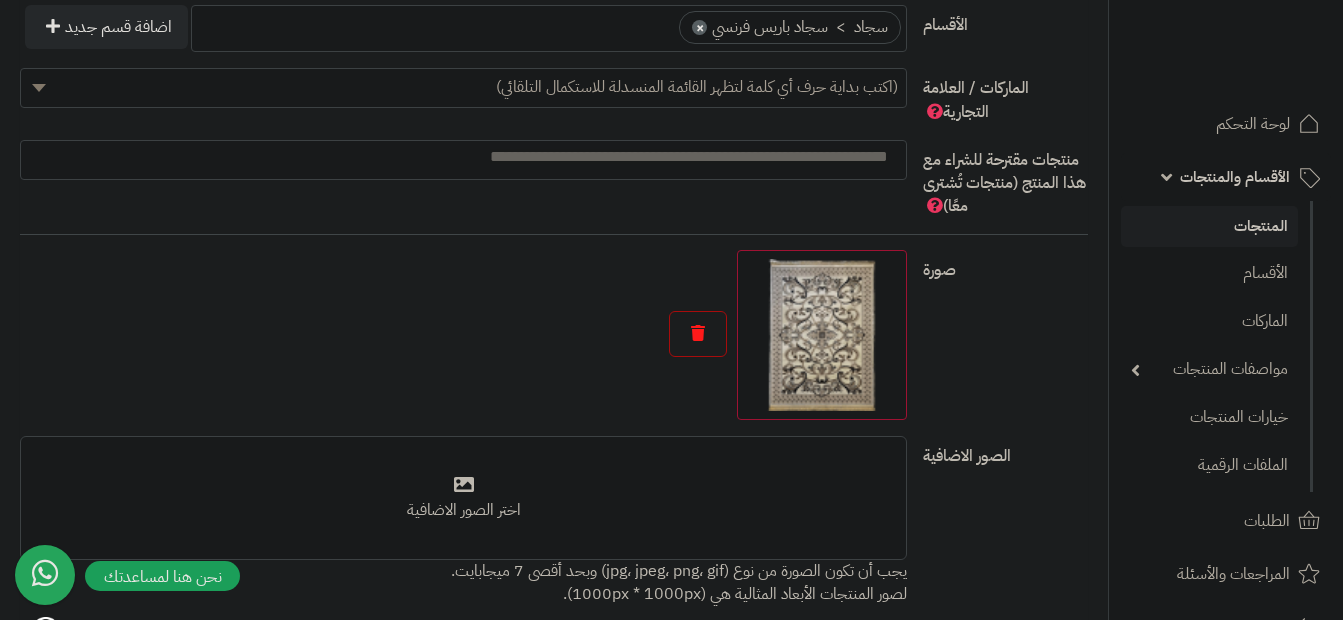 type on "**********" 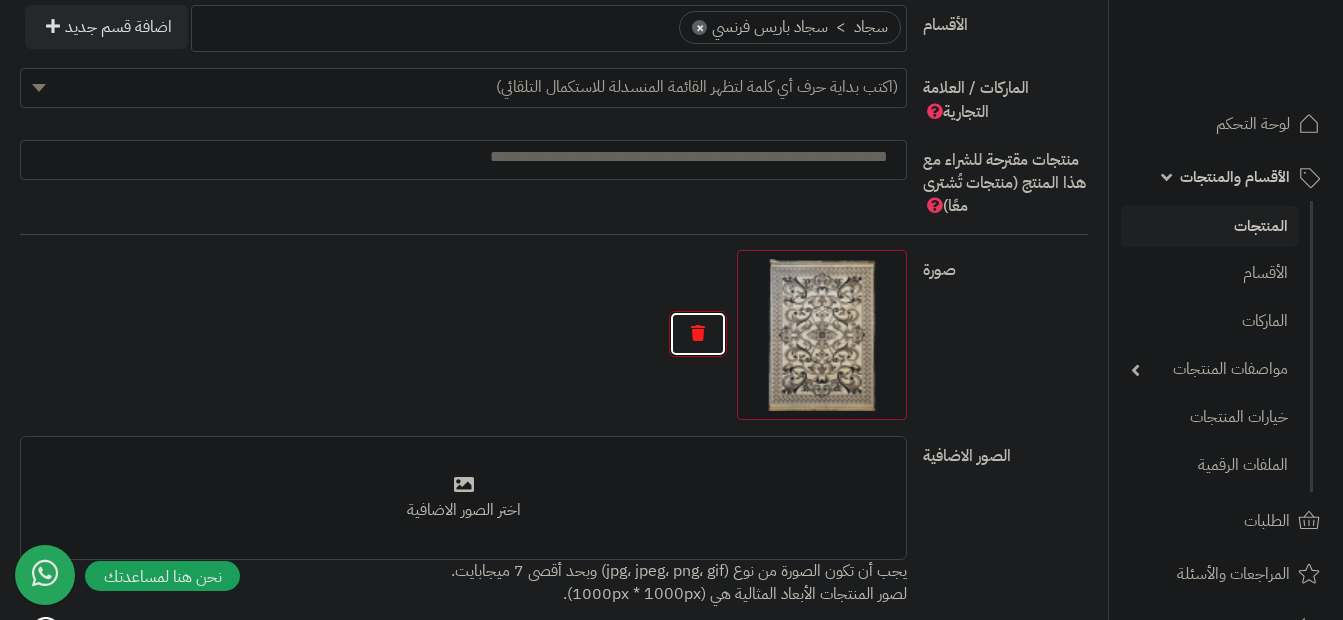 click at bounding box center [698, 334] 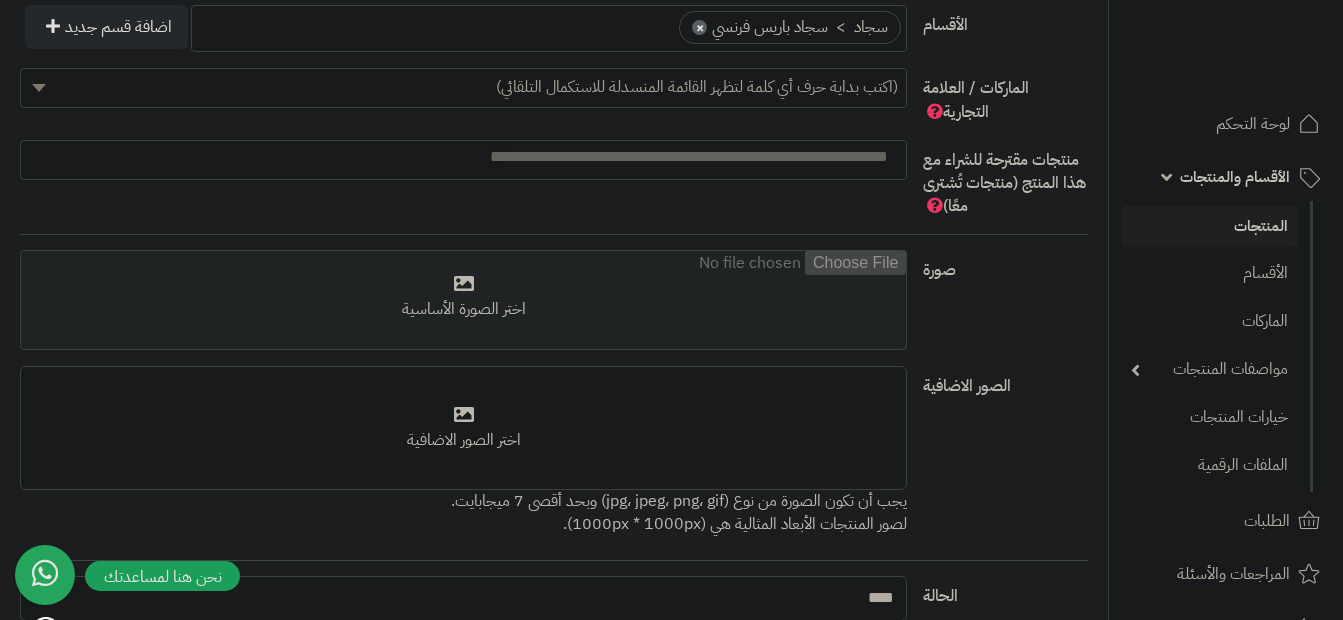 click at bounding box center (463, 301) 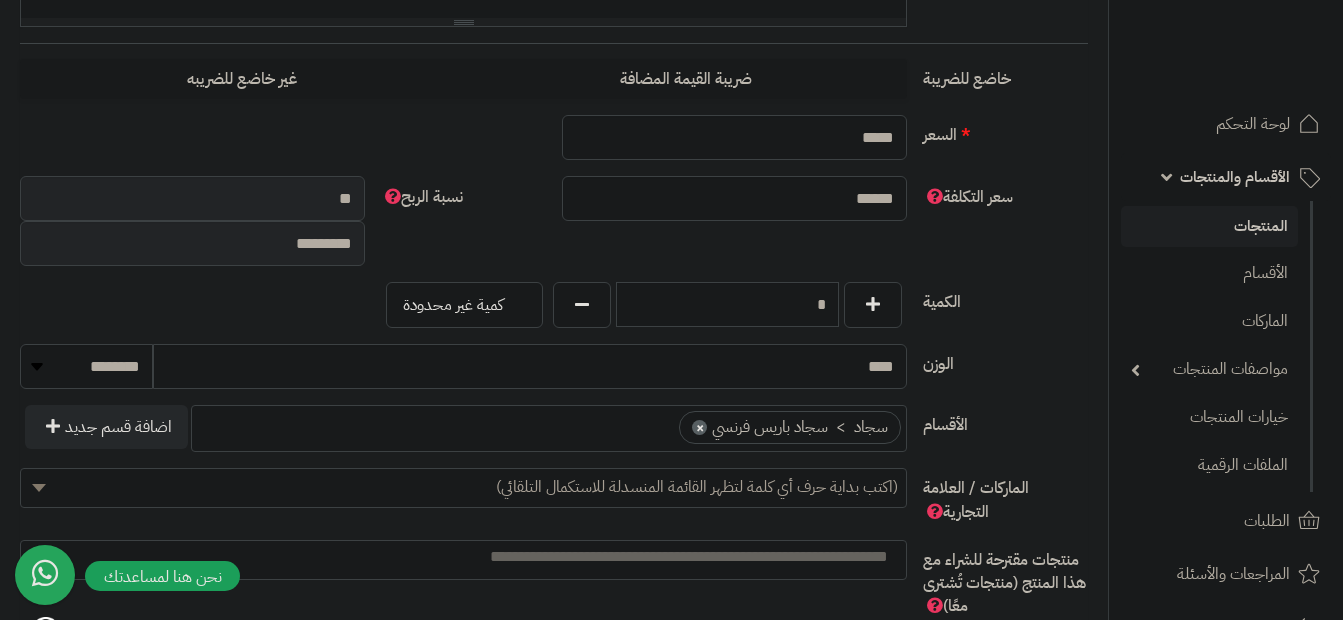 scroll, scrollTop: 1000, scrollLeft: 0, axis: vertical 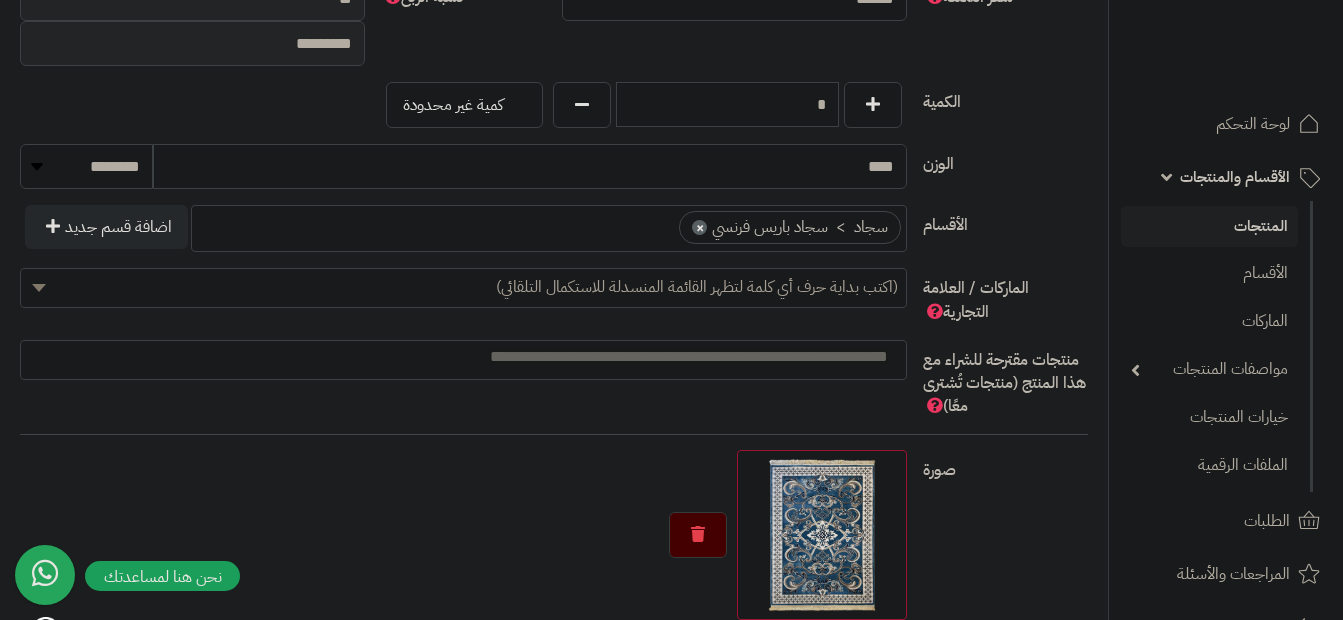click at bounding box center [458, 357] 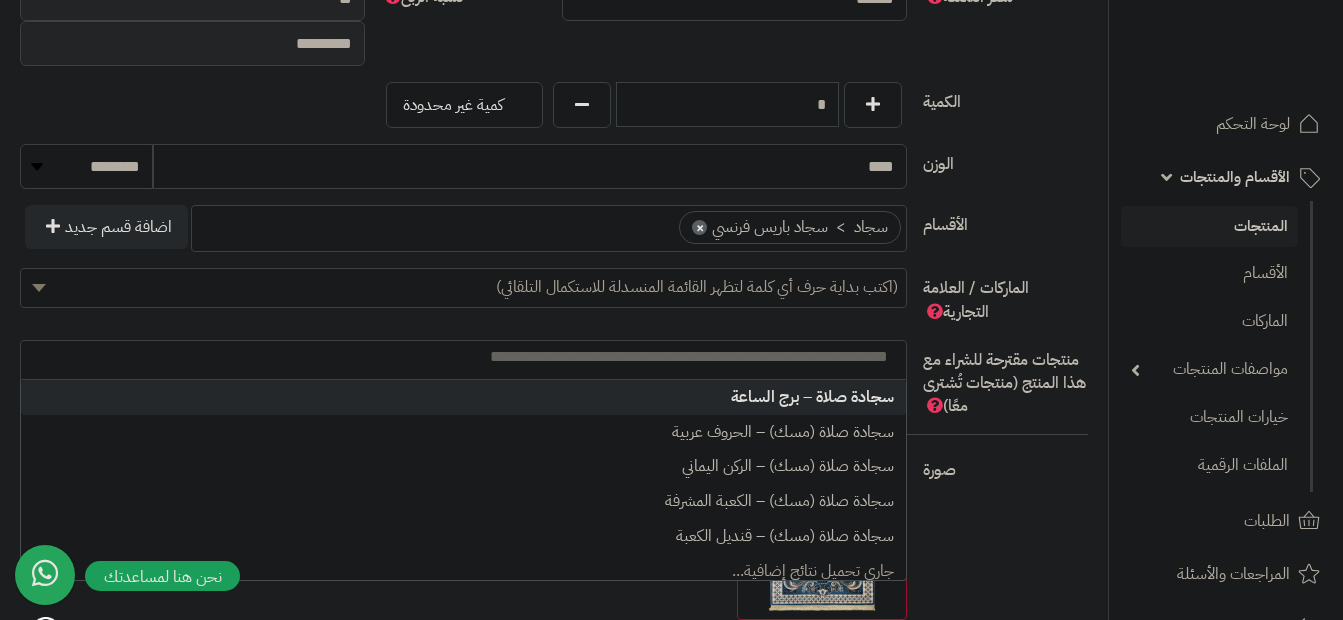 paste on "**********" 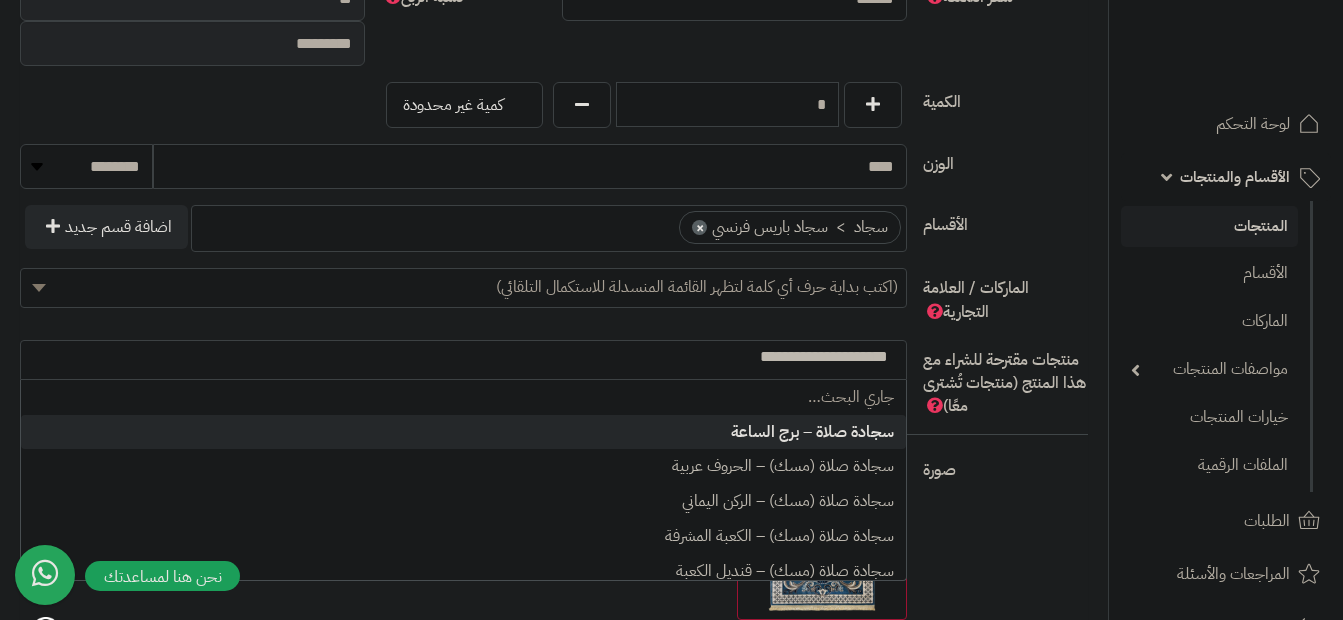 click on "**********" at bounding box center (458, 357) 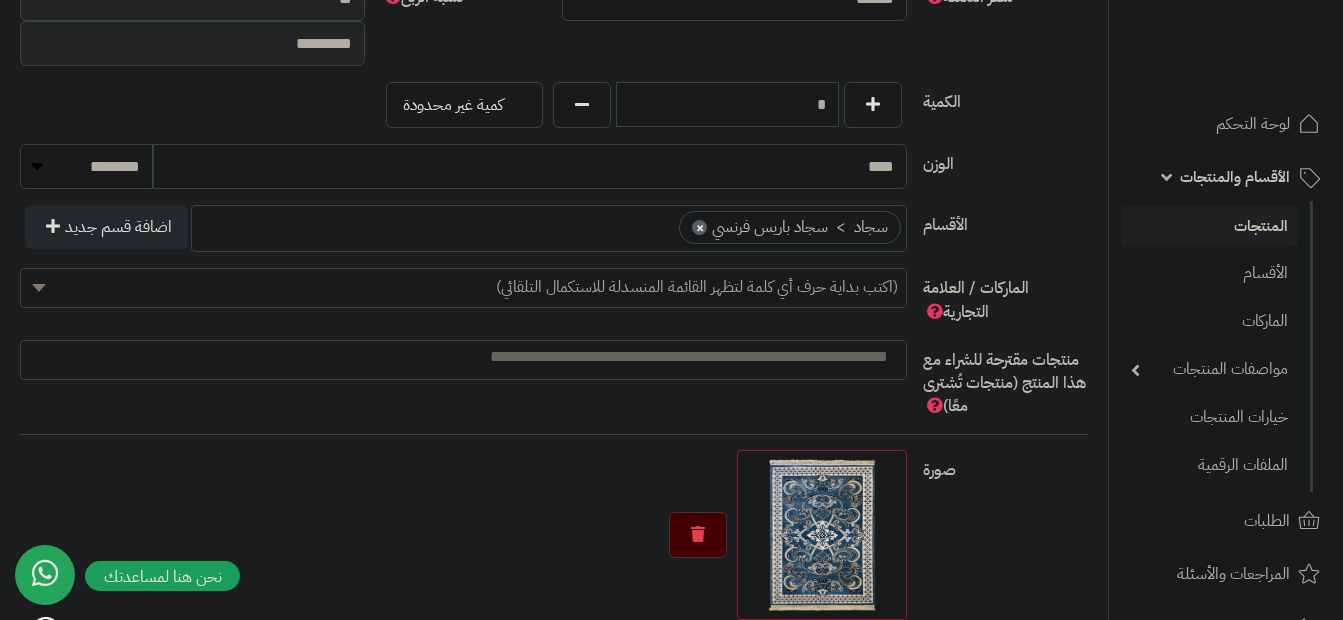 scroll, scrollTop: 0, scrollLeft: -5, axis: horizontal 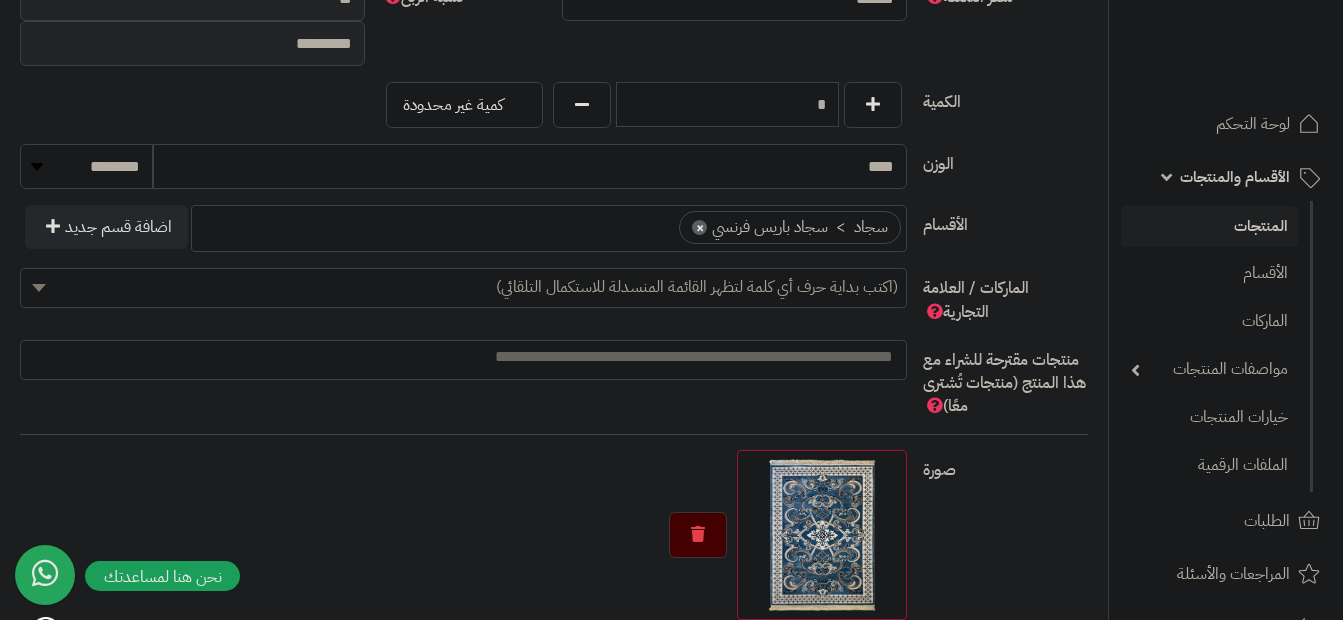 click at bounding box center [463, 357] 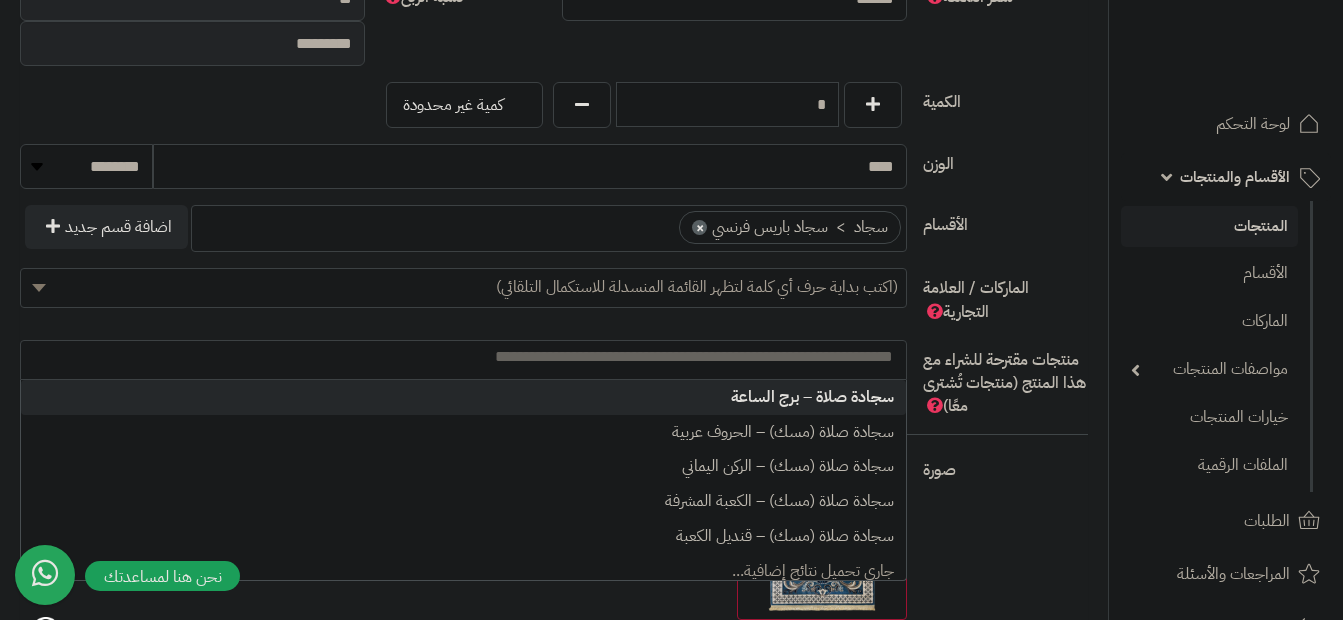 paste on "**********" 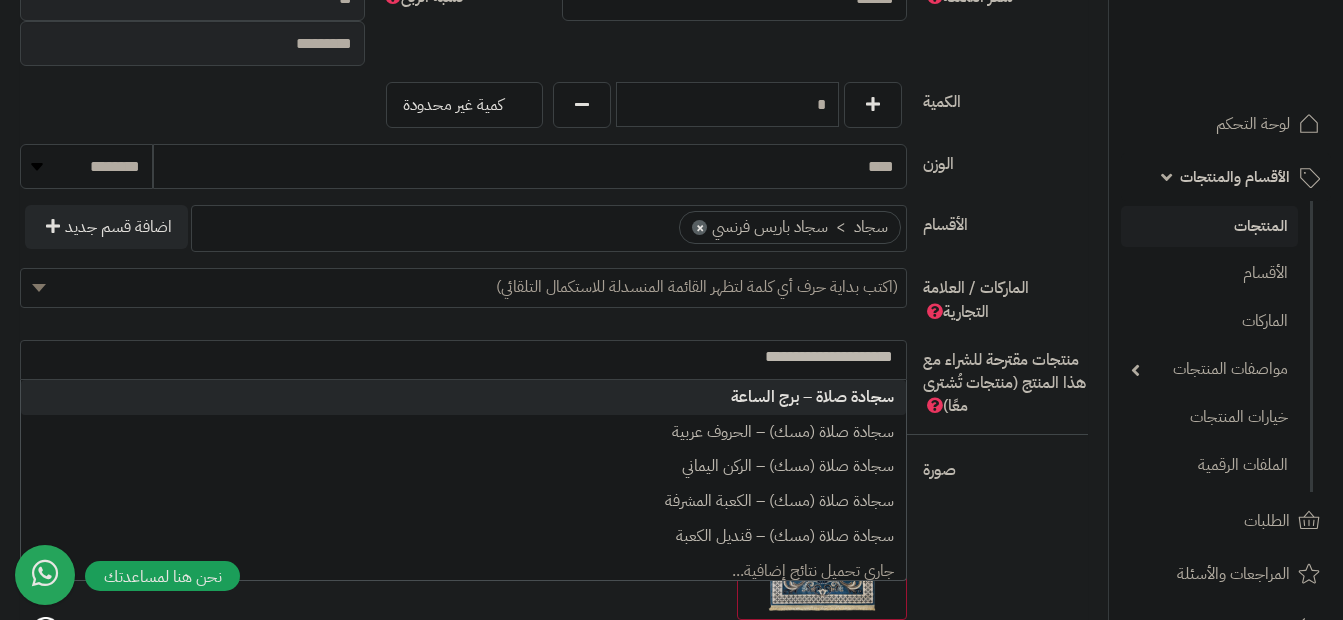scroll, scrollTop: 0, scrollLeft: 0, axis: both 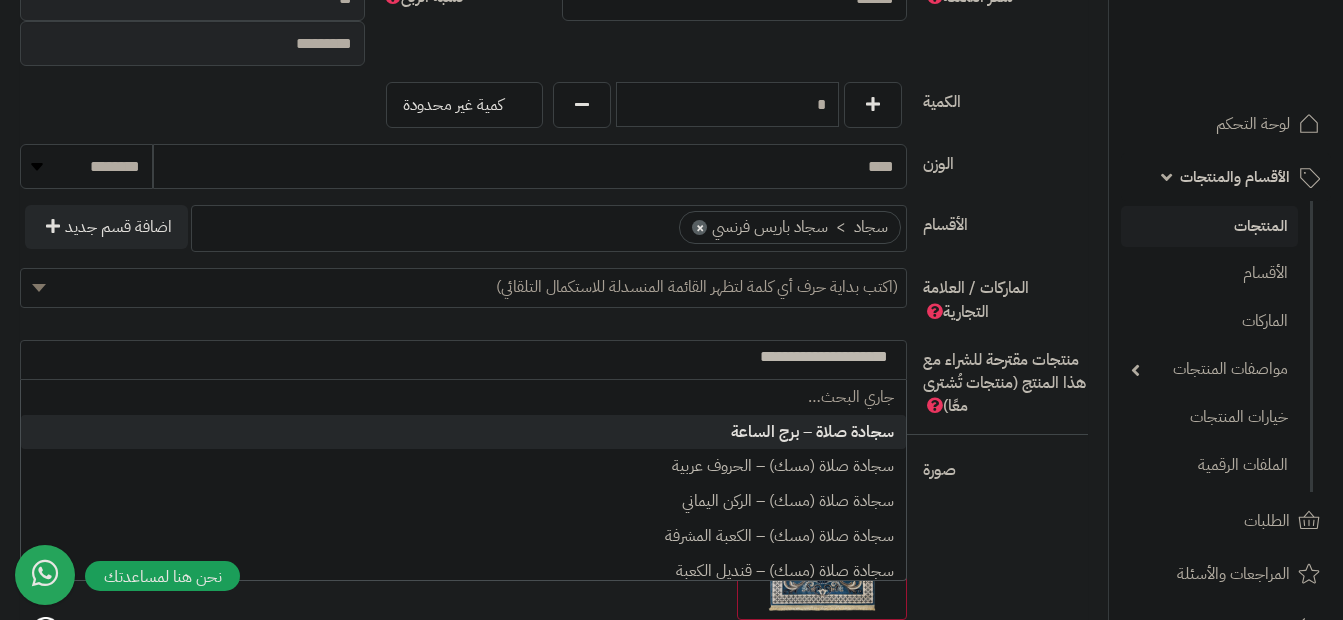 click on "**********" at bounding box center [458, 357] 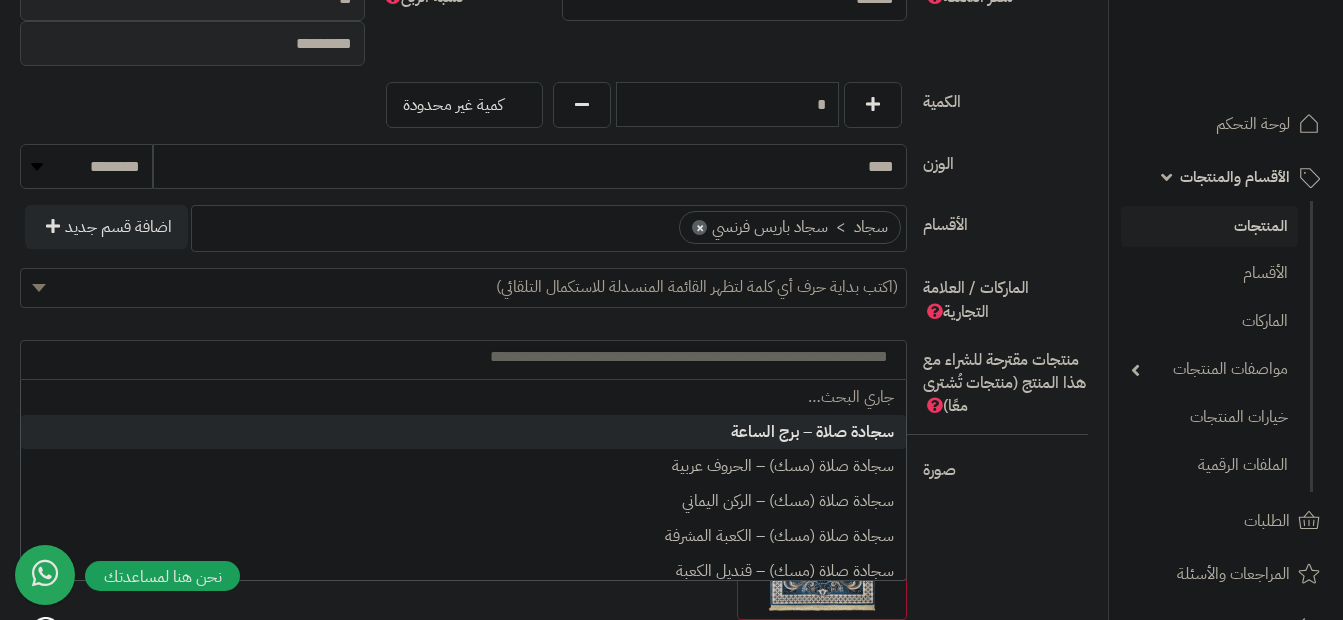 scroll, scrollTop: 0, scrollLeft: -5, axis: horizontal 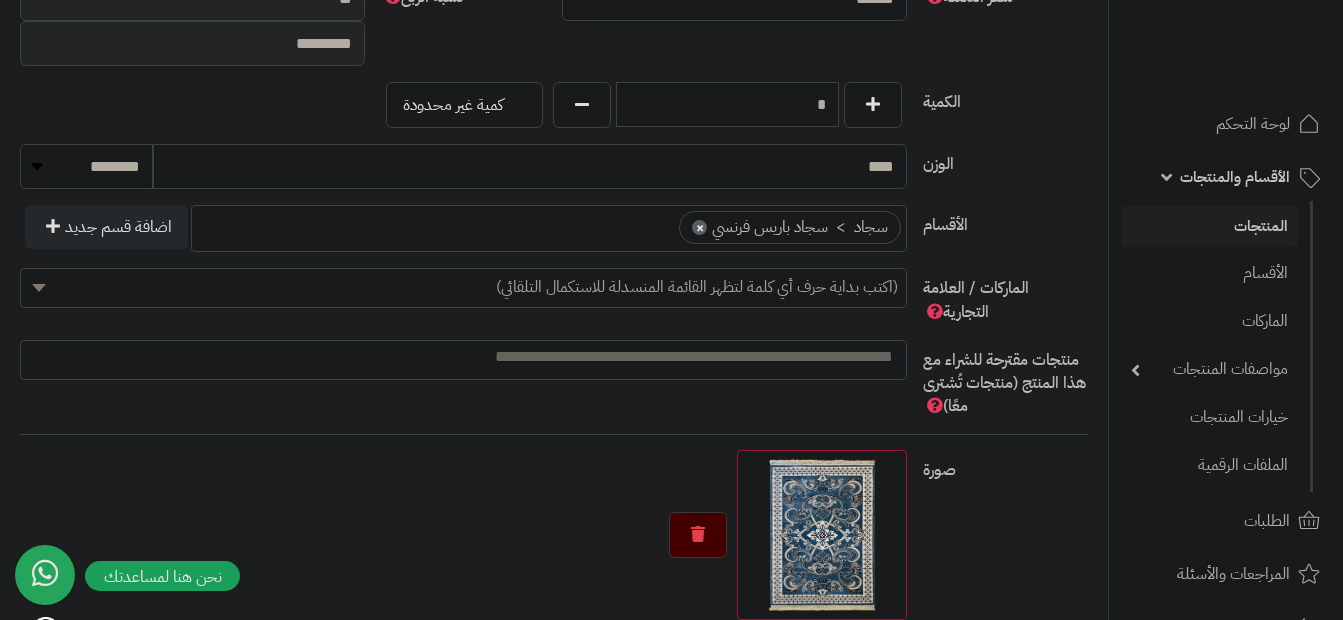 click at bounding box center (463, 357) 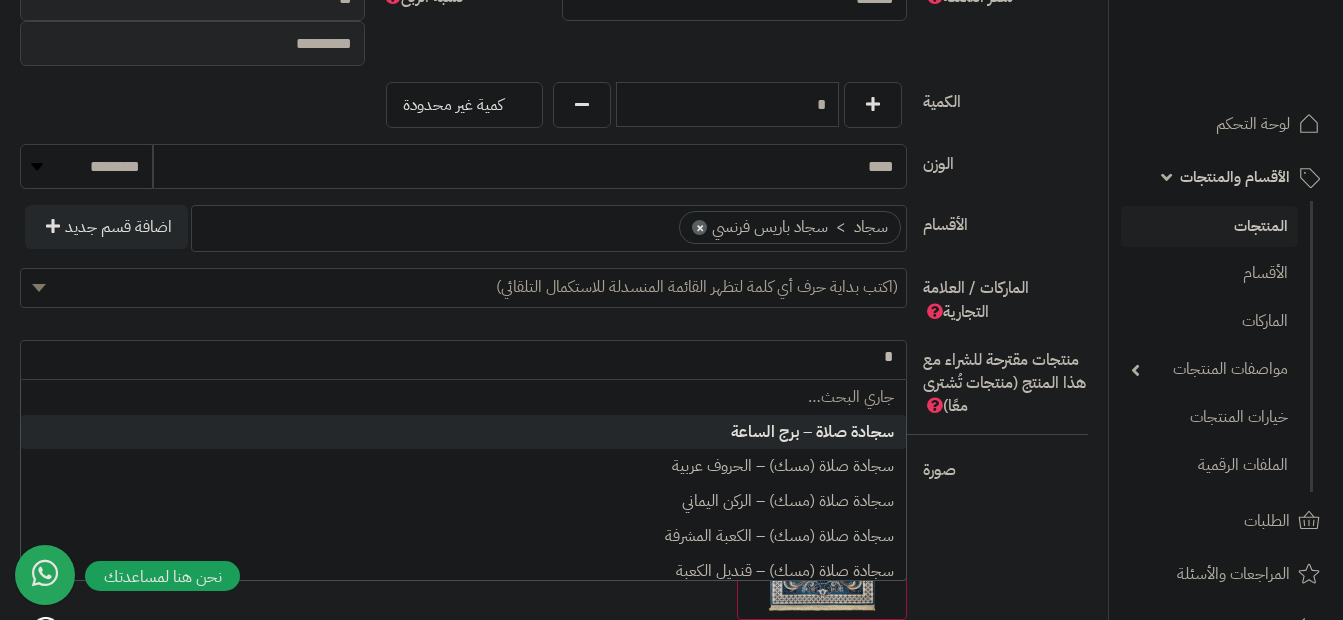 scroll, scrollTop: 0, scrollLeft: 0, axis: both 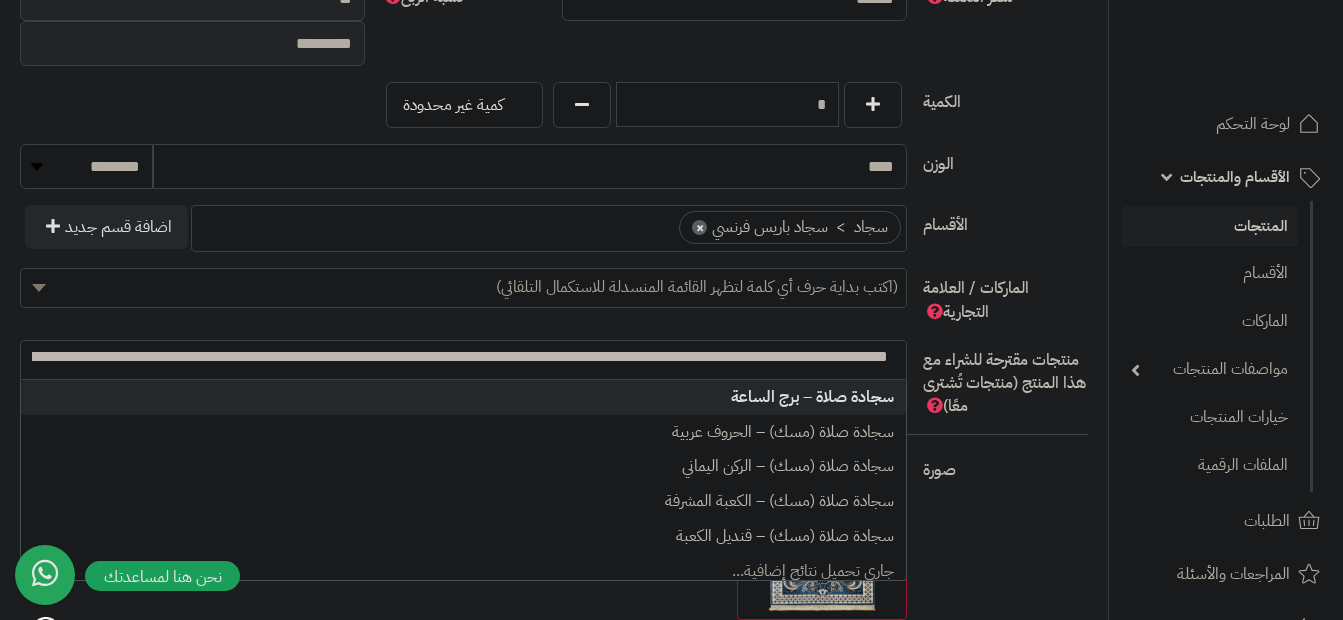 type 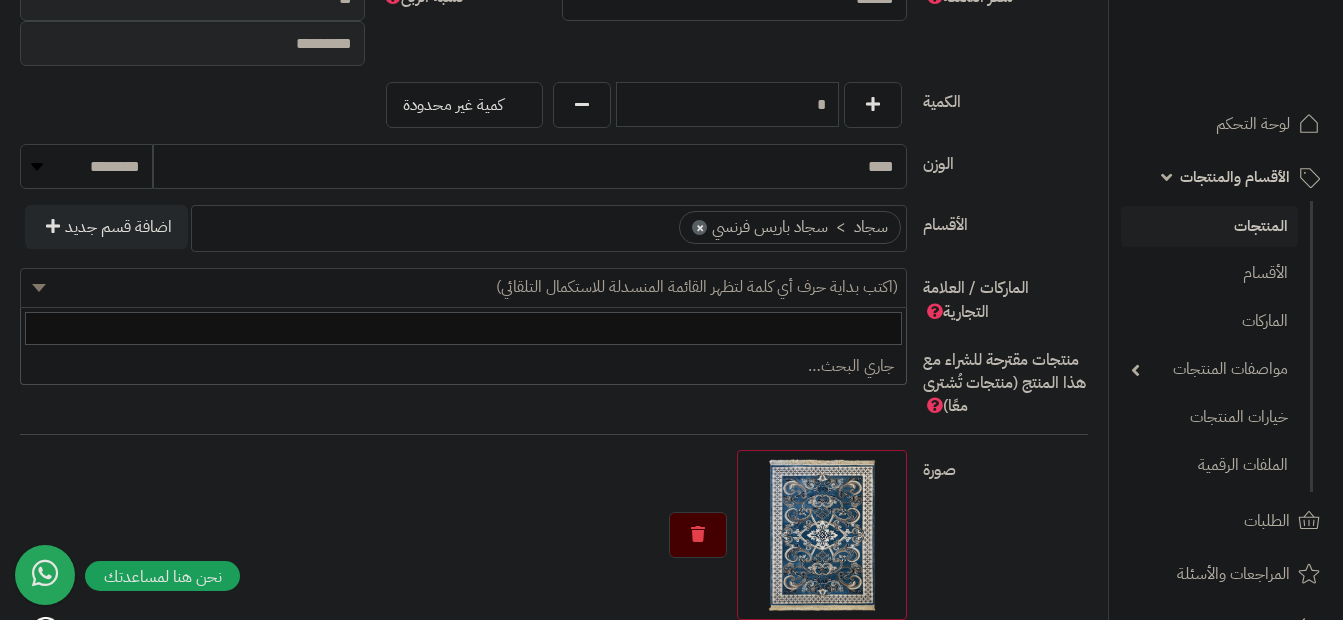 click on "(اكتب بداية حرف أي كلمة لتظهر القائمة المنسدلة للاستكمال التلقائي)" at bounding box center (697, 287) 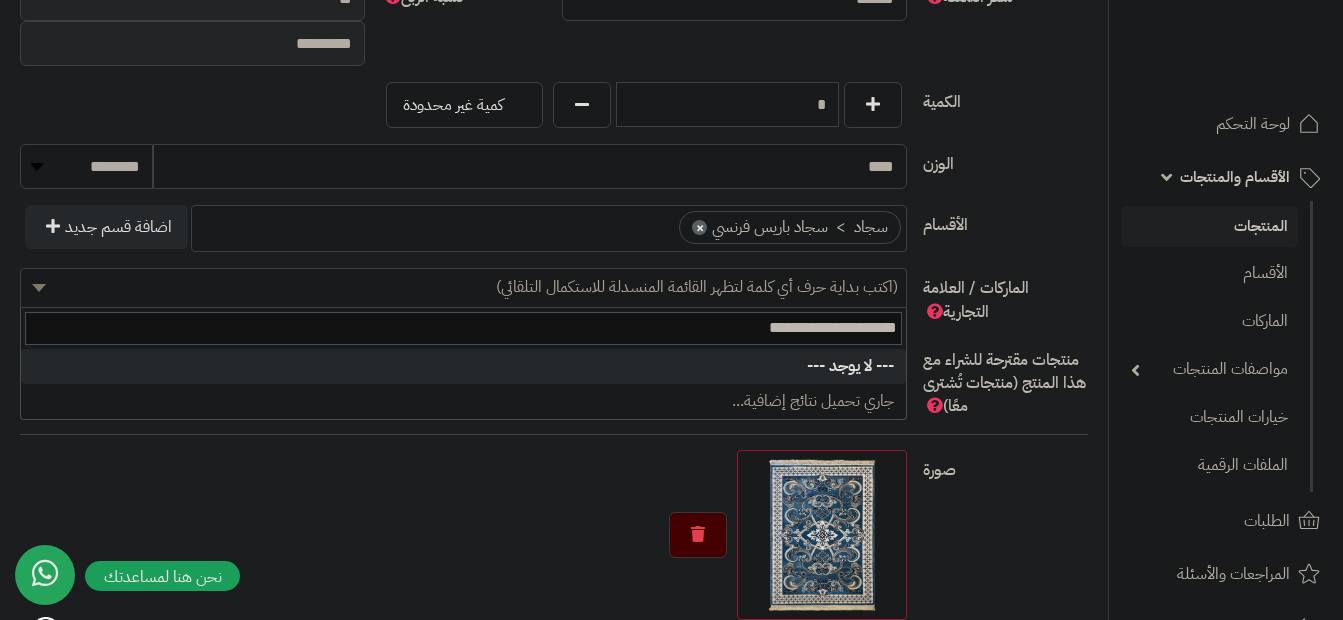 click on "**********" at bounding box center [463, 328] 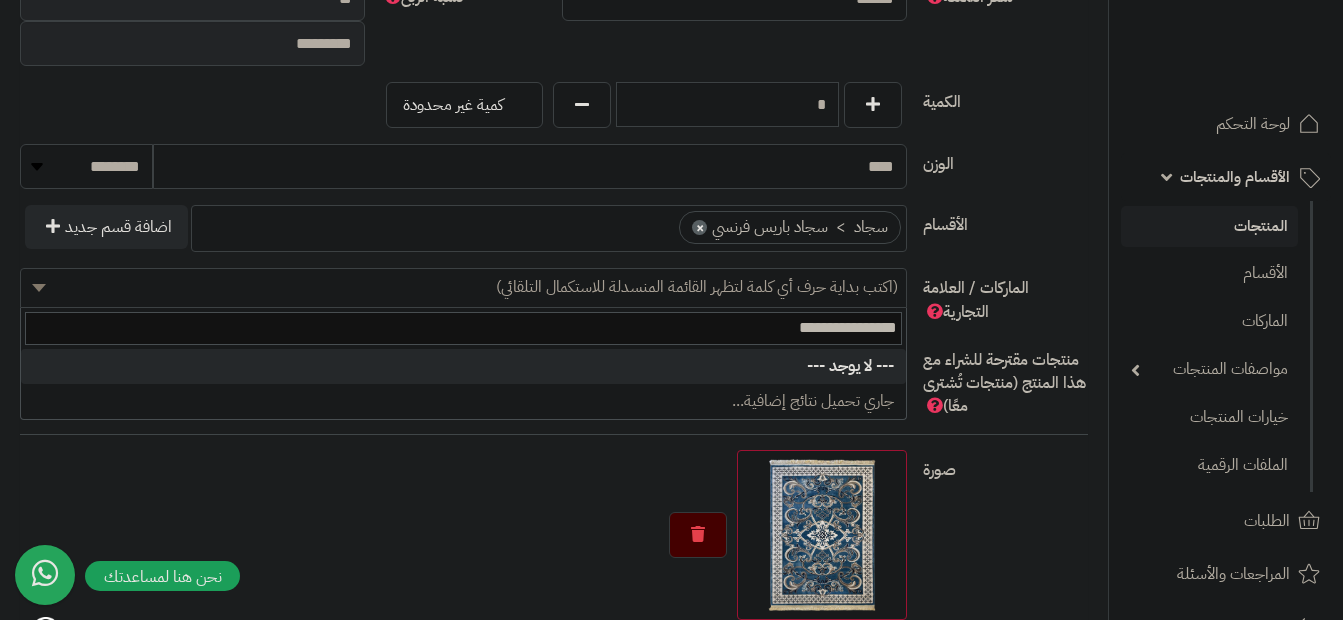 click on "**********" at bounding box center (463, 328) 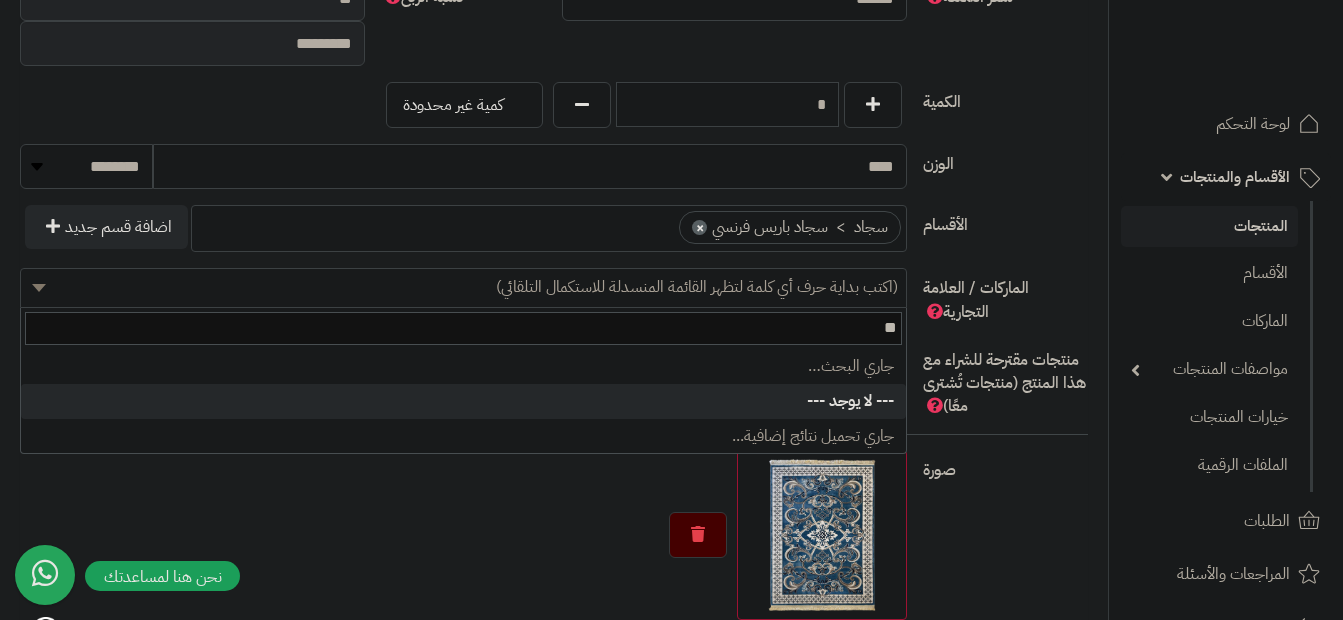 type on "*" 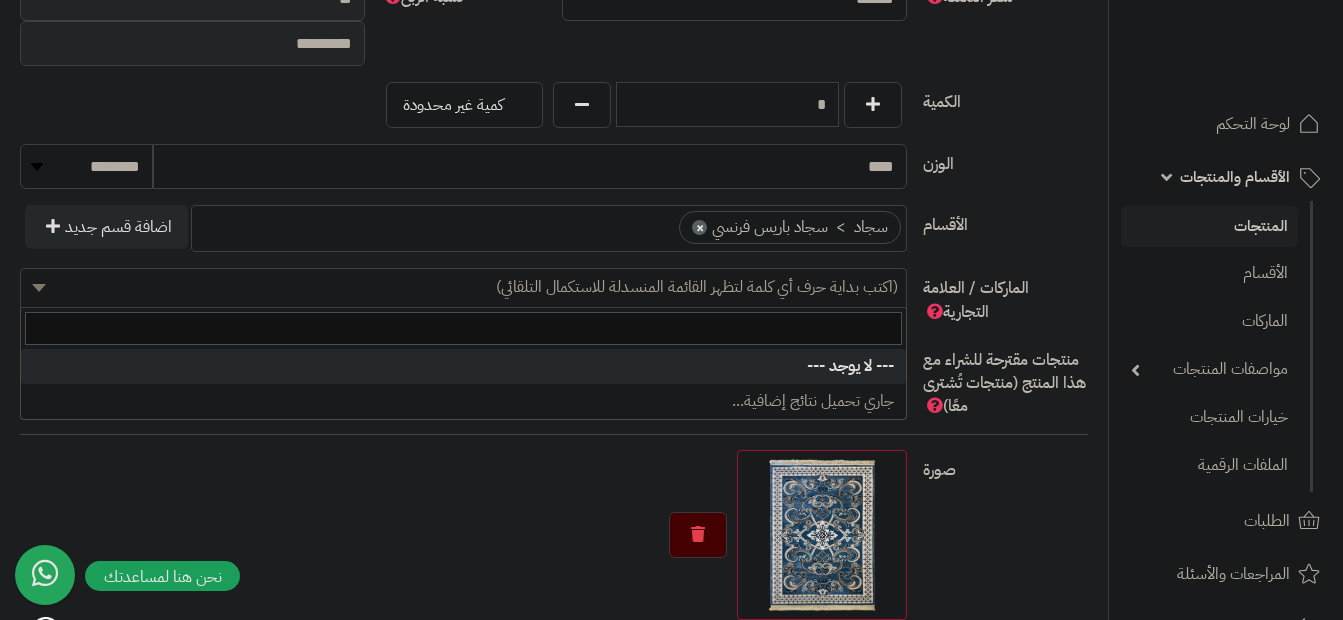 click at bounding box center (463, 328) 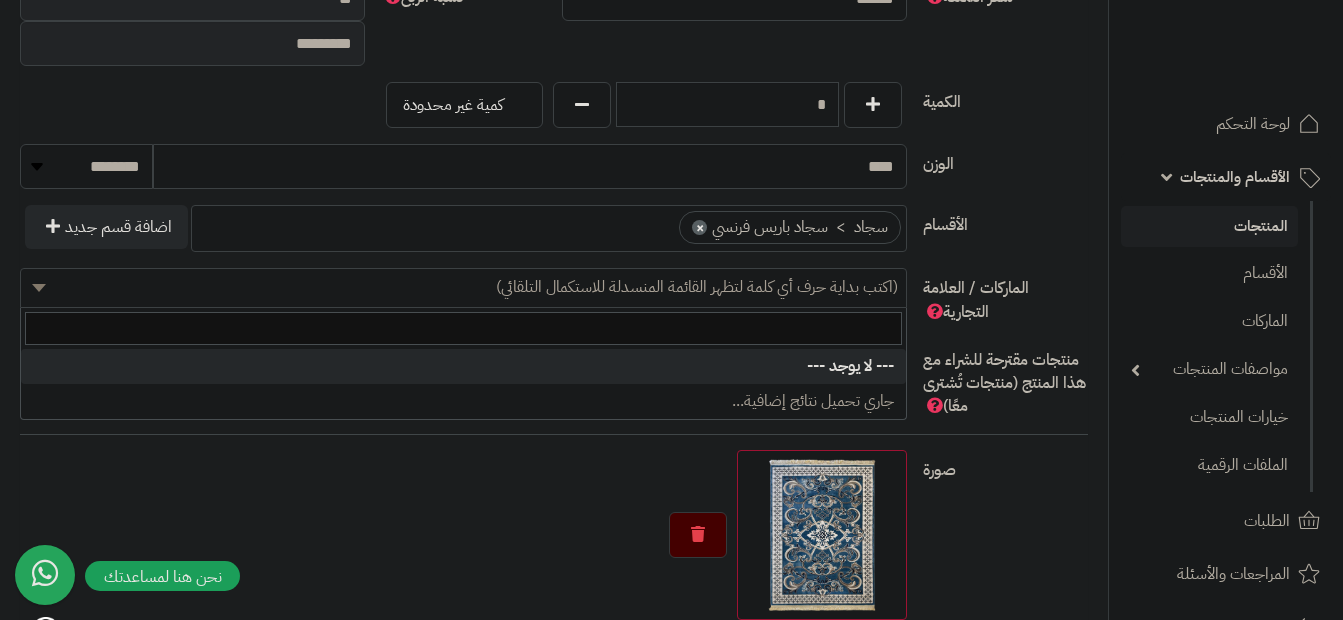 type on "*" 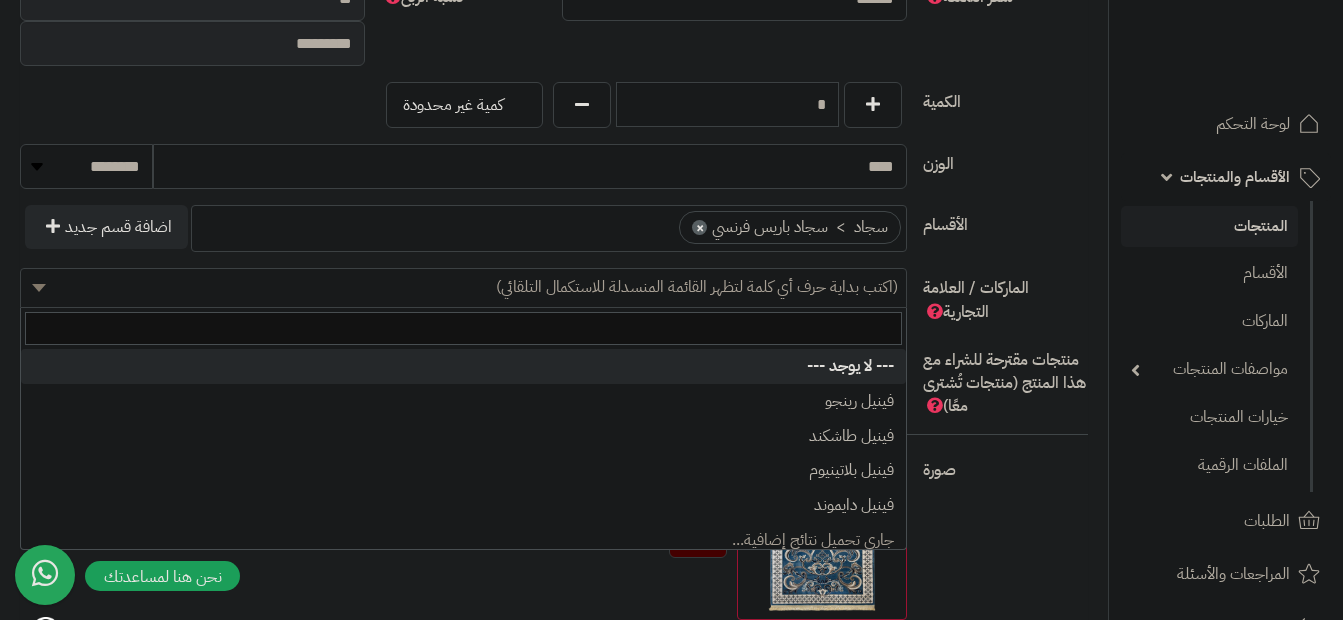 type on "*" 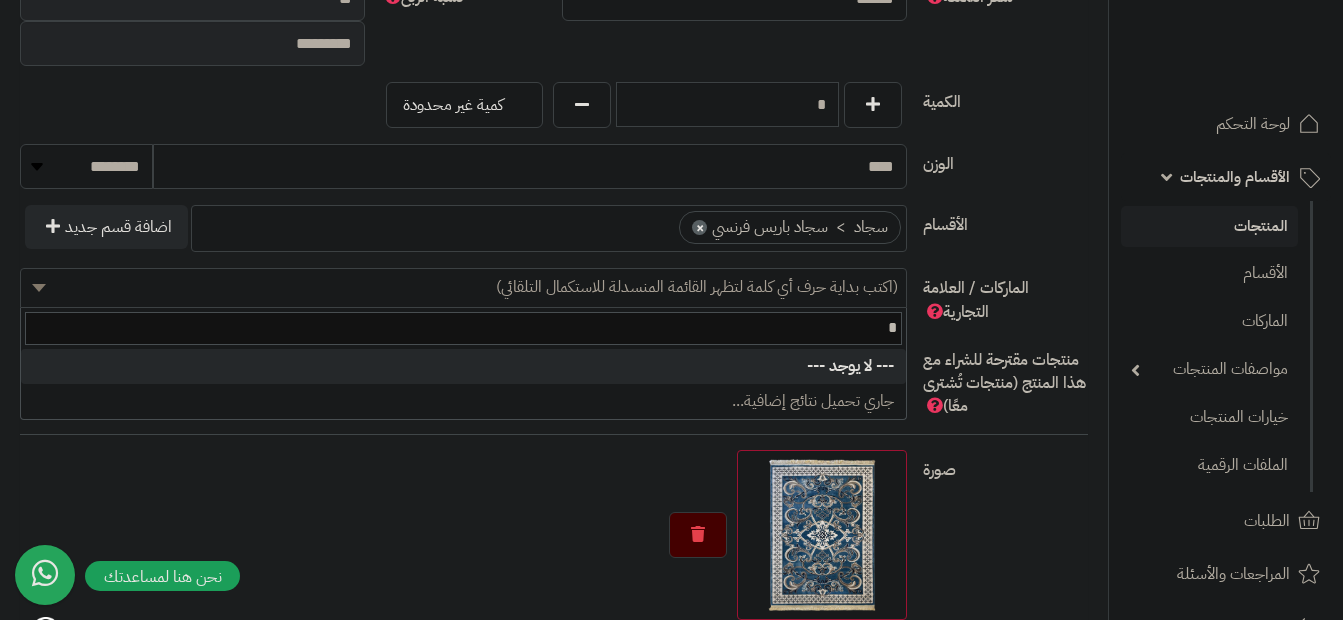 type 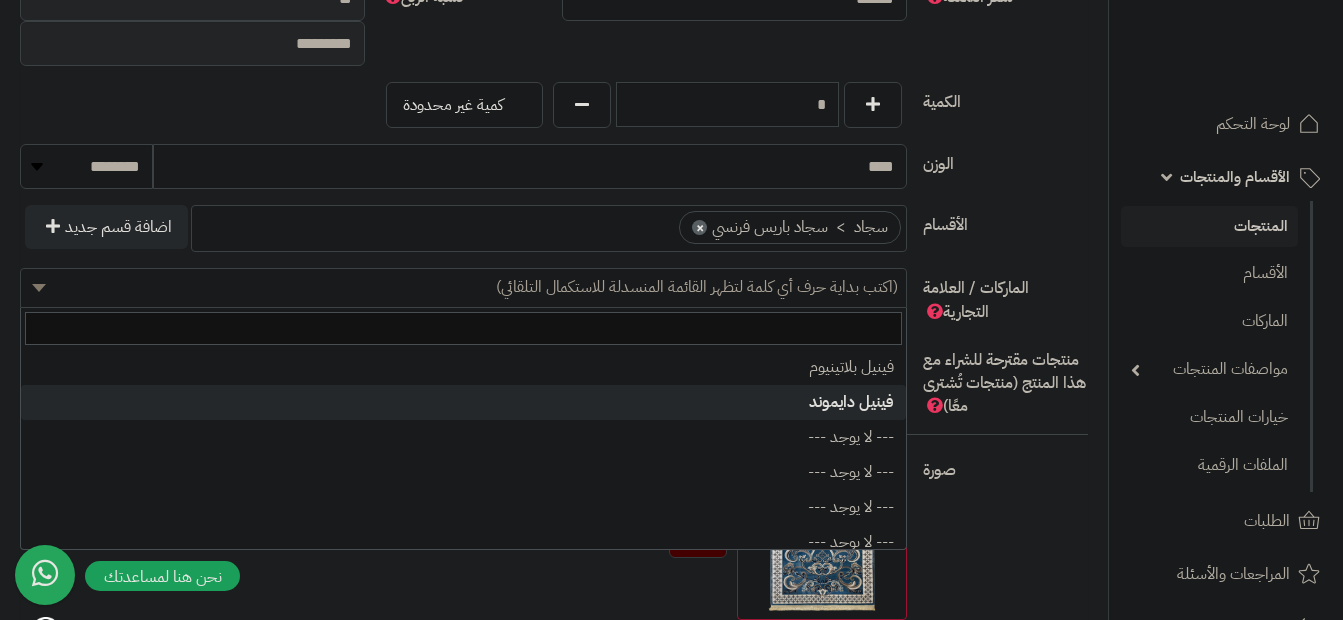 scroll, scrollTop: 0, scrollLeft: 0, axis: both 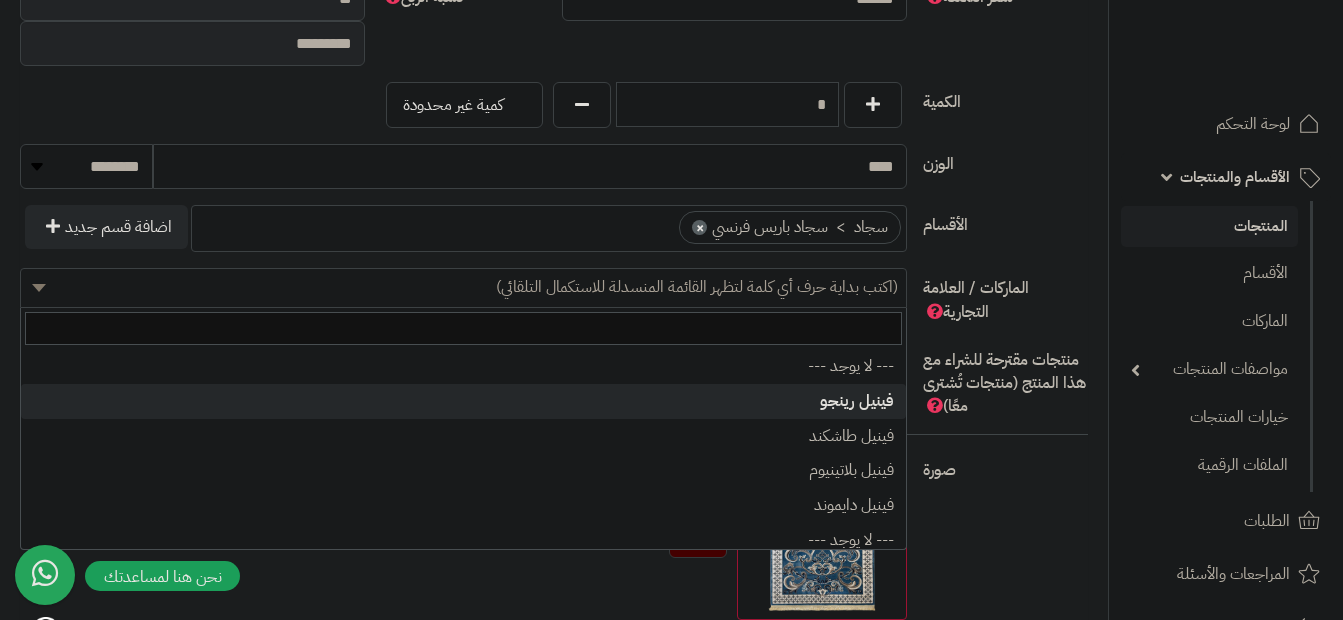 click on "**********" at bounding box center (554, 94) 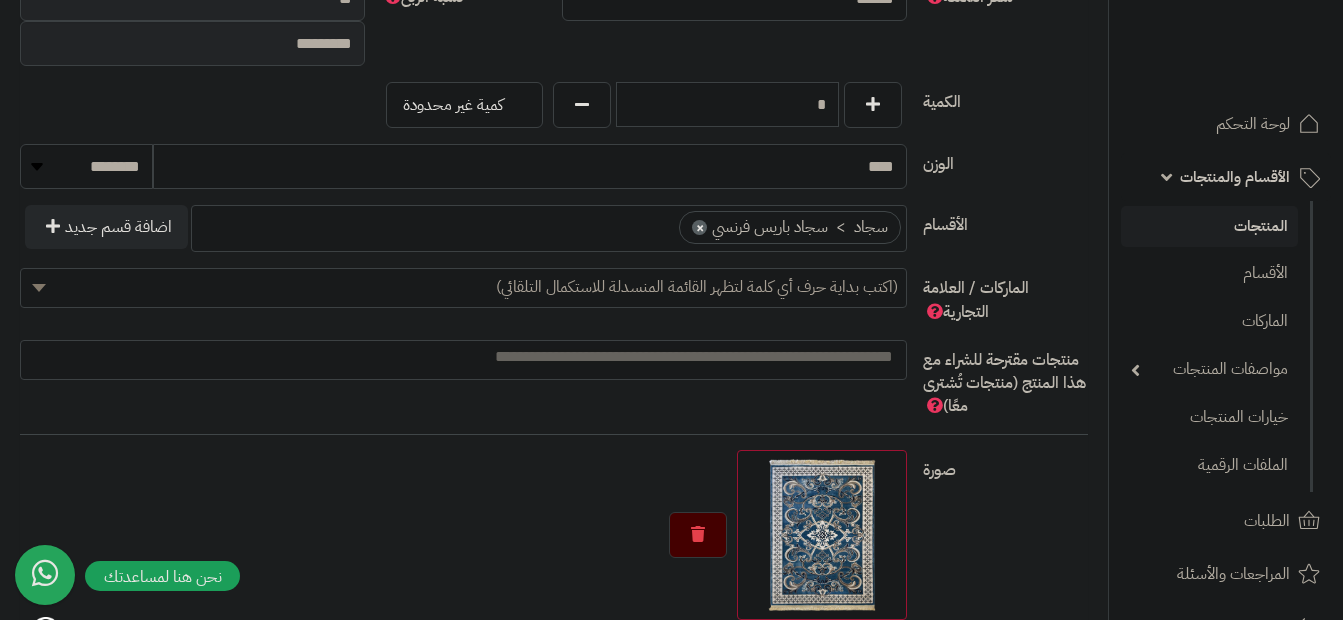 click at bounding box center [463, 357] 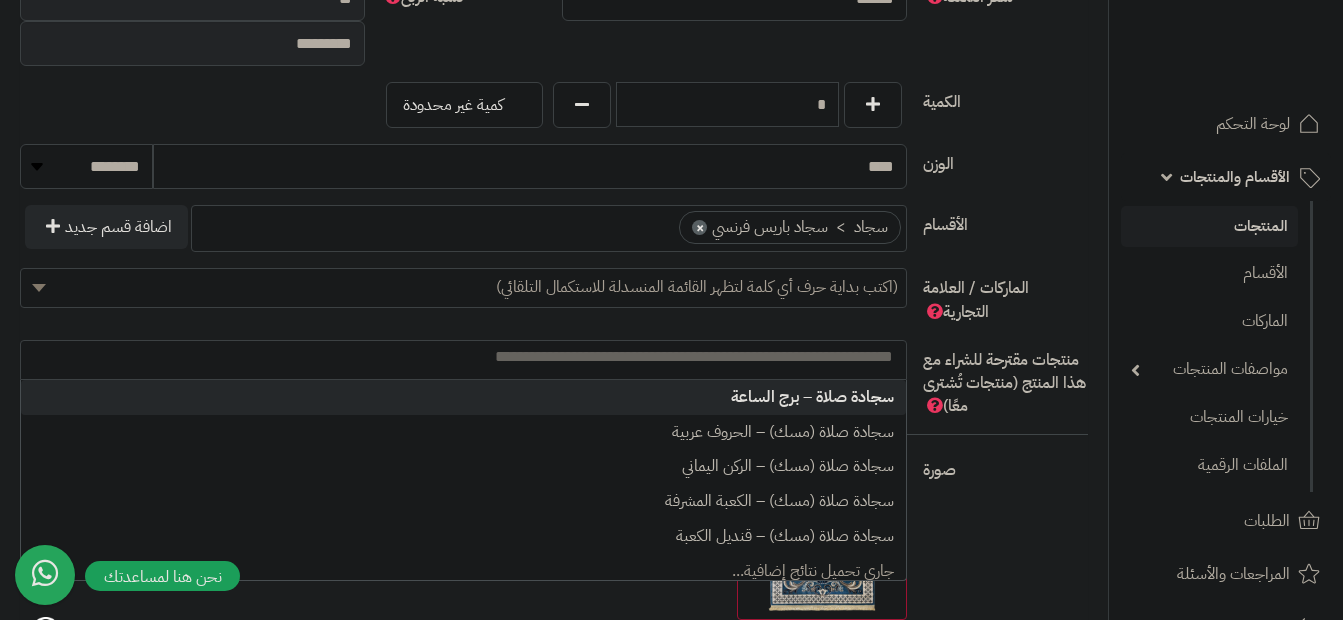 paste on "**********" 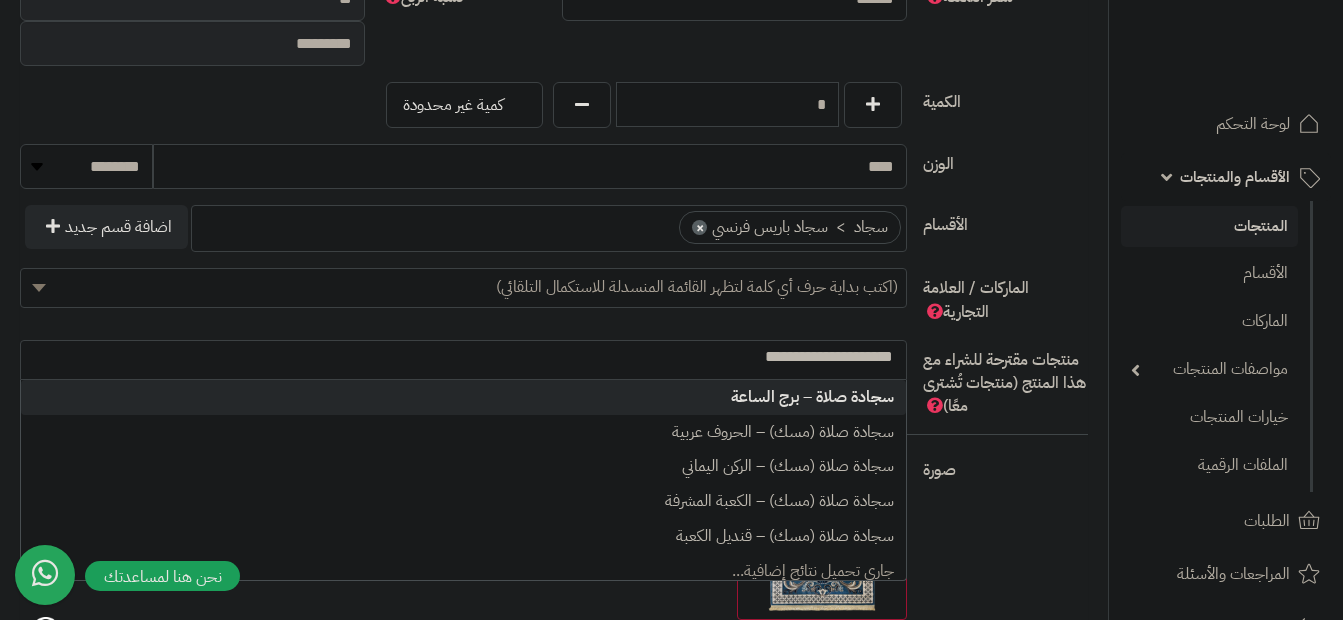 scroll, scrollTop: 0, scrollLeft: 0, axis: both 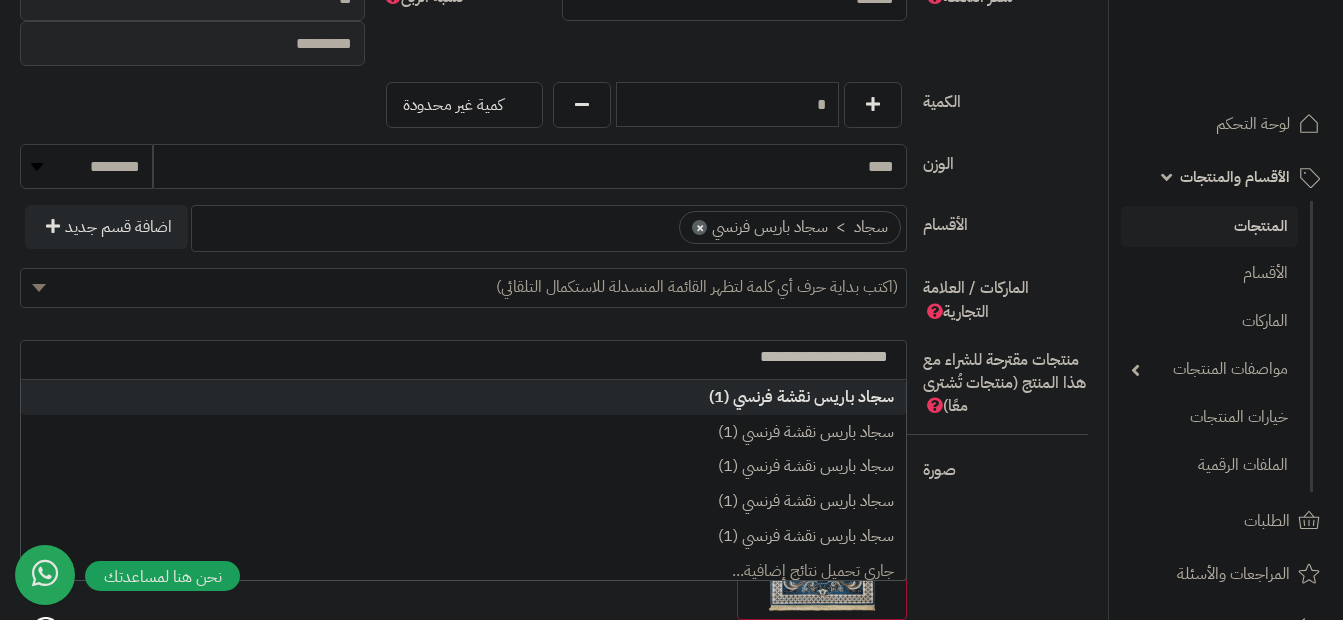 type on "**********" 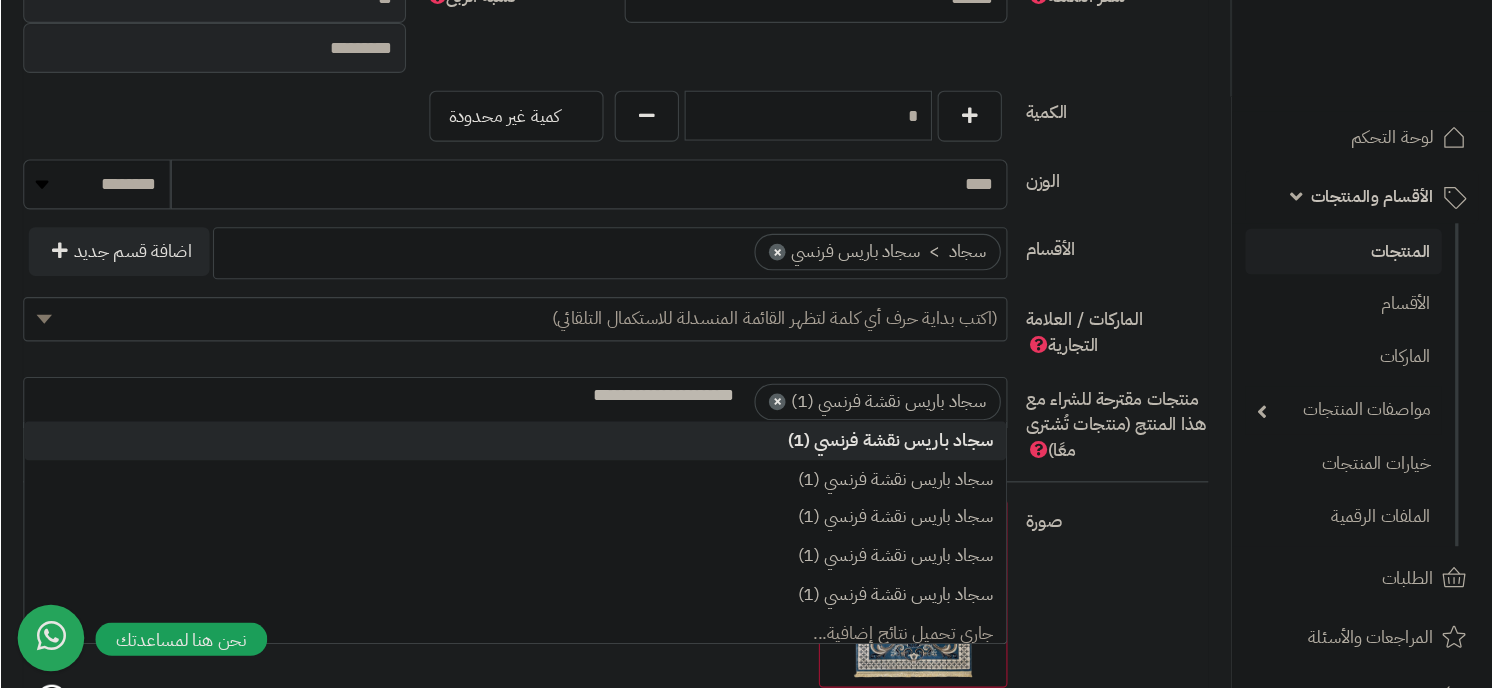 scroll, scrollTop: 0, scrollLeft: 0, axis: both 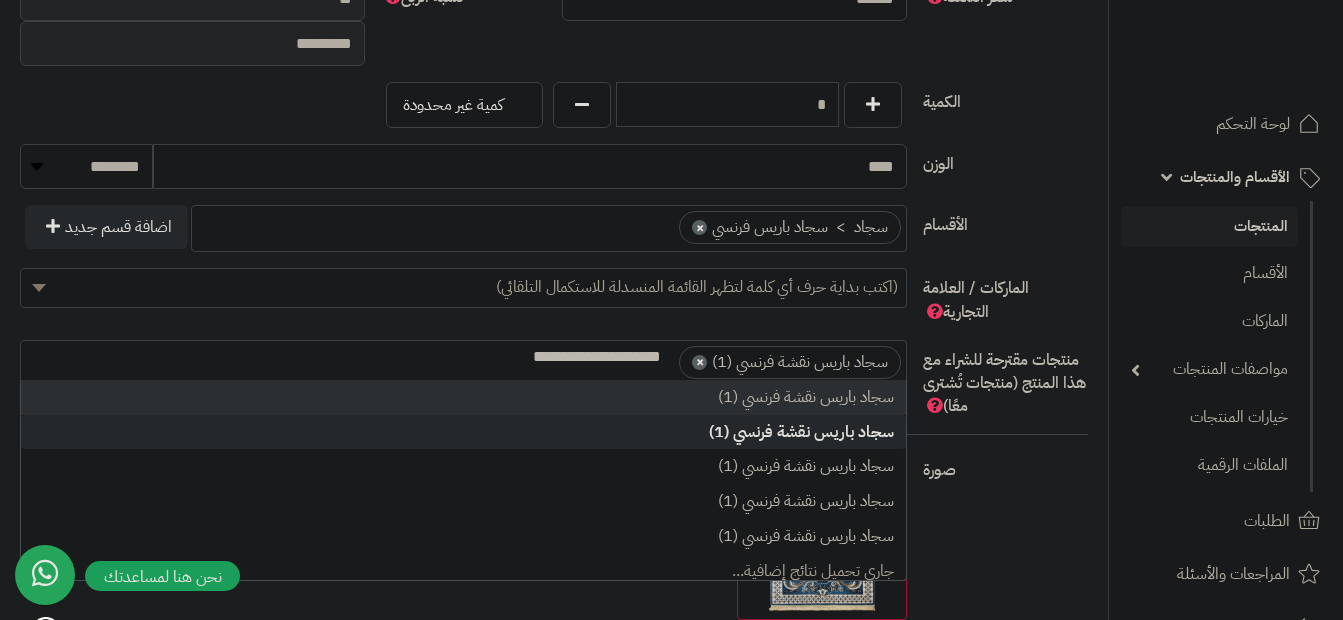 click on "سجاد باريس نقشة فرنسي (1)" at bounding box center (463, 432) 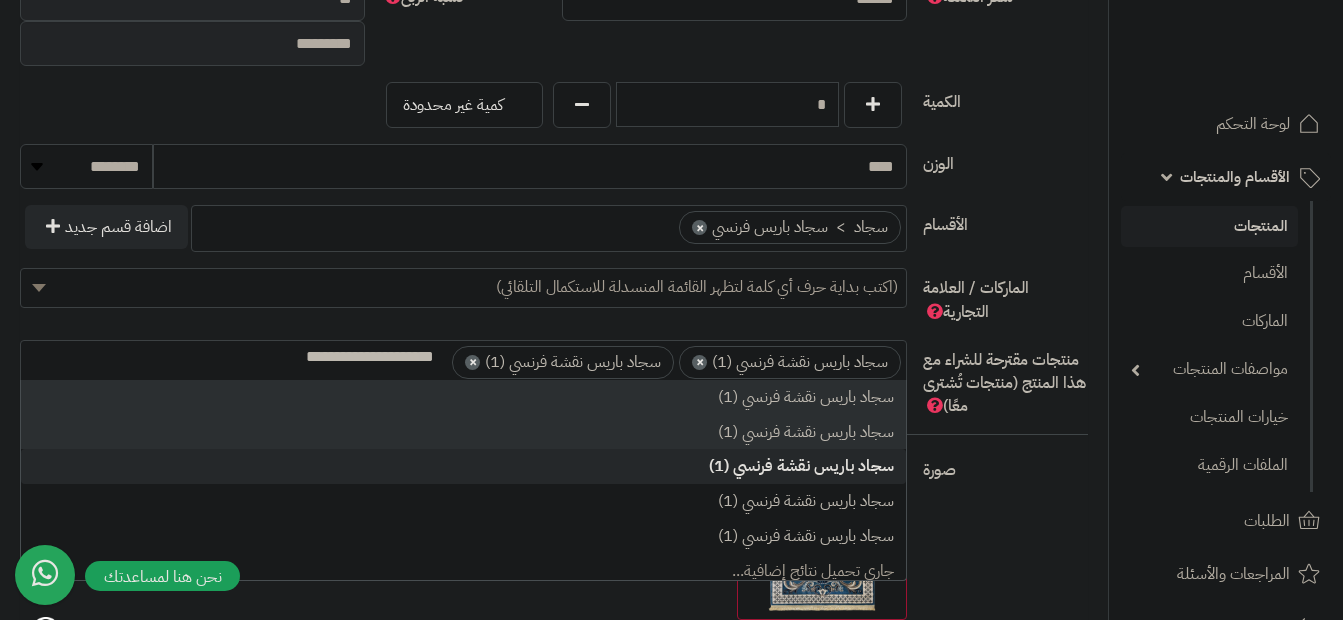 click on "سجاد باريس نقشة فرنسي (1)" at bounding box center [463, 466] 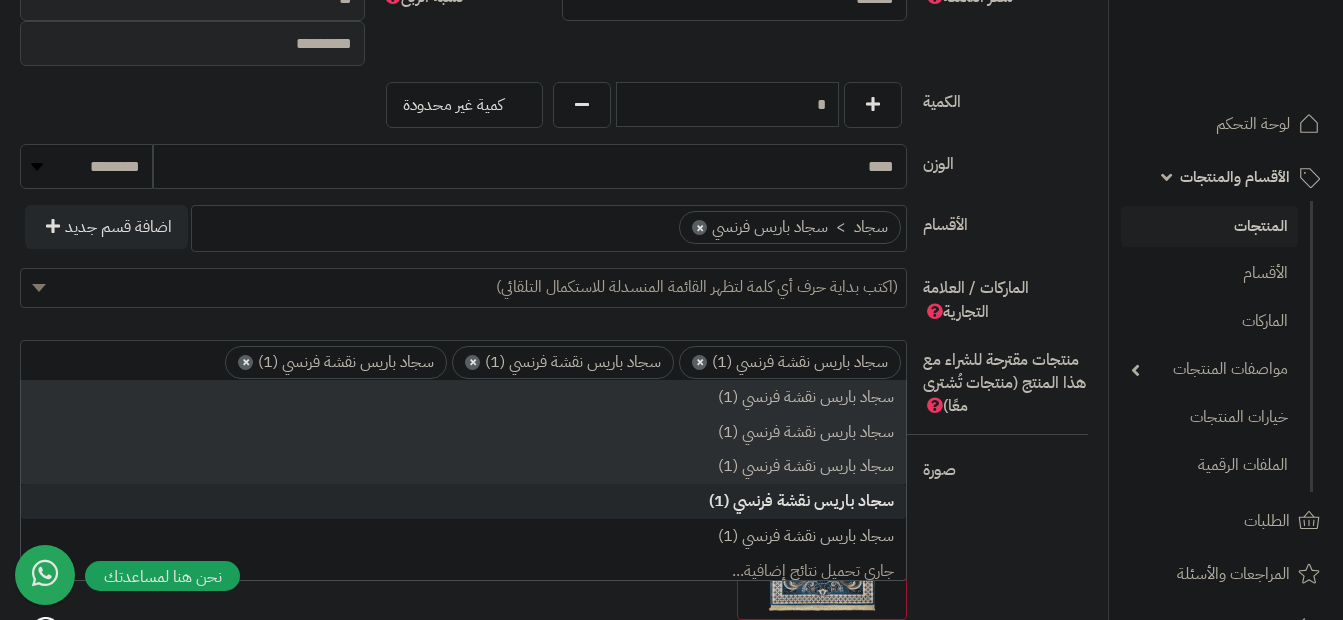 click on "سجاد باريس نقشة فرنسي (1)" at bounding box center (463, 501) 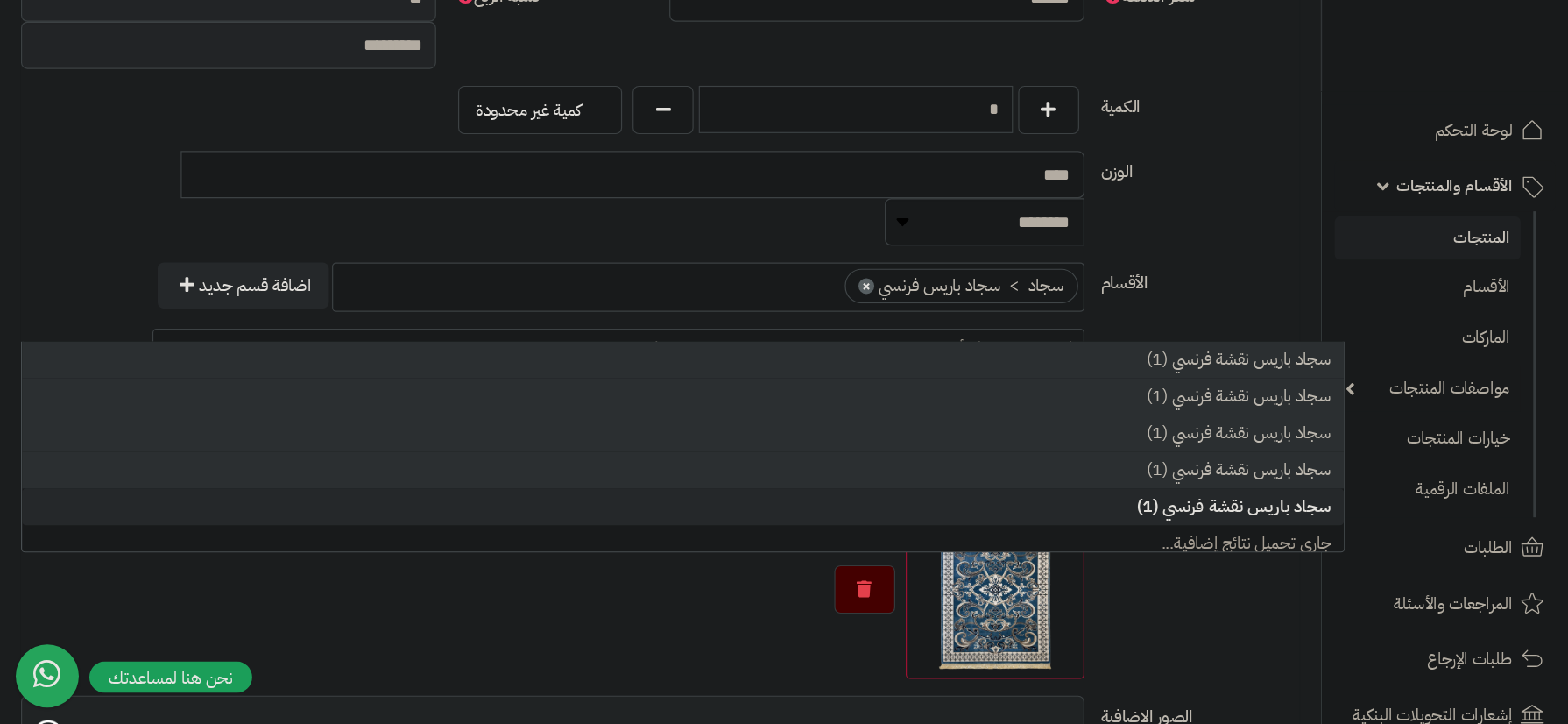 scroll, scrollTop: 123, scrollLeft: 0, axis: vertical 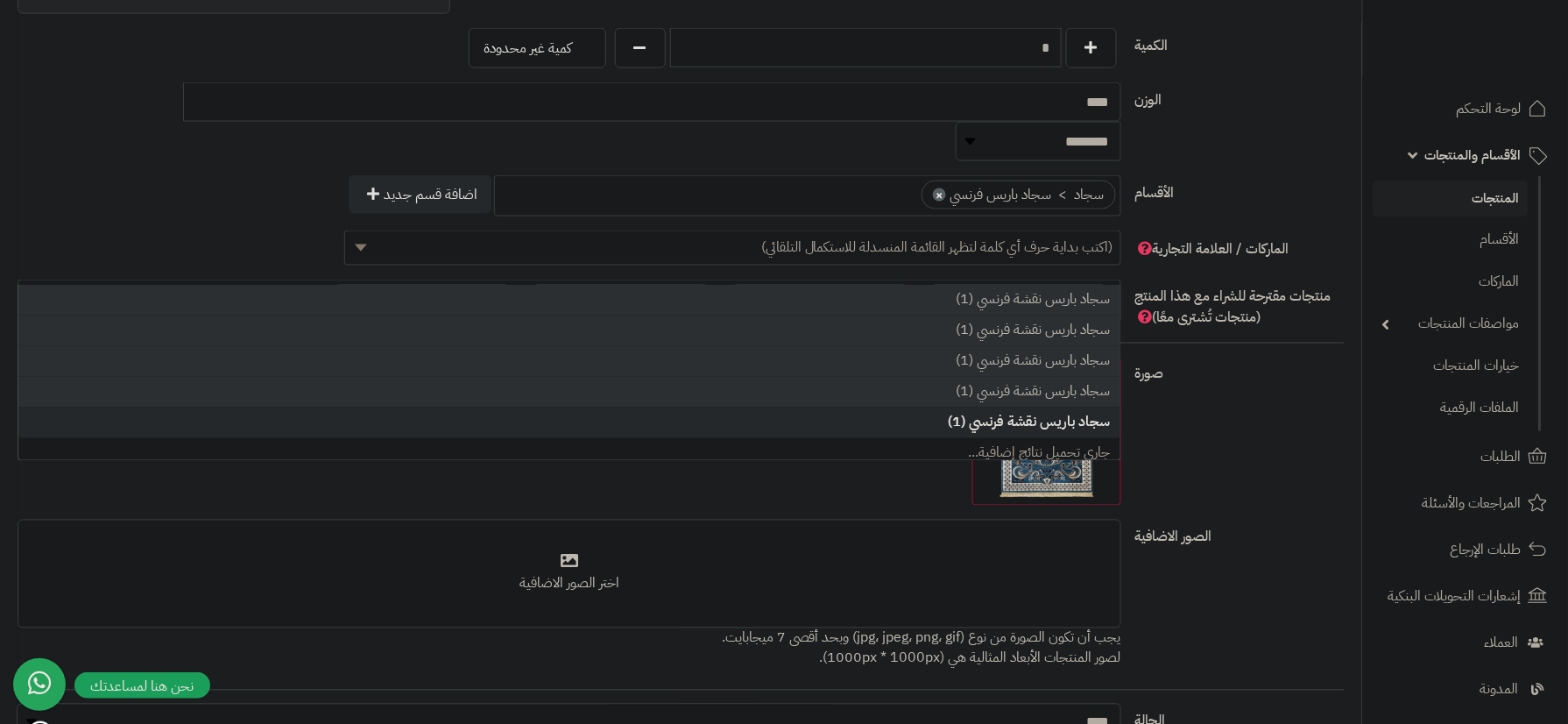 click on "سجاد باريس نقشة فرنسي (1)" at bounding box center [569, 422] 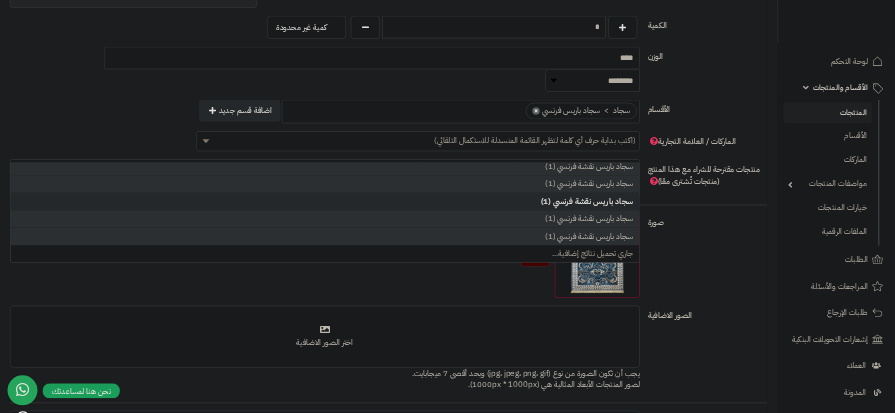scroll, scrollTop: 0, scrollLeft: 0, axis: both 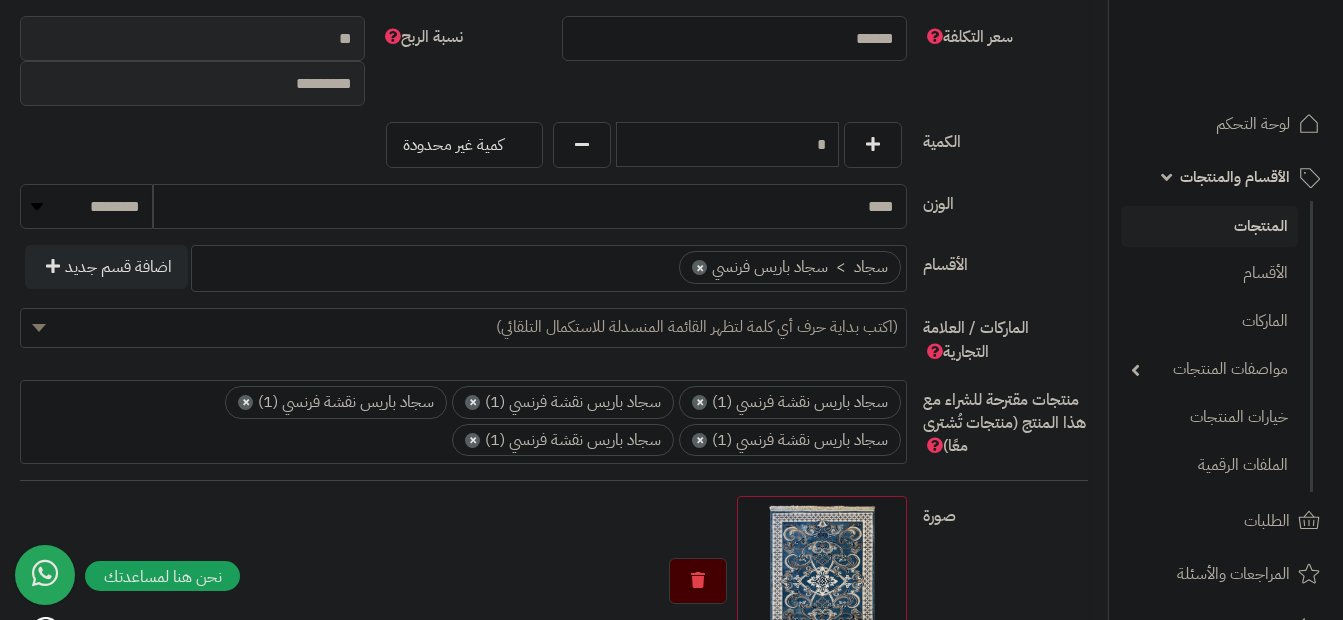 click on "الكمية
*
كمية غير محدودة" at bounding box center (554, 153) 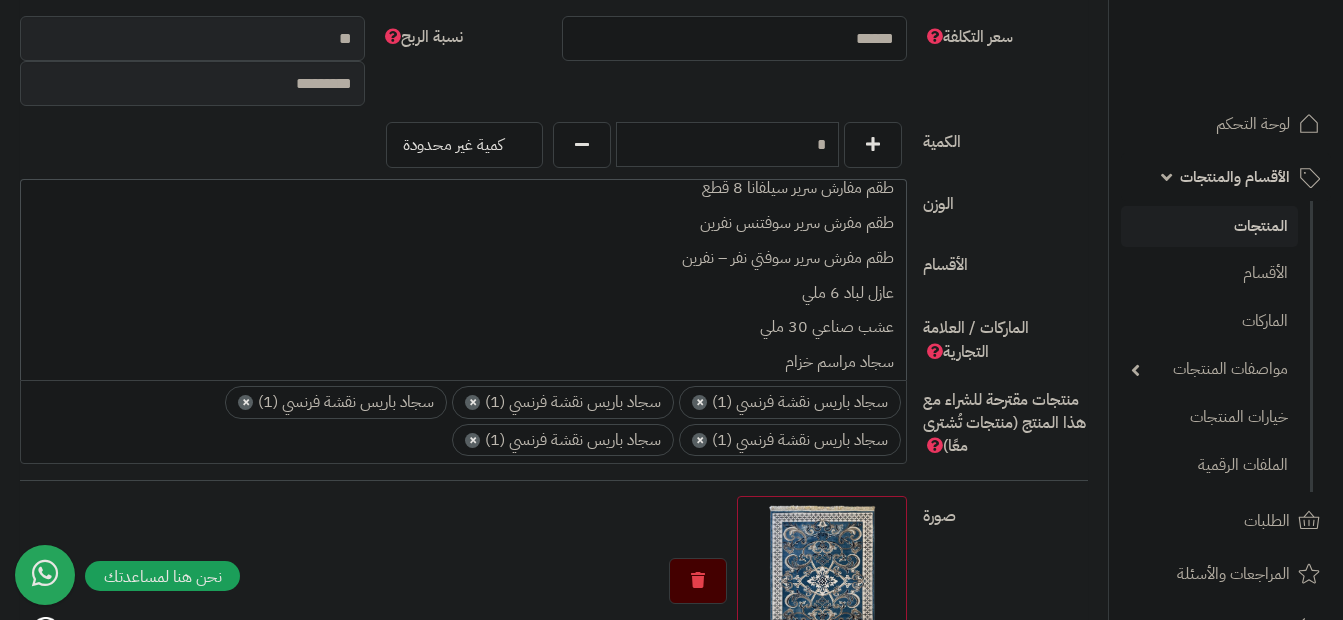 scroll, scrollTop: 0, scrollLeft: 0, axis: both 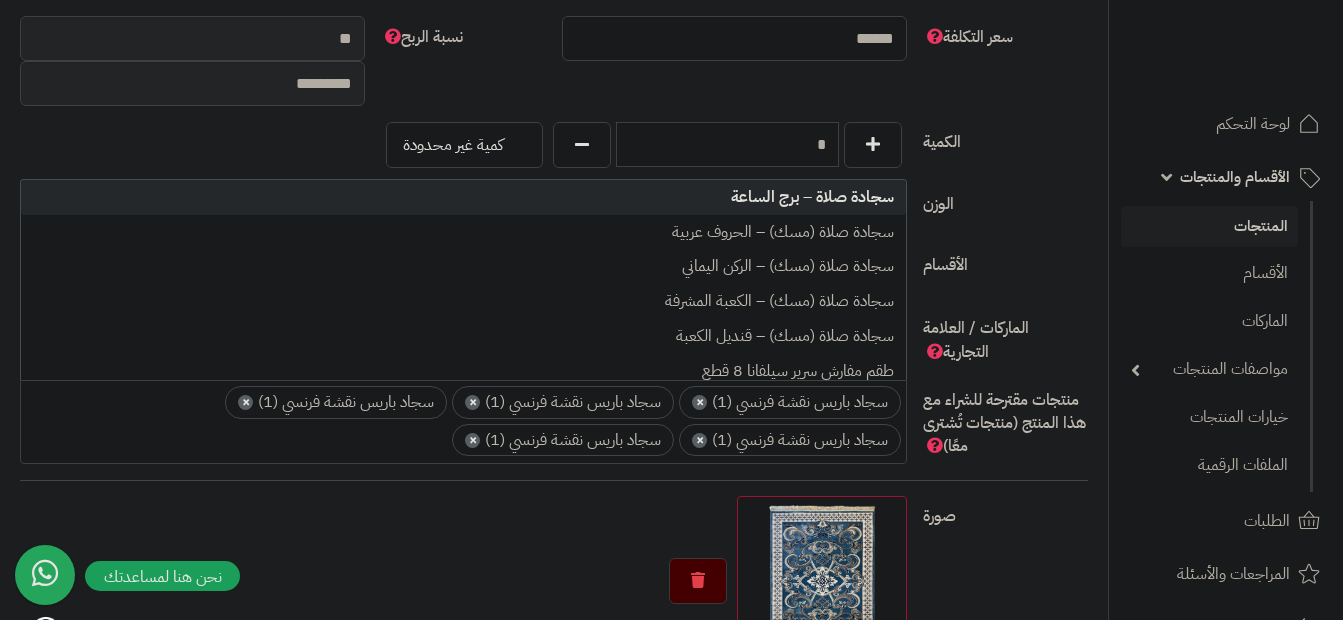 click on "سعر التكلفة
****** نسبة الربح
**
*********" at bounding box center (554, 69) 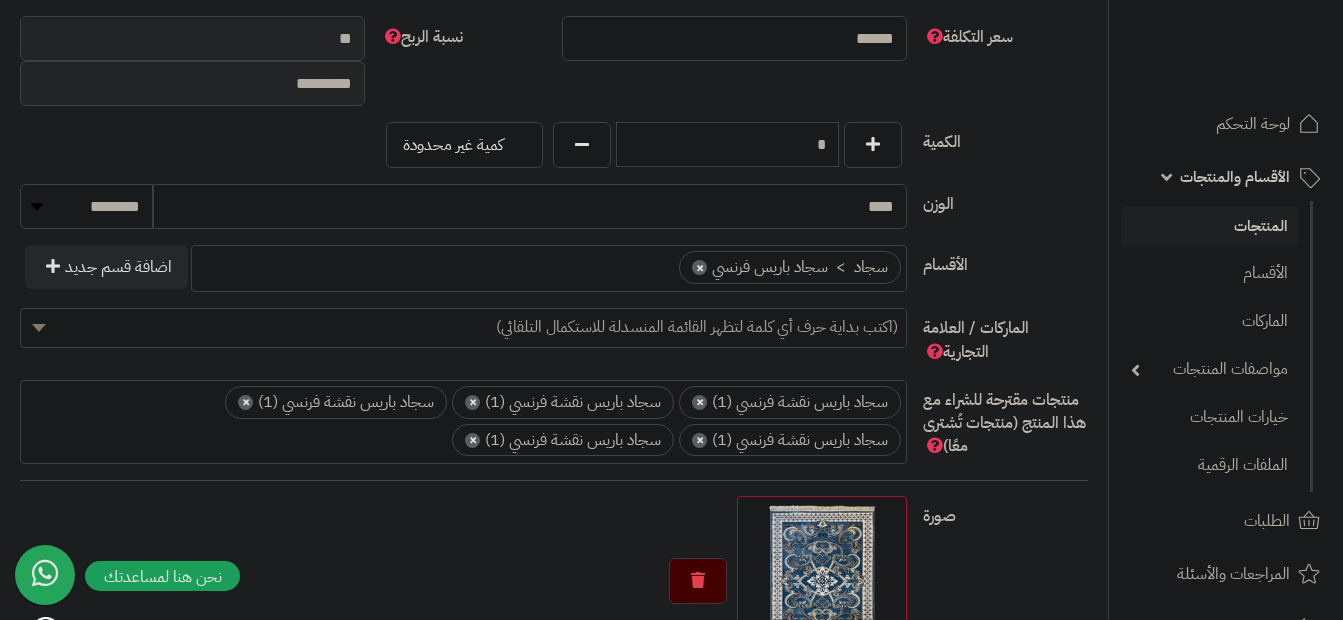 click on "× سجاد باريس نقشة فرنسي (1) × سجاد باريس نقشة فرنسي (1) × سجاد باريس نقشة فرنسي (1) × سجاد باريس نقشة فرنسي (1) × سجاد باريس نقشة فرنسي (1)" at bounding box center (463, 419) 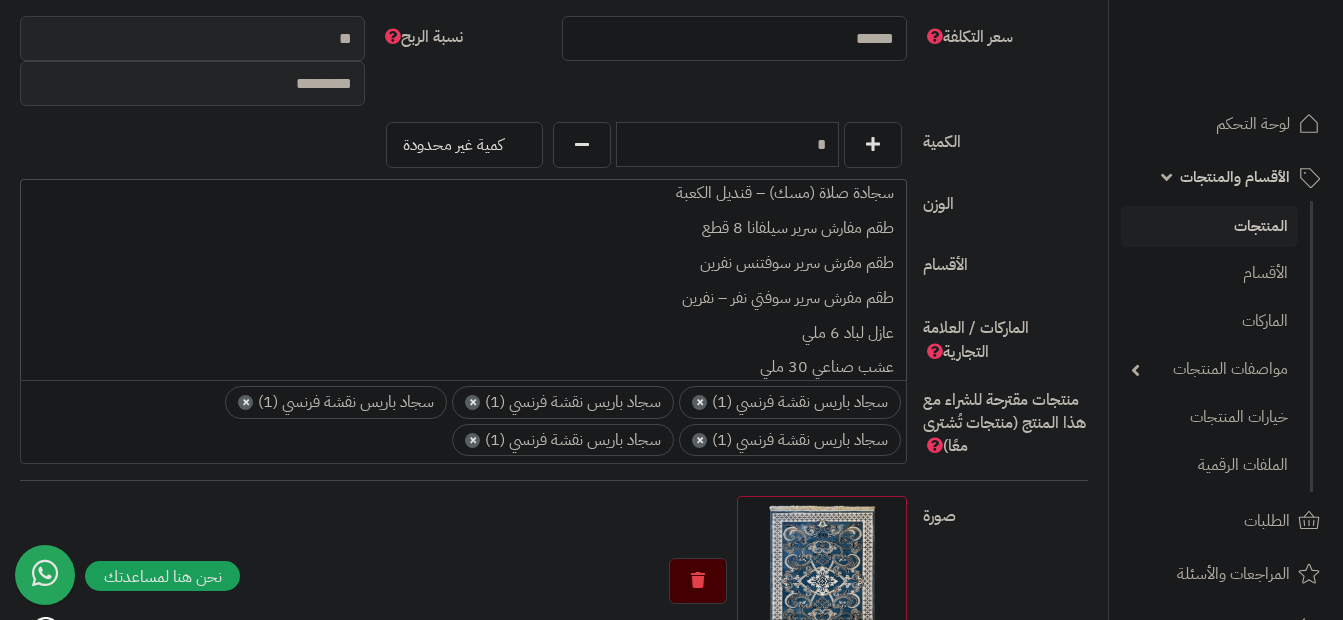 scroll, scrollTop: 0, scrollLeft: 0, axis: both 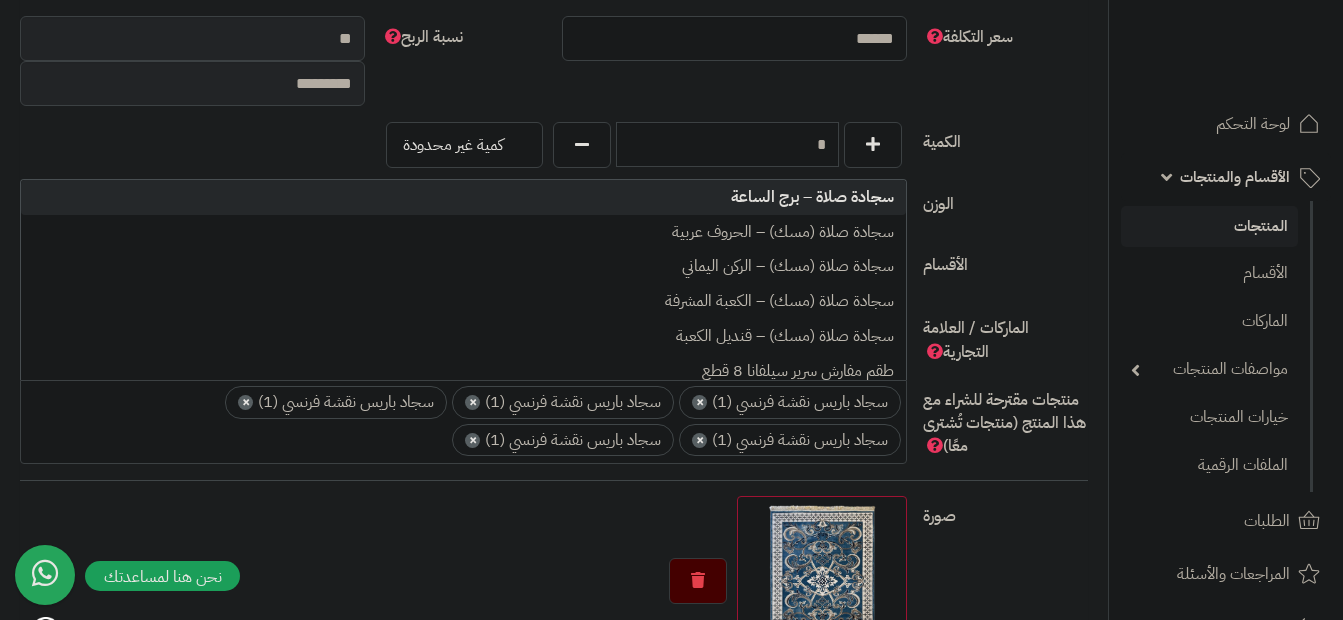 click on "× سجاد باريس نقشة فرنسي (1) × سجاد باريس نقشة فرنسي (1) × سجاد باريس نقشة فرنسي (1) × سجاد باريس نقشة فرنسي (1) × سجاد باريس نقشة فرنسي (1)" at bounding box center [463, 419] 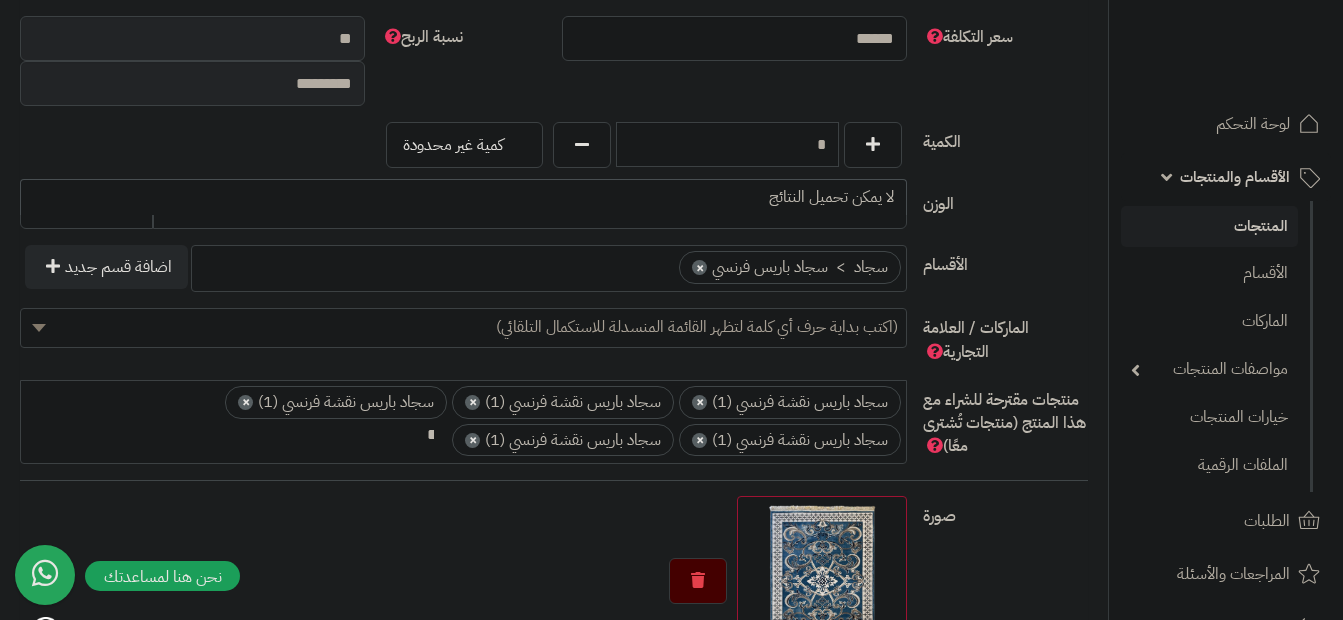 scroll, scrollTop: 0, scrollLeft: -25, axis: horizontal 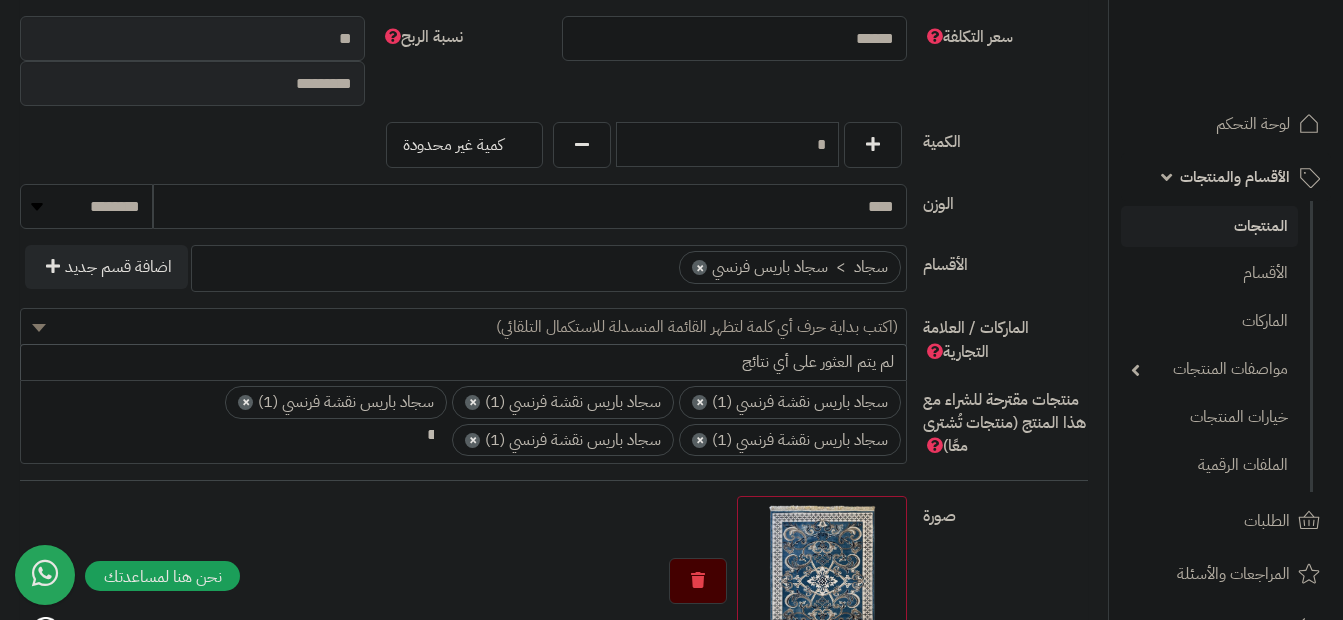 type on "*" 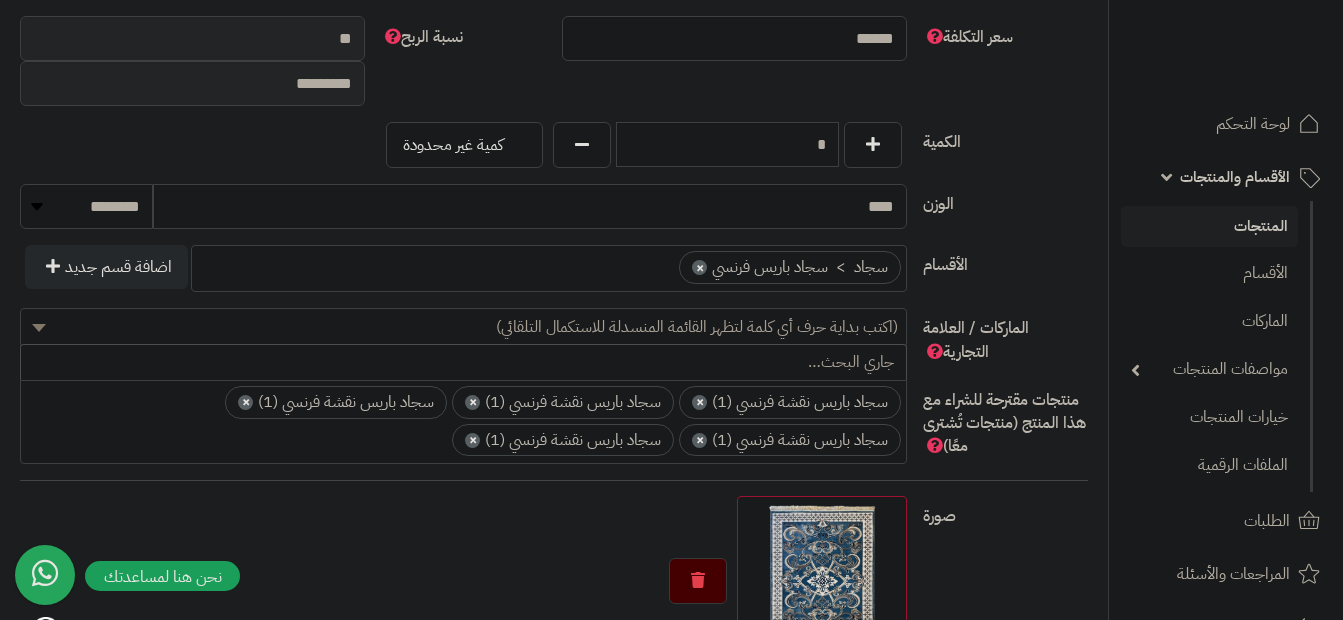 scroll, scrollTop: 0, scrollLeft: -18, axis: horizontal 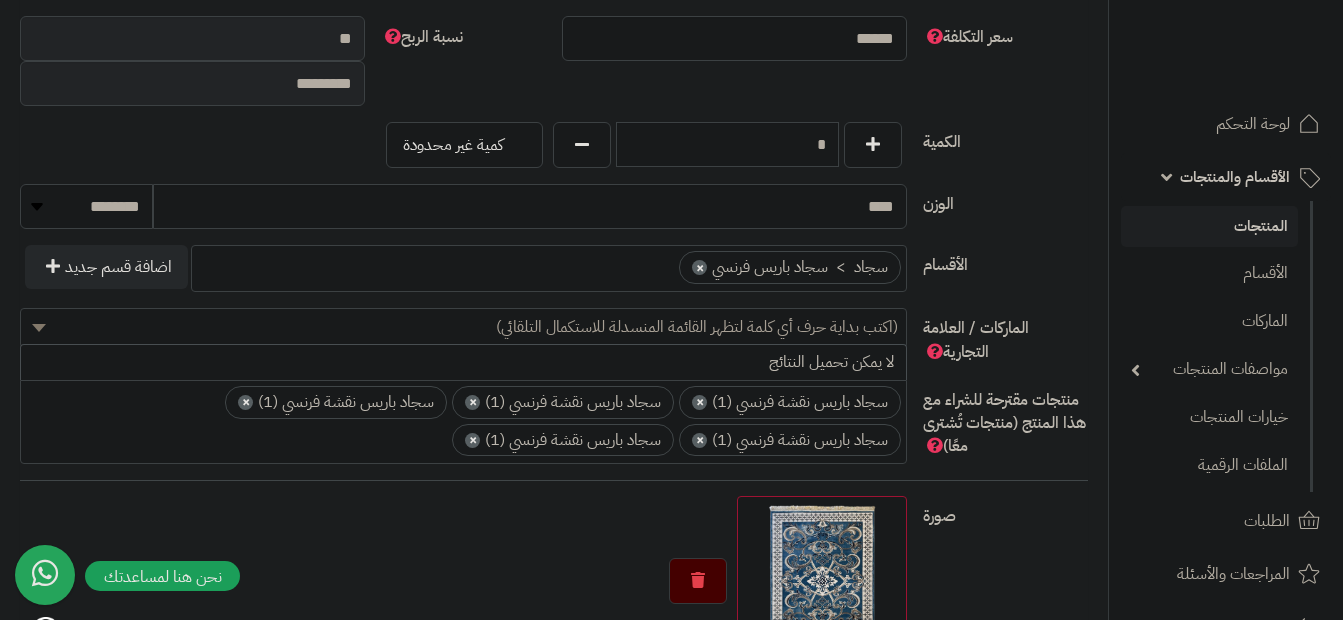 type on "**********" 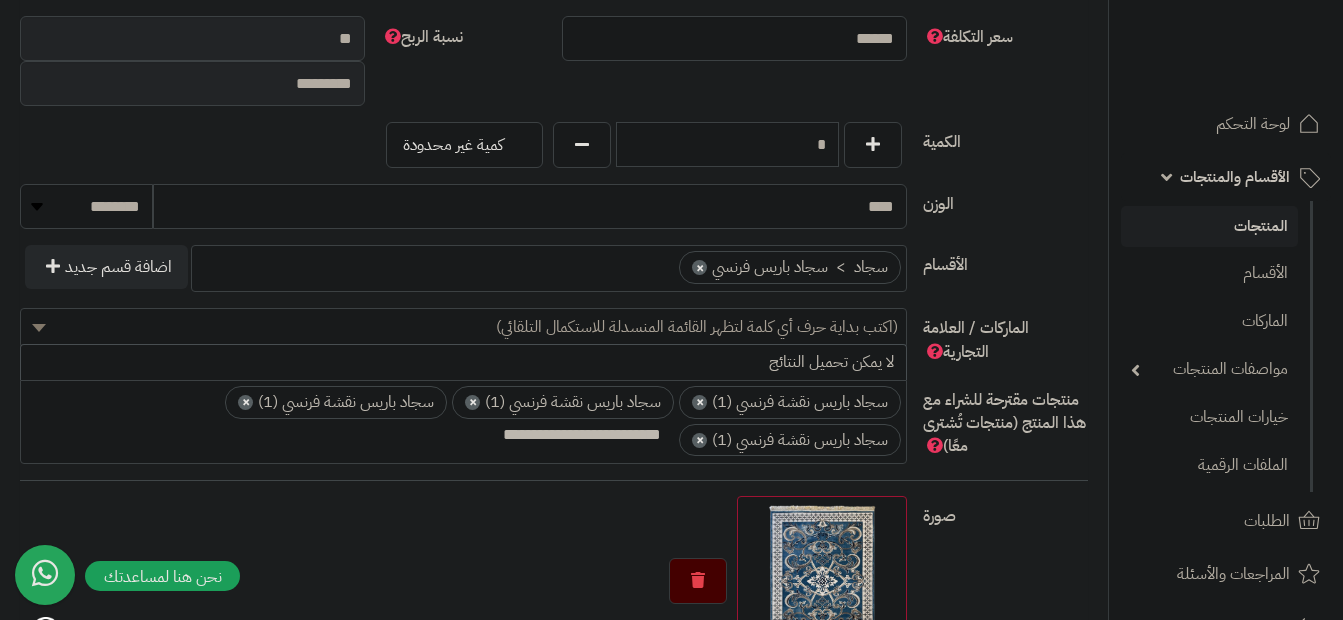 type on "**********" 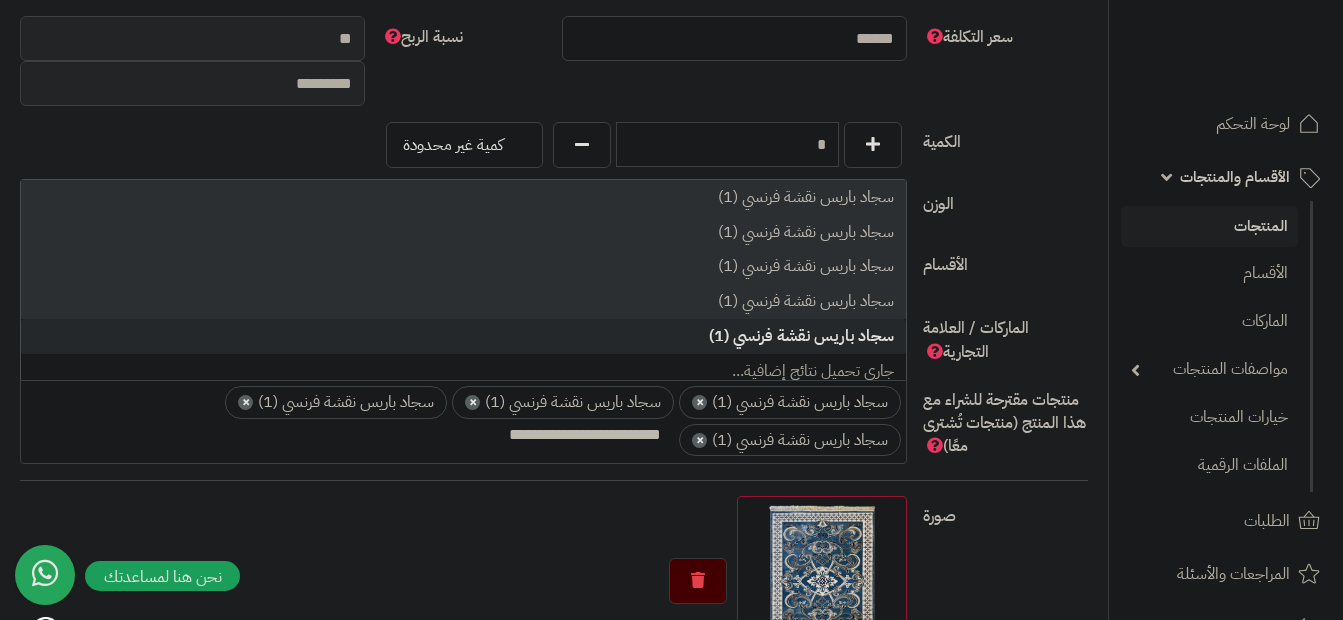 type 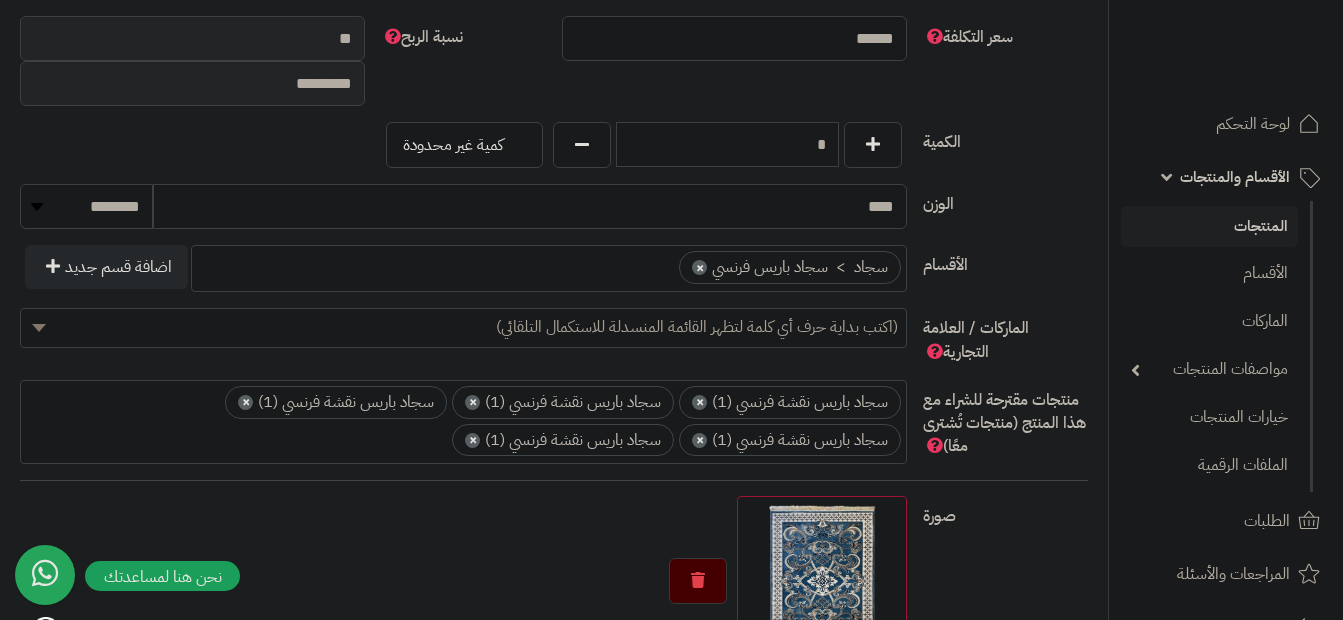 click on "× سجاد باريس نقشة فرنسي (1)" at bounding box center (563, 440) 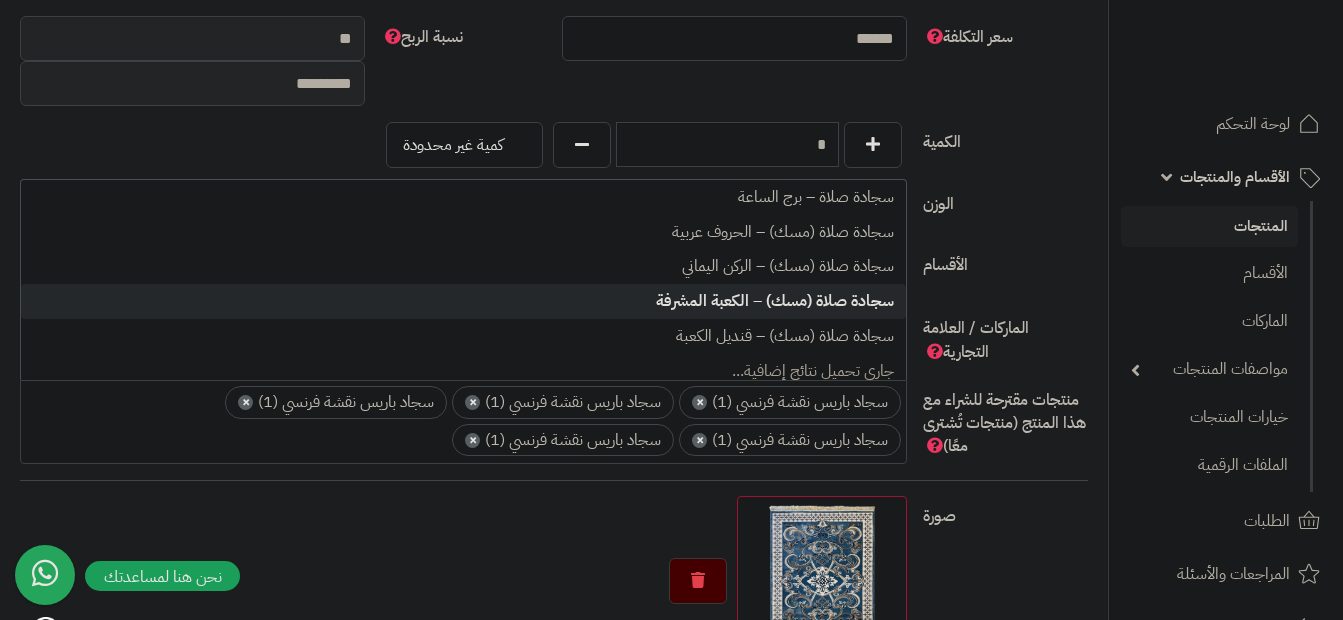 click on "× سجاد باريس نقشة فرنسي (1)" at bounding box center [563, 440] 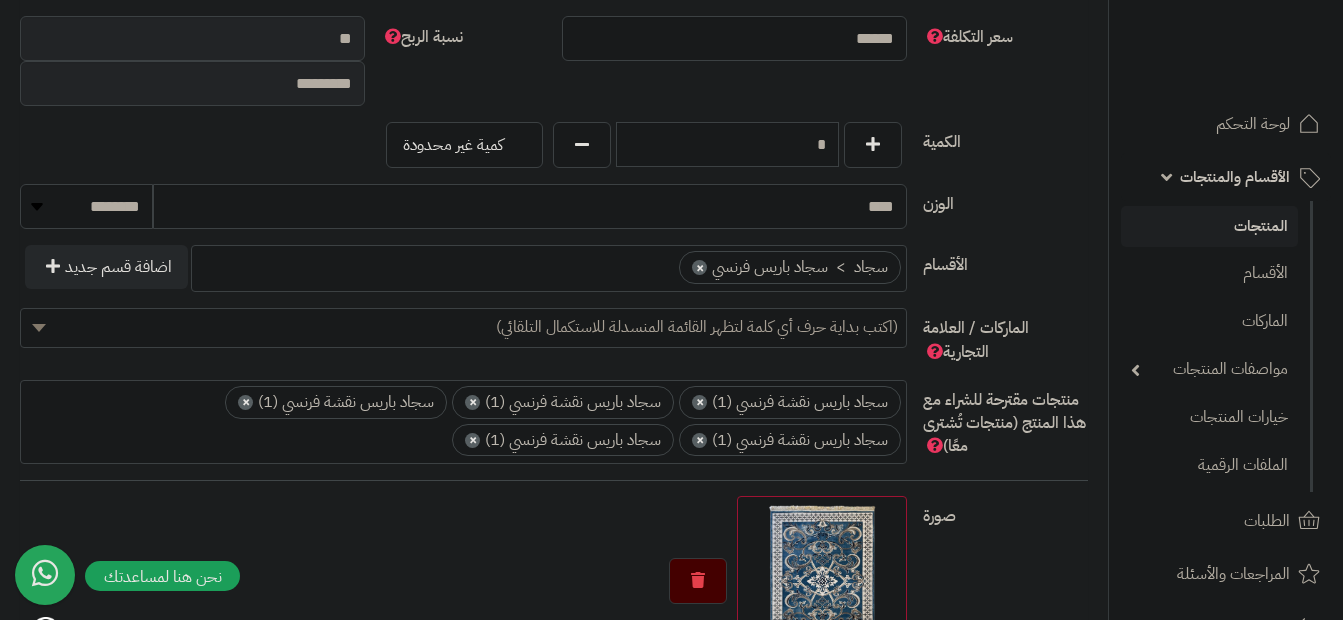 click on "× سجاد باريس نقشة فرنسي (1)" at bounding box center [563, 440] 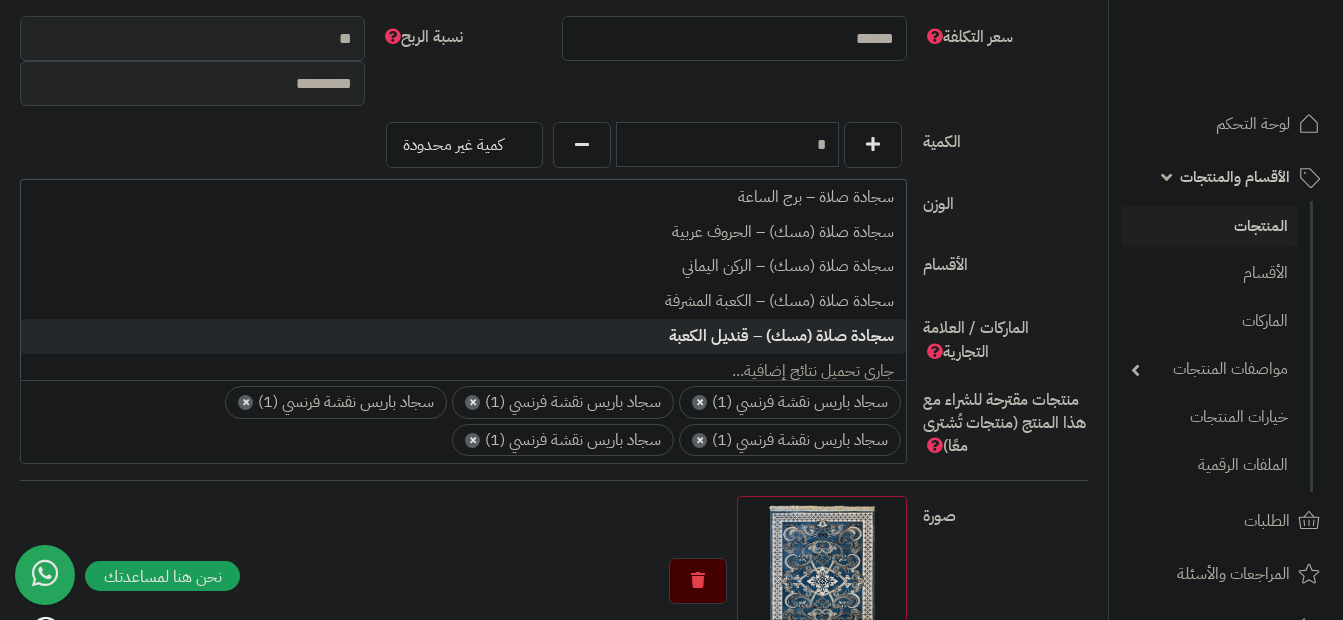 click on "× سجاد باريس نقشة فرنسي (1)" at bounding box center [563, 440] 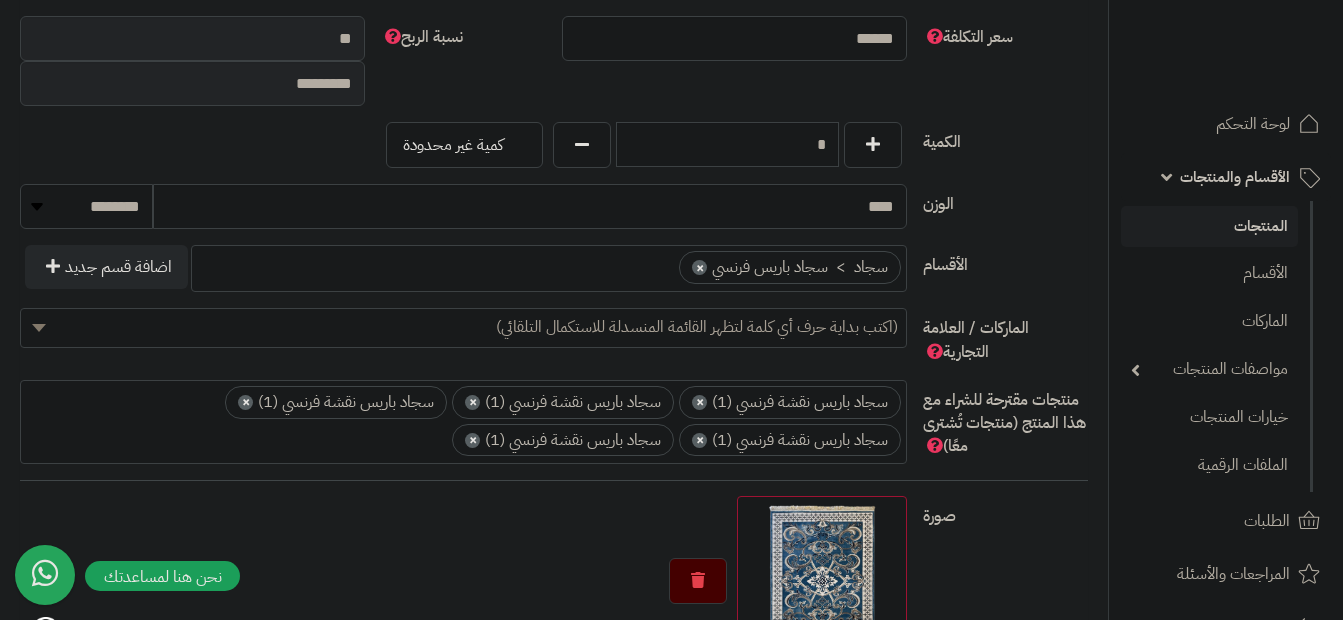 click on "× سجاد باريس نقشة فرنسي (1)" at bounding box center (563, 440) 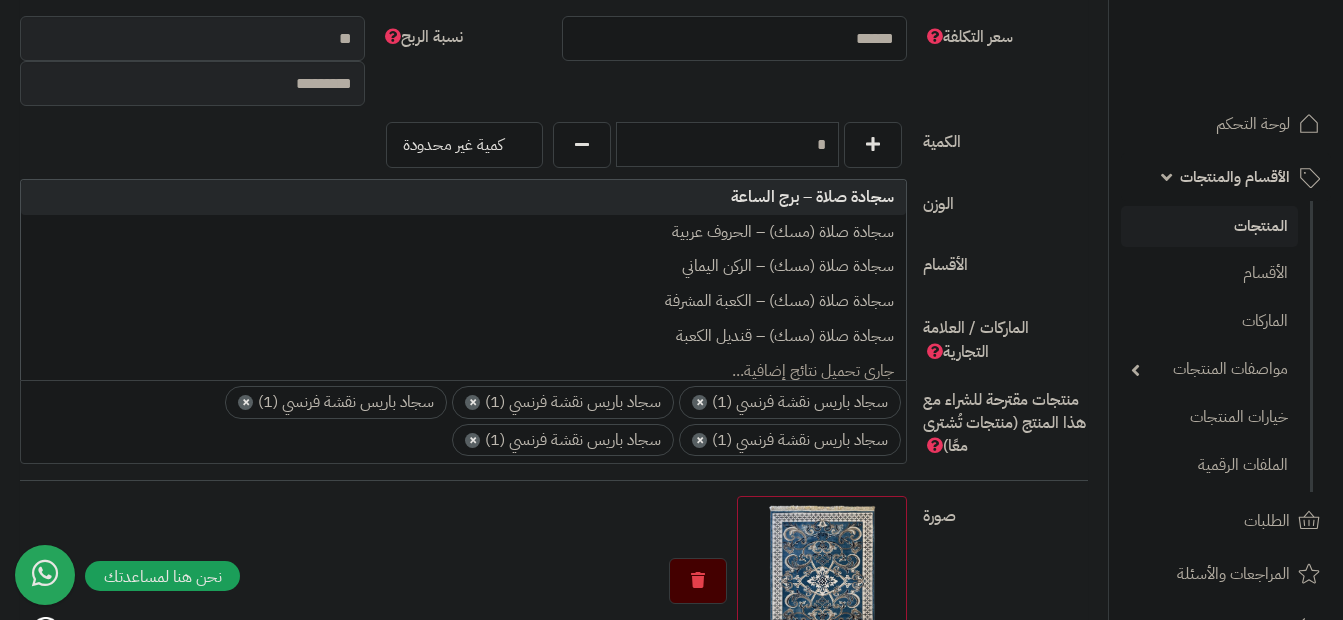 click on "× سجاد باريس نقشة فرنسي (1)" at bounding box center [563, 440] 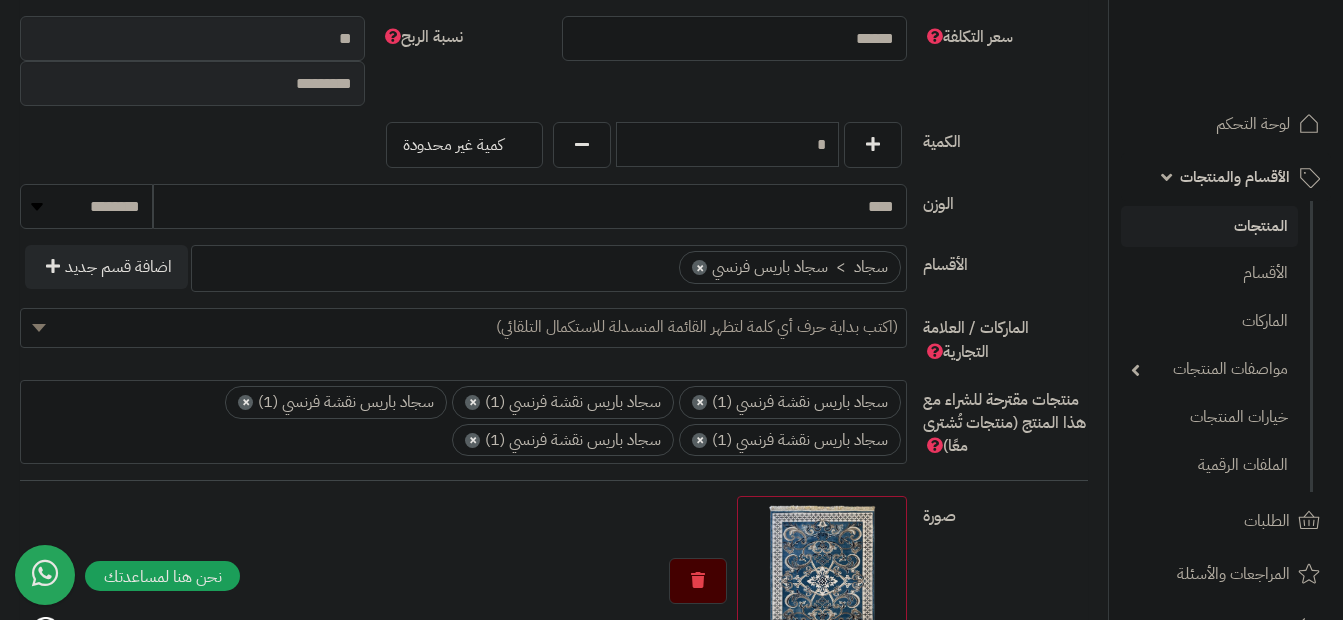click on "× سجاد باريس نقشة فرنسي (1)" at bounding box center (563, 440) 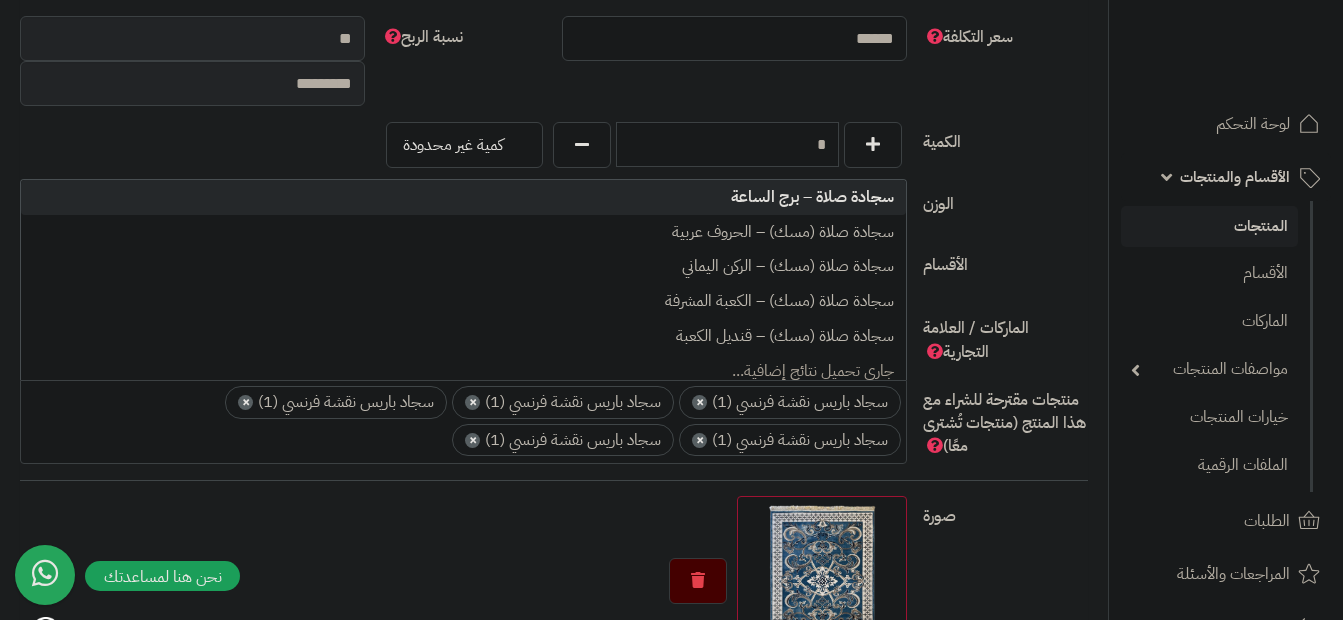 click on "× سجاد باريس نقشة فرنسي (1)" at bounding box center [563, 440] 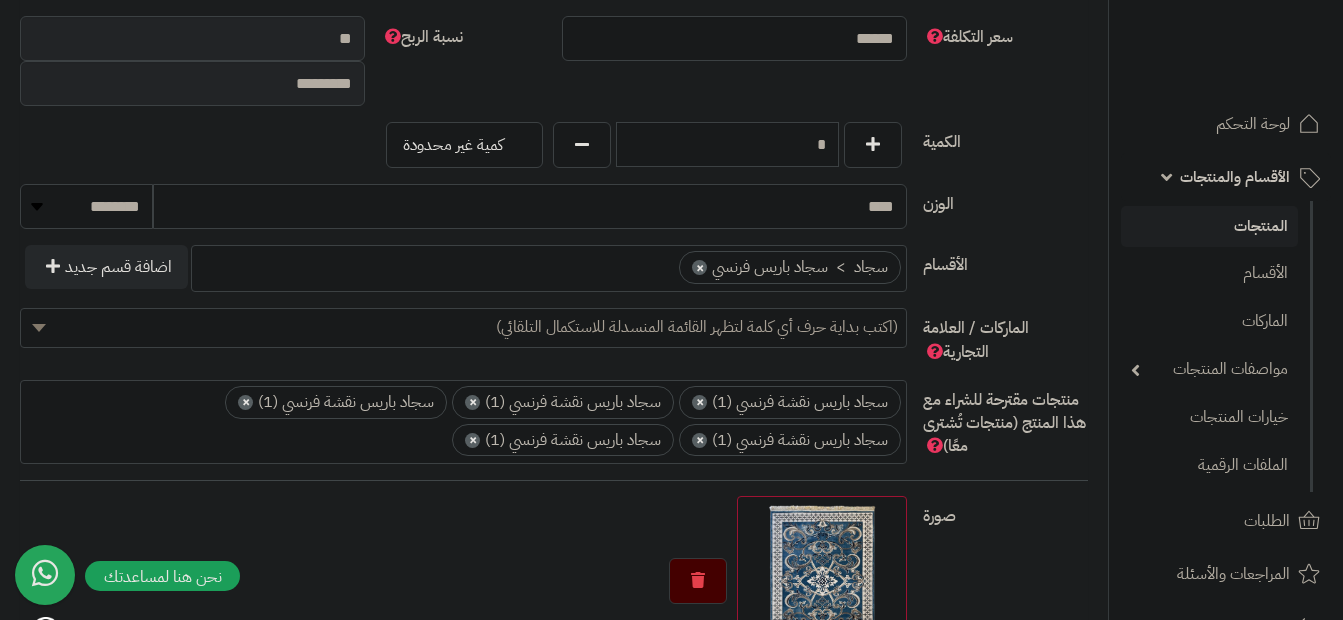 type on "**********" 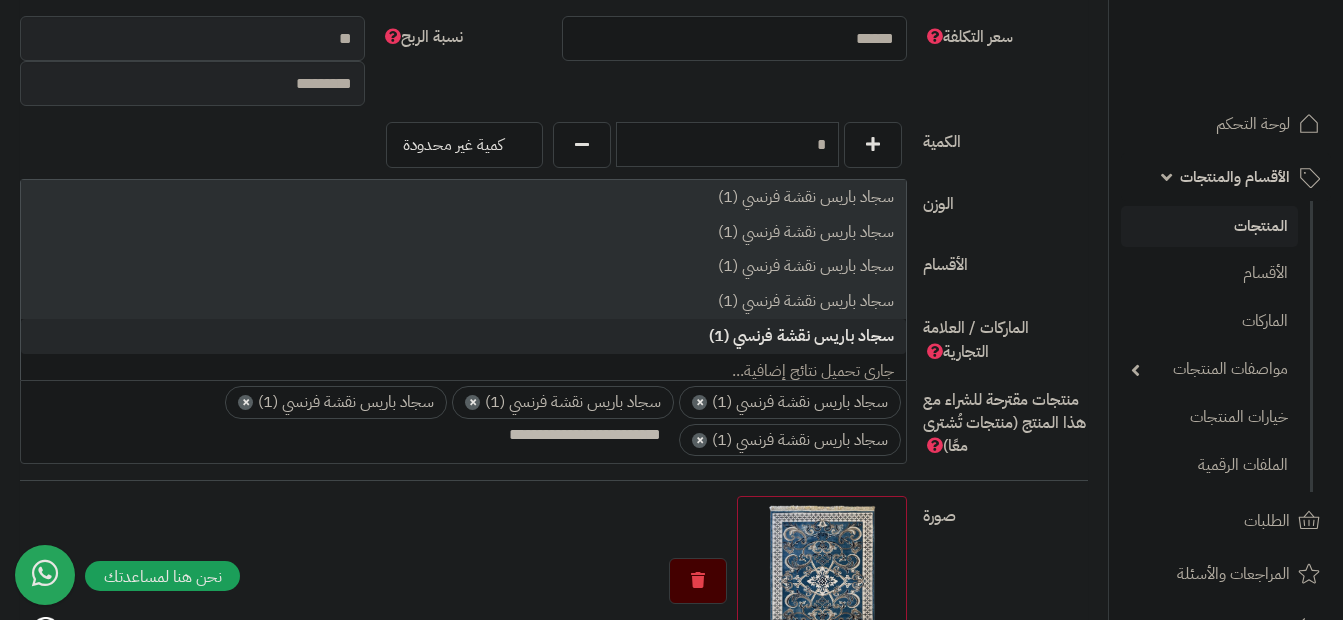 click on "سجاد باريس نقشة فرنسي (1)" at bounding box center (463, 336) 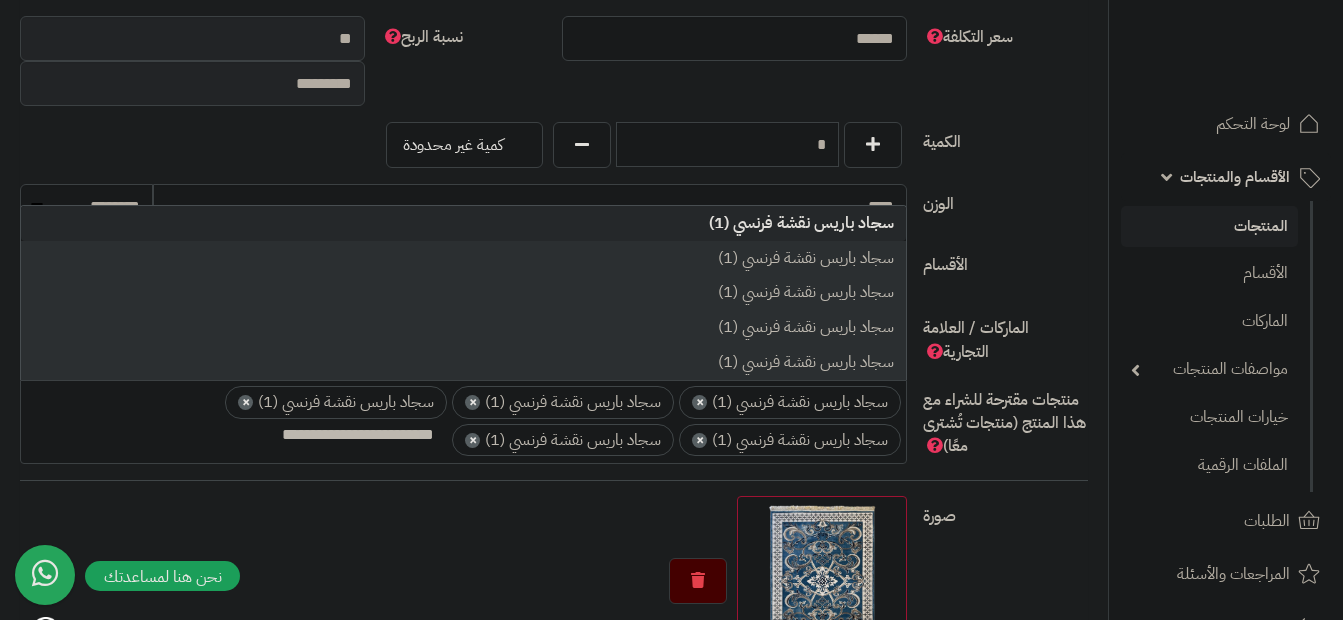 scroll, scrollTop: 0, scrollLeft: 0, axis: both 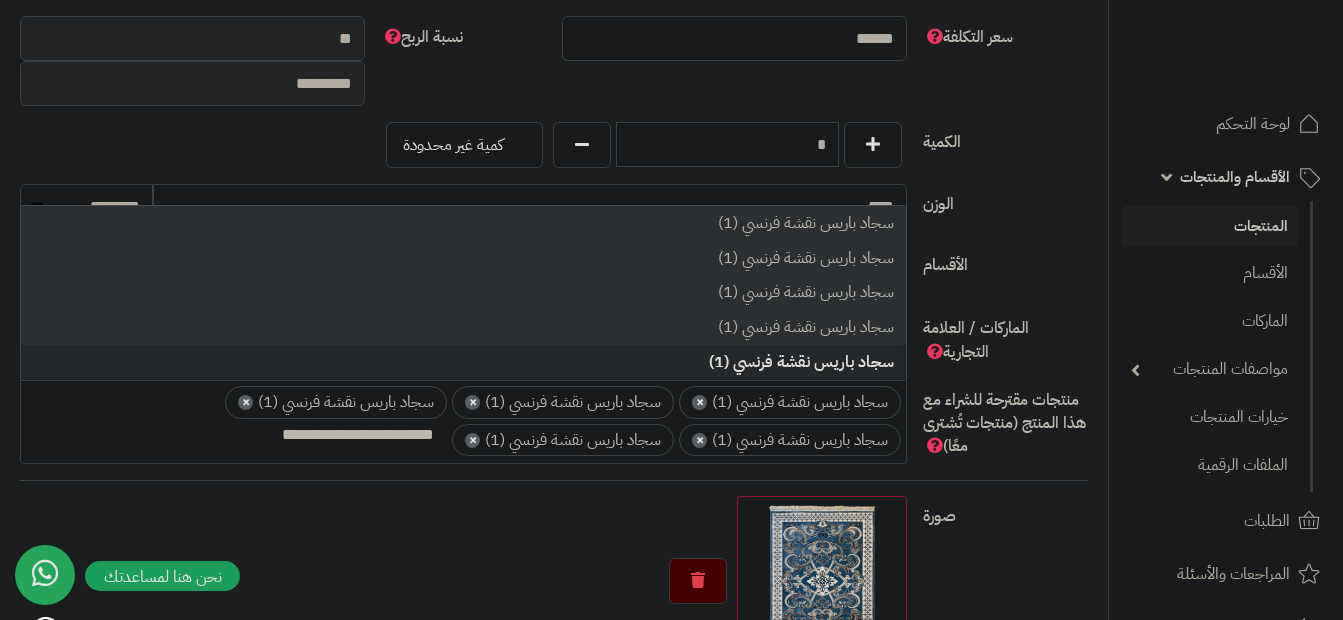 drag, startPoint x: 28, startPoint y: 295, endPoint x: 72, endPoint y: 361, distance: 79.32213 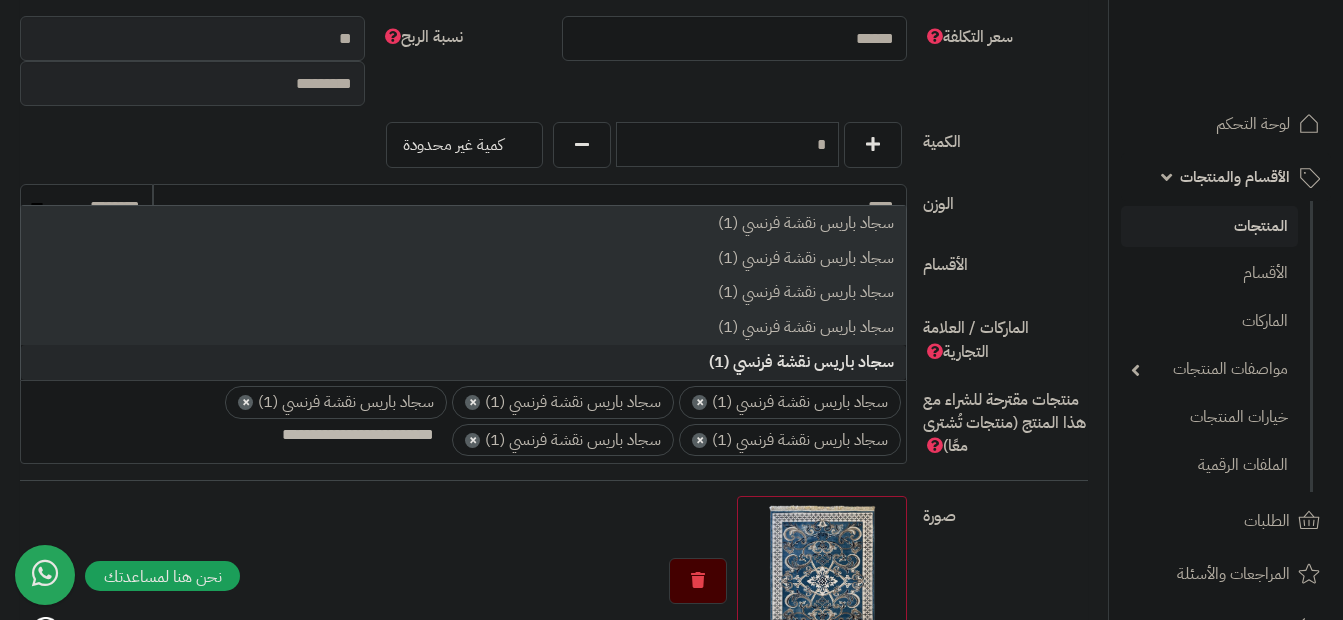click on "سجاد باريس نقشة فرنسي (1) سجاد باريس نقشة فرنسي (1) سجاد باريس نقشة فرنسي (1) سجاد باريس نقشة فرنسي (1) سجاد باريس نقشة فرنسي (1)" at bounding box center (463, 293) 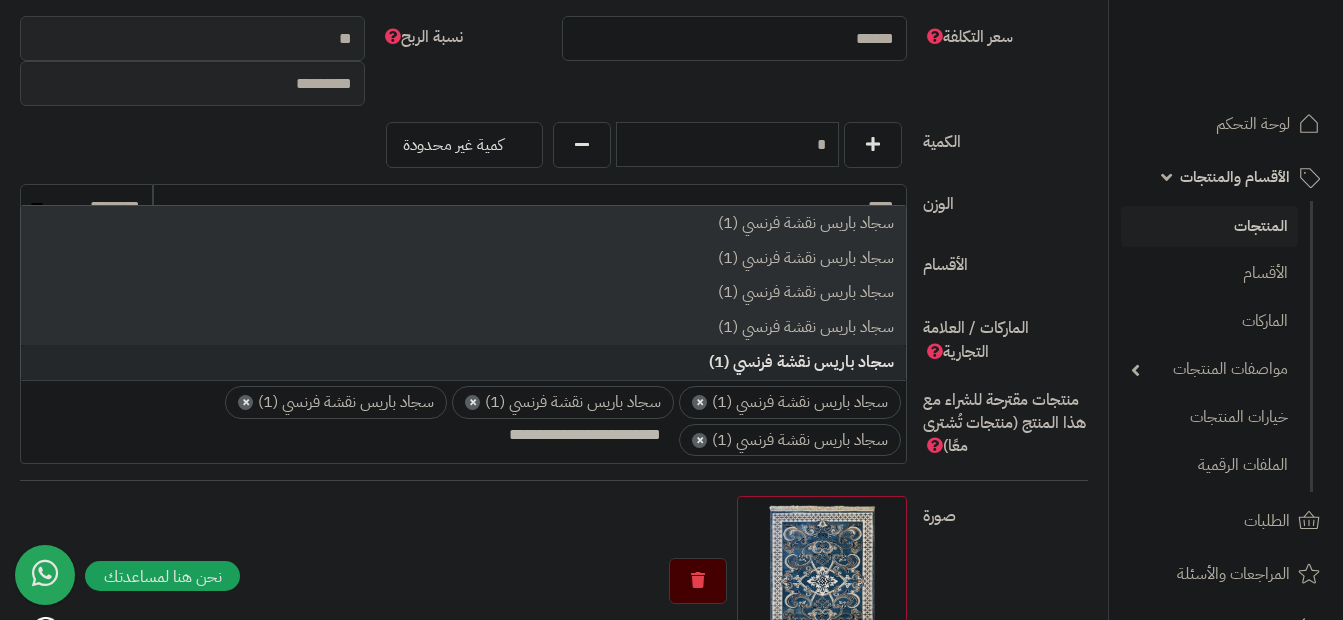 click on "سجاد باريس نقشة فرنسي (1)" at bounding box center (463, 362) 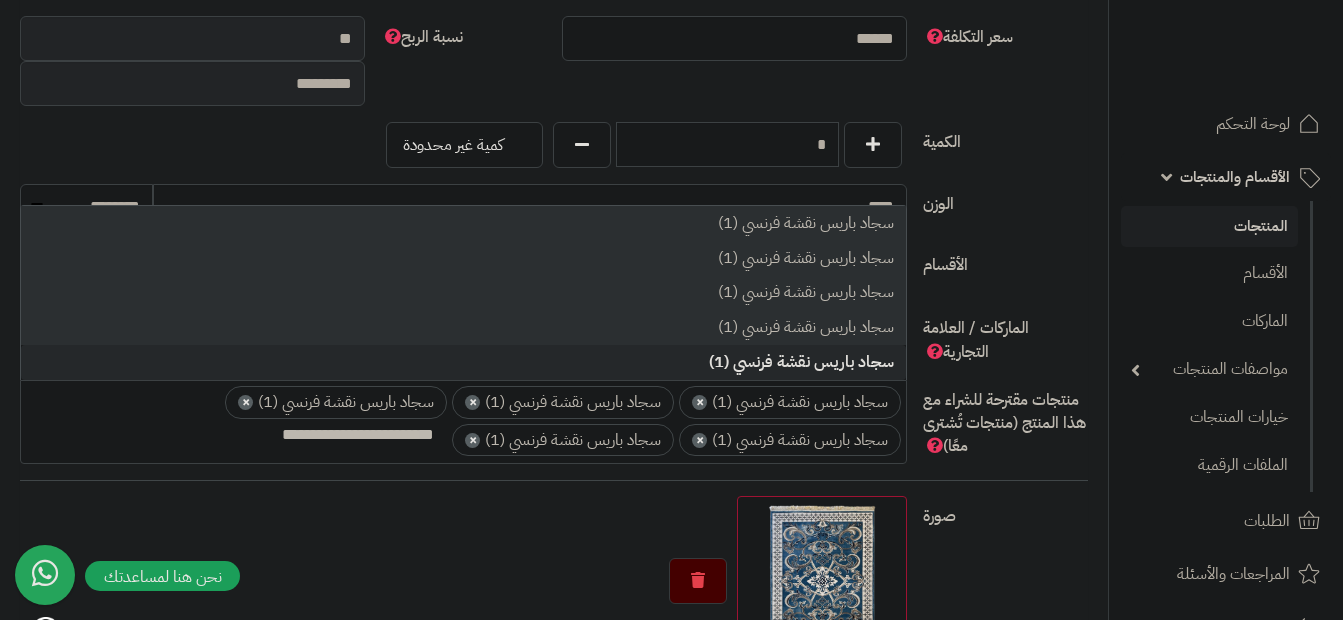 click on "**********" at bounding box center [463, 419] 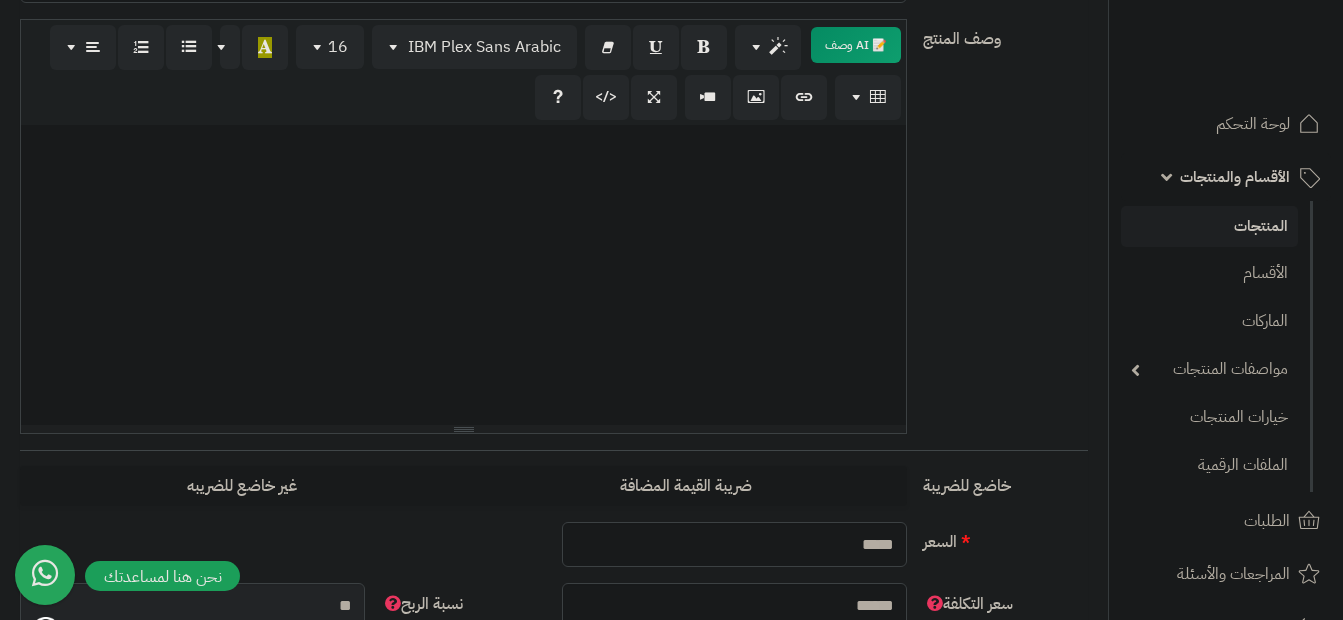 scroll, scrollTop: 0, scrollLeft: 0, axis: both 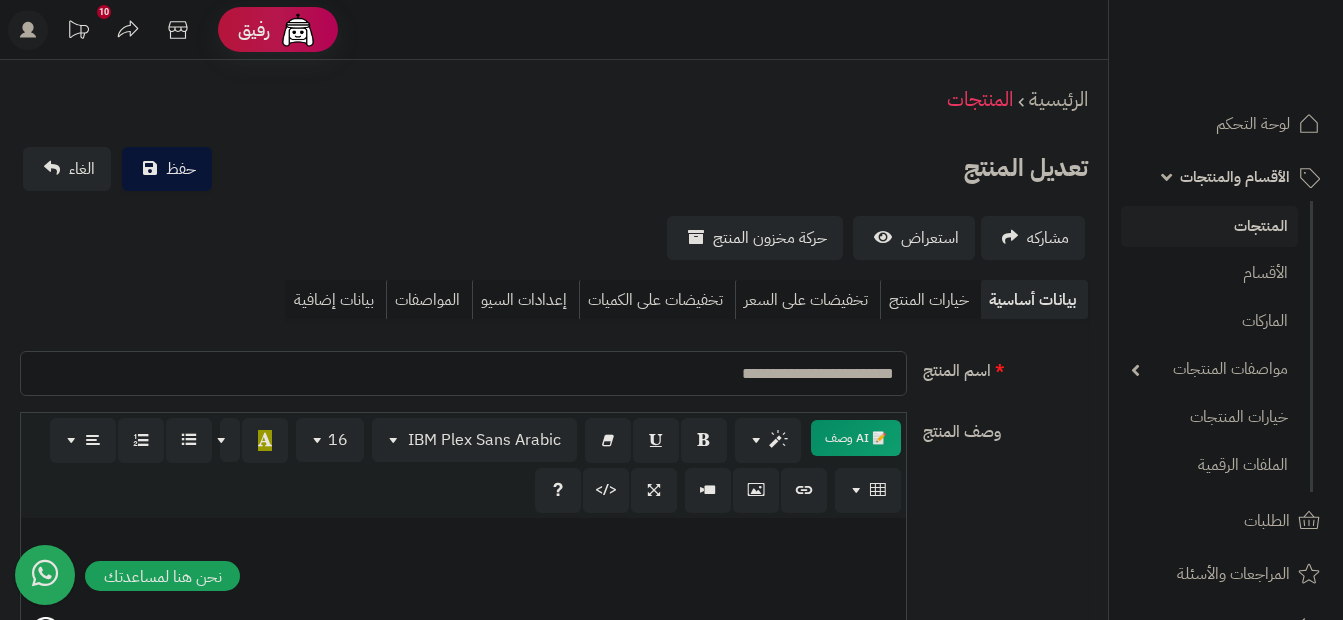 drag, startPoint x: 741, startPoint y: 378, endPoint x: 920, endPoint y: 376, distance: 179.01117 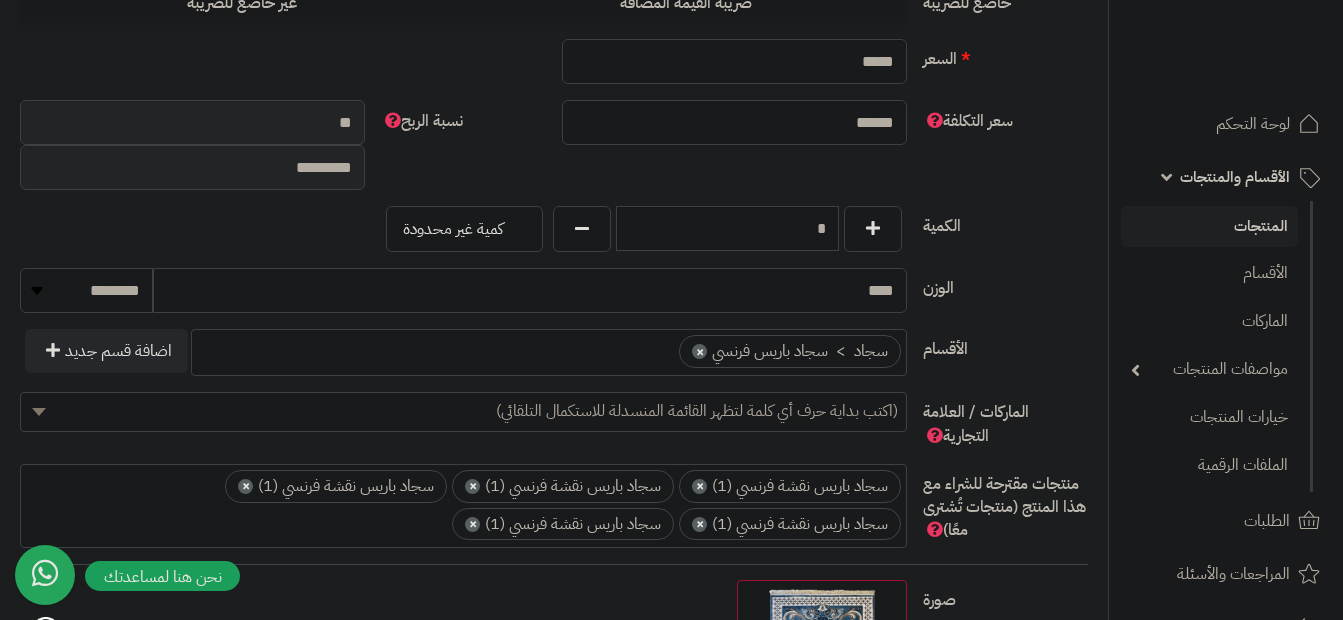 scroll, scrollTop: 1200, scrollLeft: 0, axis: vertical 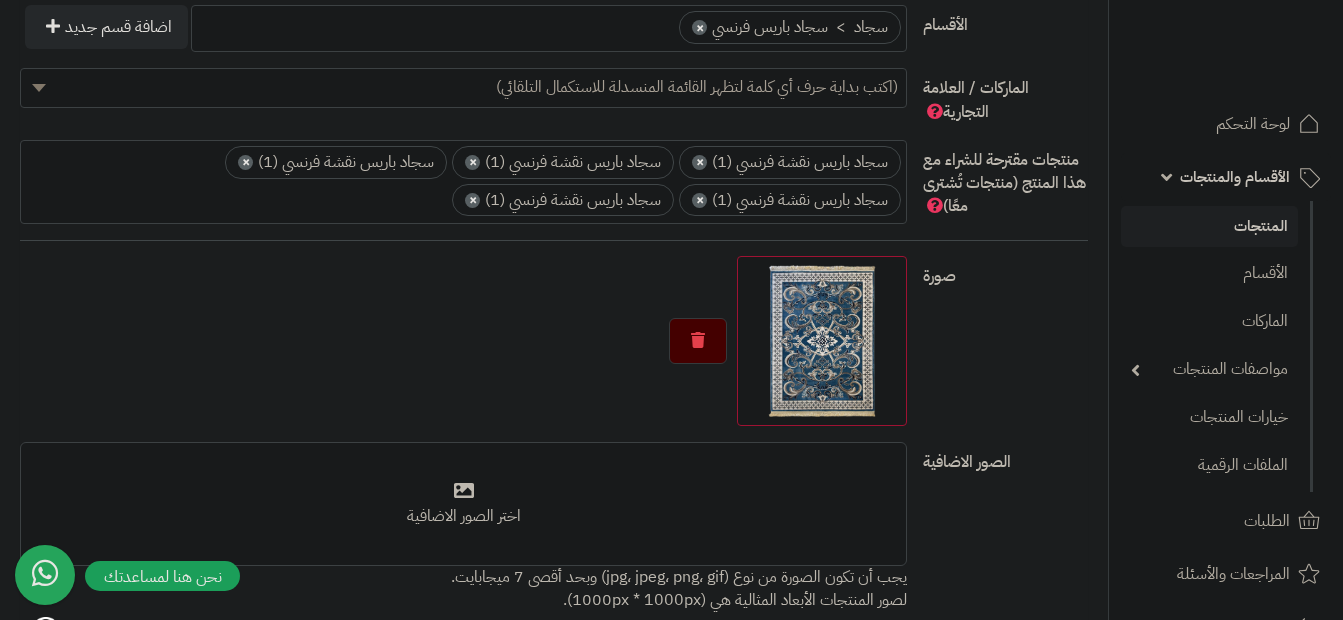 click on "× سجاد باريس نقشة فرنسي (1) × سجاد باريس نقشة فرنسي (1) × سجاد باريس نقشة فرنسي (1) × سجاد باريس نقشة فرنسي (1) × سجاد باريس نقشة فرنسي (1)" at bounding box center (463, 179) 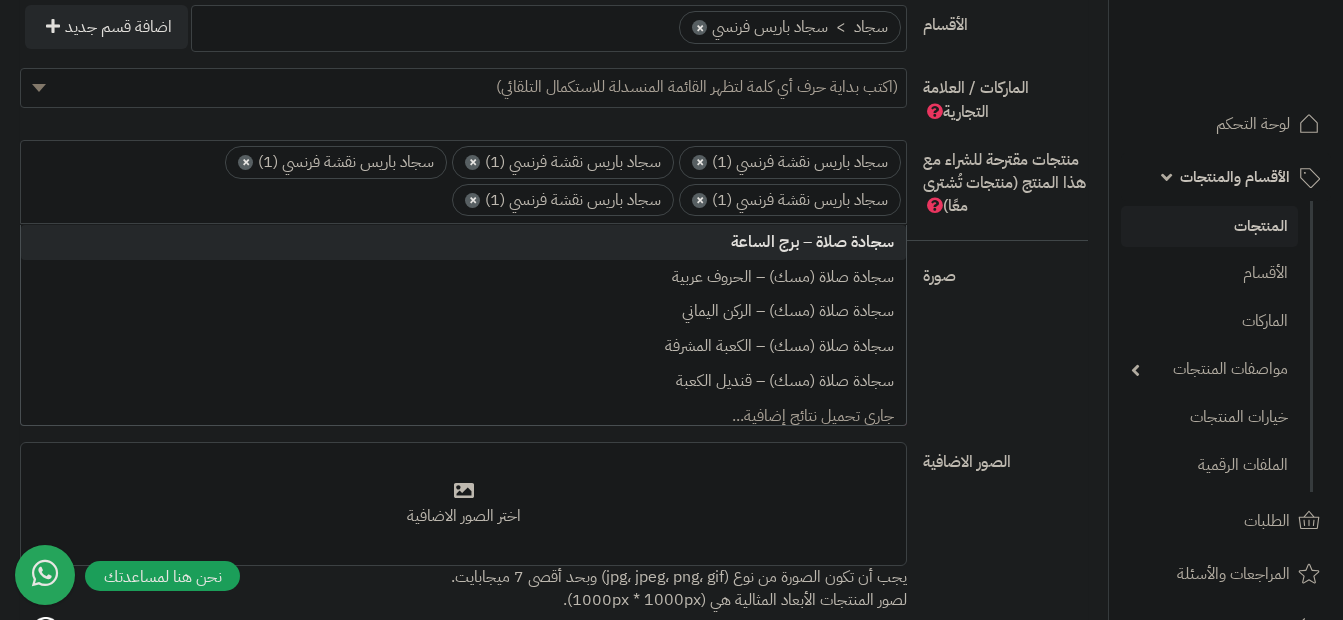 paste on "**********" 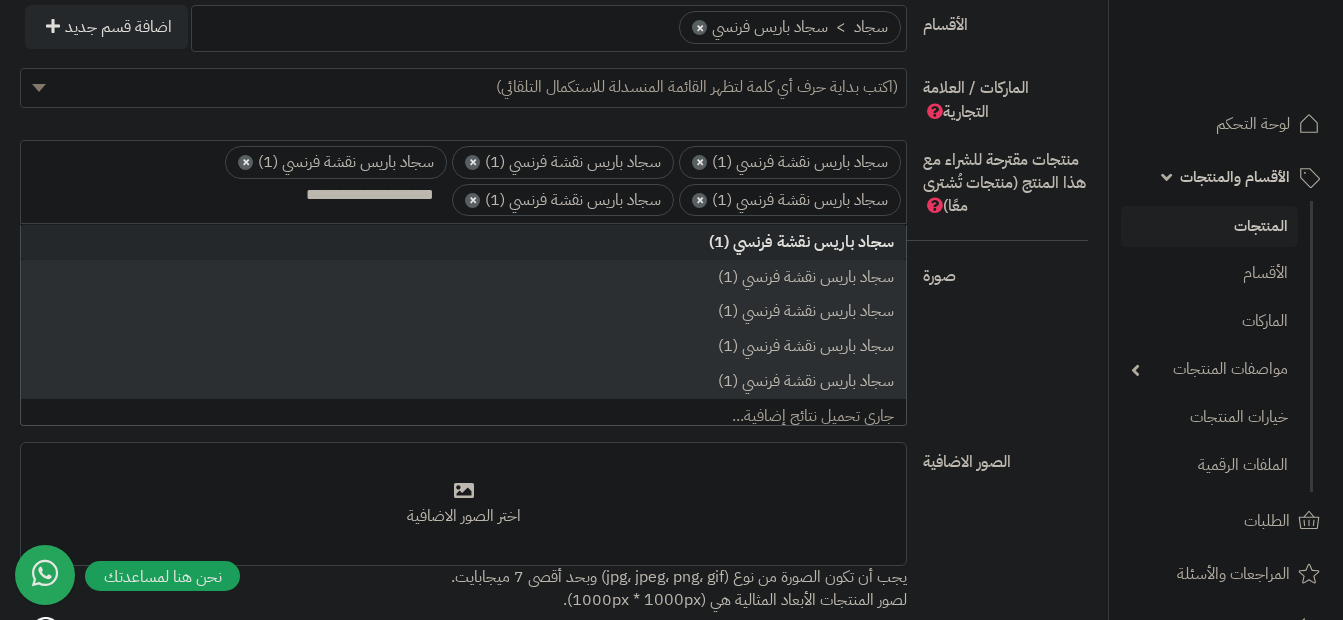 click on "**********" at bounding box center [315, 195] 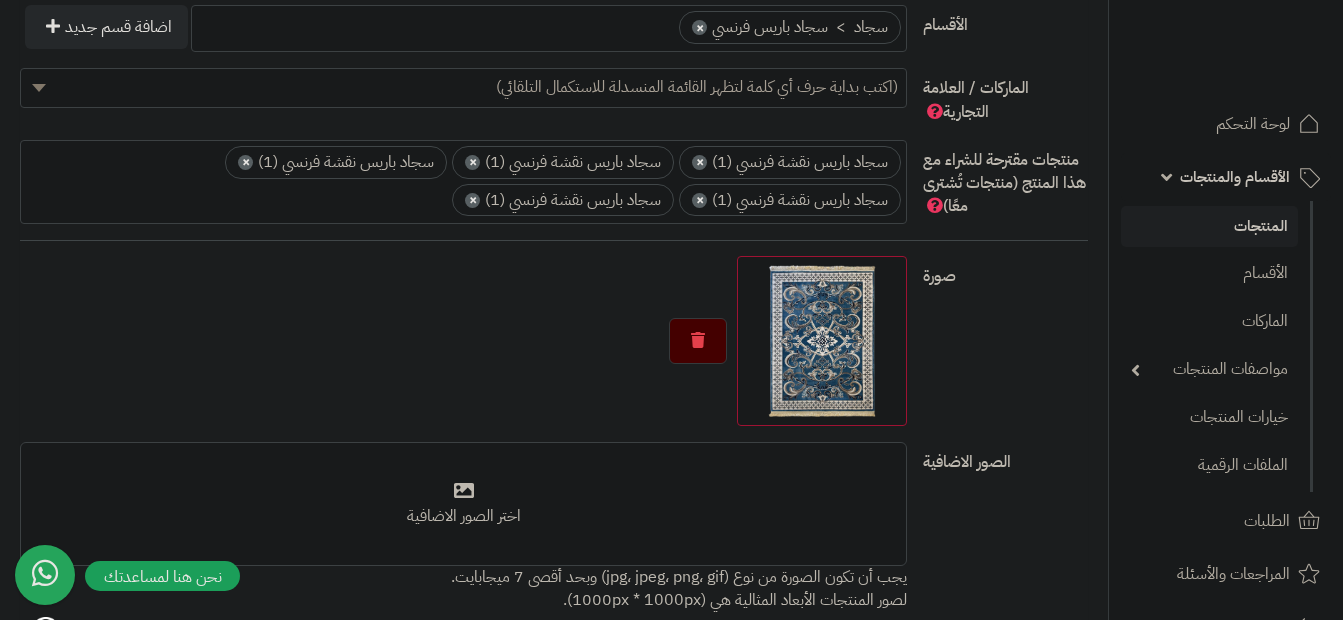 click at bounding box center [315, 195] 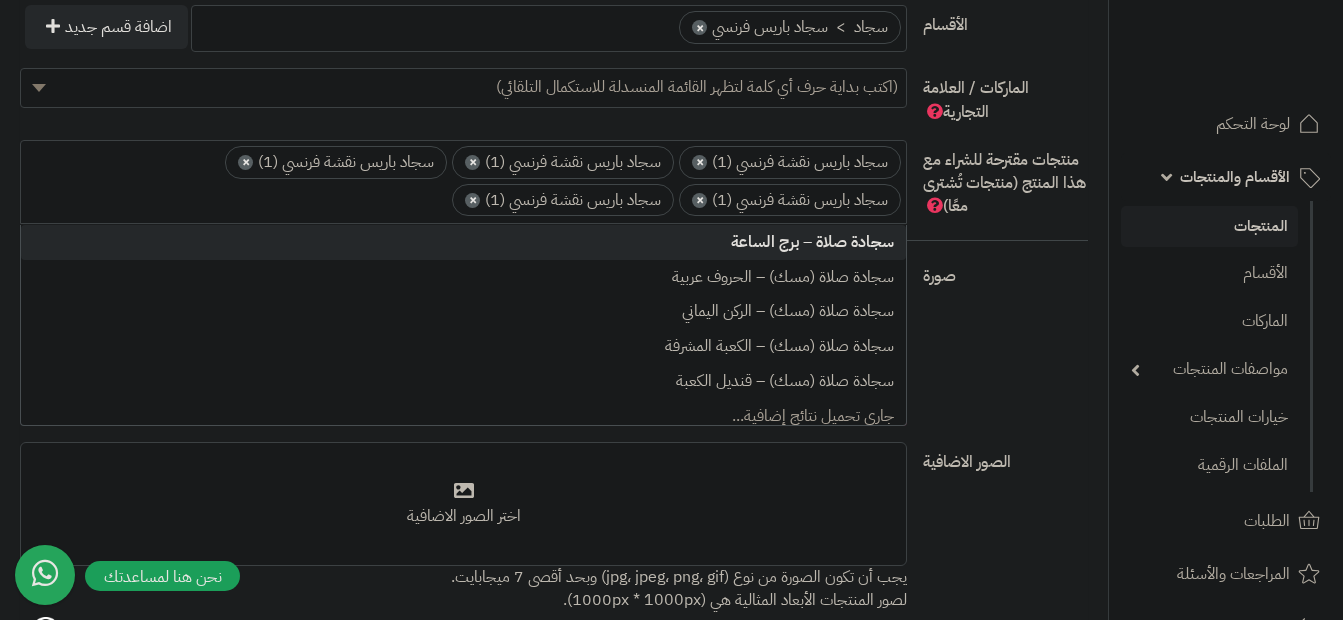 paste on "**********" 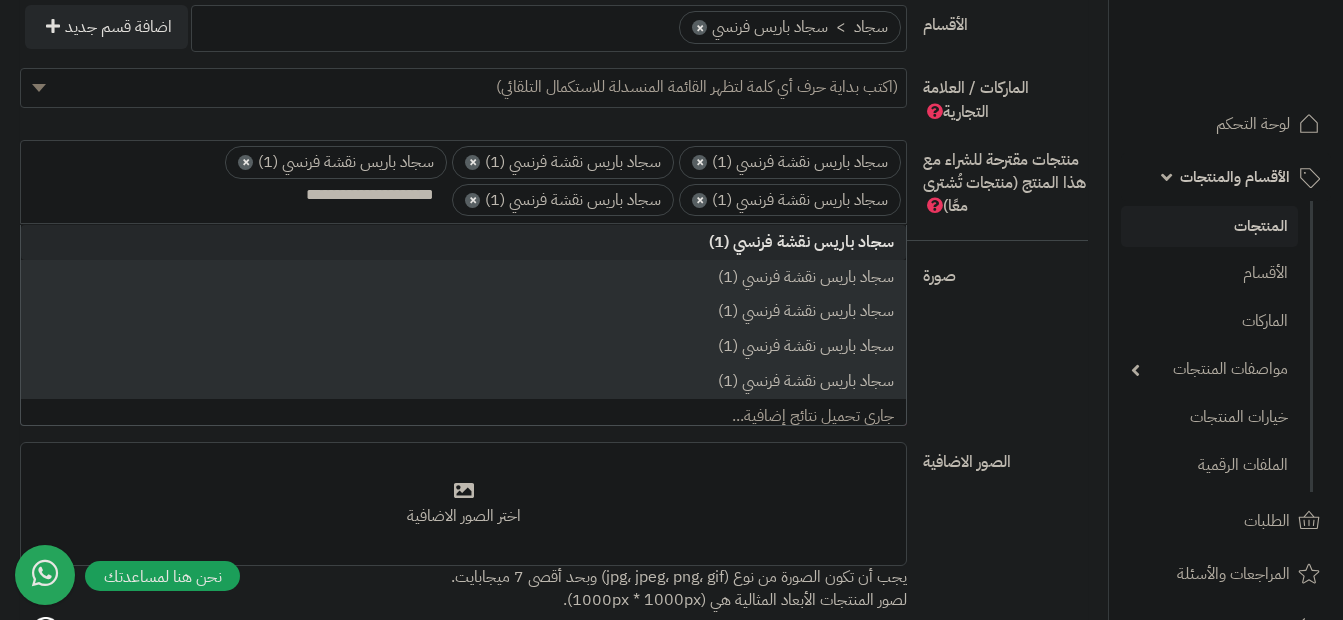 click on "**********" at bounding box center [315, 195] 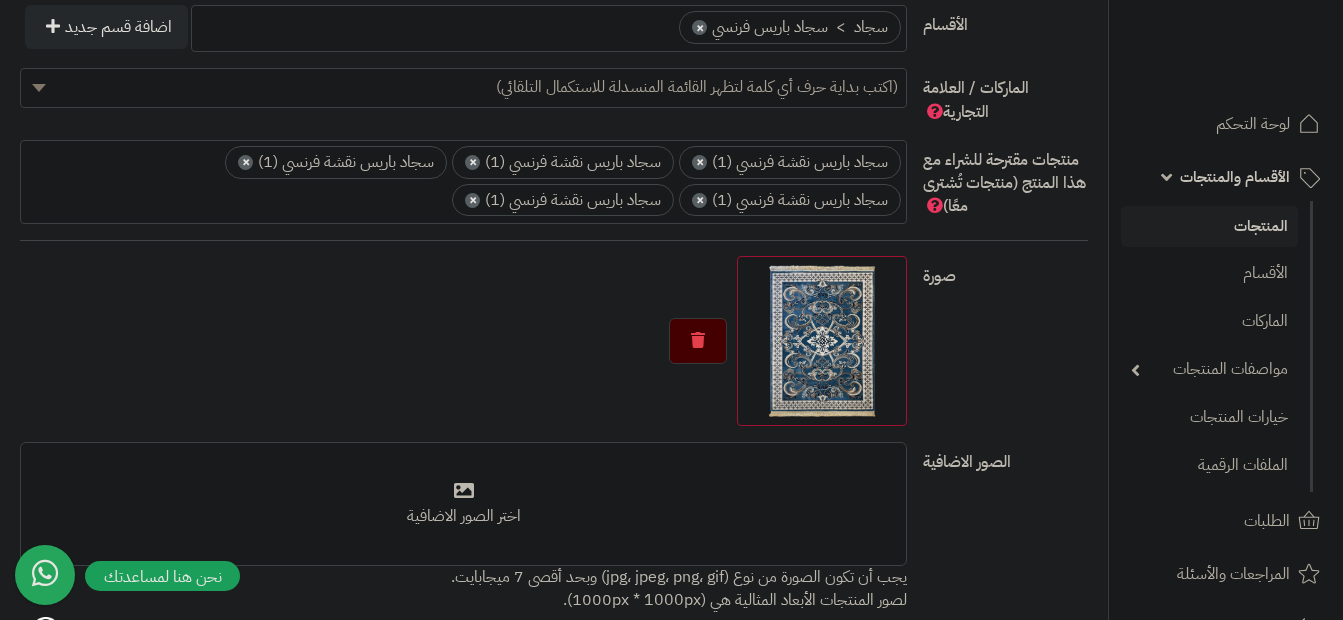click at bounding box center (315, 195) 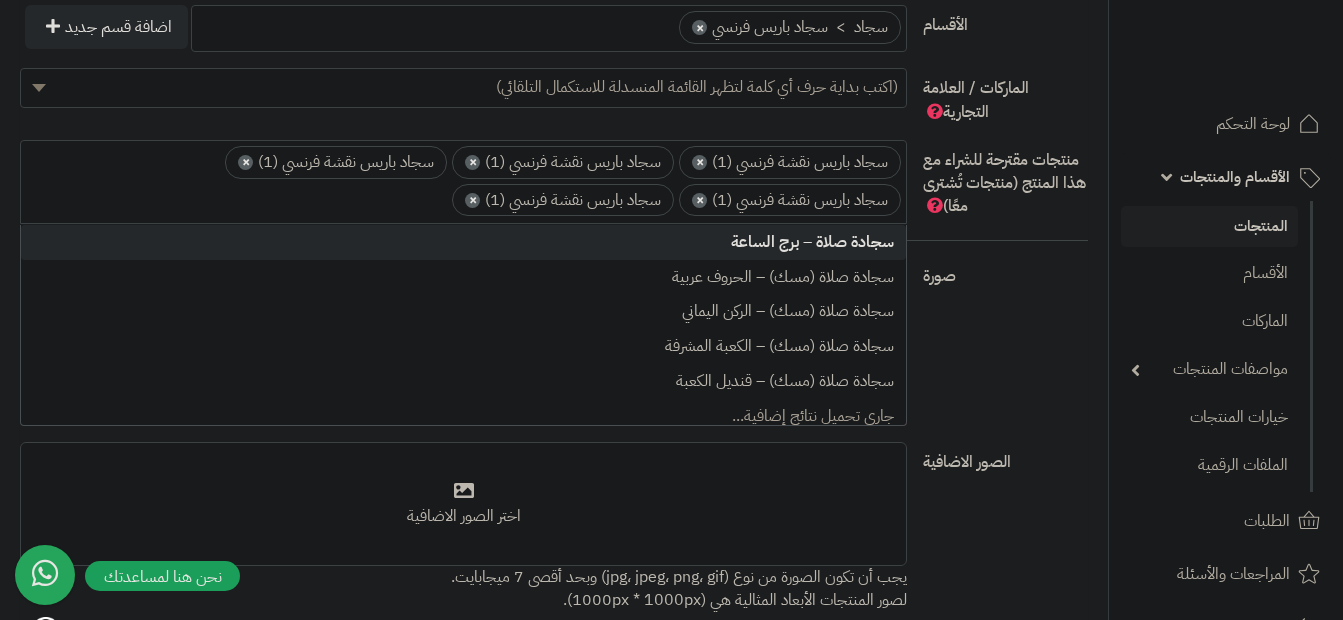 paste on "**********" 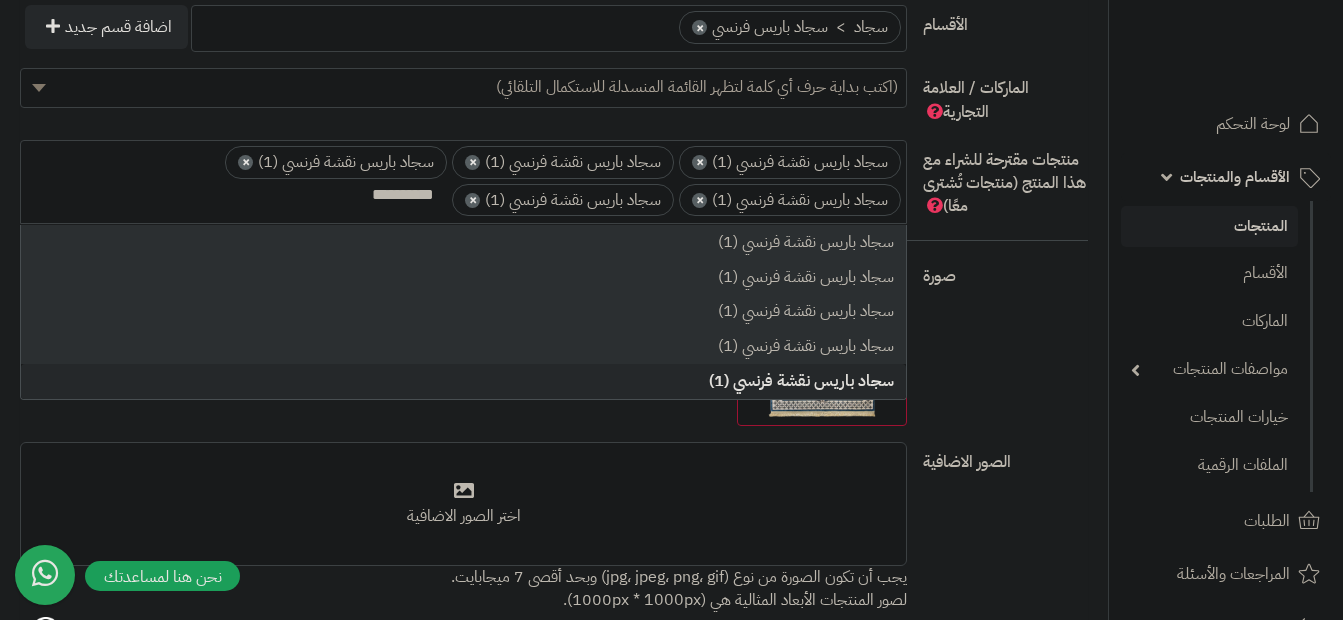 scroll, scrollTop: 0, scrollLeft: 0, axis: both 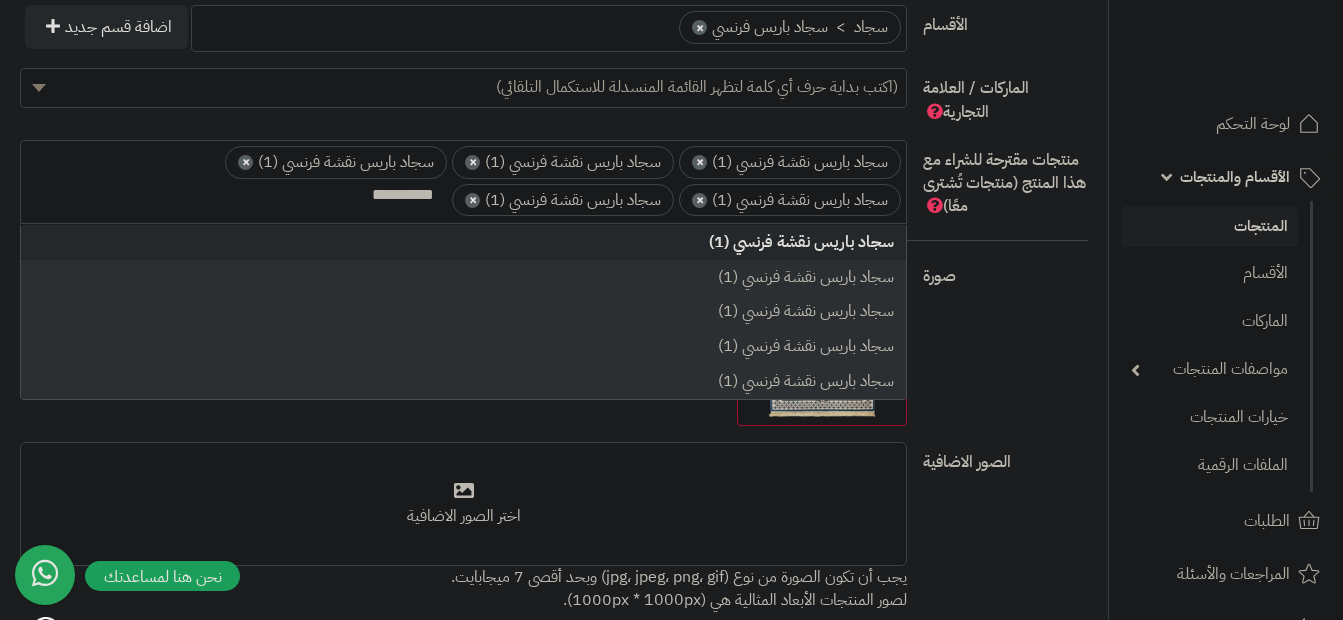 drag, startPoint x: 29, startPoint y: 329, endPoint x: 34, endPoint y: 249, distance: 80.1561 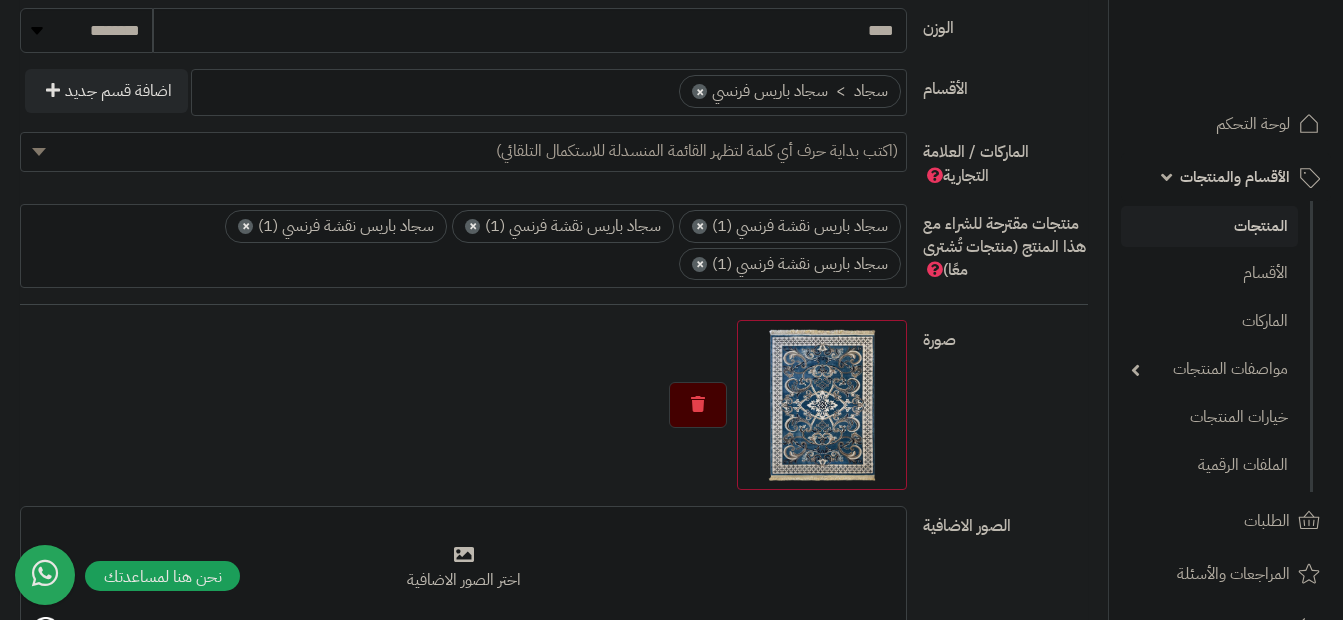 scroll, scrollTop: 1100, scrollLeft: 0, axis: vertical 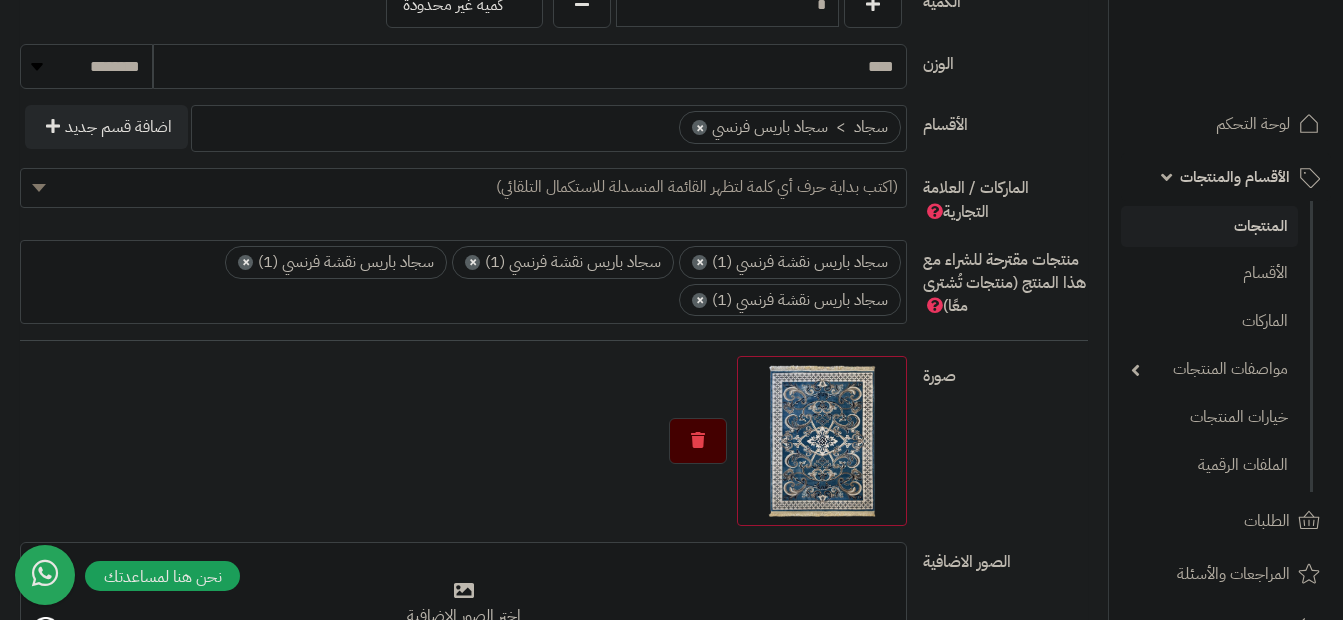 click on "×" at bounding box center [699, 300] 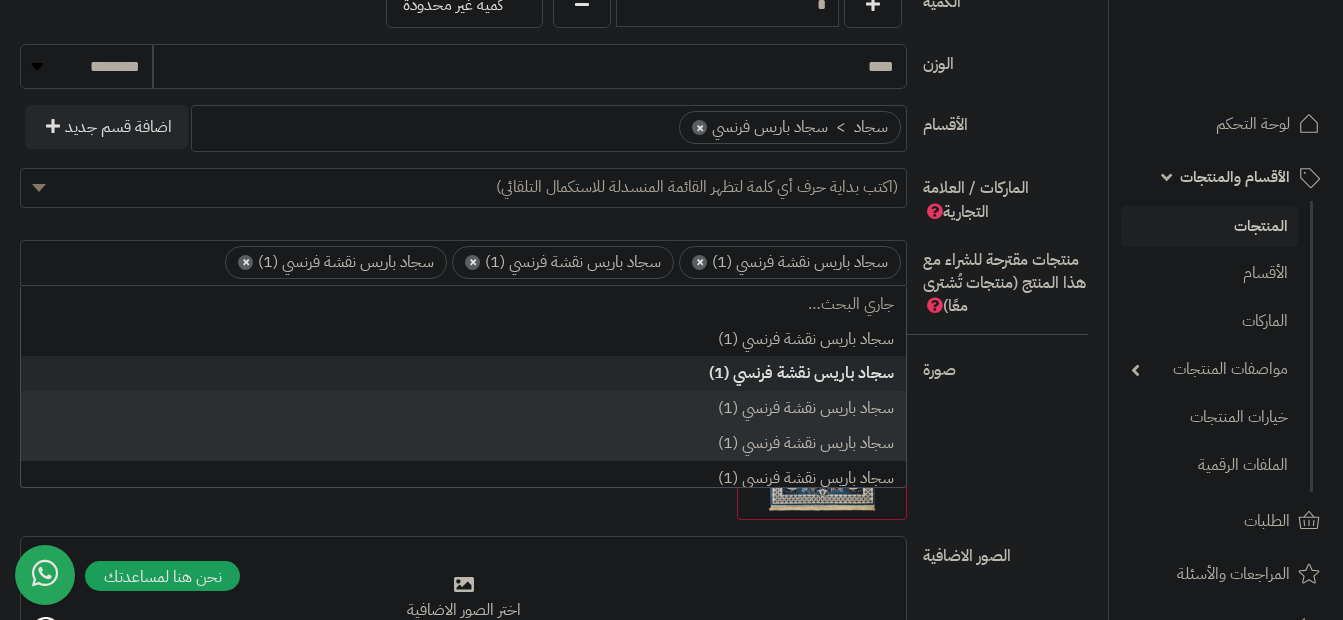 click on "×" at bounding box center [699, 262] 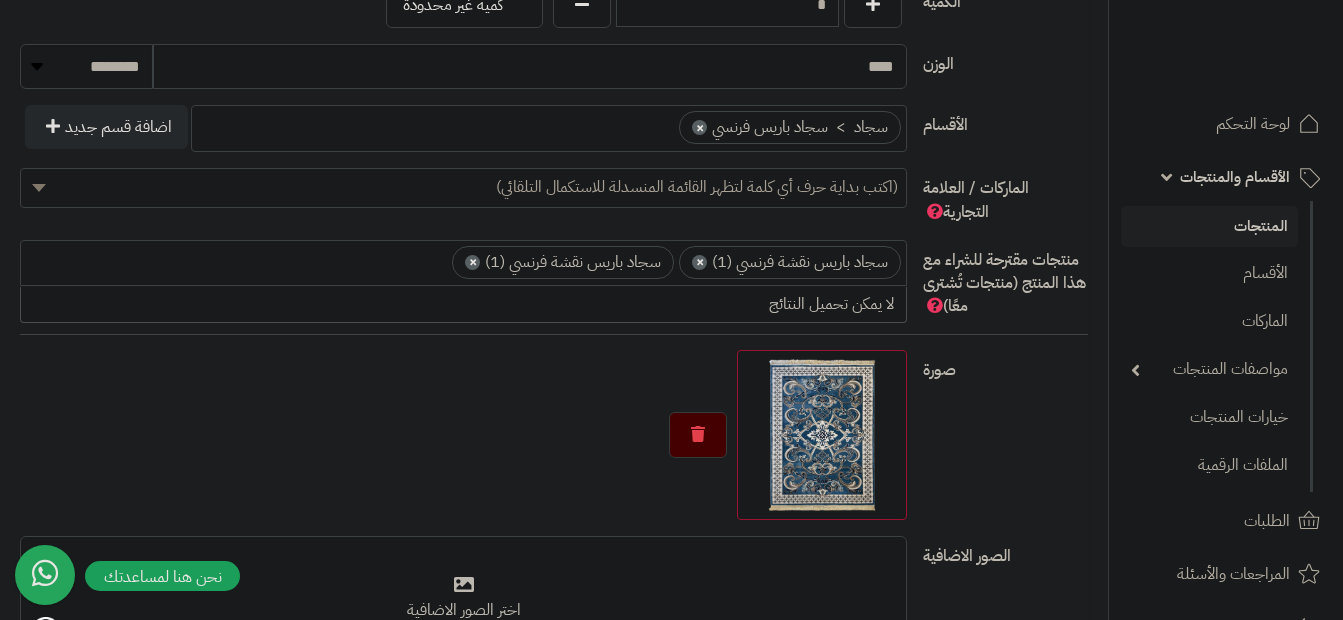 click on "×" at bounding box center [699, 262] 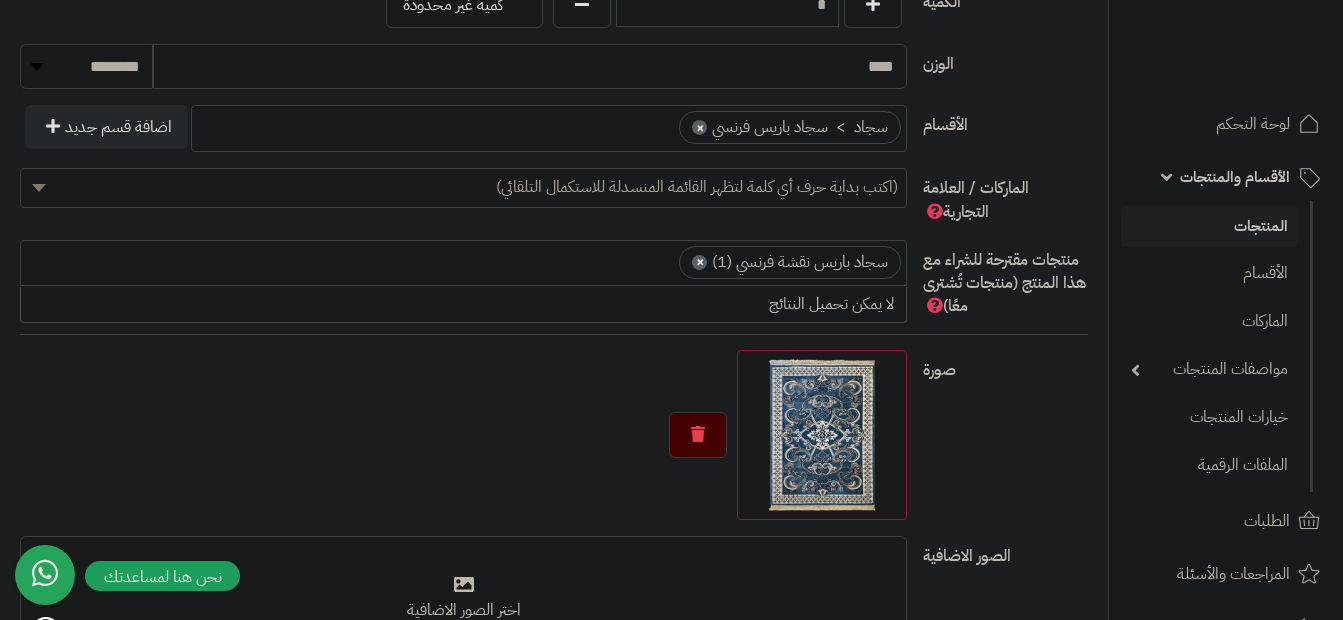 click on "×" at bounding box center (699, 262) 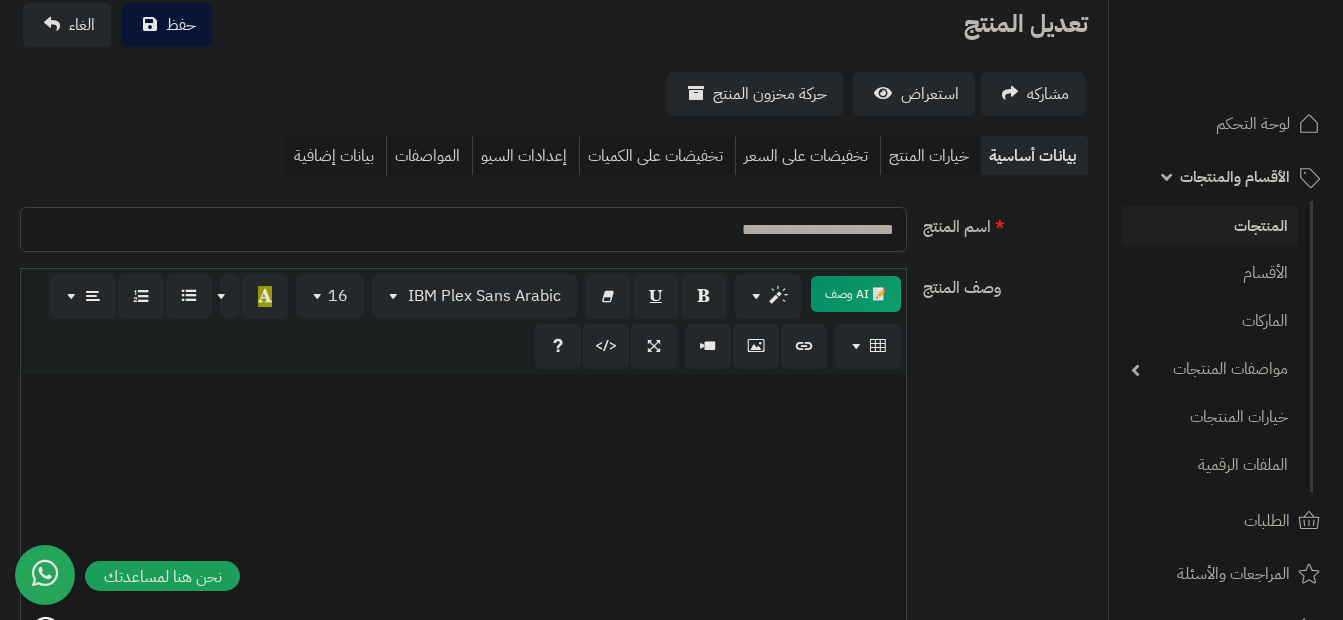 scroll, scrollTop: 0, scrollLeft: 0, axis: both 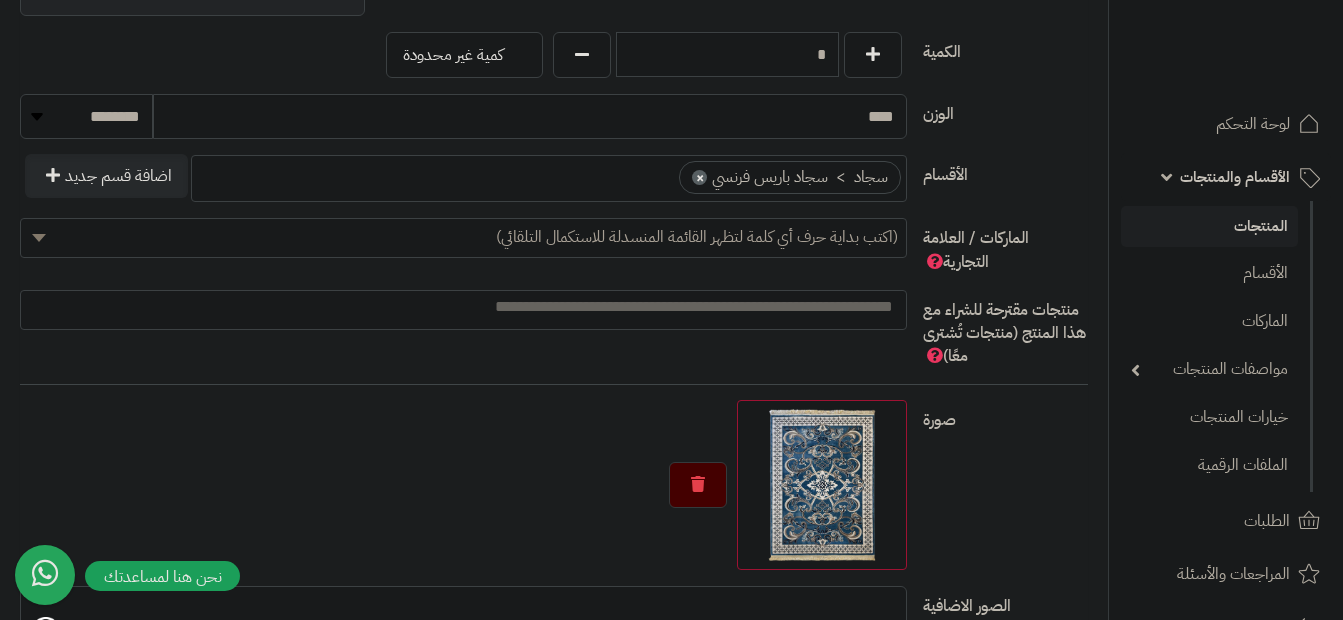 click on "**********" at bounding box center (554, -38) 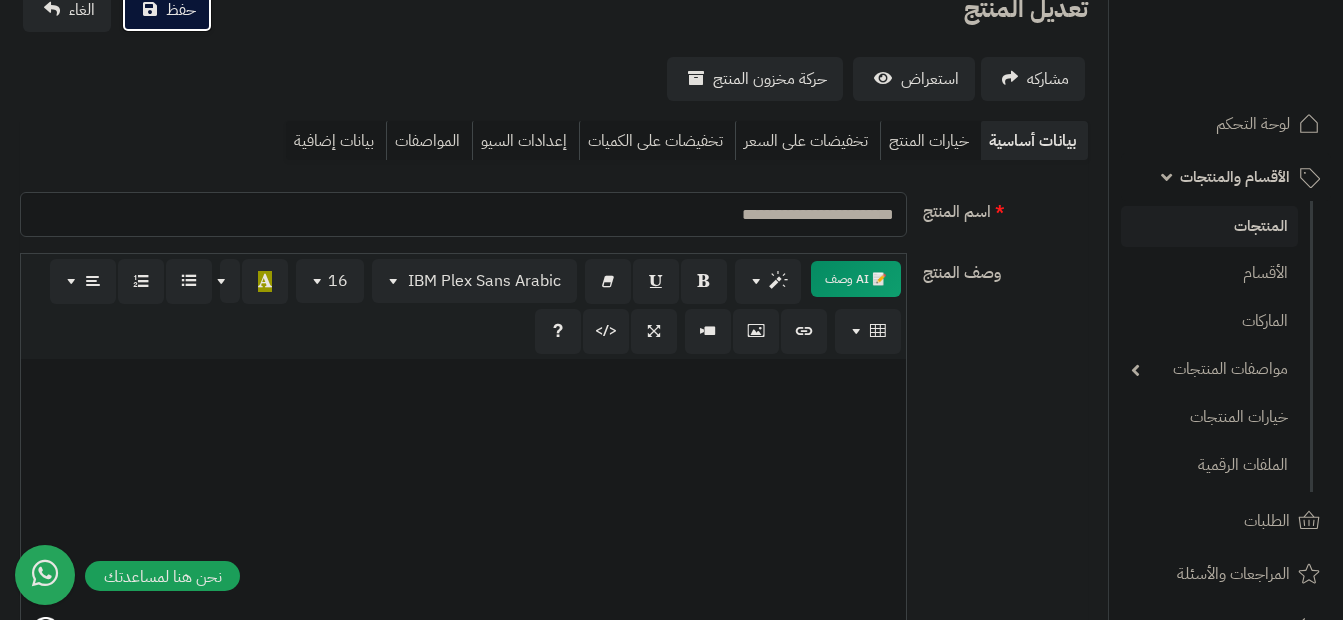 scroll, scrollTop: 0, scrollLeft: 0, axis: both 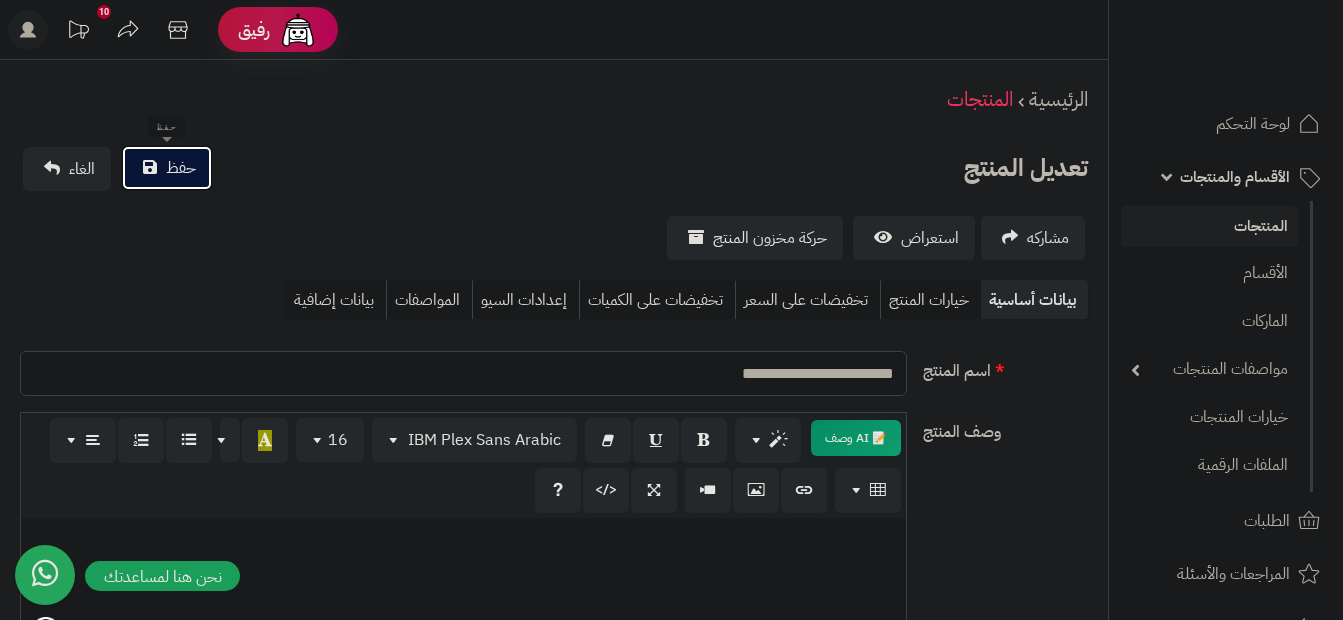 click on "حفظ" at bounding box center [167, 168] 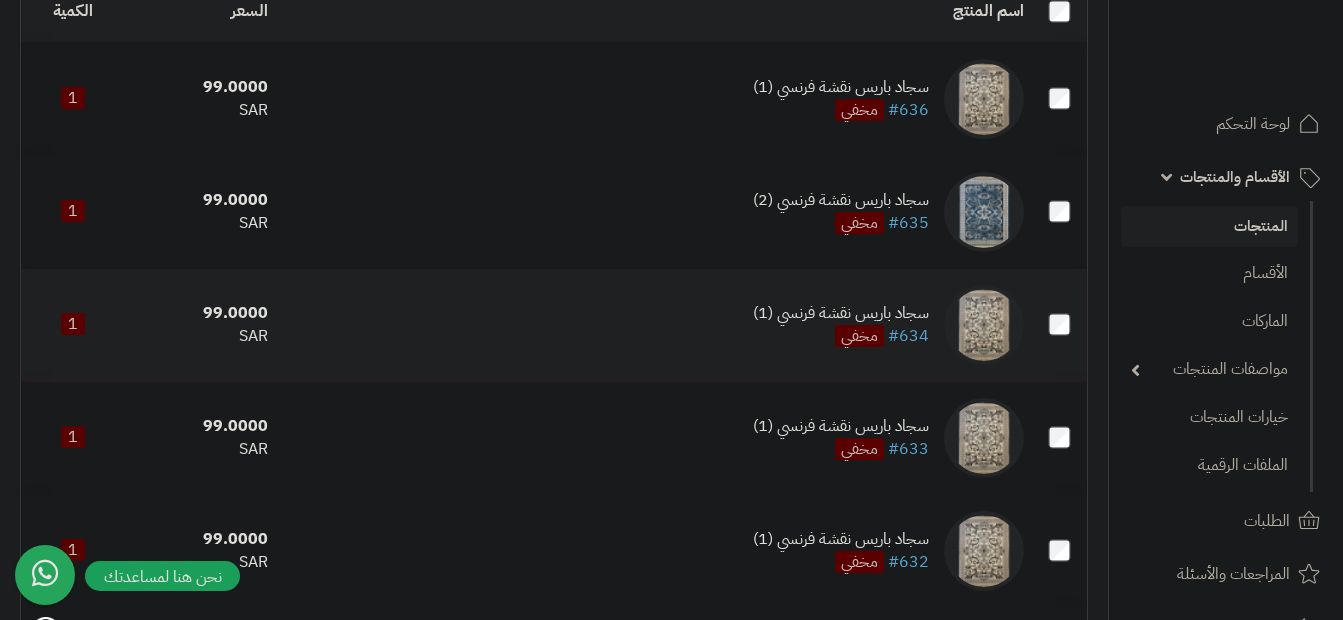 scroll, scrollTop: 400, scrollLeft: 0, axis: vertical 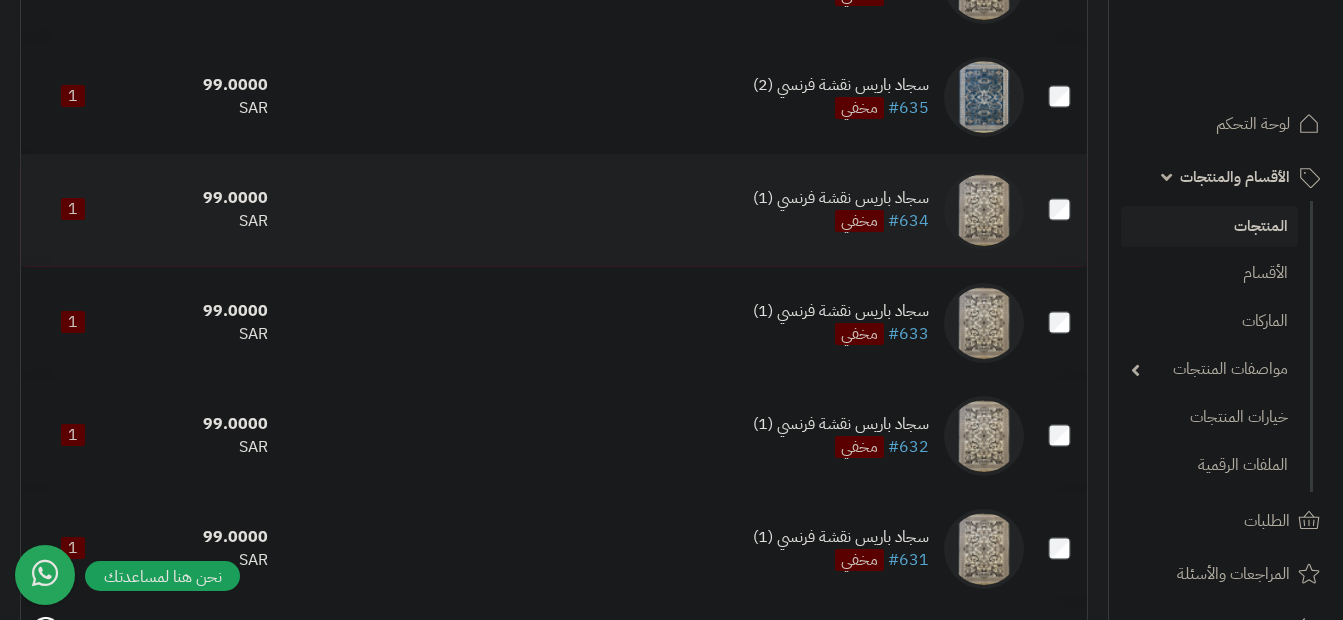 click on "سجاد باريس نقشة فرنسي (1)
#634
مخفي" at bounding box center [654, 210] 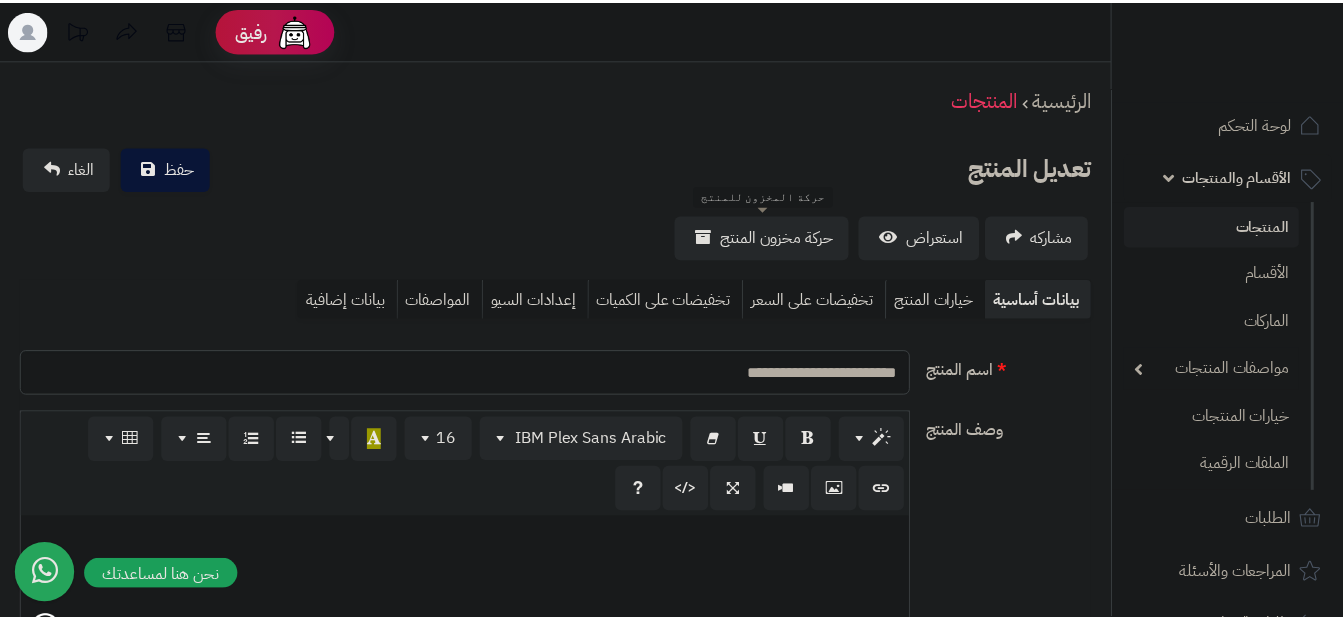 scroll, scrollTop: 0, scrollLeft: 0, axis: both 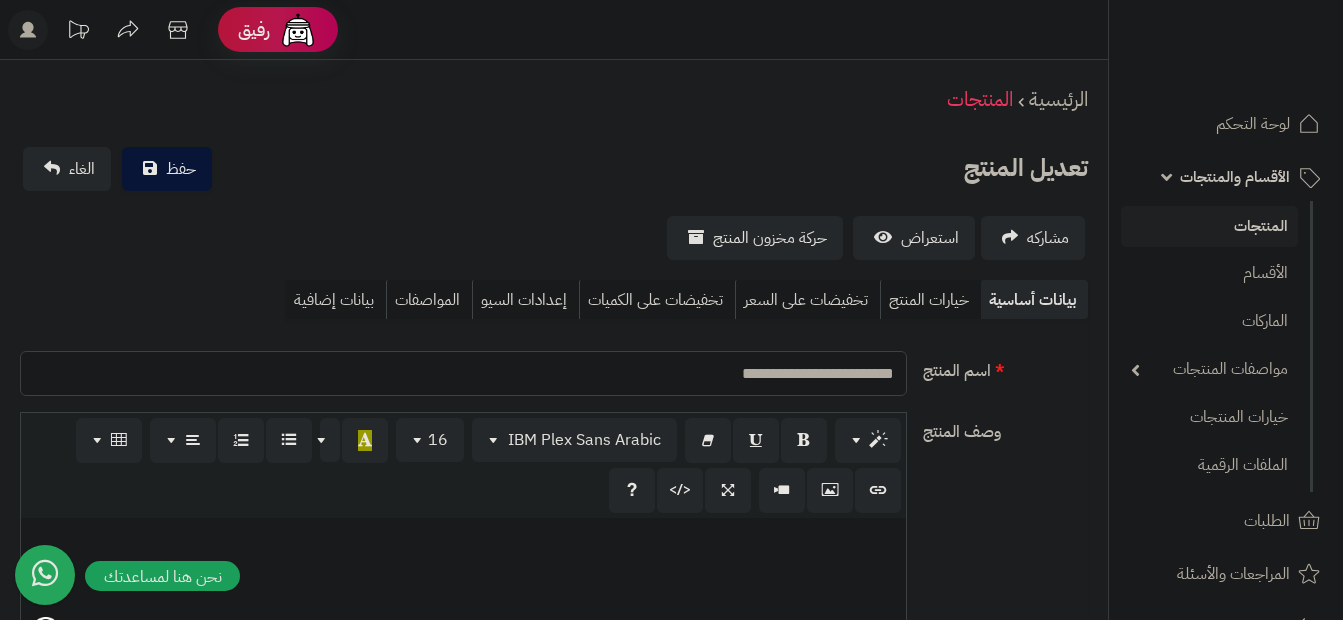 click on "**********" at bounding box center [463, 373] 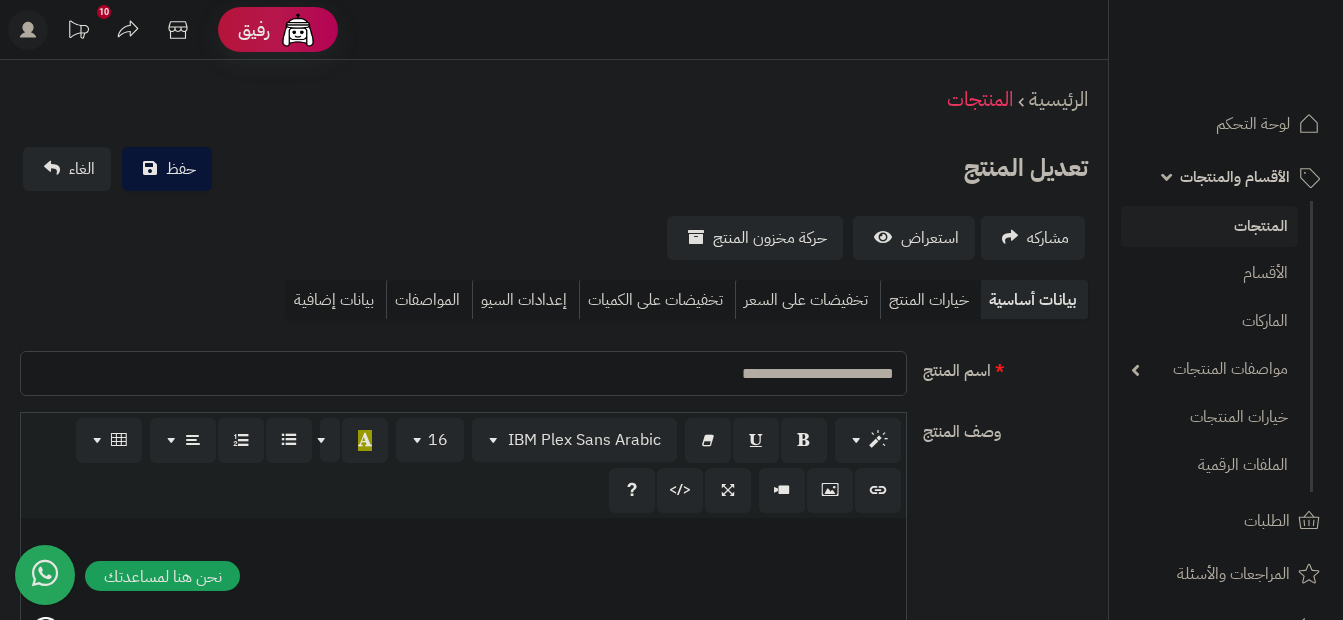 click on "**********" at bounding box center [463, 373] 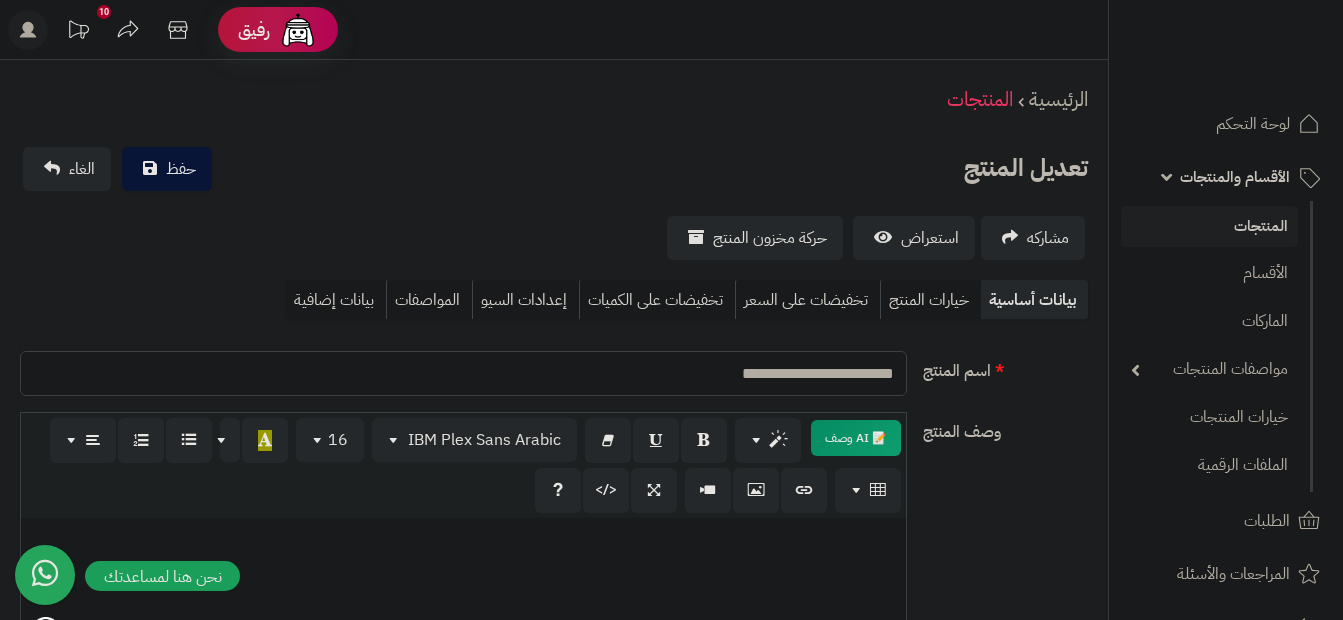 click on "**********" at bounding box center [463, 373] 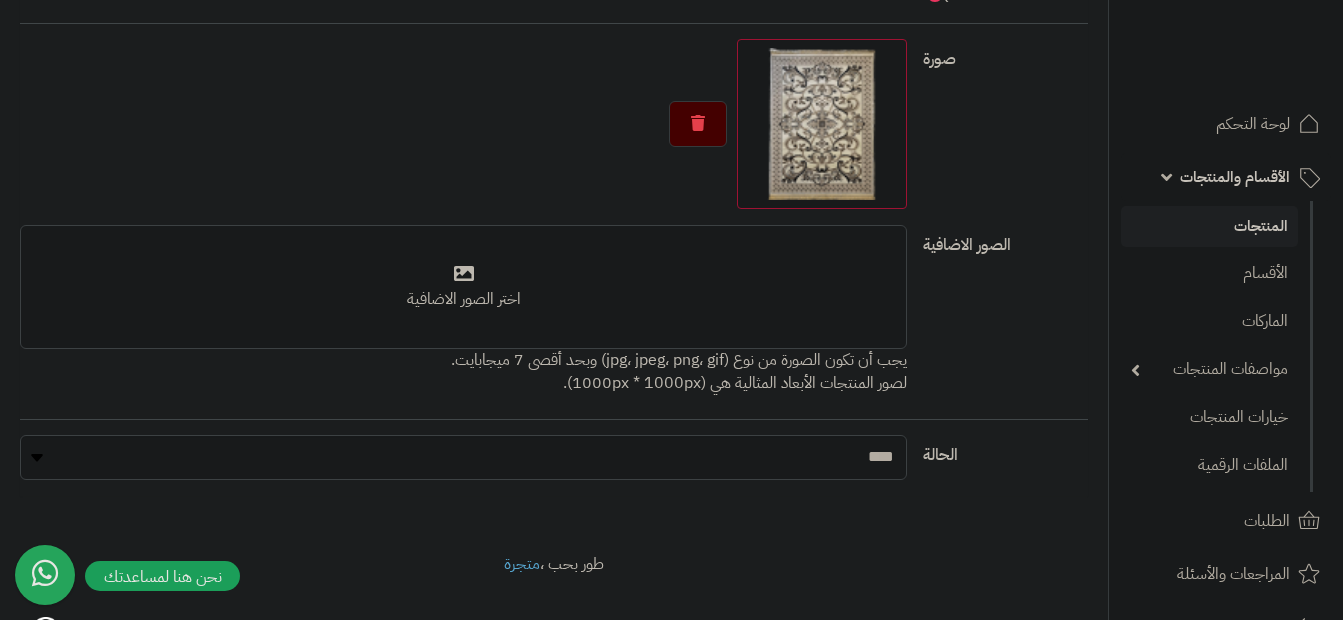 scroll, scrollTop: 1444, scrollLeft: 0, axis: vertical 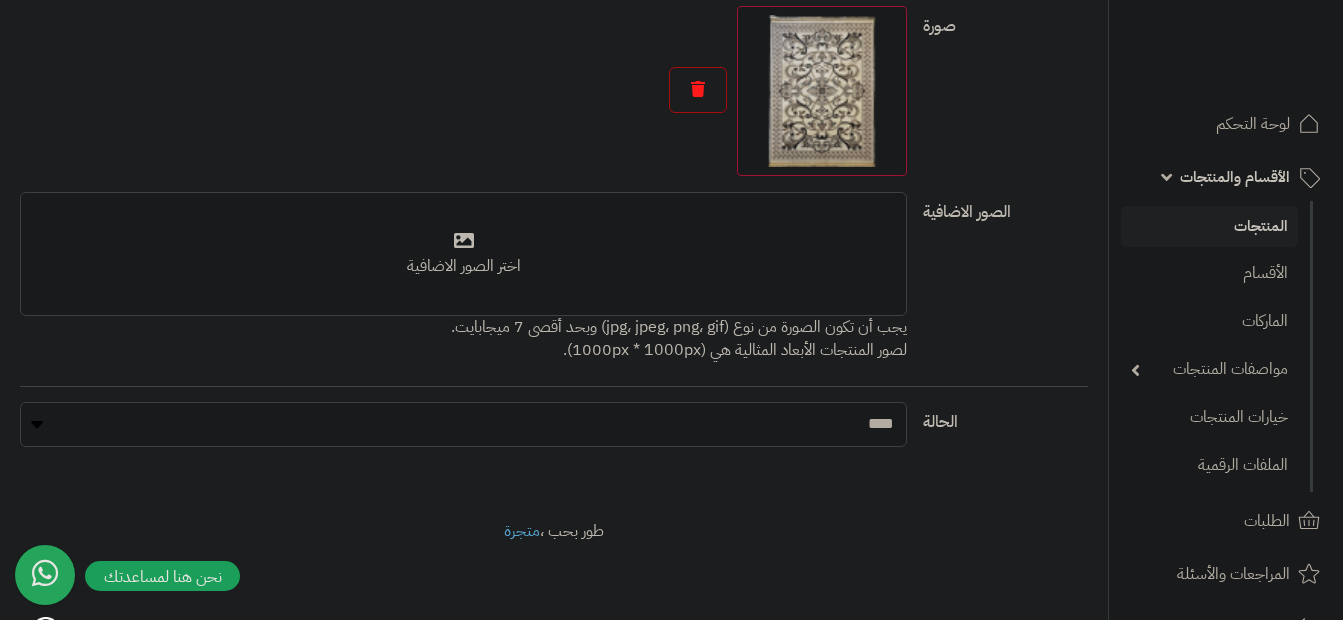 type on "**********" 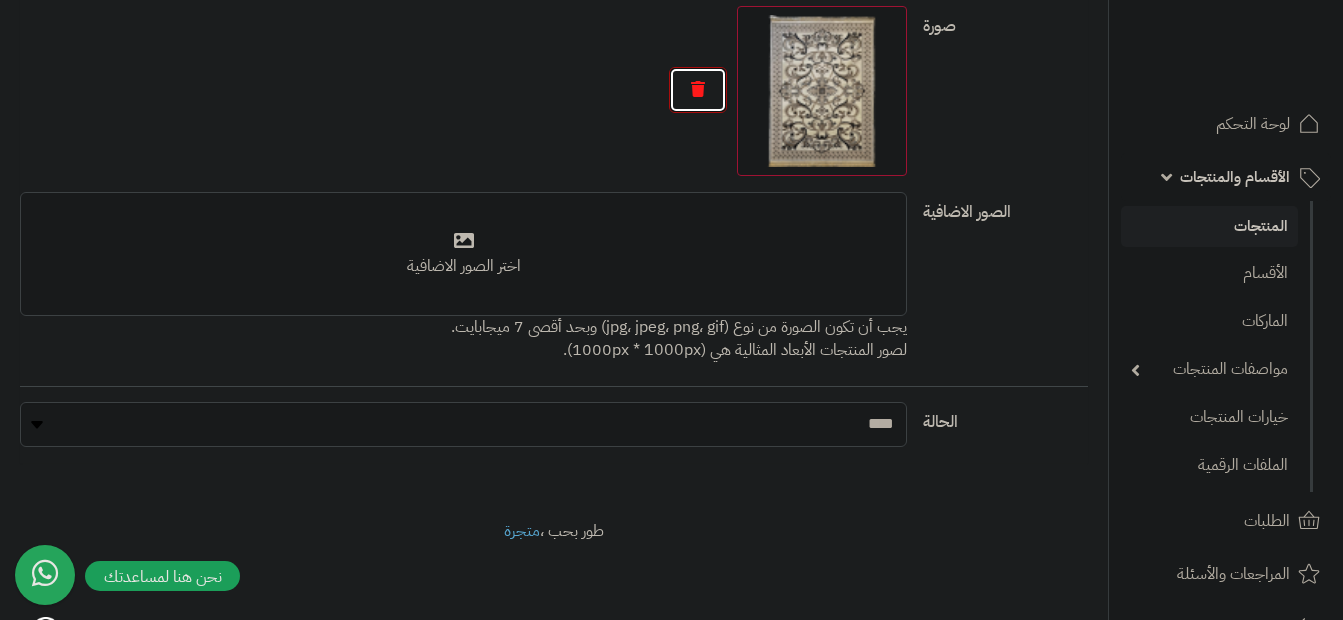 click at bounding box center [698, 90] 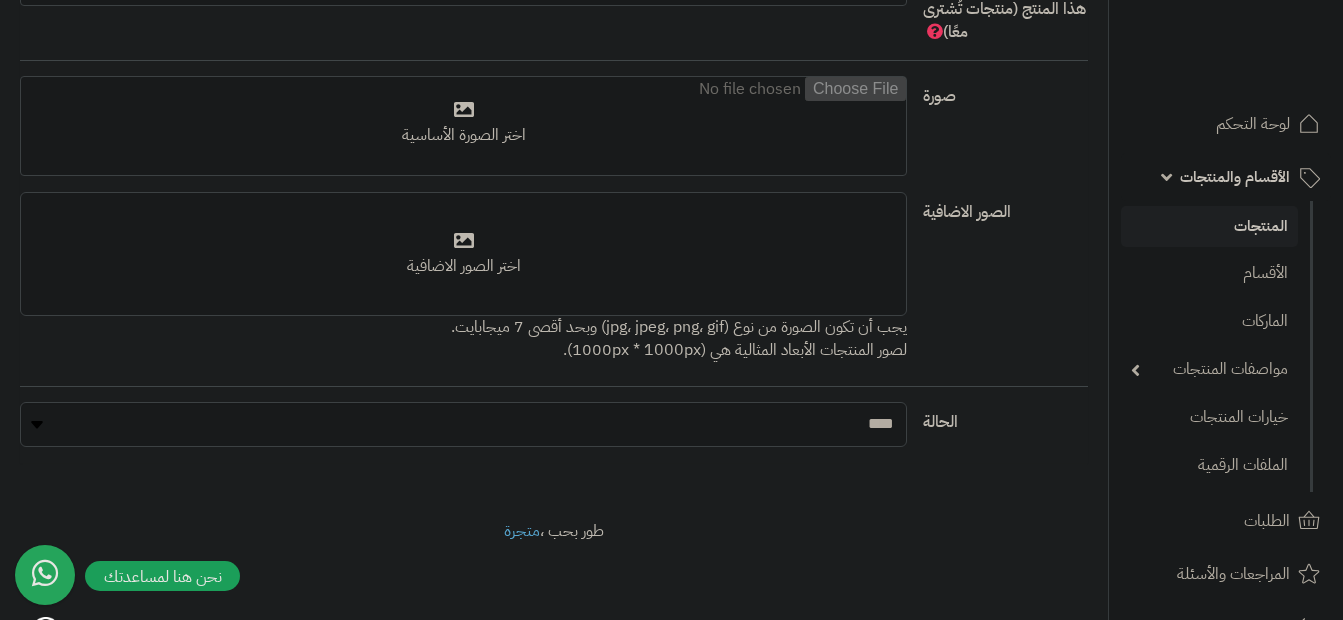 scroll, scrollTop: 1374, scrollLeft: 0, axis: vertical 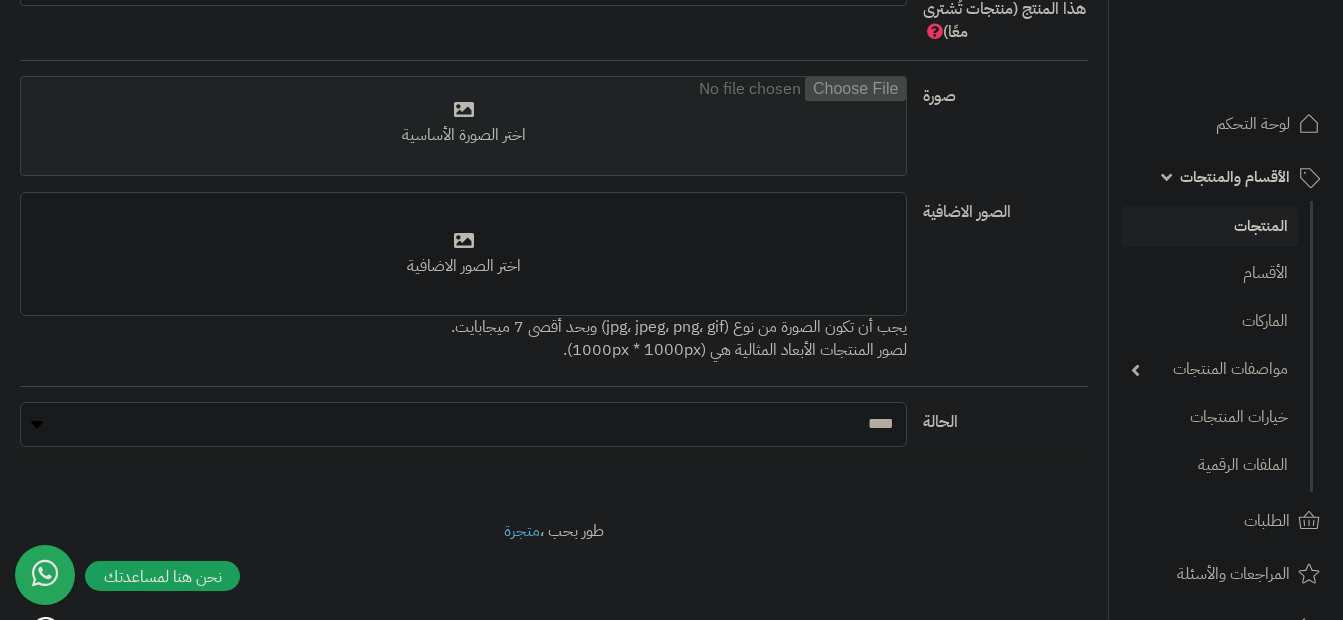click at bounding box center [463, 127] 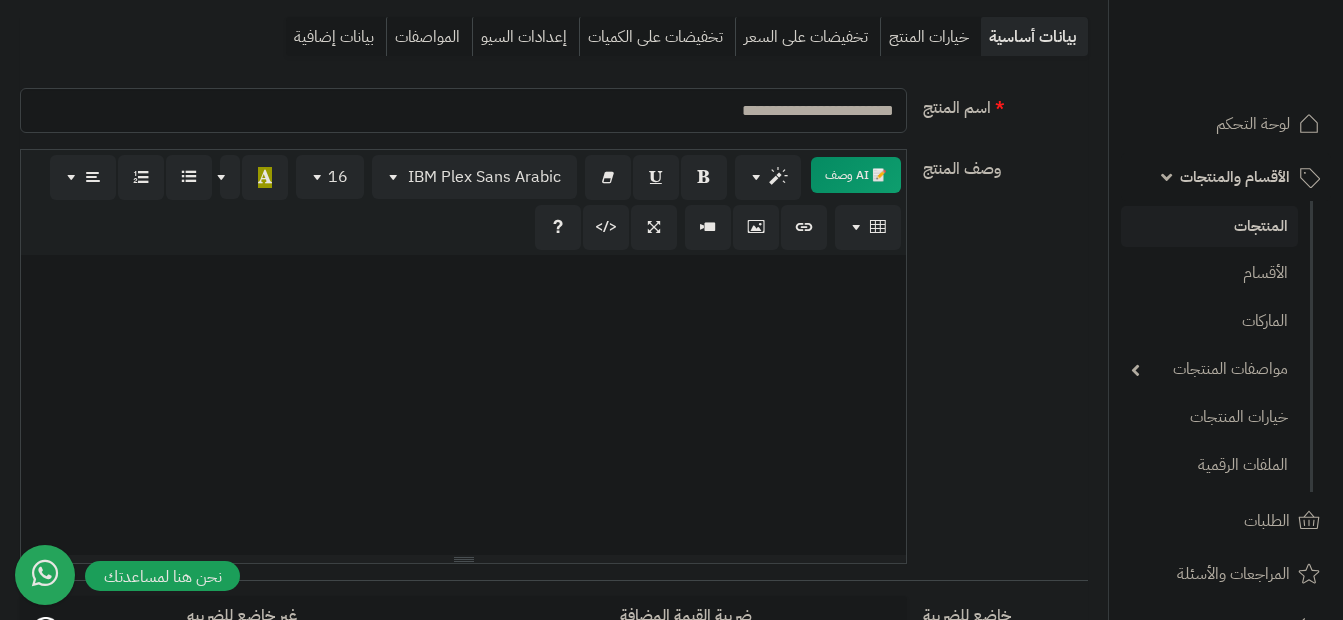 scroll, scrollTop: 0, scrollLeft: 0, axis: both 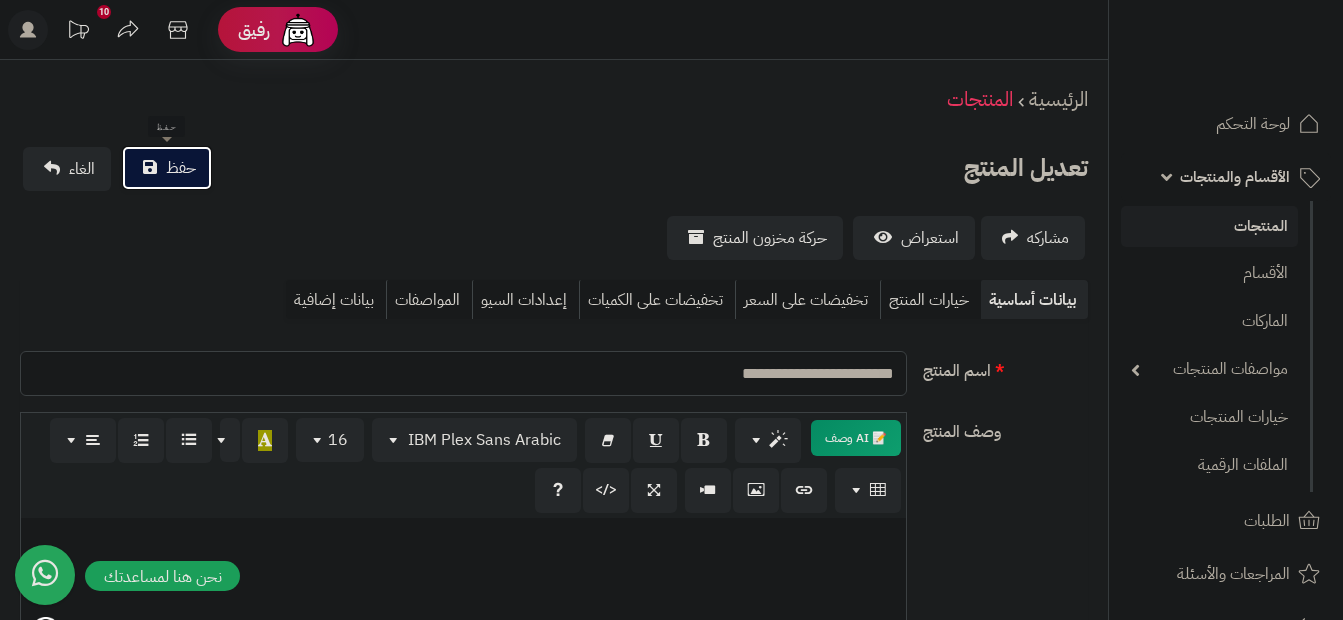 click on "حفظ" at bounding box center (181, 168) 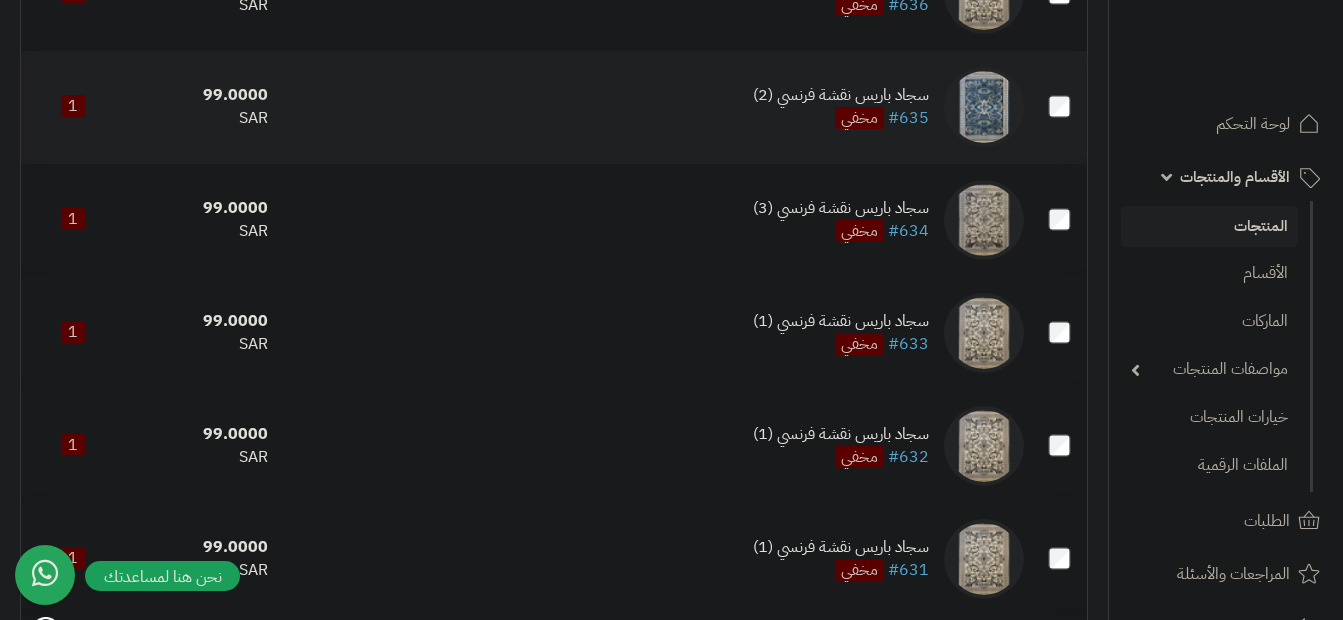 scroll, scrollTop: 0, scrollLeft: 0, axis: both 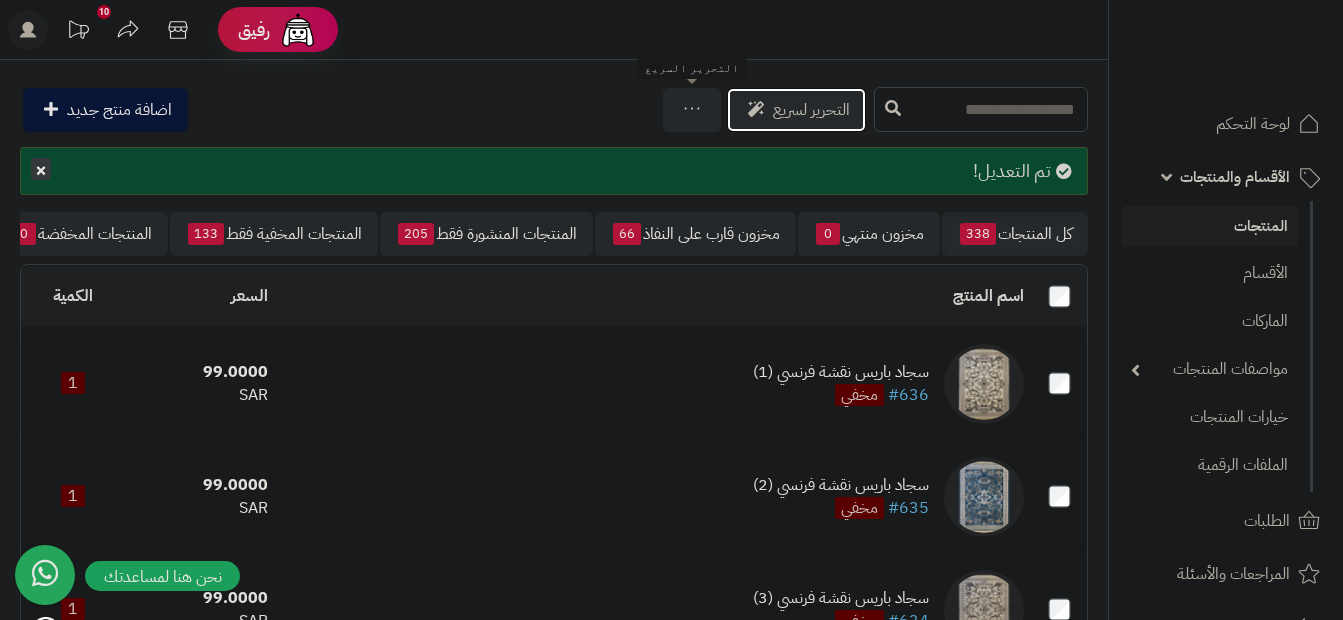 click on "التحرير لسريع" at bounding box center [811, 110] 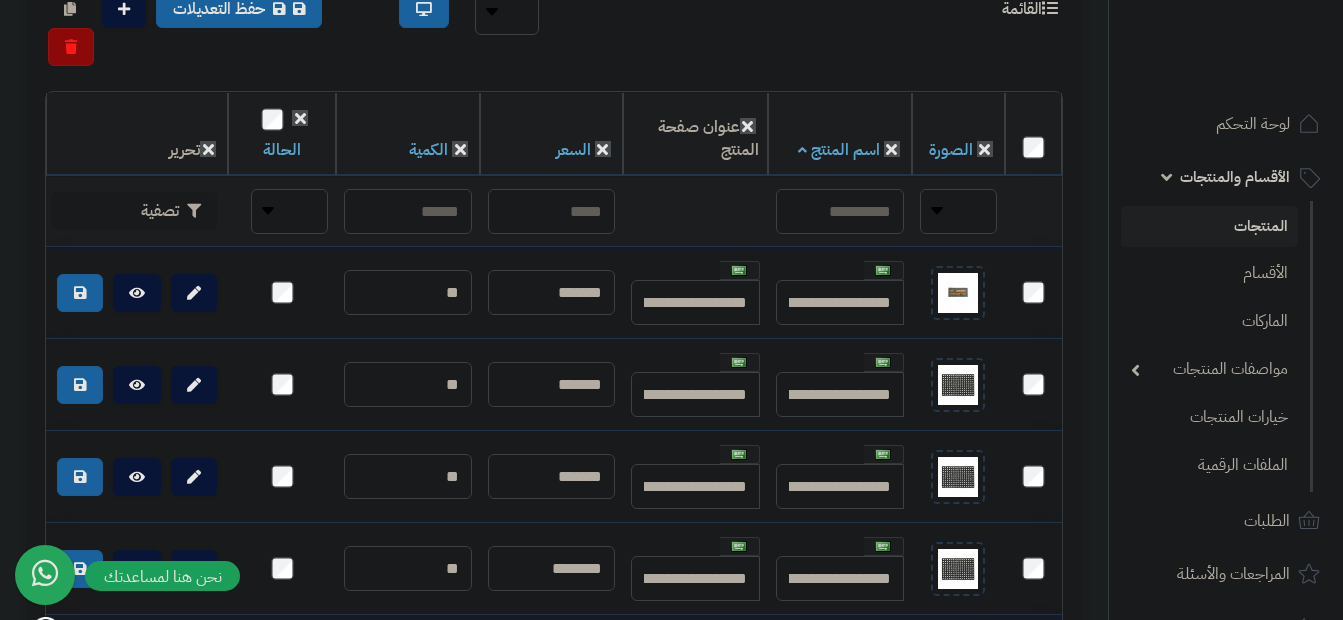 scroll, scrollTop: 600, scrollLeft: 0, axis: vertical 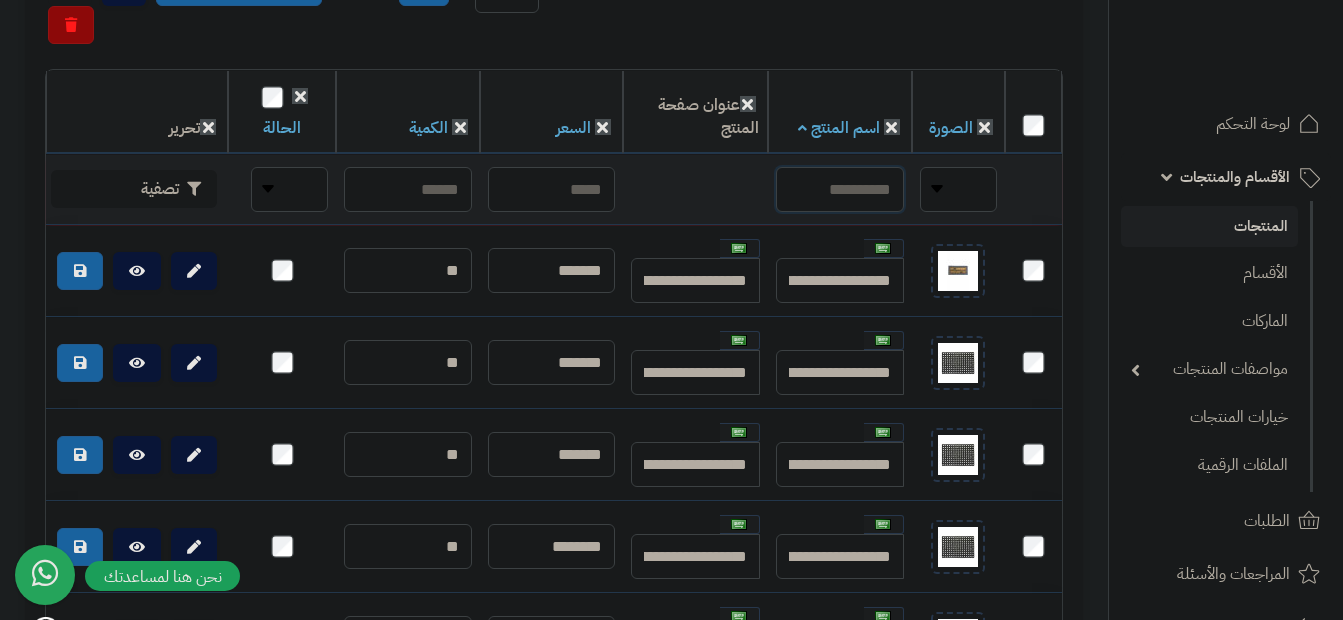 click at bounding box center (840, 189) 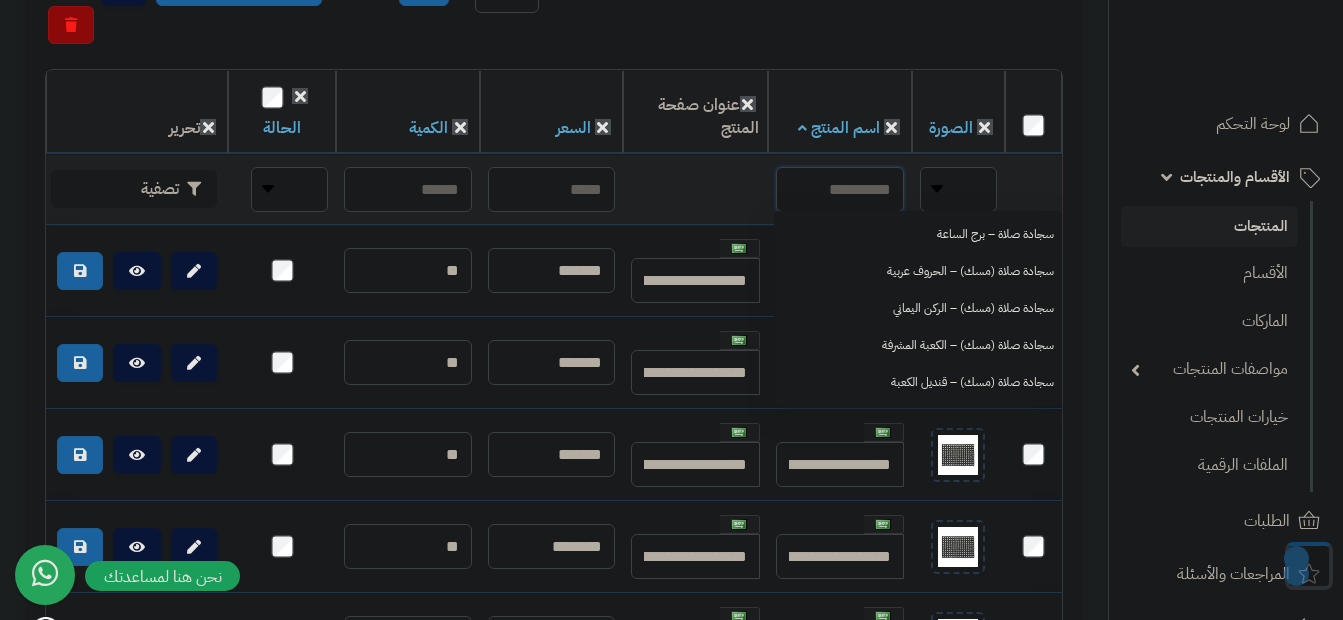 paste on "**********" 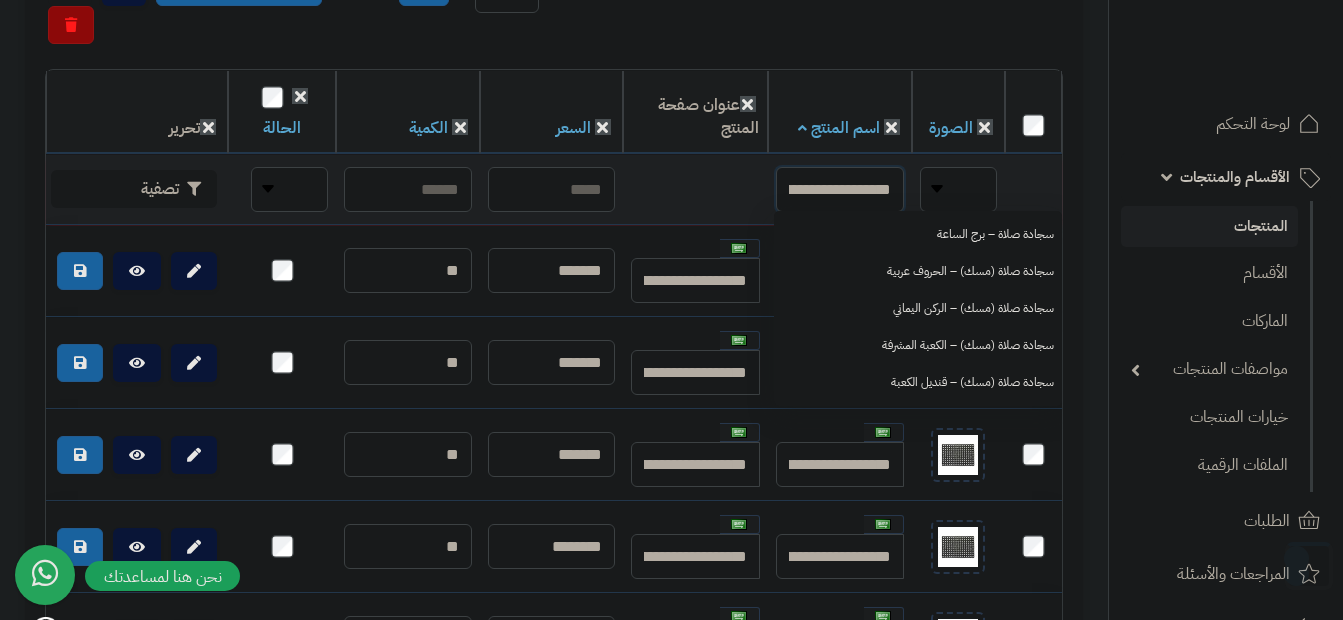 scroll, scrollTop: 0, scrollLeft: -46, axis: horizontal 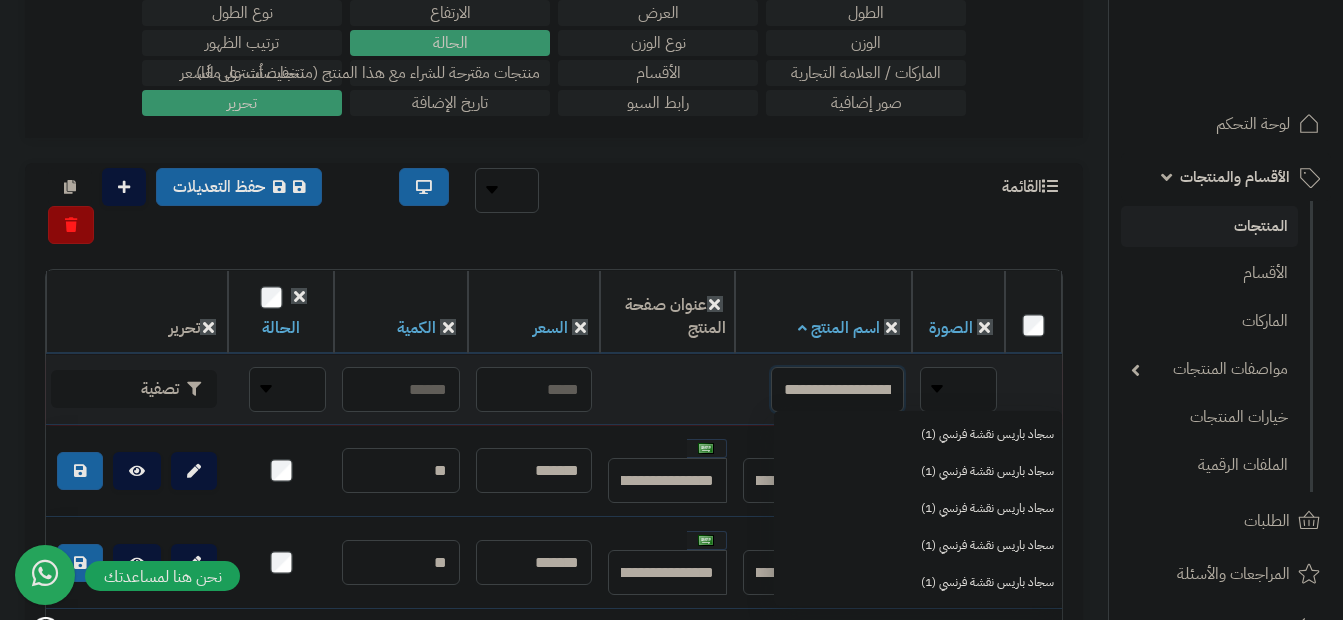 click on "**********" at bounding box center [837, 389] 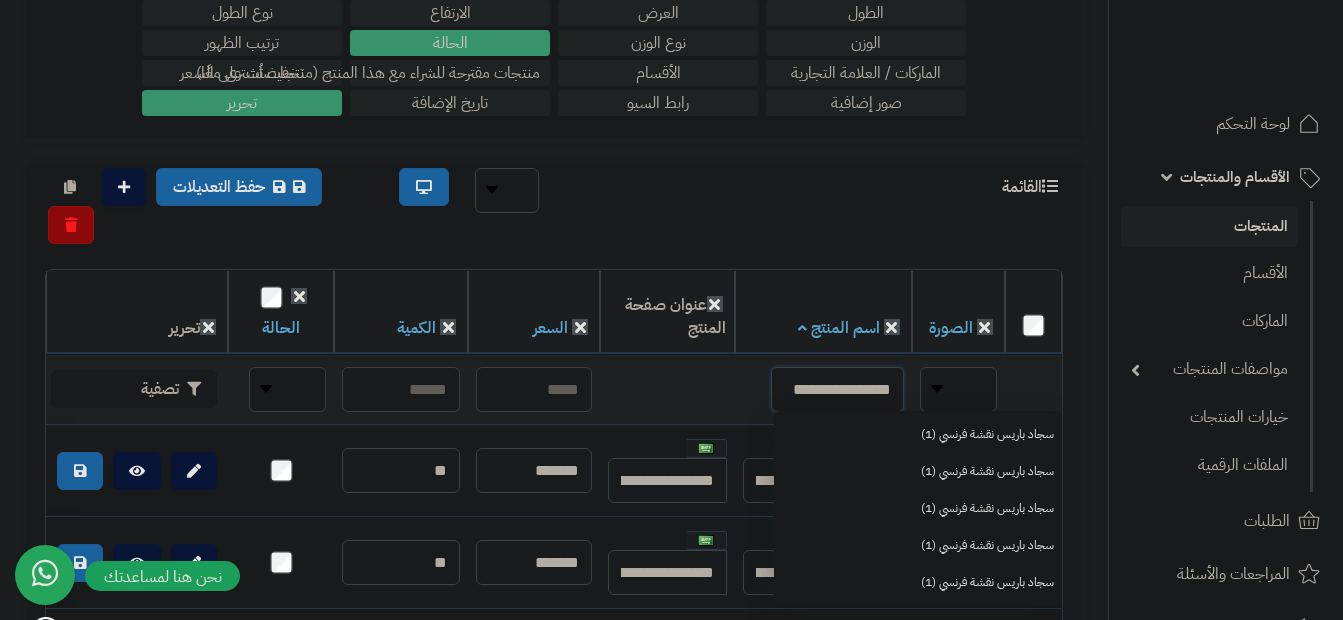 scroll, scrollTop: 0, scrollLeft: -10, axis: horizontal 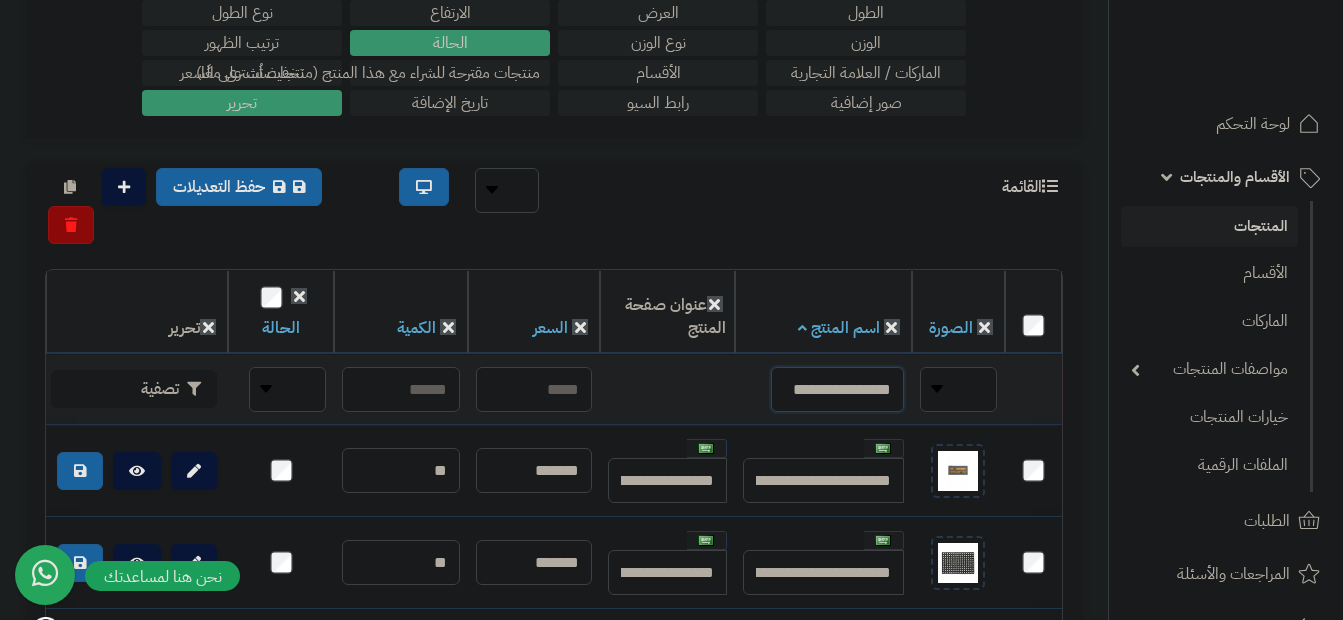 click on "**********" at bounding box center (837, 389) 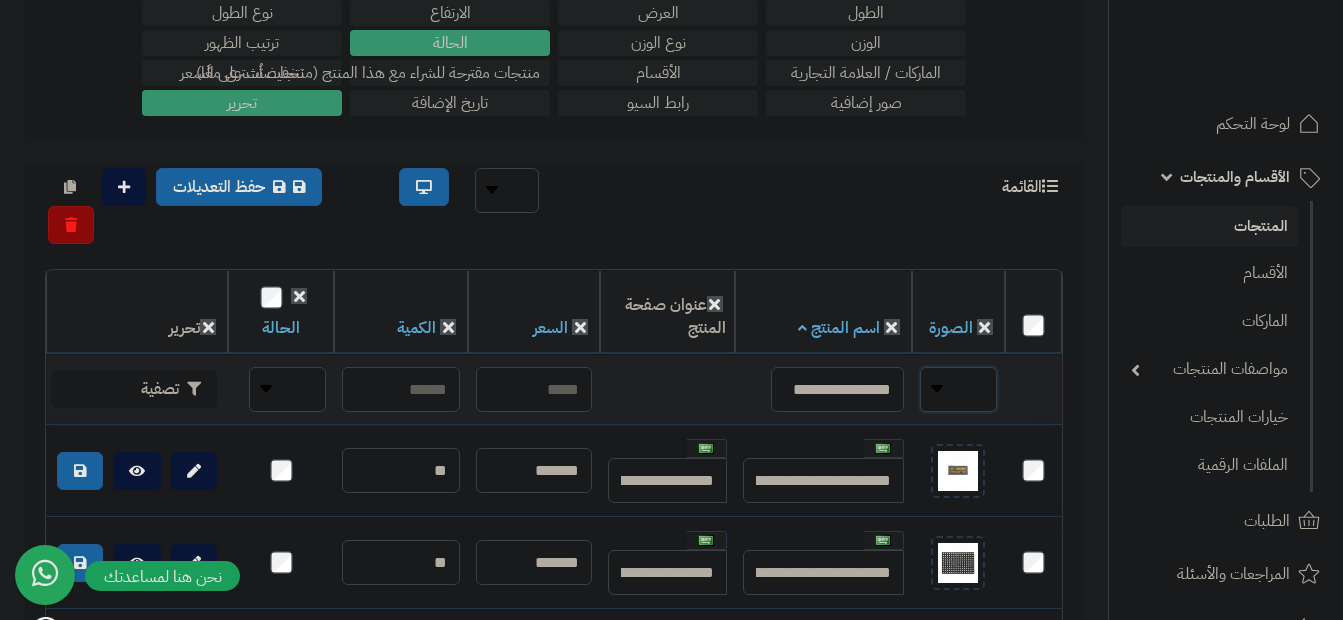 scroll, scrollTop: 0, scrollLeft: 0, axis: both 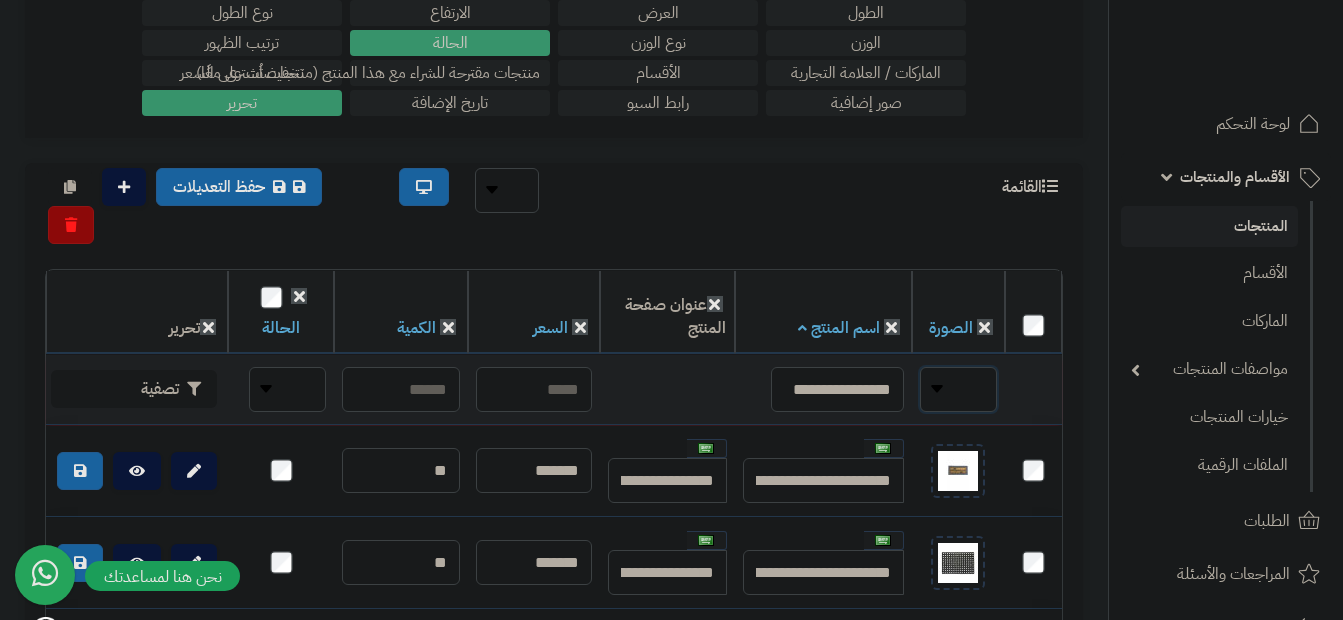 click on "**** ****" at bounding box center (958, 389) 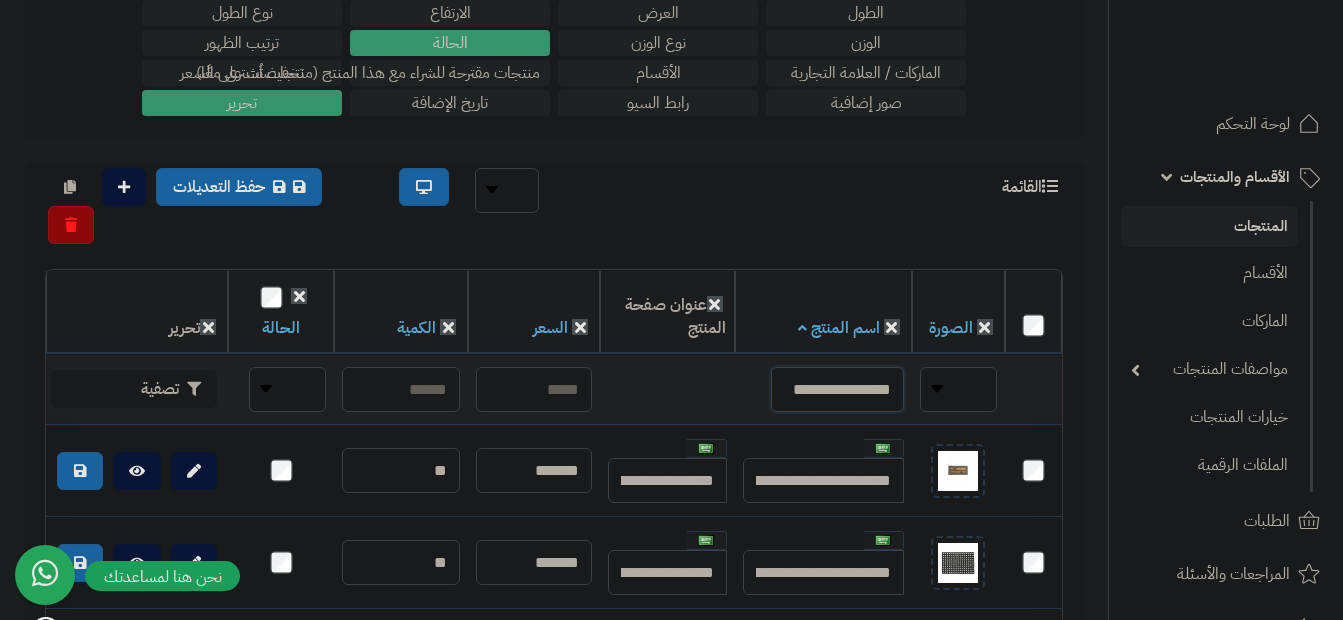 click on "**********" at bounding box center (837, 389) 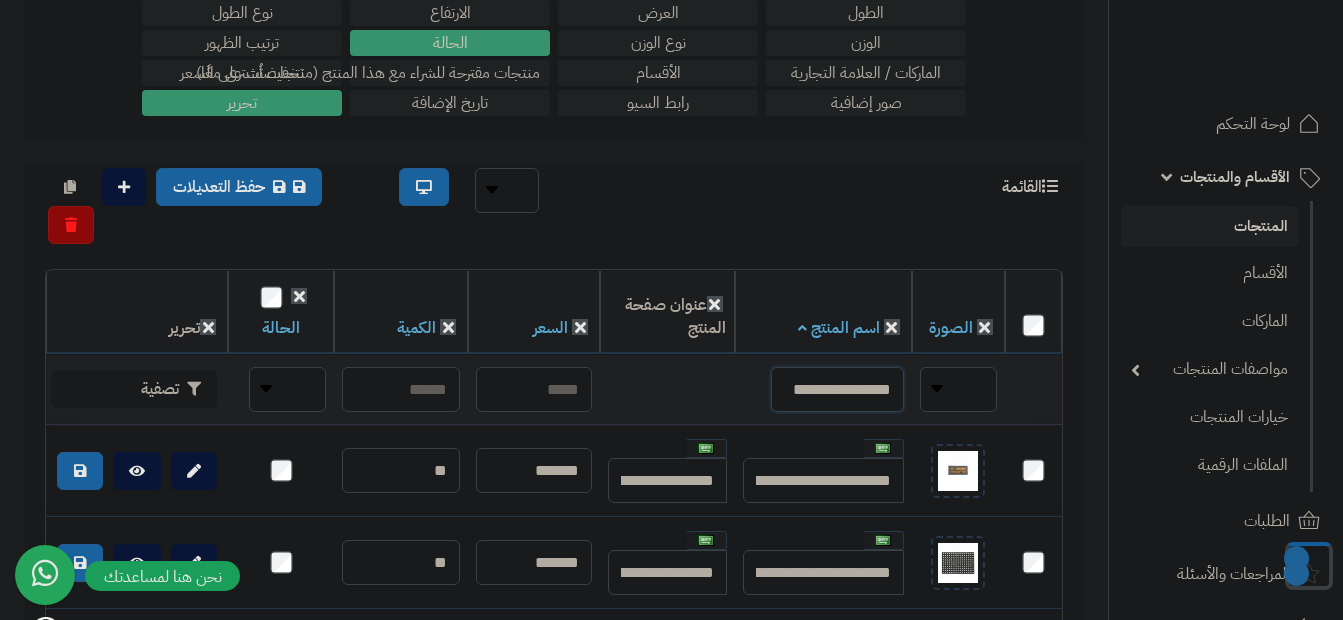 click on "**********" at bounding box center (837, 389) 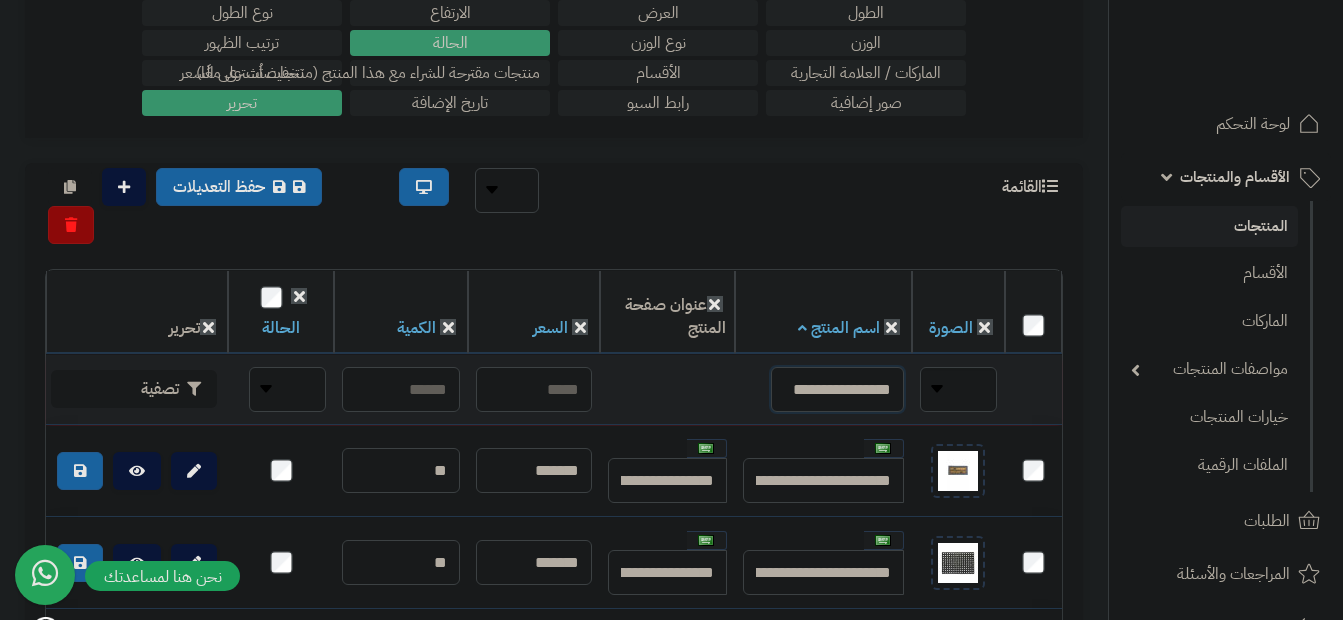 scroll, scrollTop: 0, scrollLeft: 1, axis: horizontal 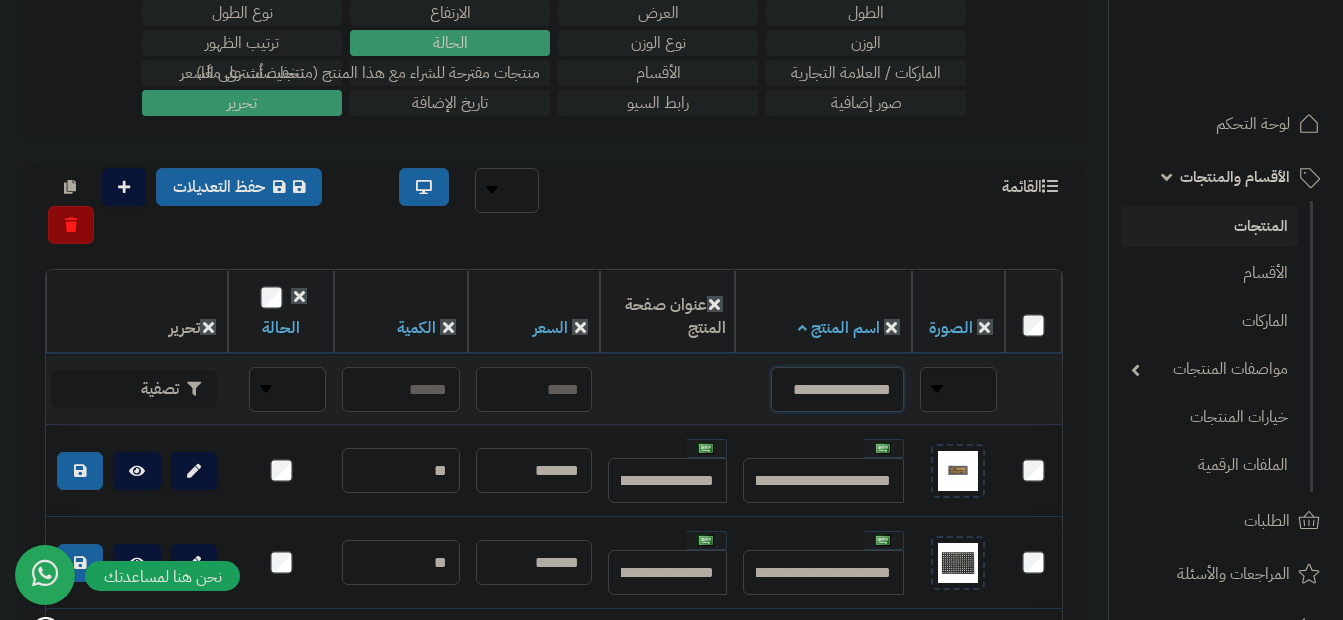 drag, startPoint x: 894, startPoint y: 387, endPoint x: 953, endPoint y: 404, distance: 61.400326 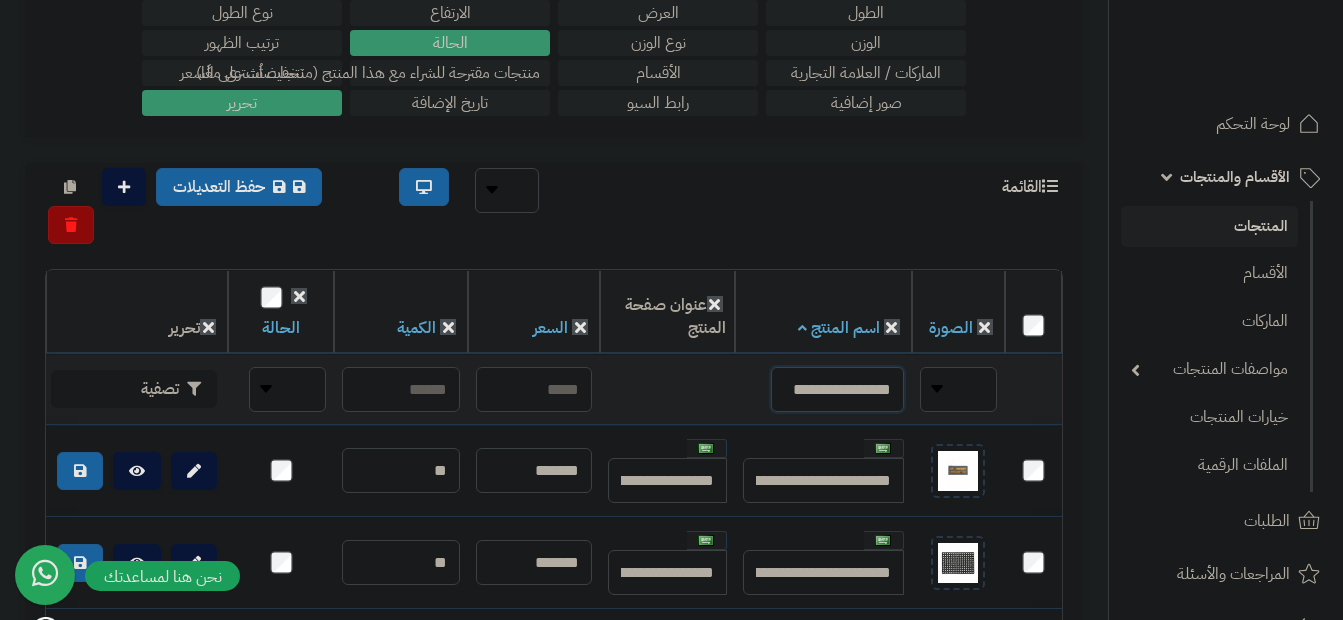 click on "**********" at bounding box center (837, 389) 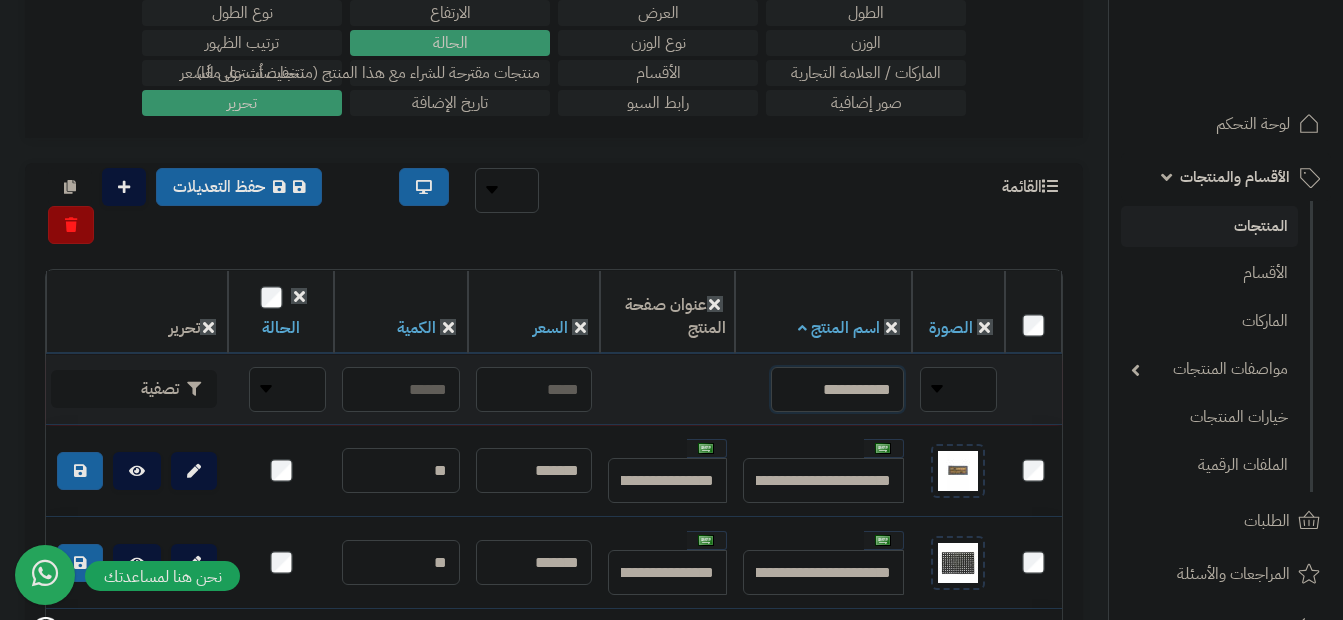 scroll, scrollTop: 0, scrollLeft: 0, axis: both 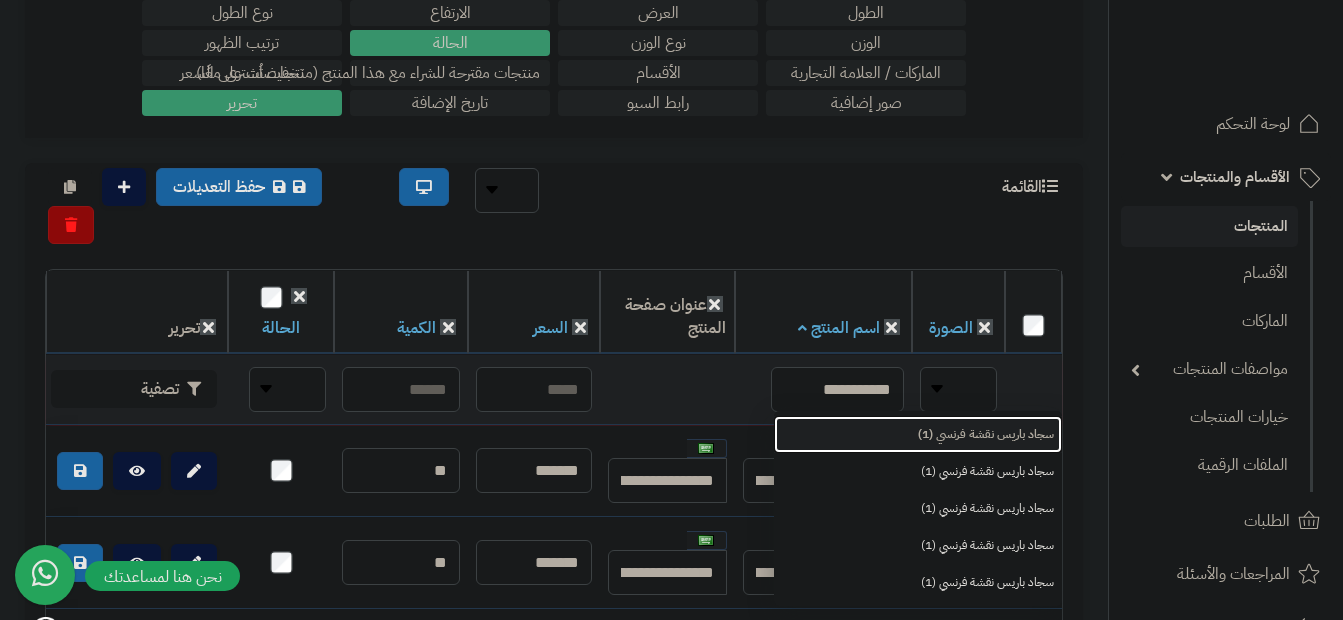 click on "سجاد باريس نقشة فرنسي (1)" at bounding box center (918, 434) 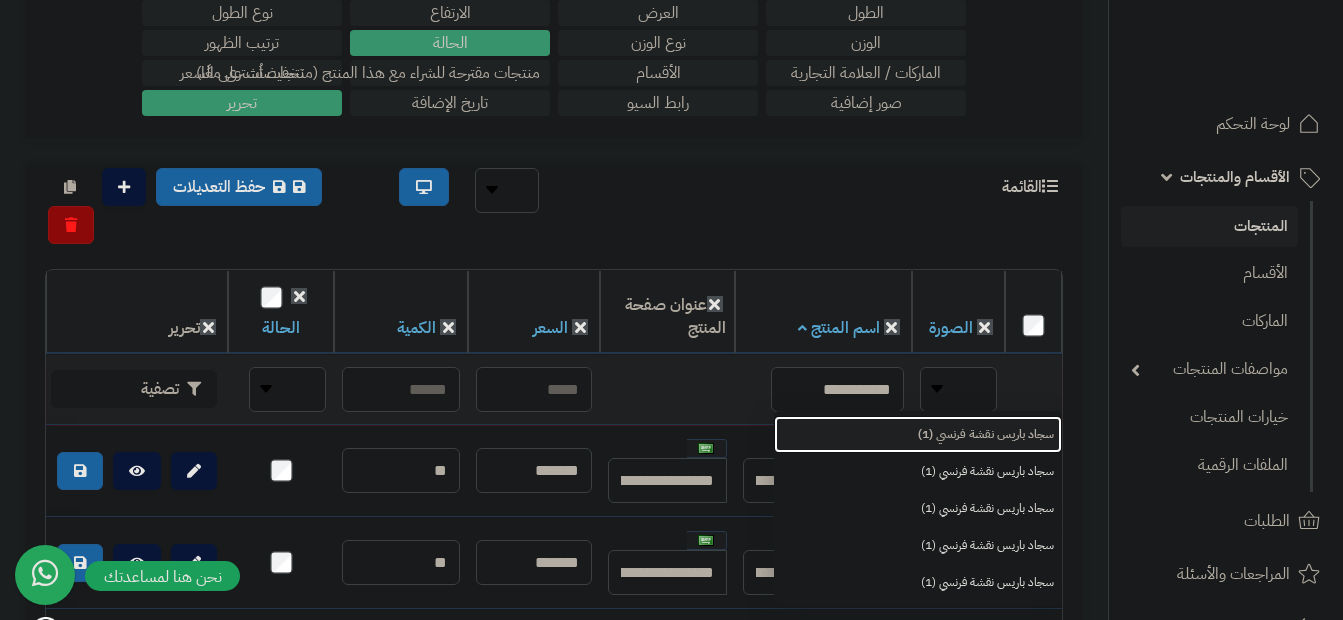 type on "**********" 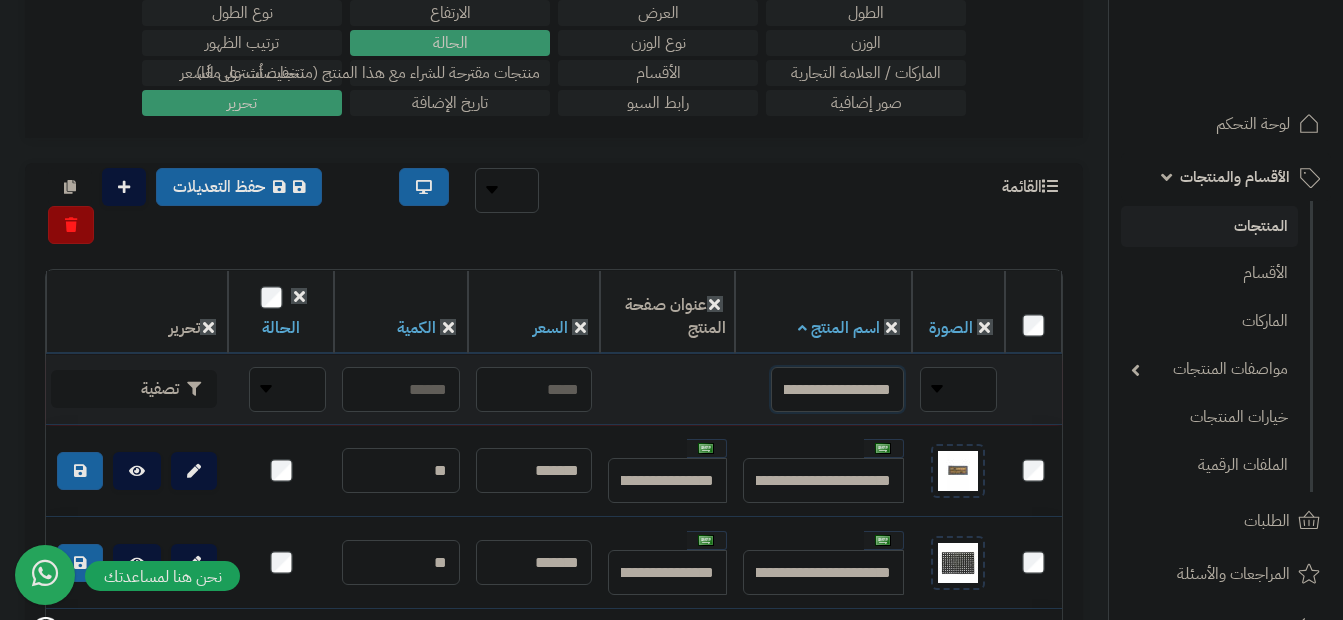 click on "**********" at bounding box center [837, 389] 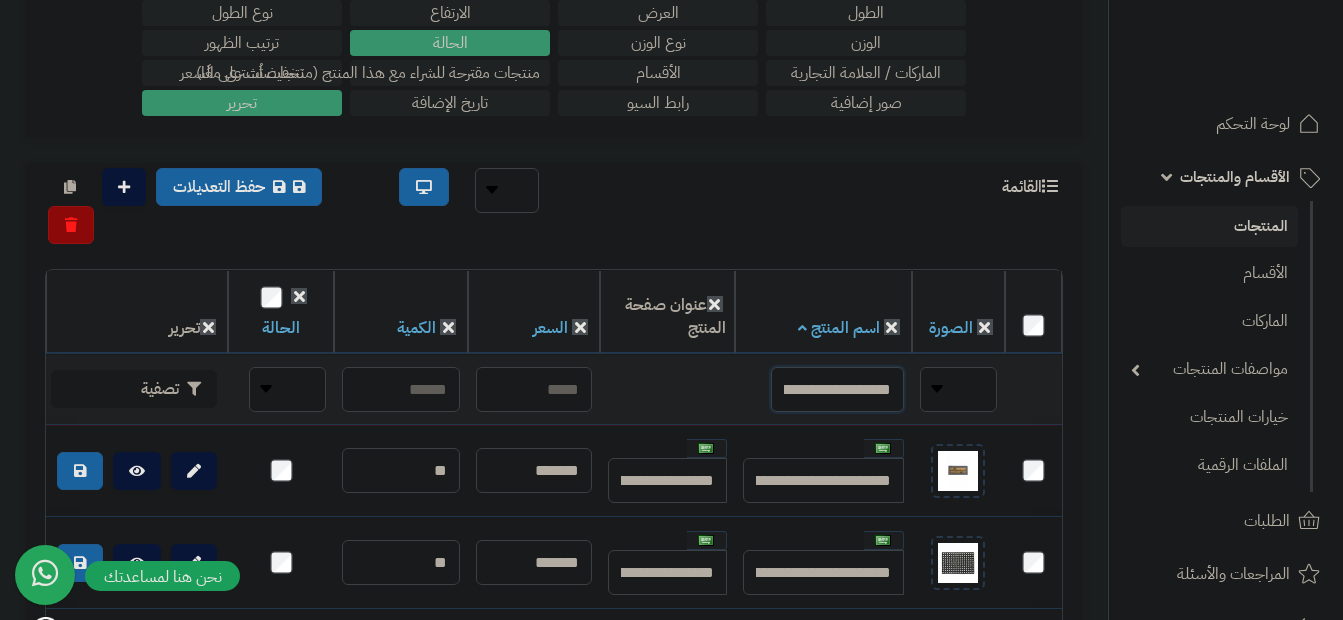 click on "**********" at bounding box center (837, 389) 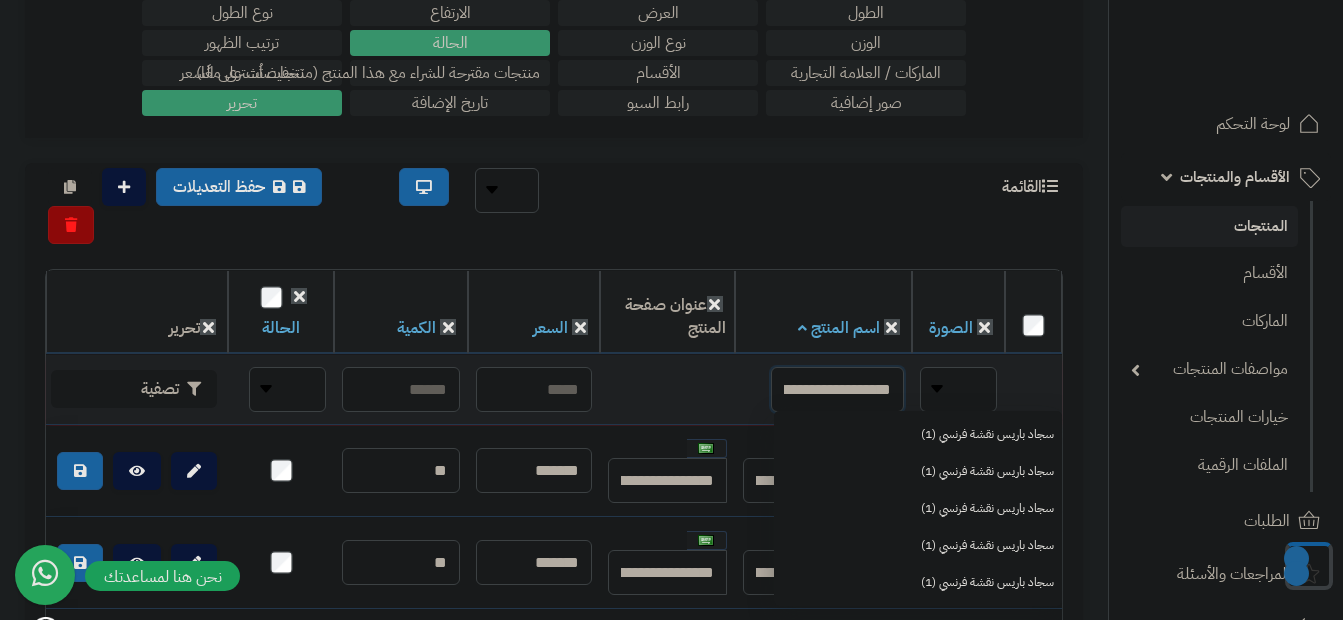 click on "**********" at bounding box center [837, 389] 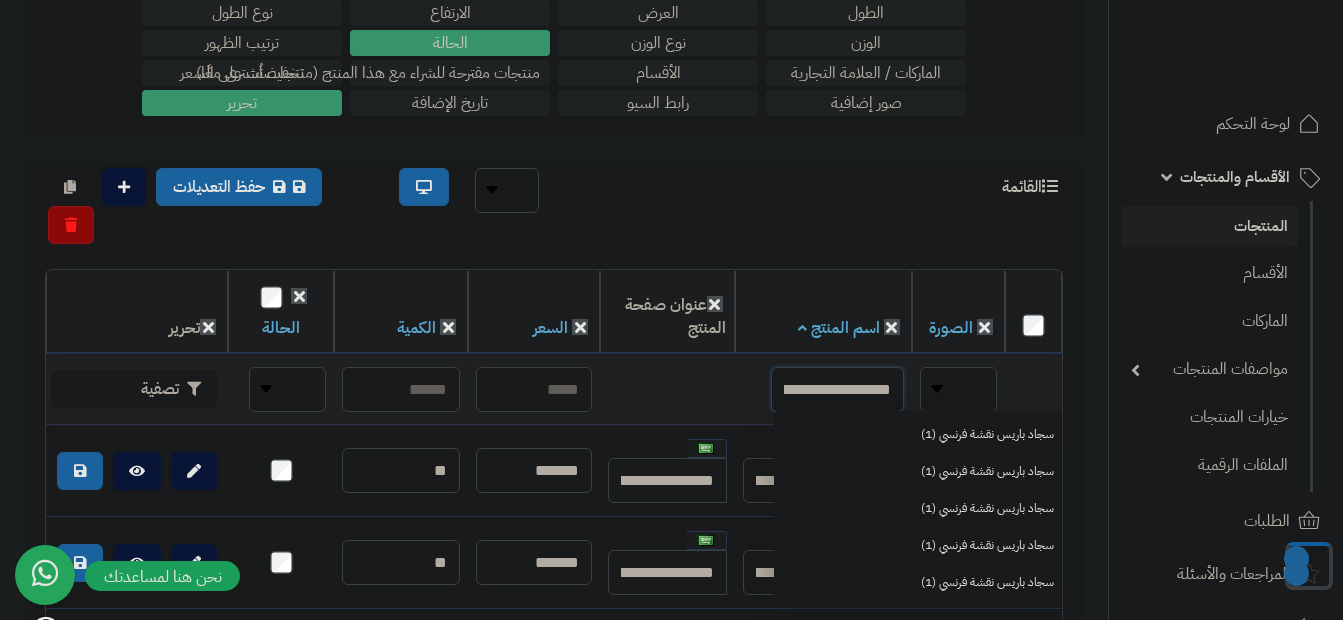 click on "**********" at bounding box center (837, 389) 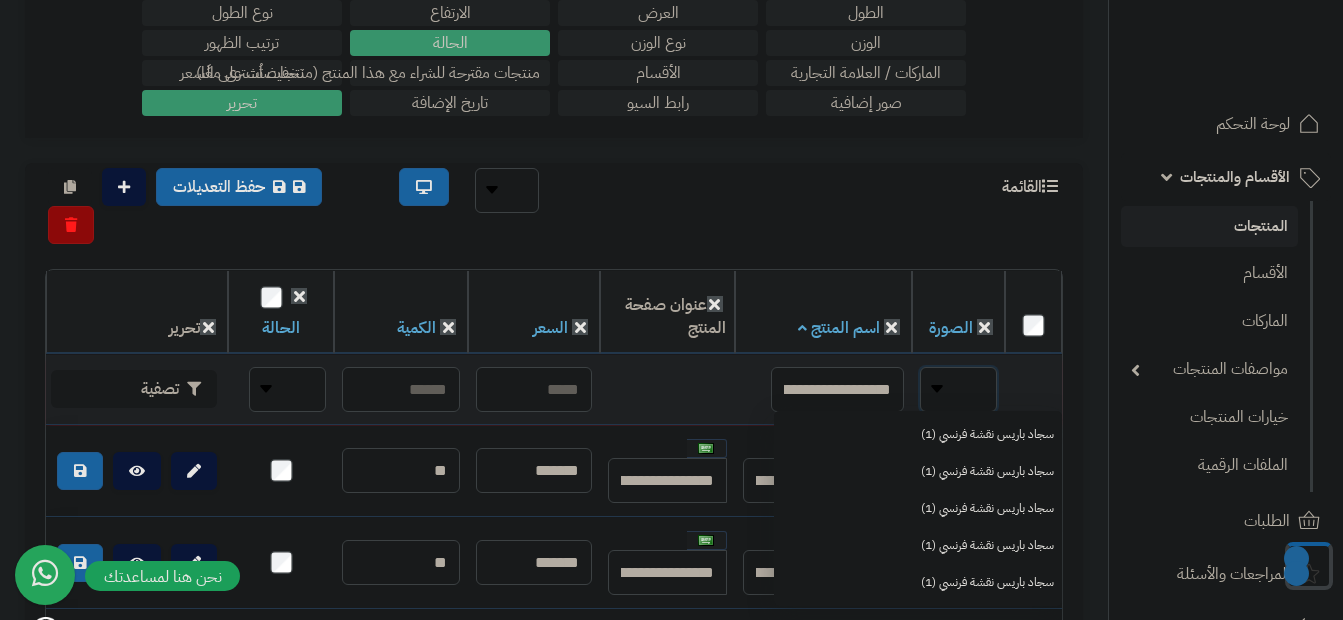 click on "**** ****" at bounding box center (958, 389) 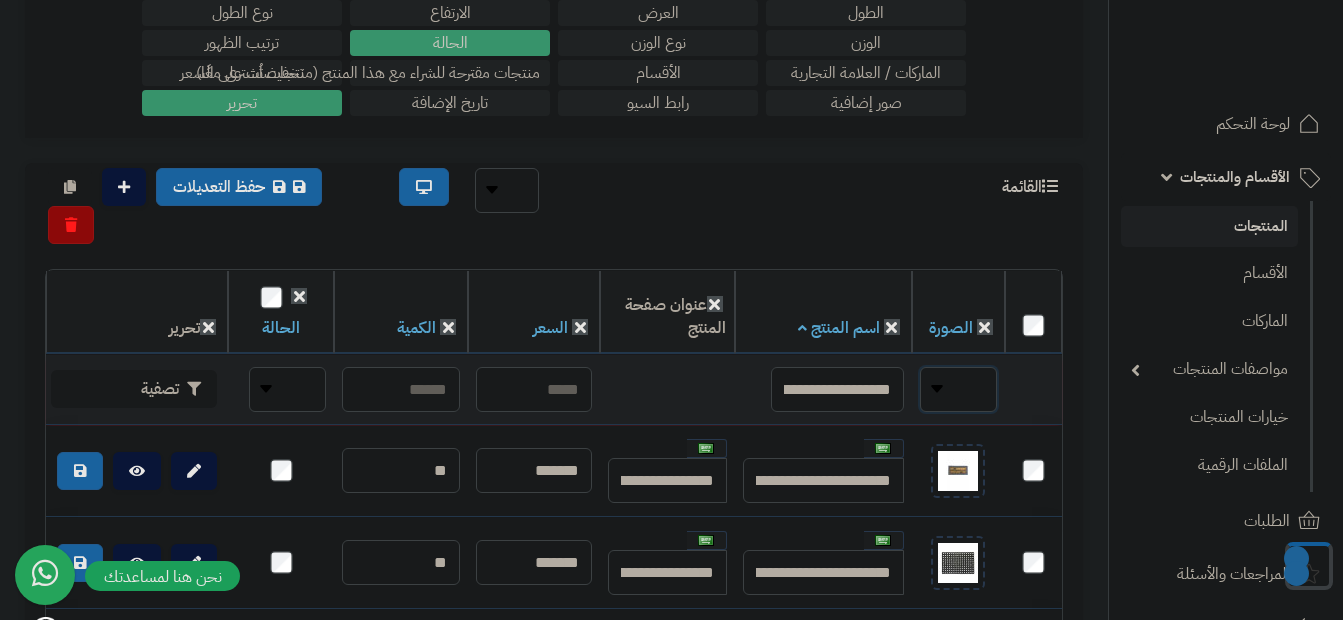 select on "*" 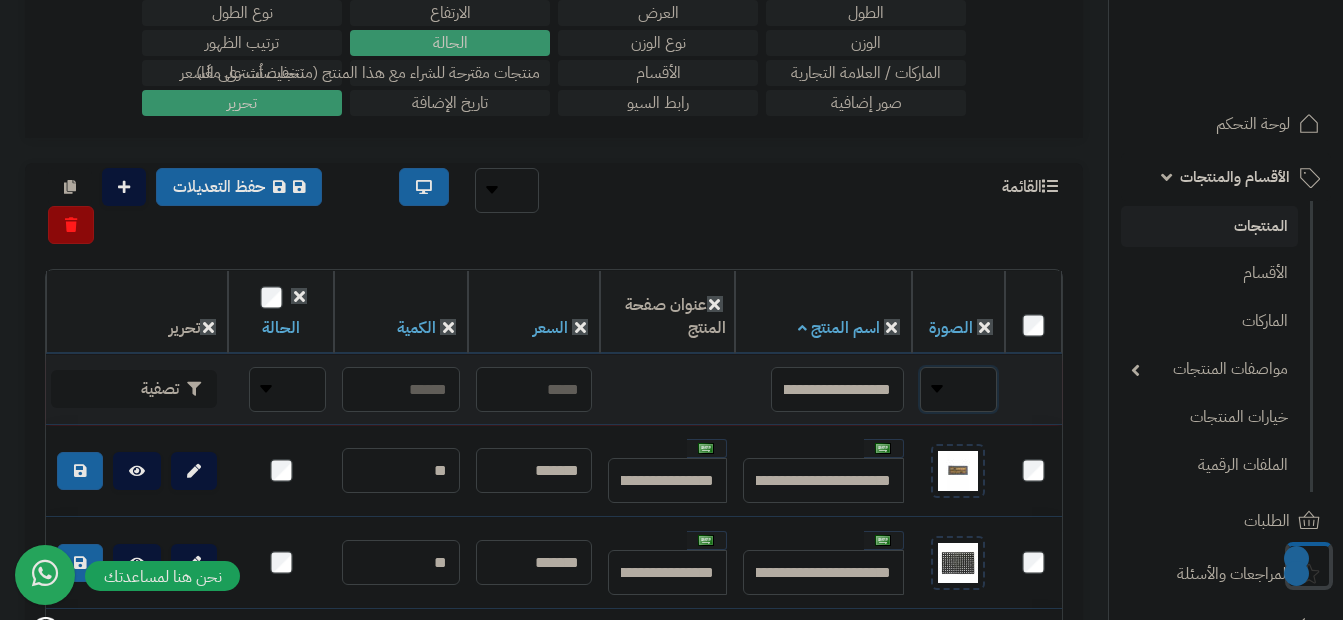 click on "**** ****" at bounding box center [958, 389] 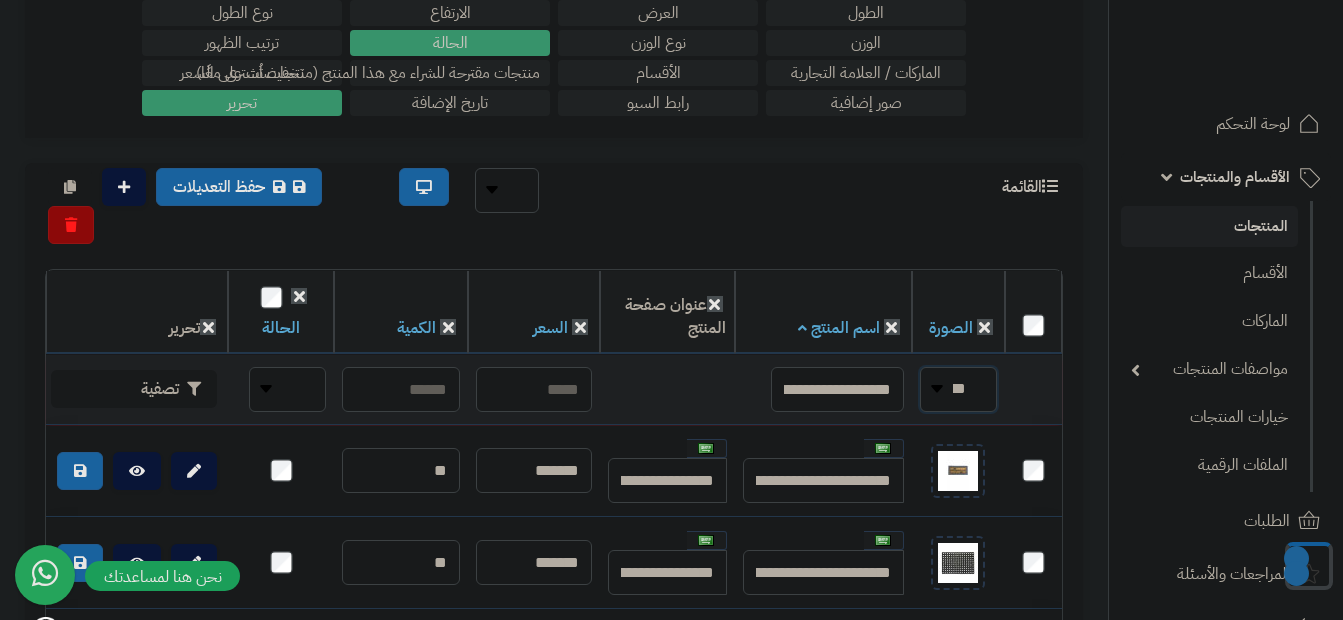 click on "**** ****" at bounding box center [958, 389] 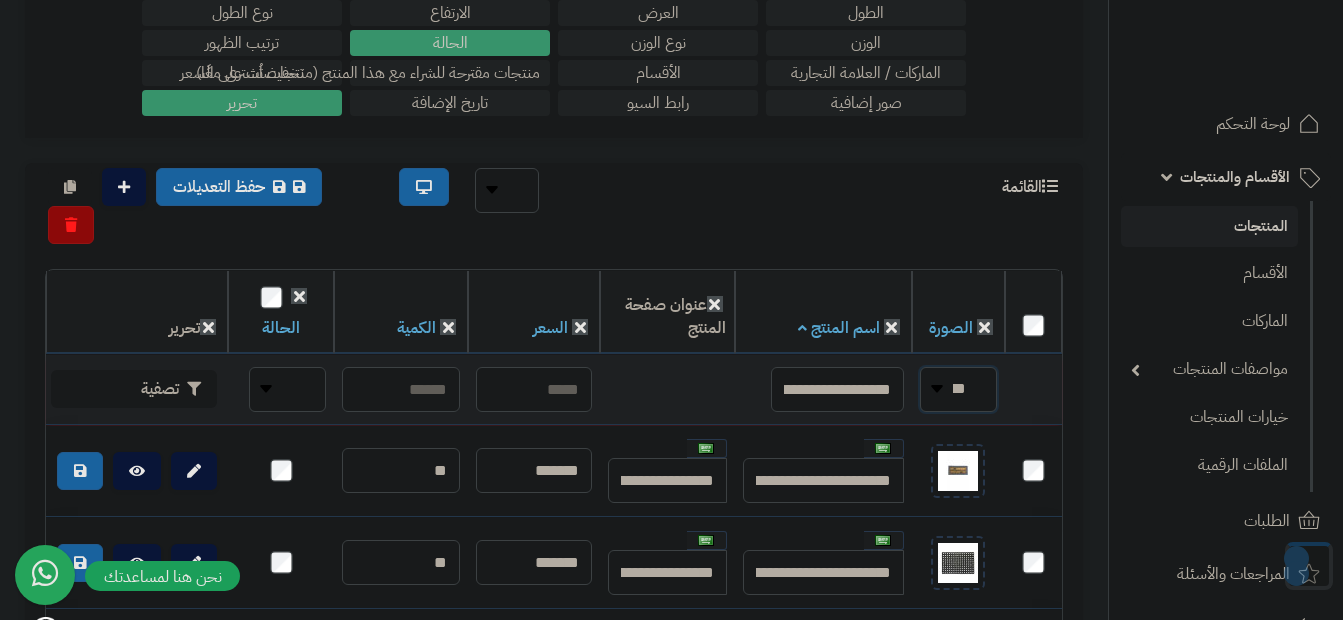 select 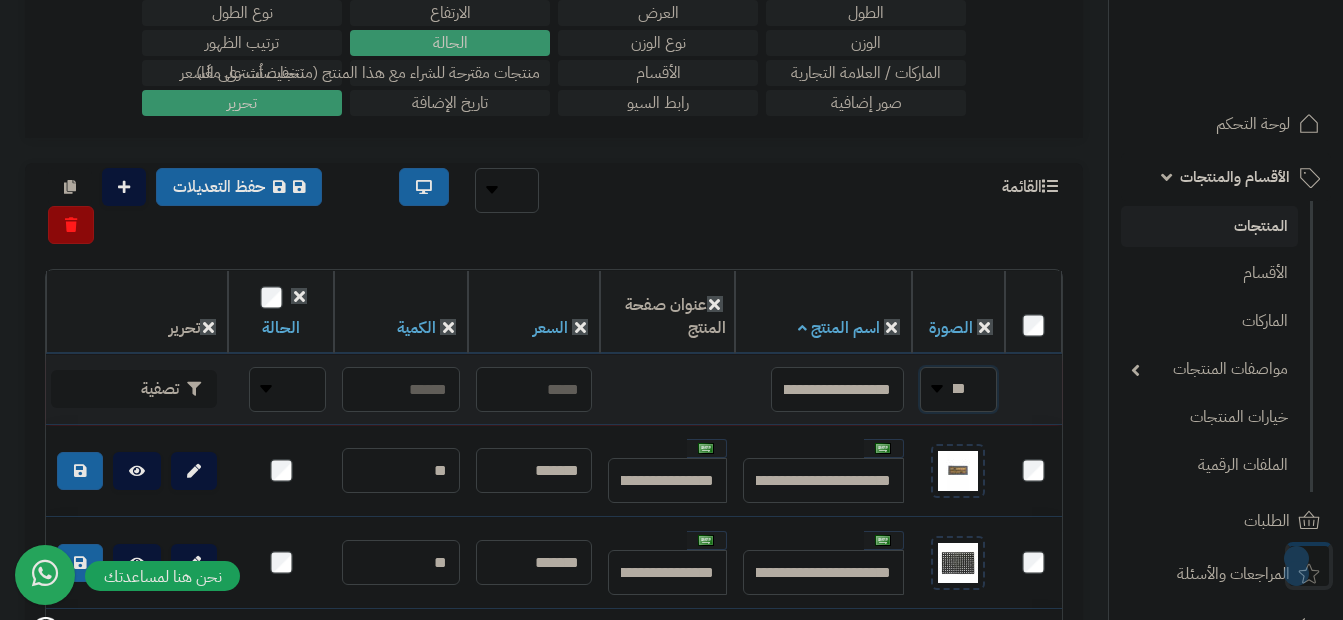 click on "**** ****" at bounding box center [958, 389] 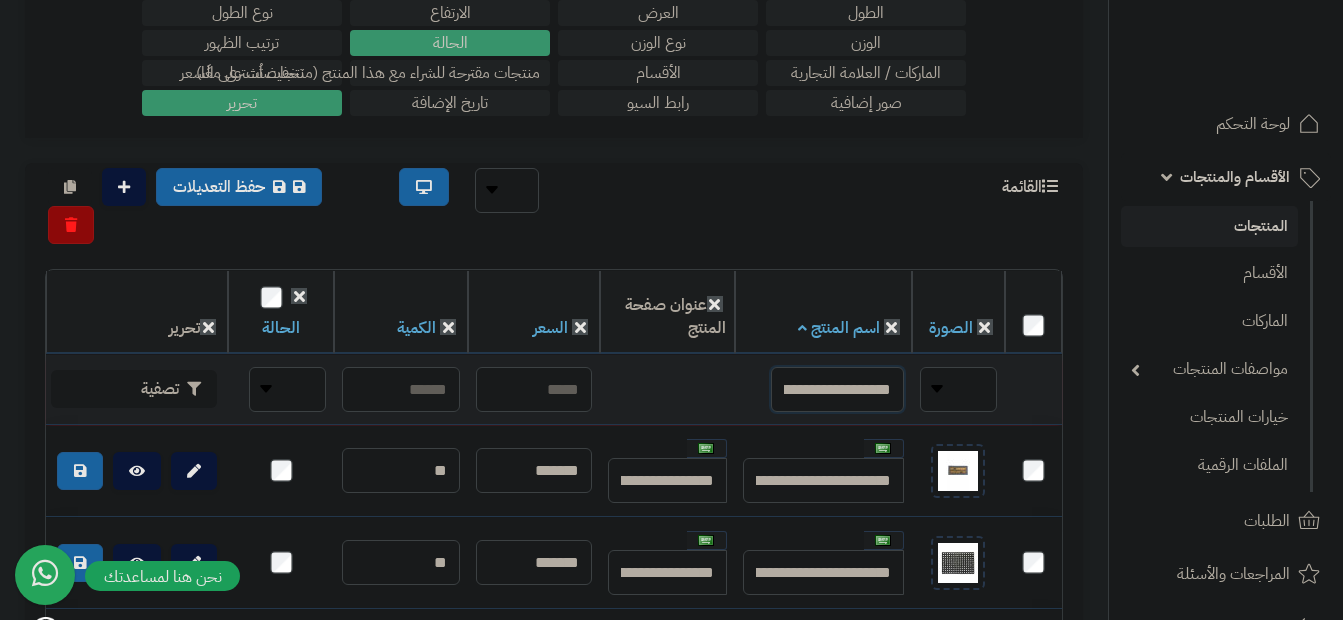 click on "**********" at bounding box center (837, 389) 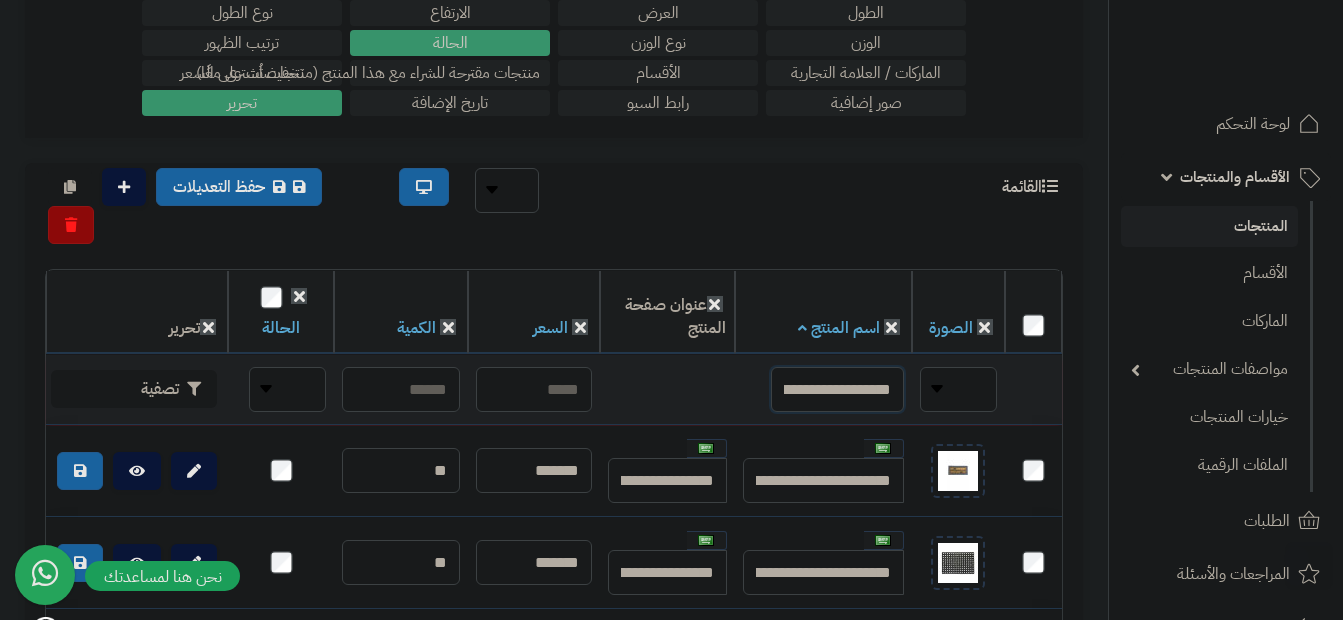 click on "**********" at bounding box center [837, 389] 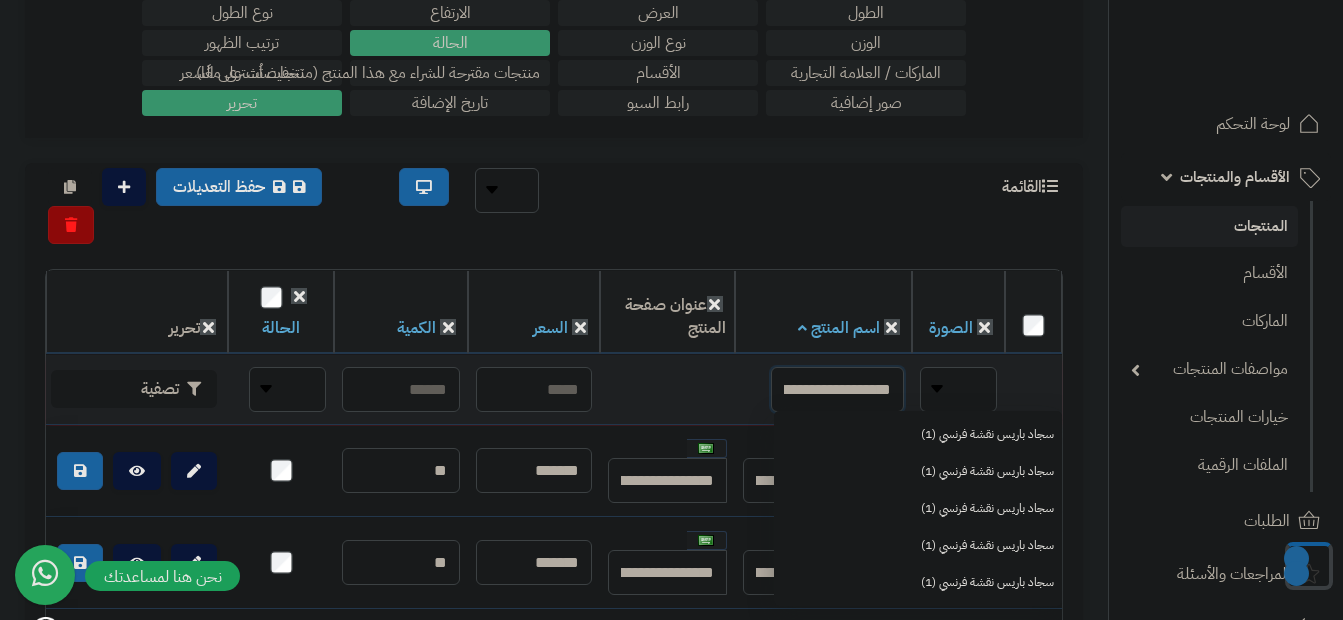 click on "**********" at bounding box center [837, 389] 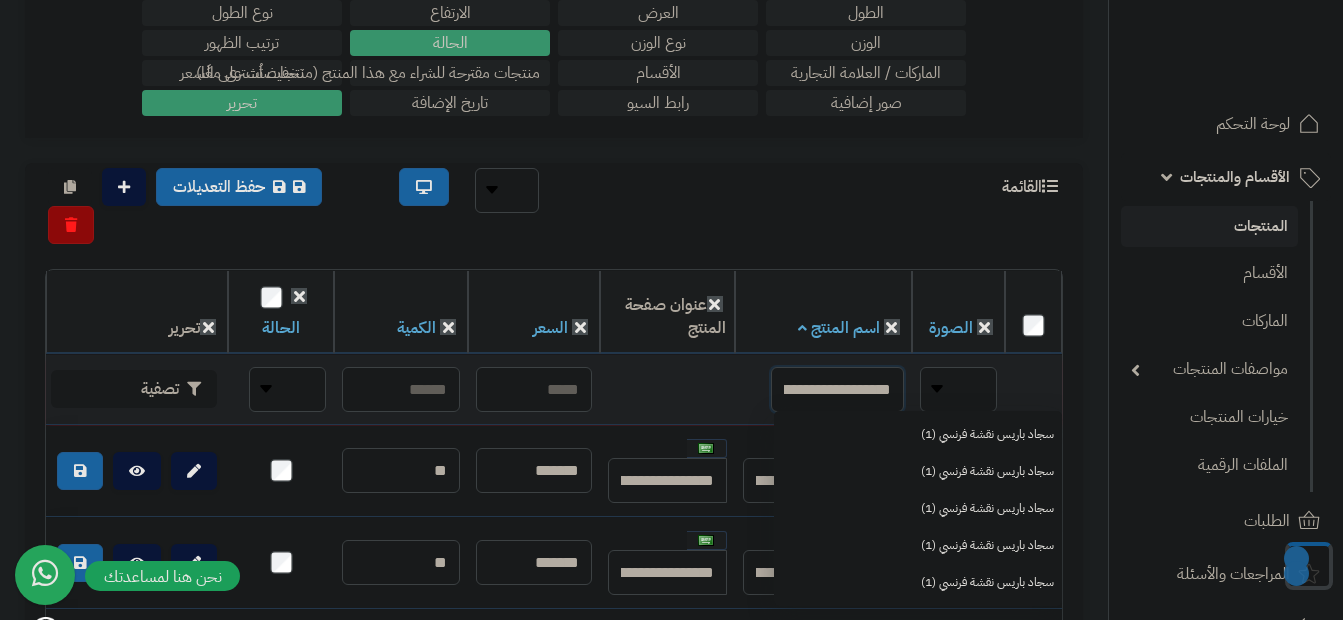 click on "**********" at bounding box center (837, 389) 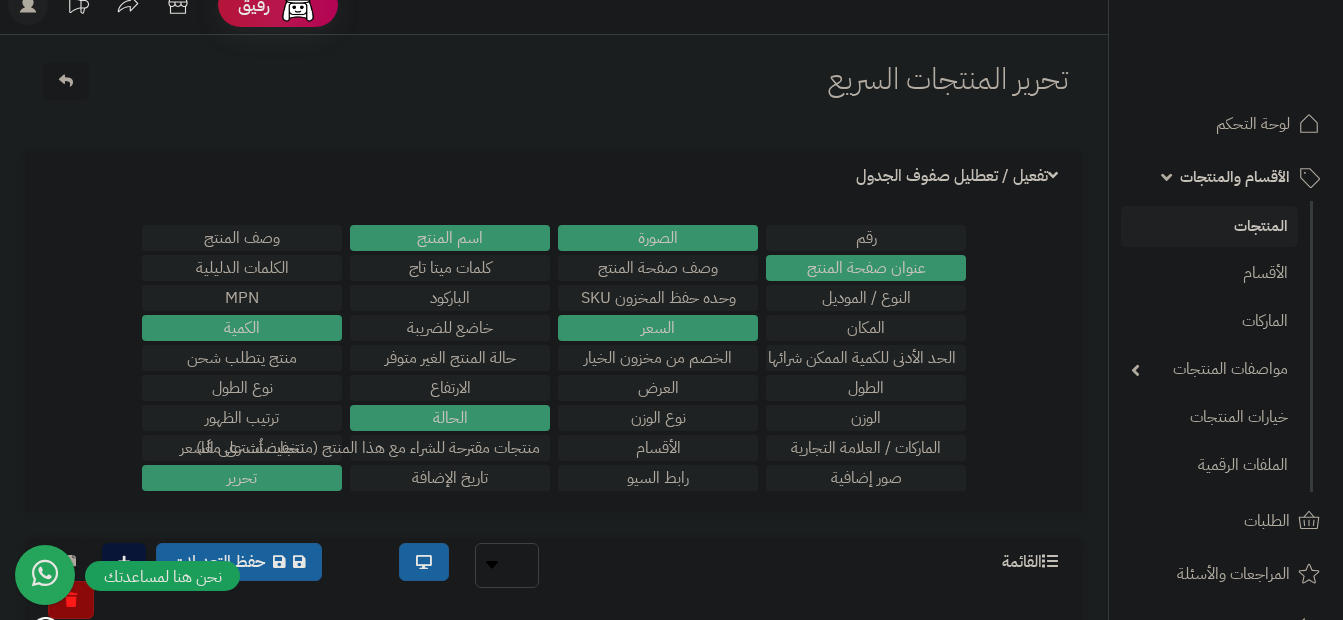 scroll, scrollTop: 0, scrollLeft: 0, axis: both 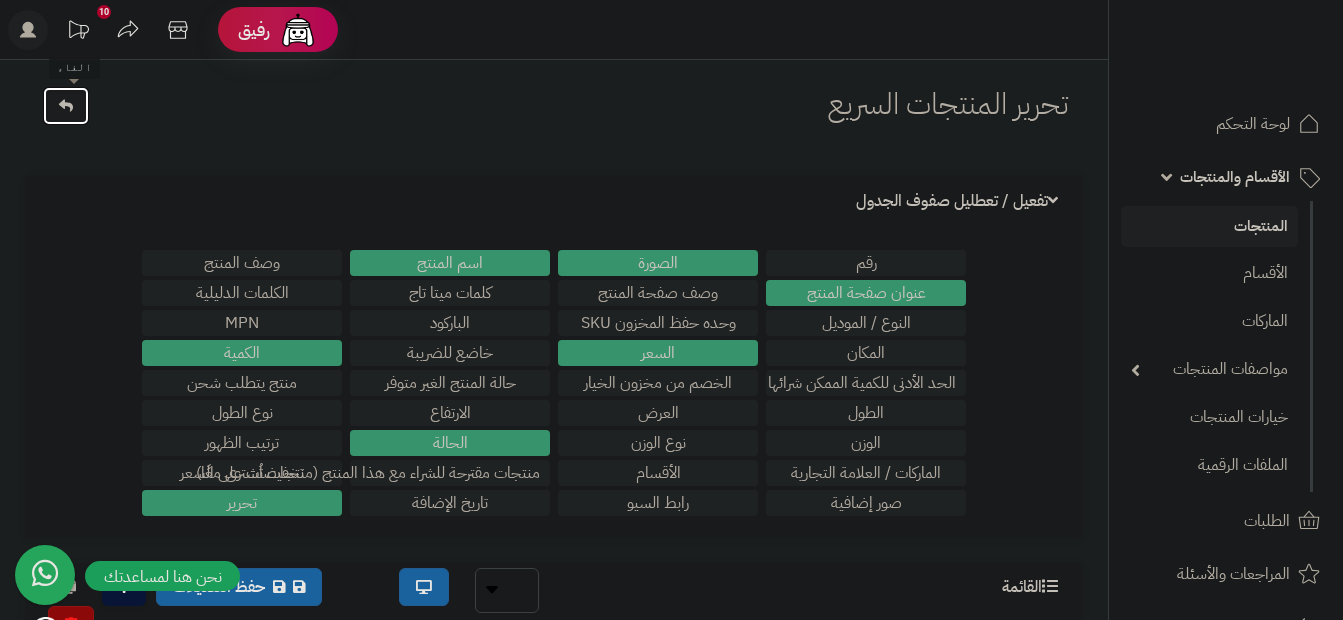 click at bounding box center (66, 106) 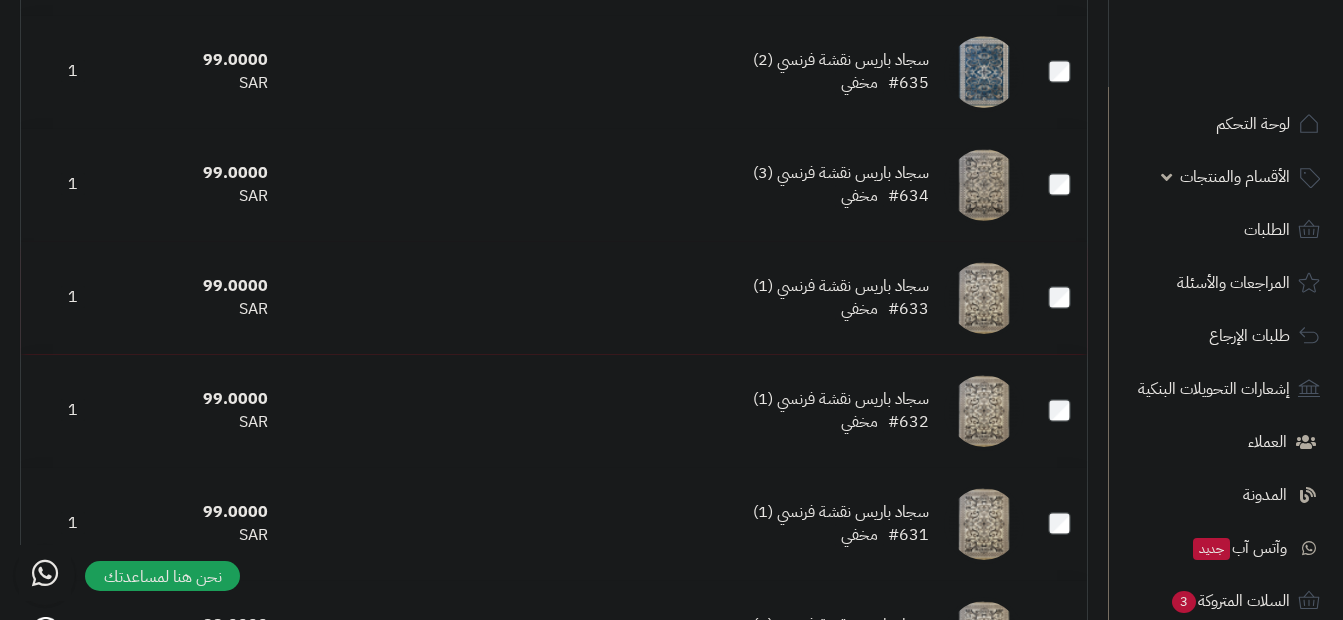 scroll, scrollTop: 357, scrollLeft: 0, axis: vertical 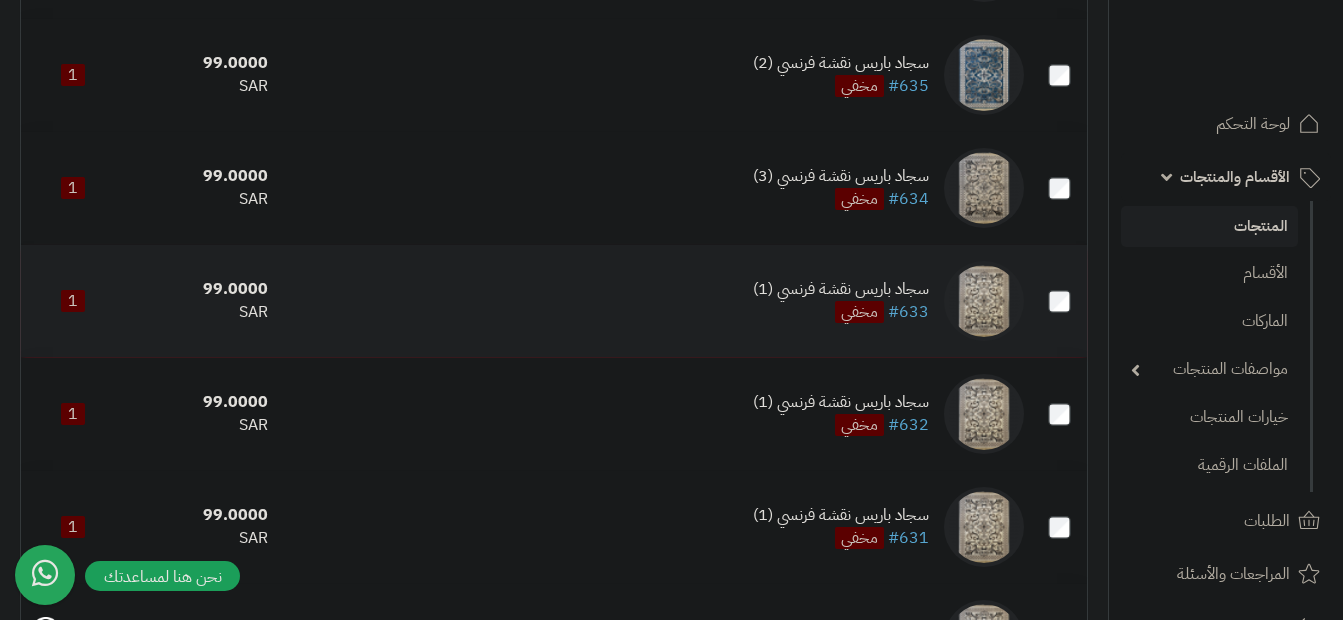 click at bounding box center [1059, 301] 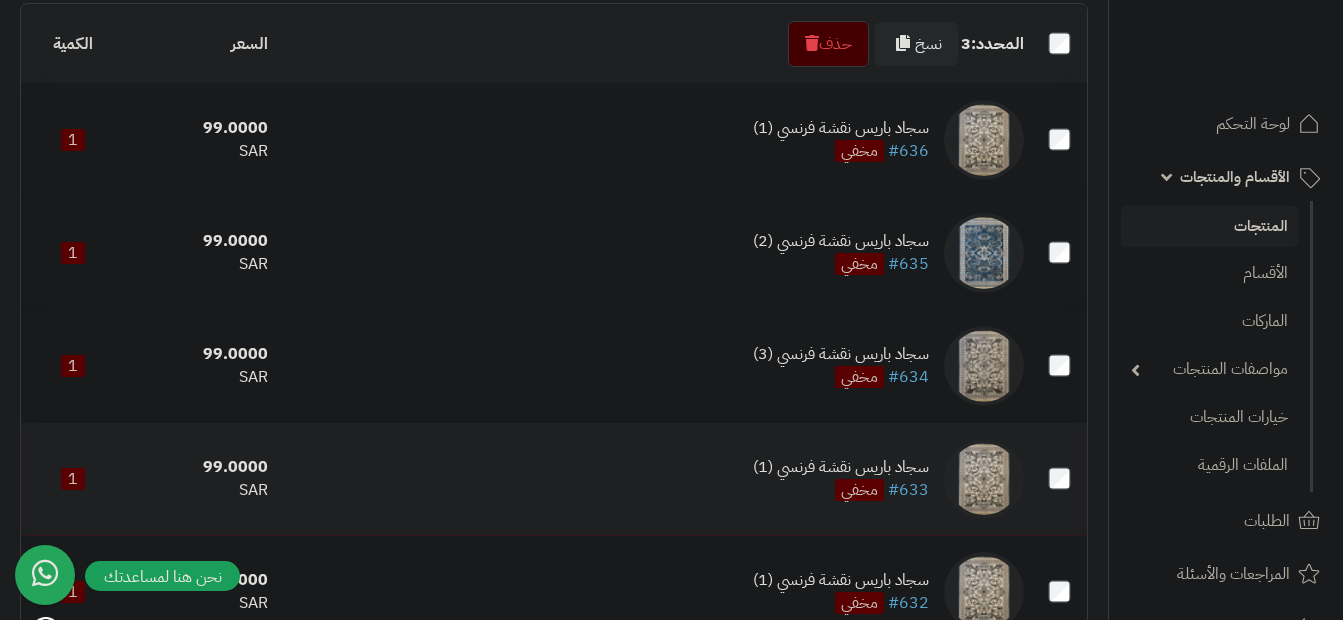 scroll, scrollTop: 0, scrollLeft: 0, axis: both 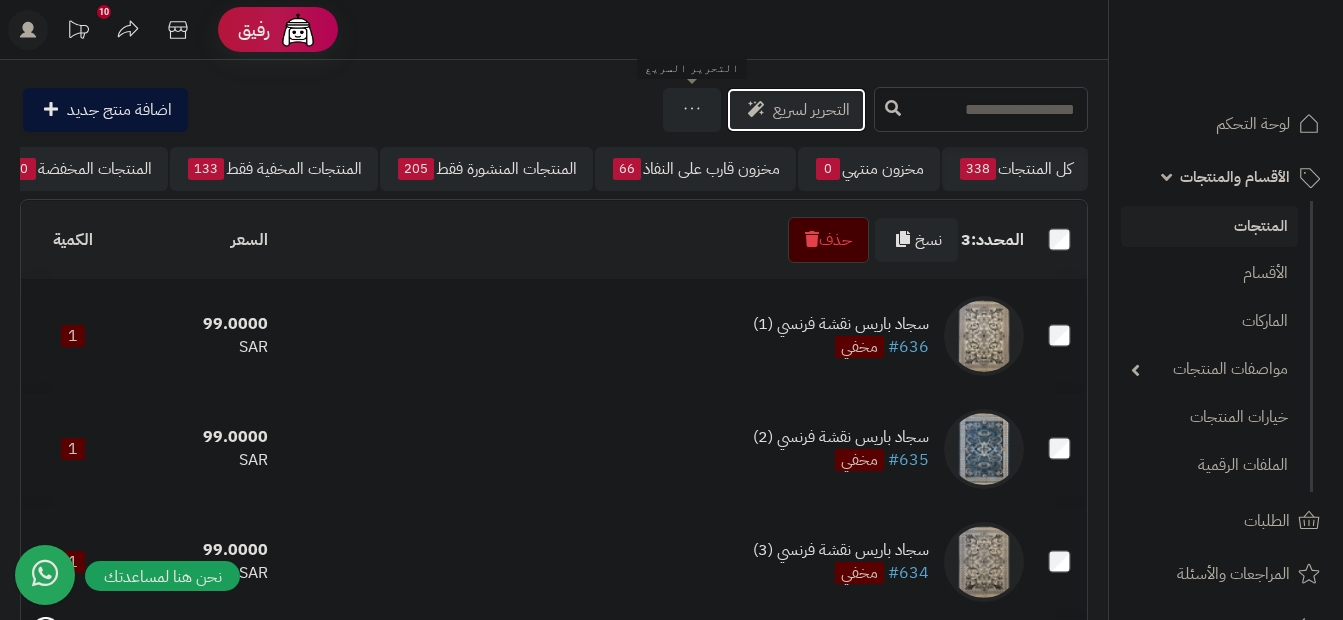 click on "التحرير لسريع" at bounding box center (811, 110) 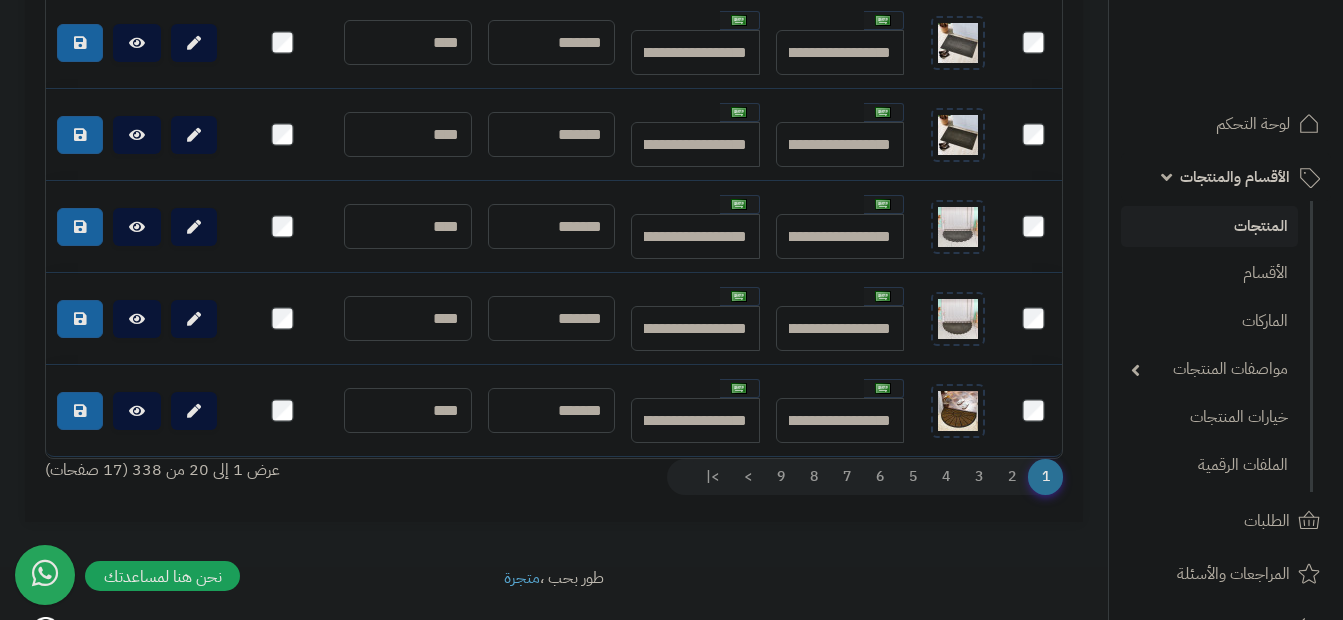 scroll, scrollTop: 2267, scrollLeft: 0, axis: vertical 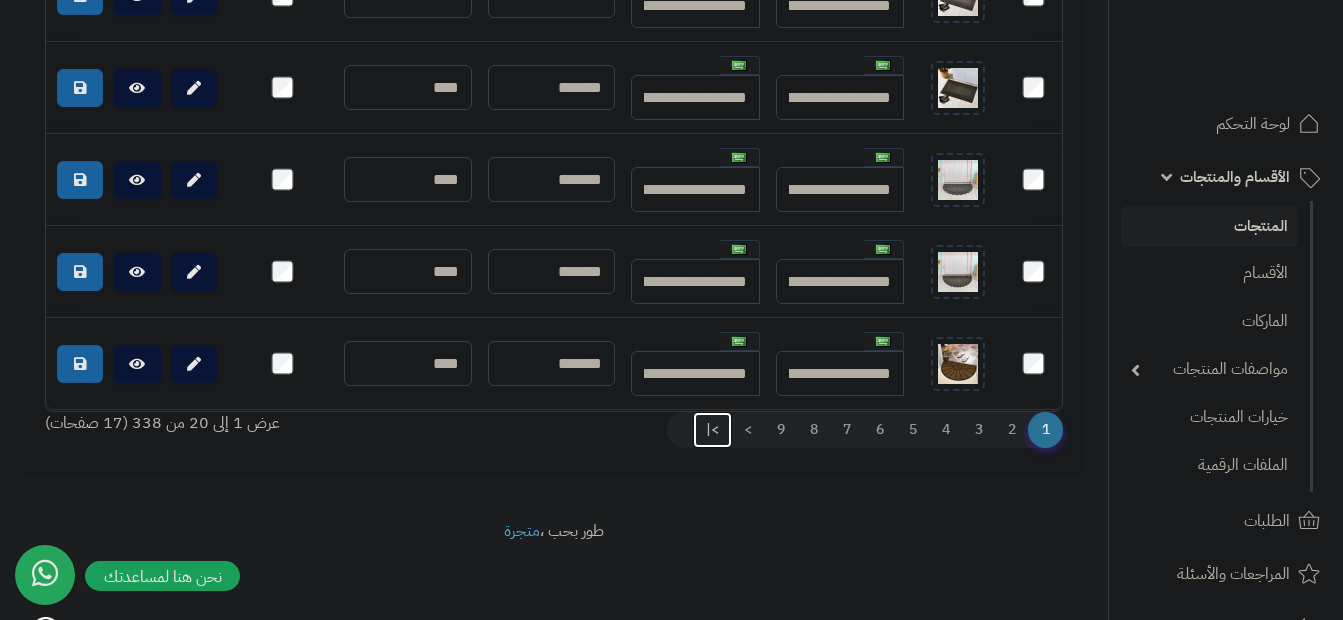 click on ">|" at bounding box center [712, 430] 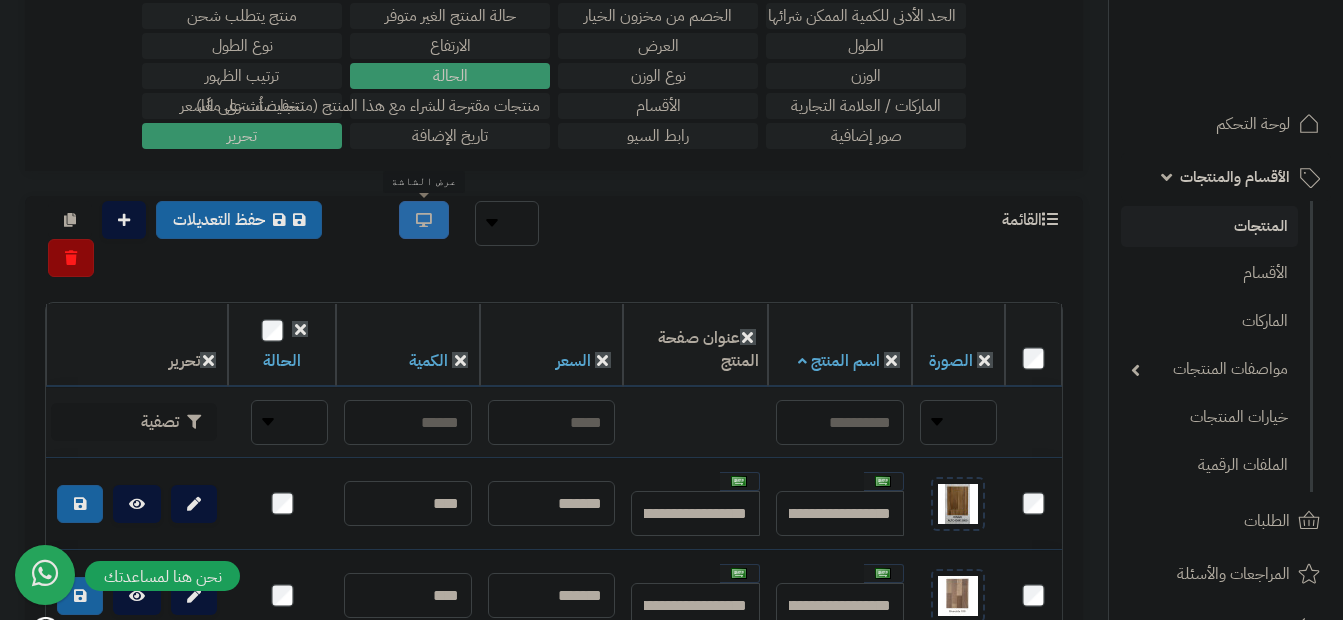 scroll, scrollTop: 83, scrollLeft: 0, axis: vertical 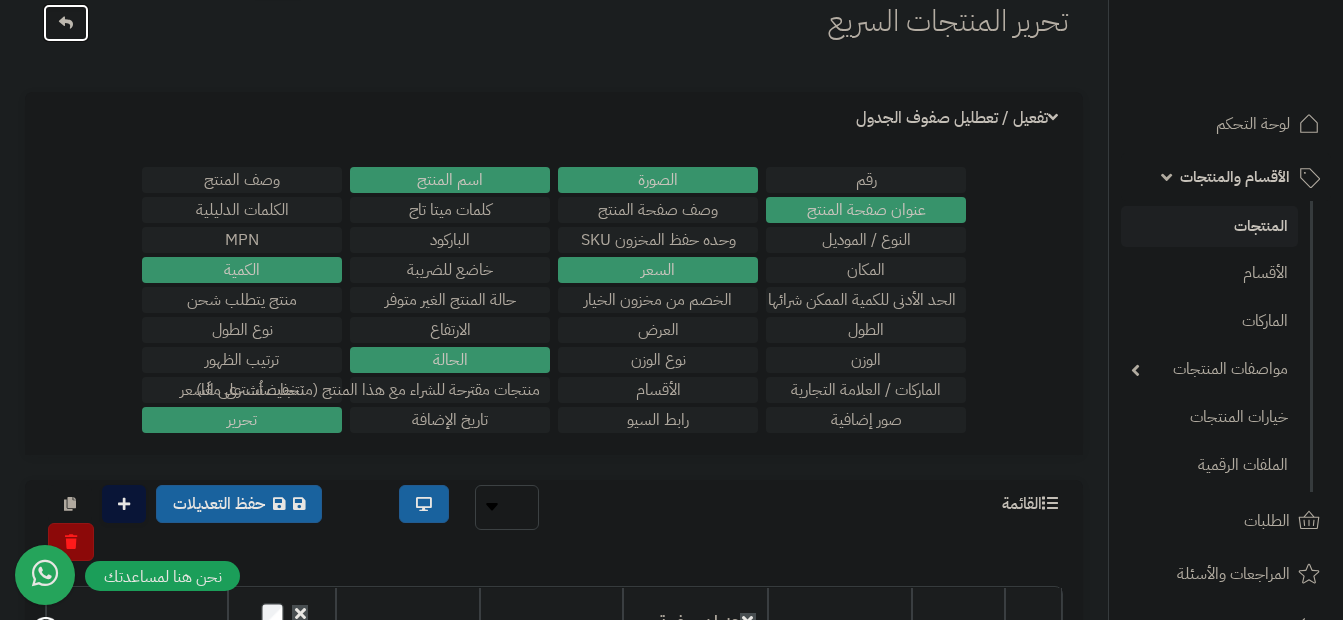 click at bounding box center (66, 23) 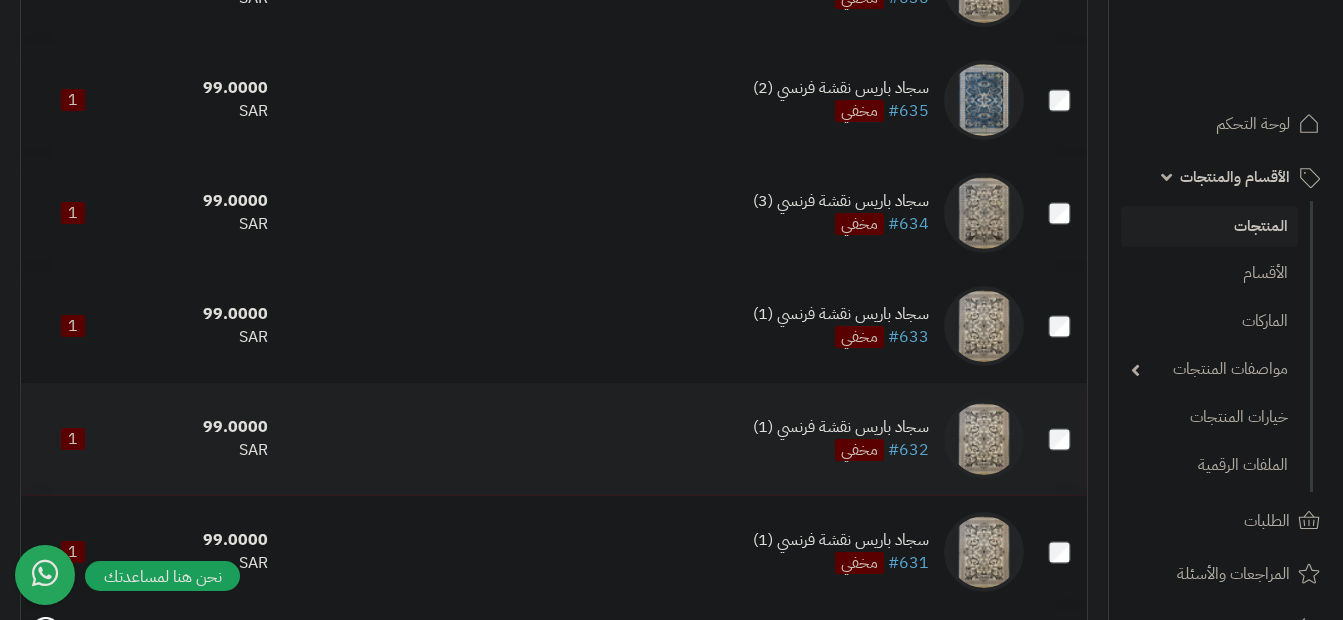 scroll, scrollTop: 400, scrollLeft: 0, axis: vertical 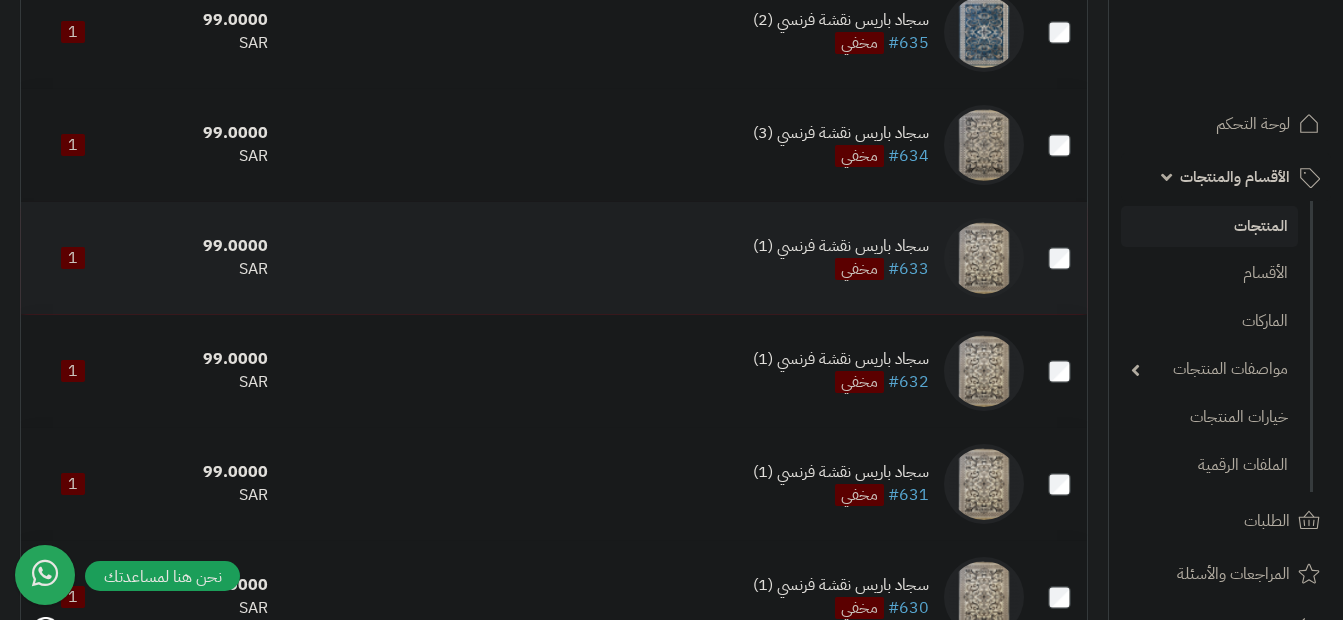 click on "سجاد باريس نقشة فرنسي (1)" at bounding box center [841, 246] 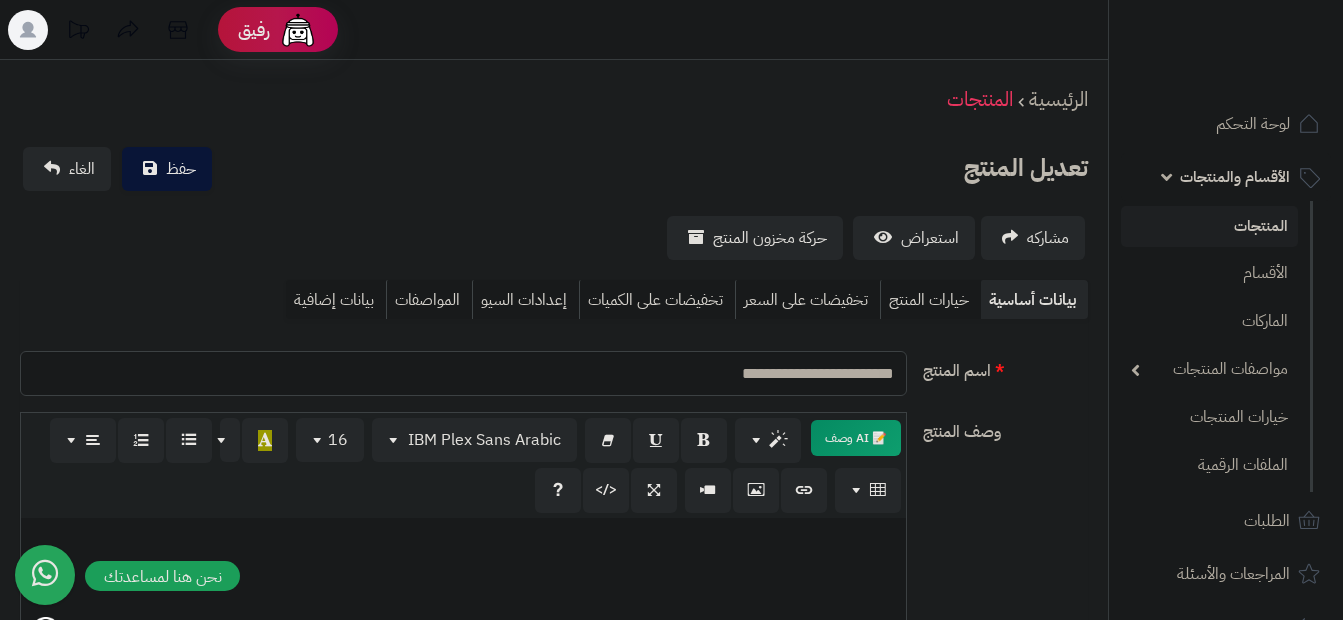 scroll, scrollTop: 0, scrollLeft: 0, axis: both 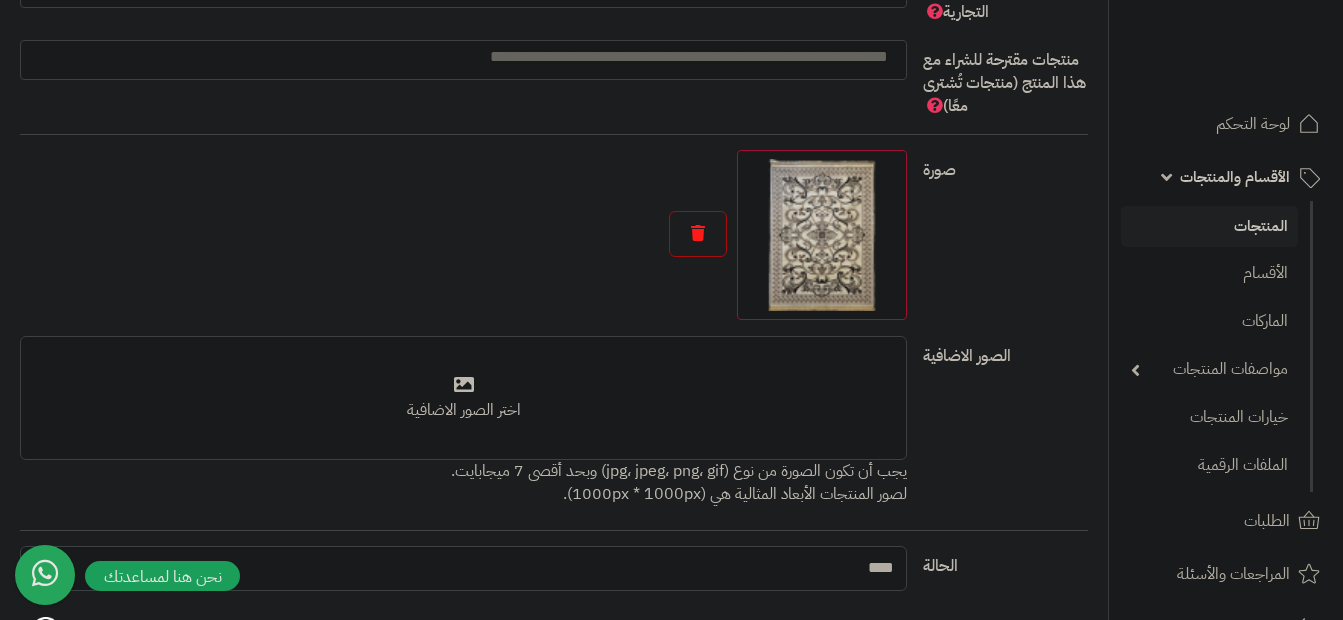type on "**********" 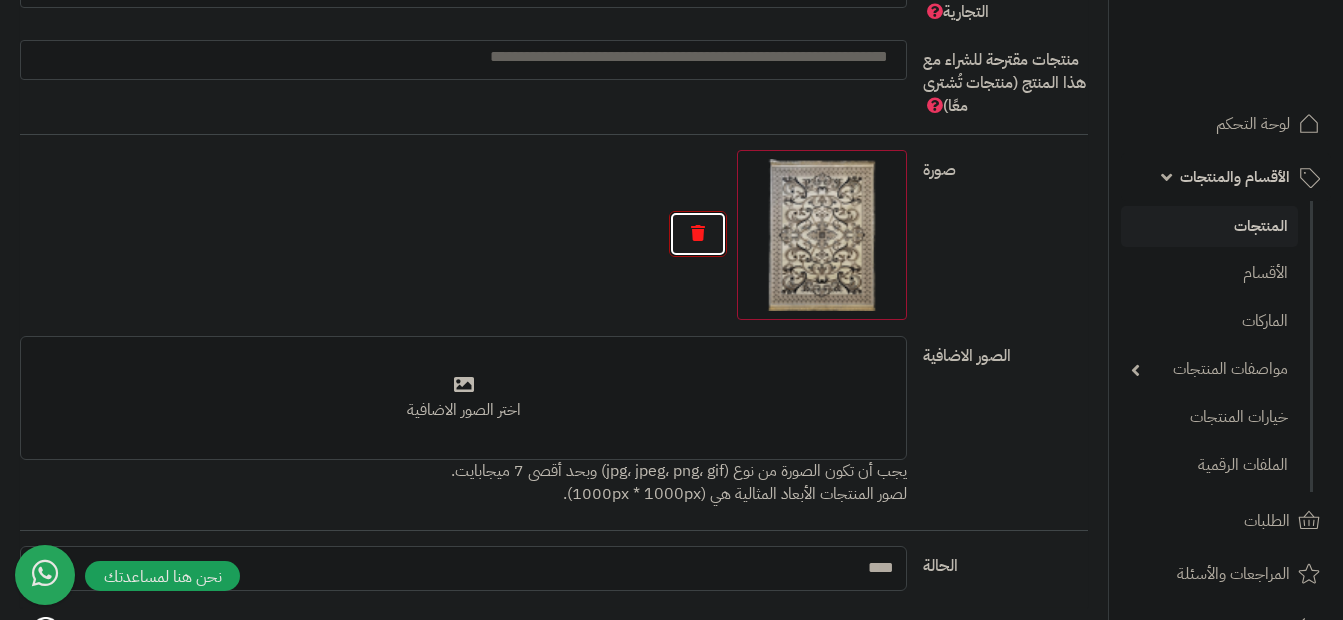 click at bounding box center [698, 234] 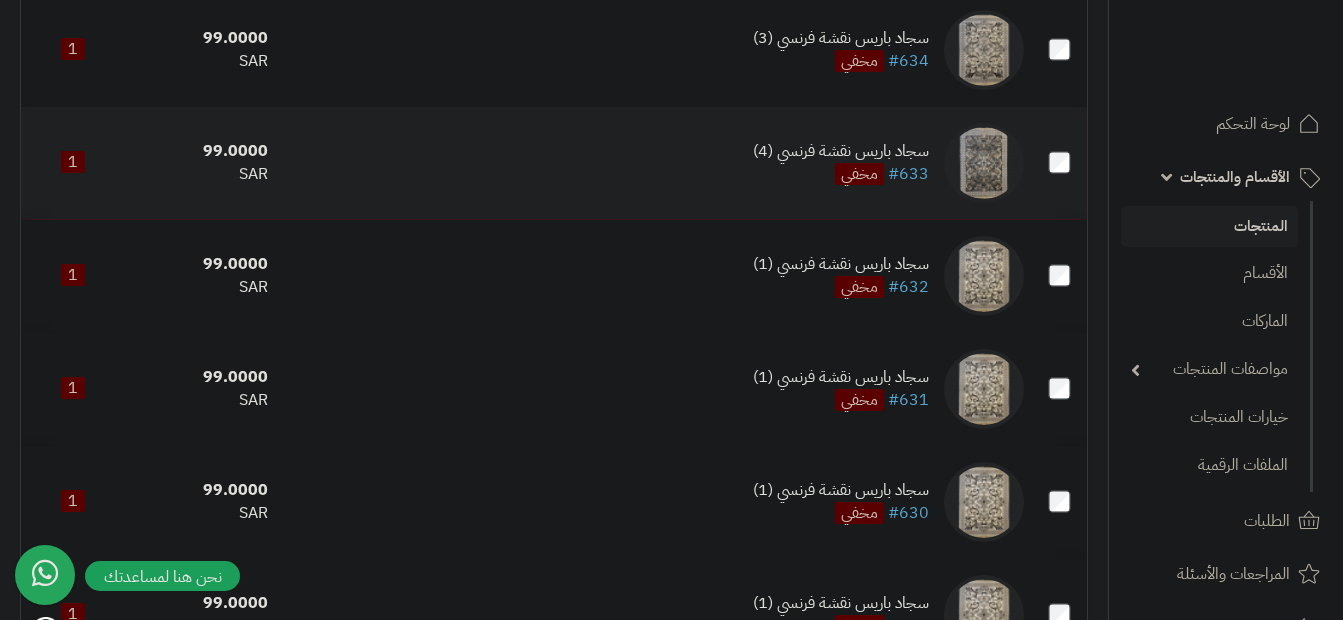scroll, scrollTop: 600, scrollLeft: 0, axis: vertical 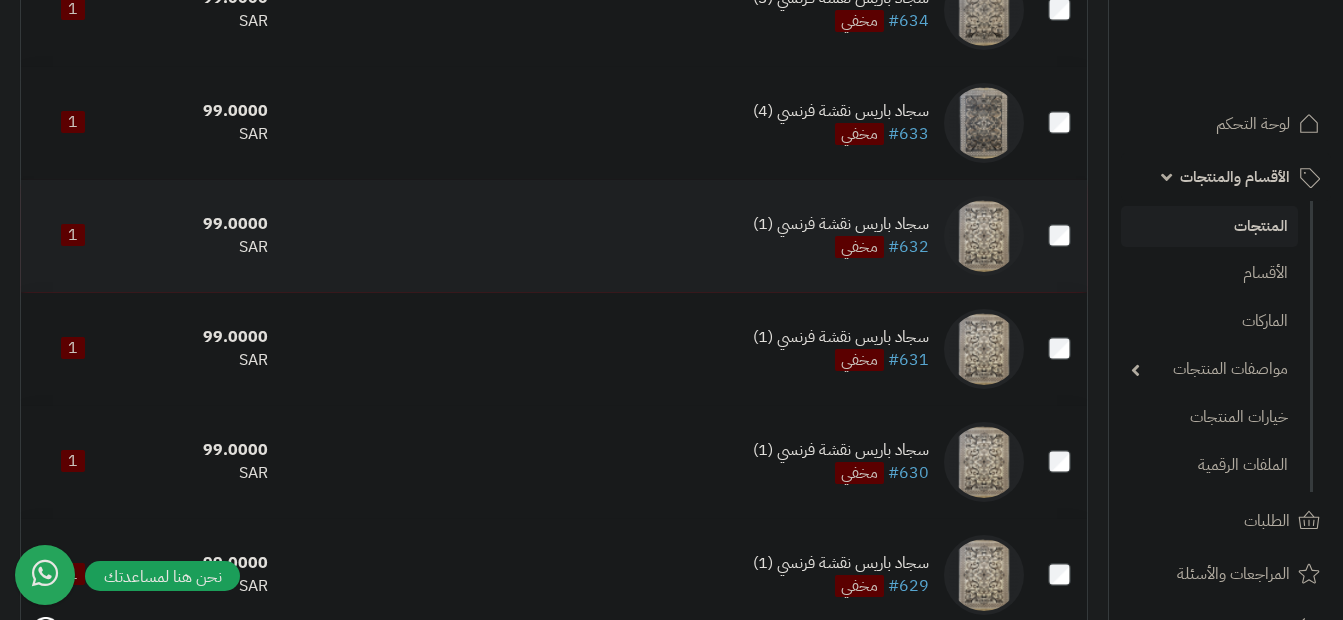 click on "سجاد باريس نقشة فرنسي (1)" at bounding box center (841, 224) 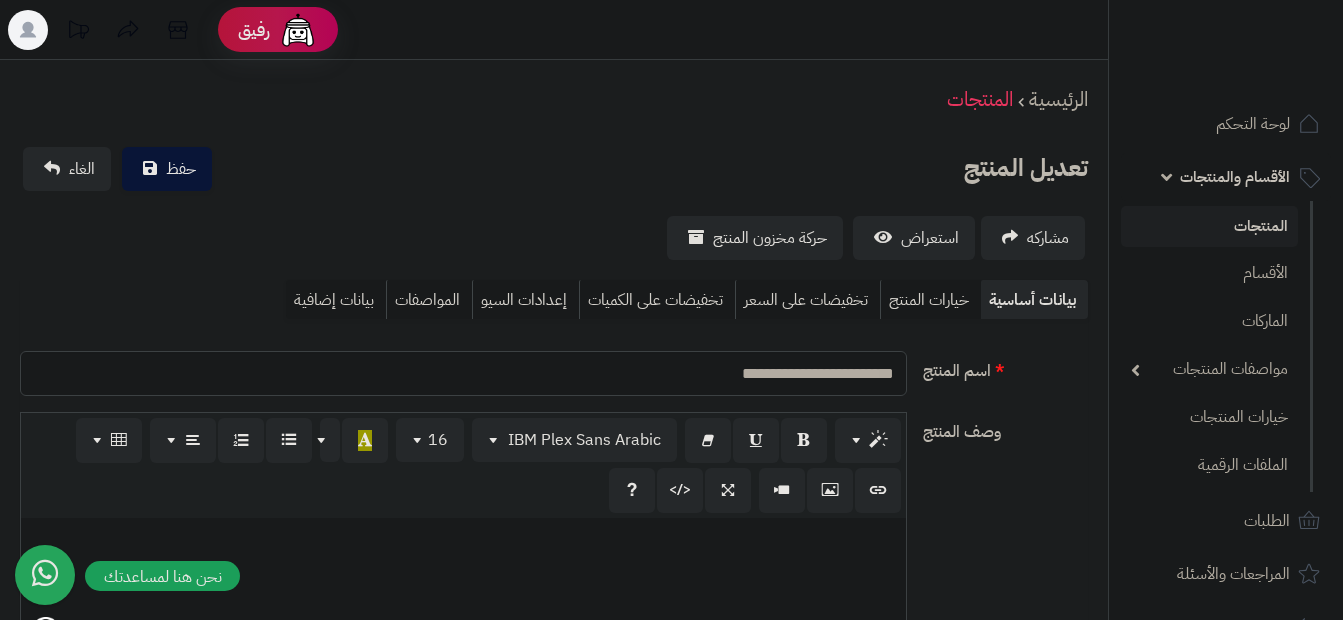 scroll, scrollTop: 0, scrollLeft: 0, axis: both 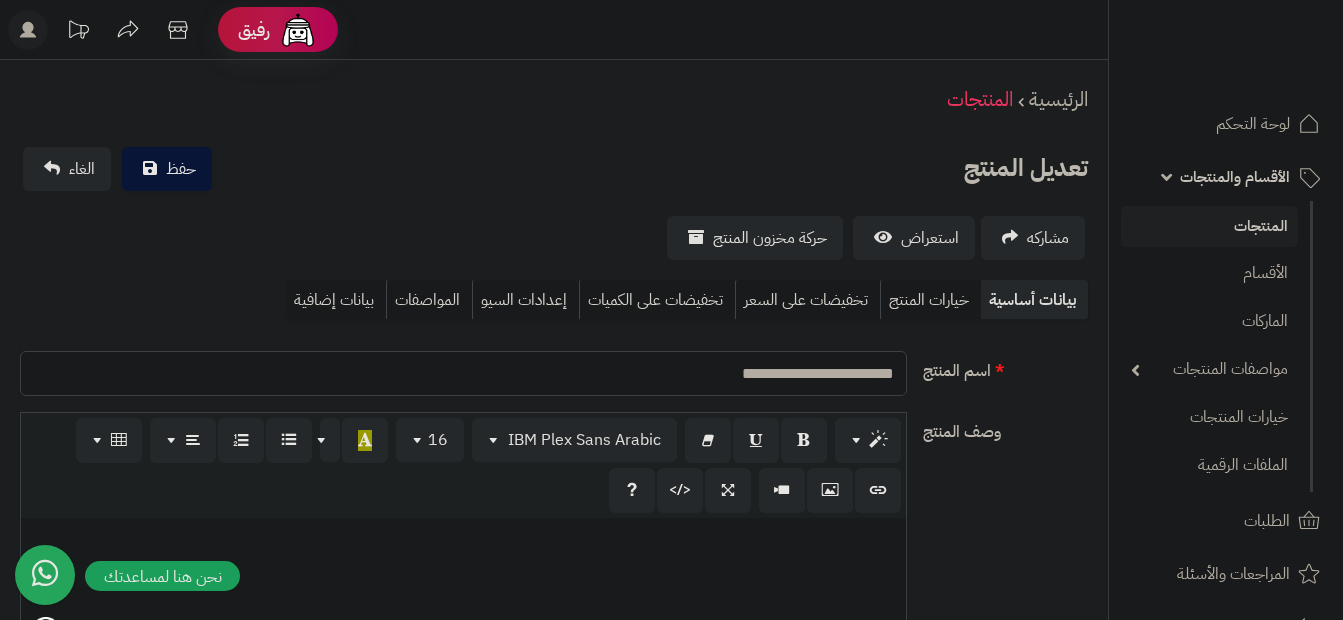 drag, startPoint x: 0, startPoint y: 0, endPoint x: 443, endPoint y: 208, distance: 489.40067 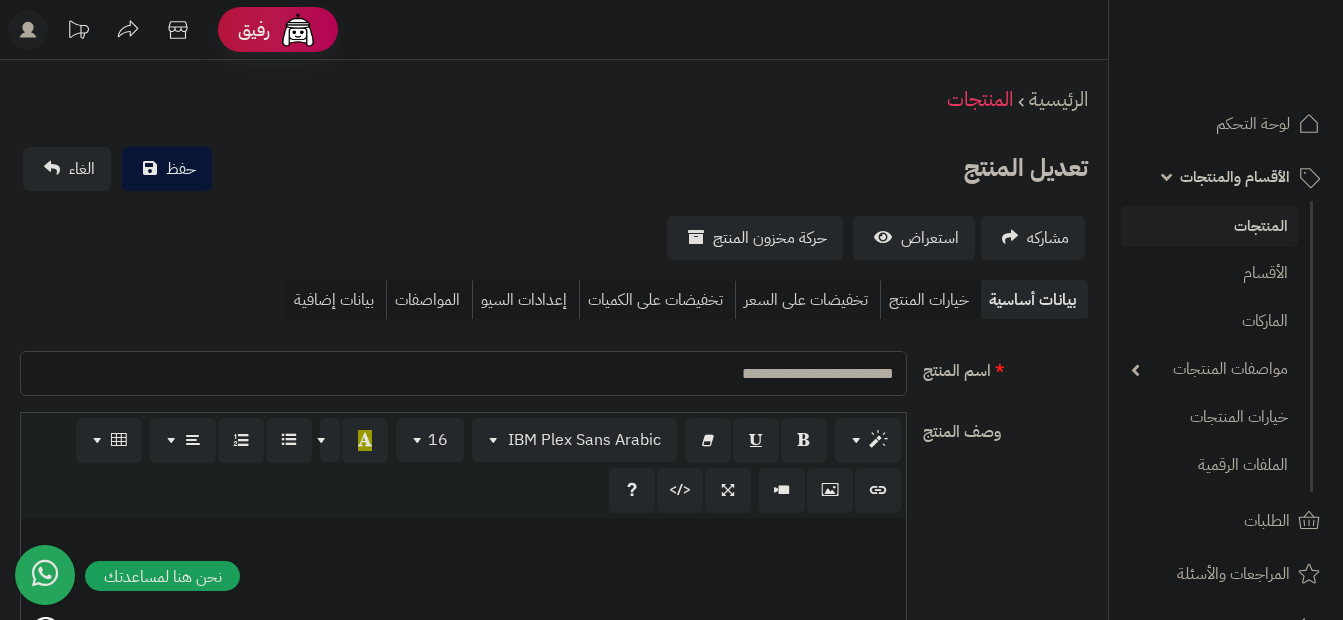 click on "**********" at bounding box center [463, 373] 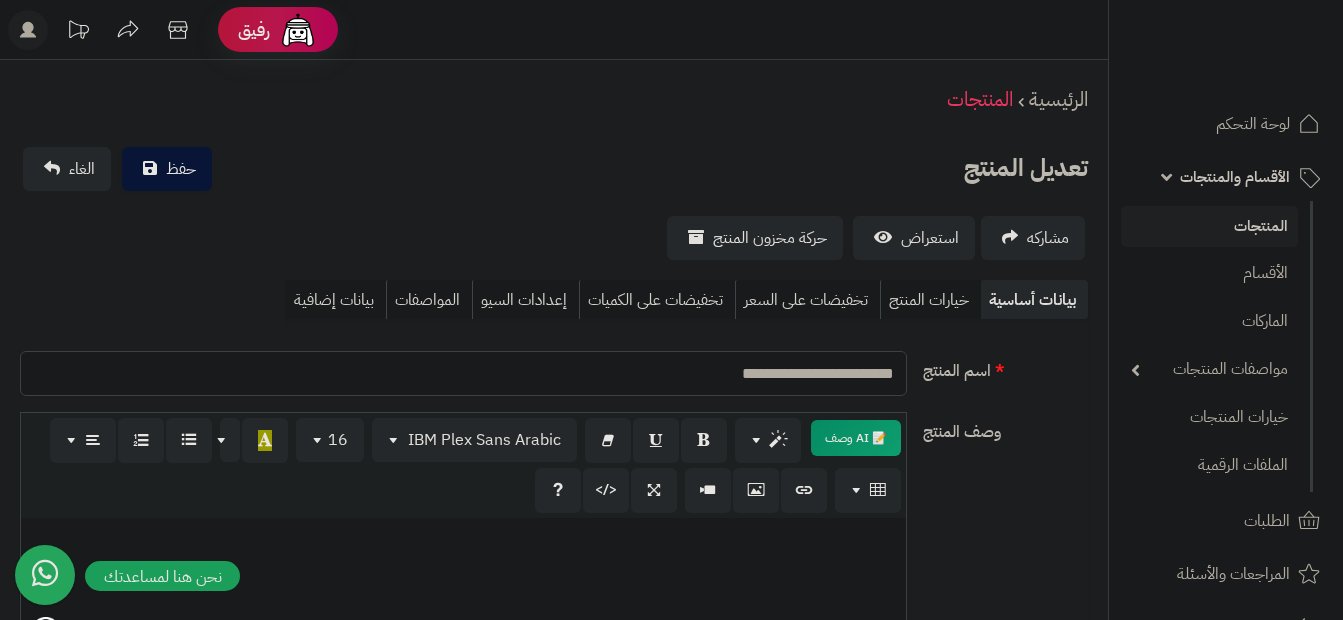 click on "**********" at bounding box center [463, 373] 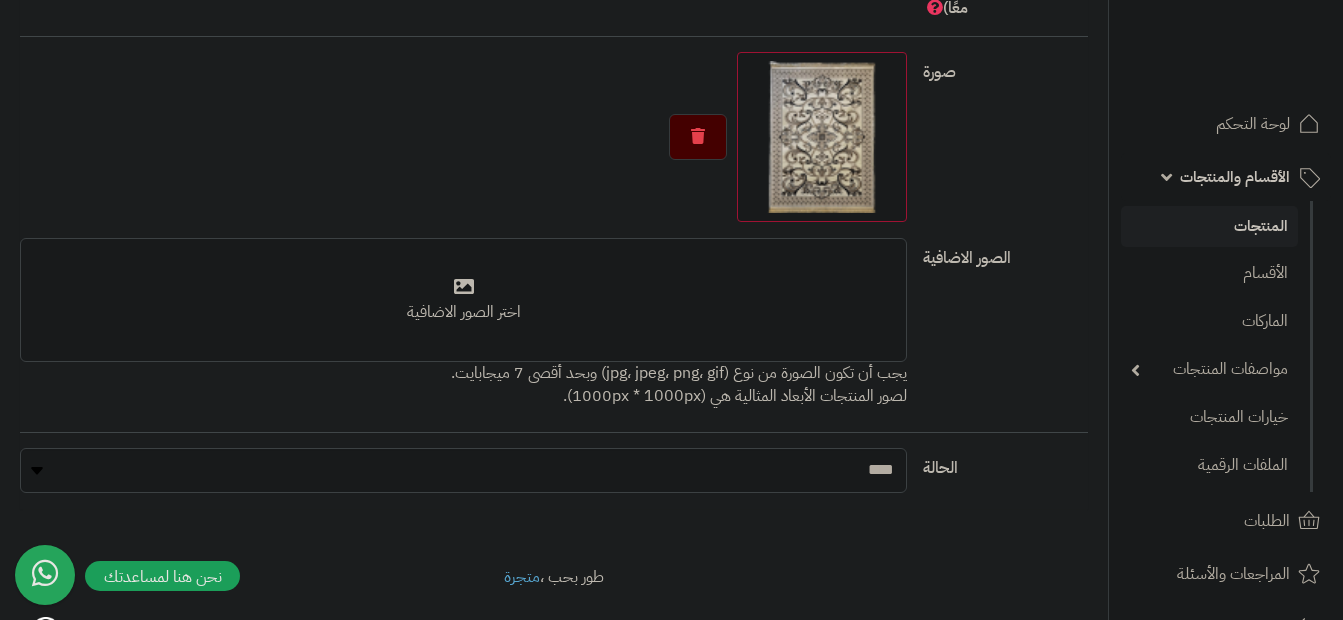 scroll, scrollTop: 1400, scrollLeft: 0, axis: vertical 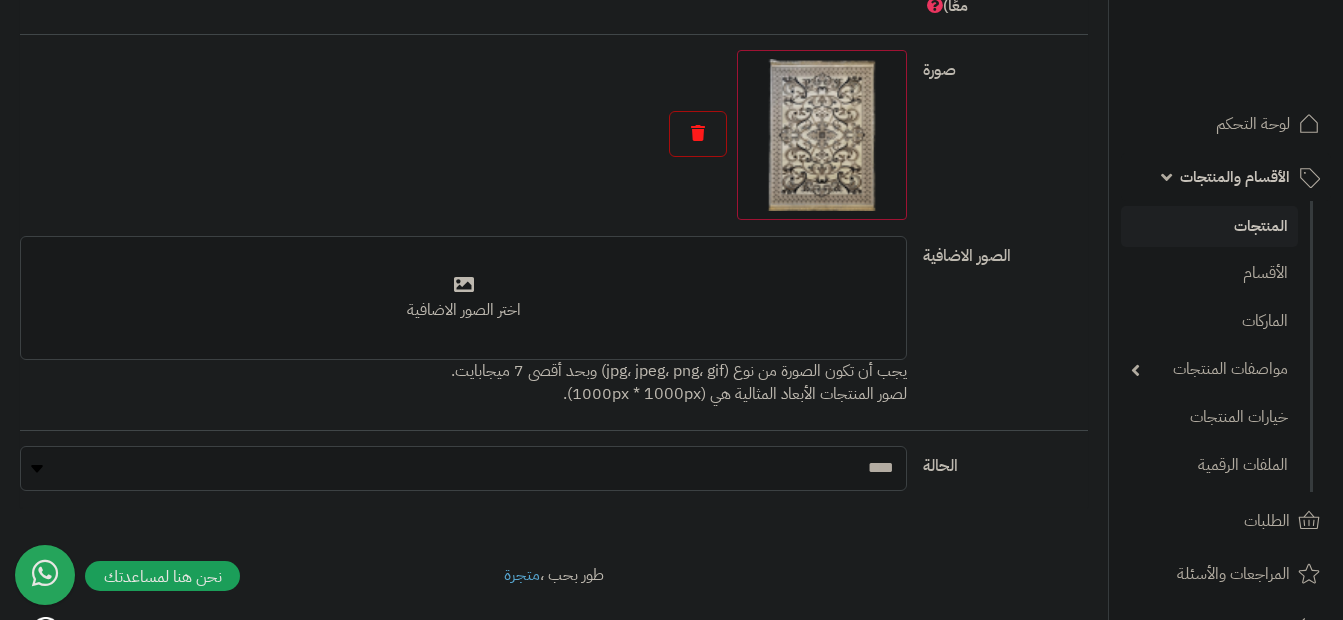 type on "**********" 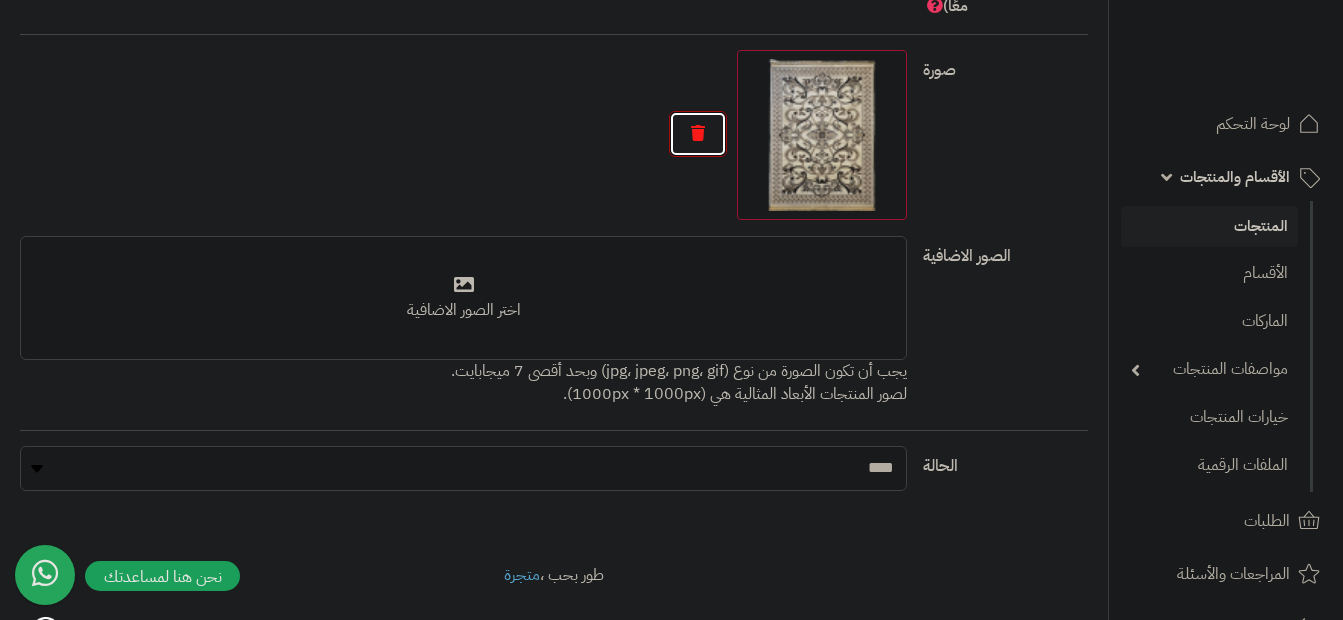 click at bounding box center [698, 134] 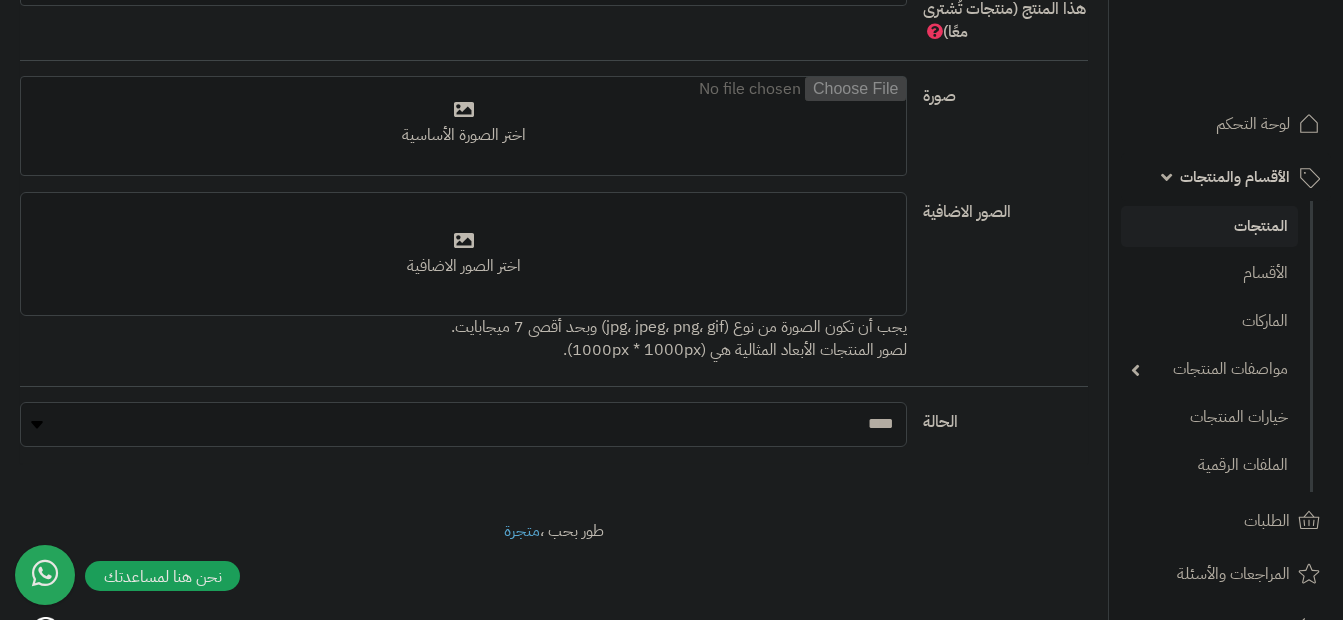scroll, scrollTop: 1374, scrollLeft: 0, axis: vertical 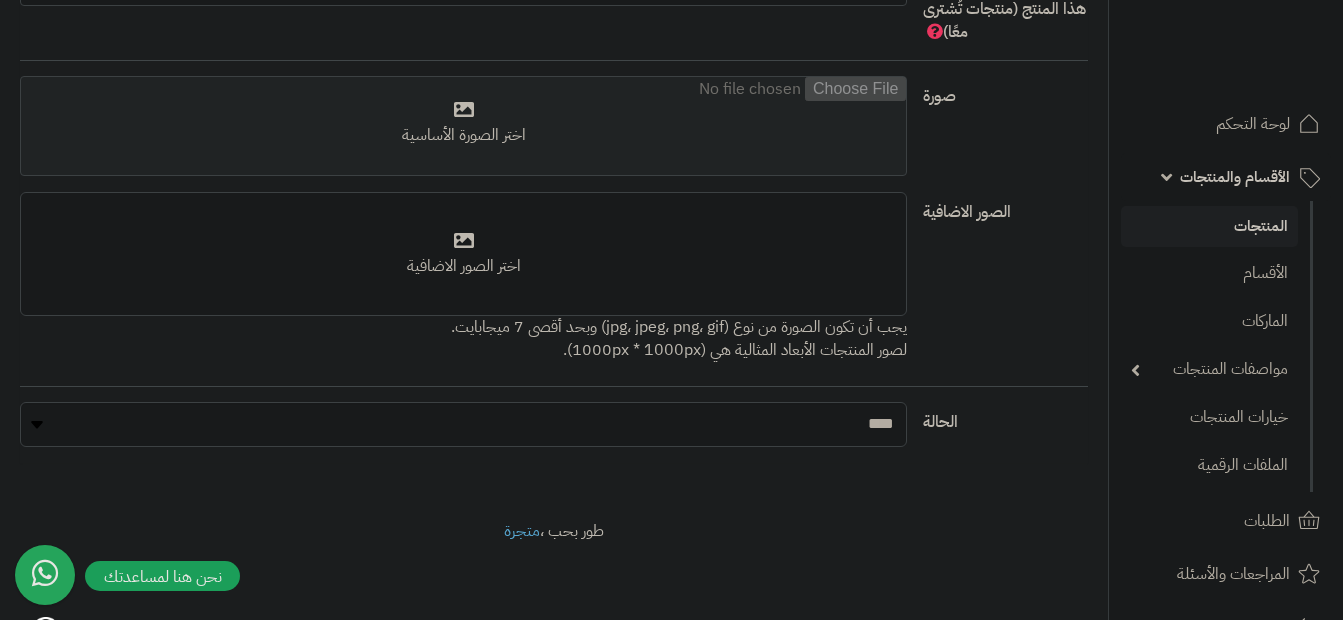 click at bounding box center (463, 127) 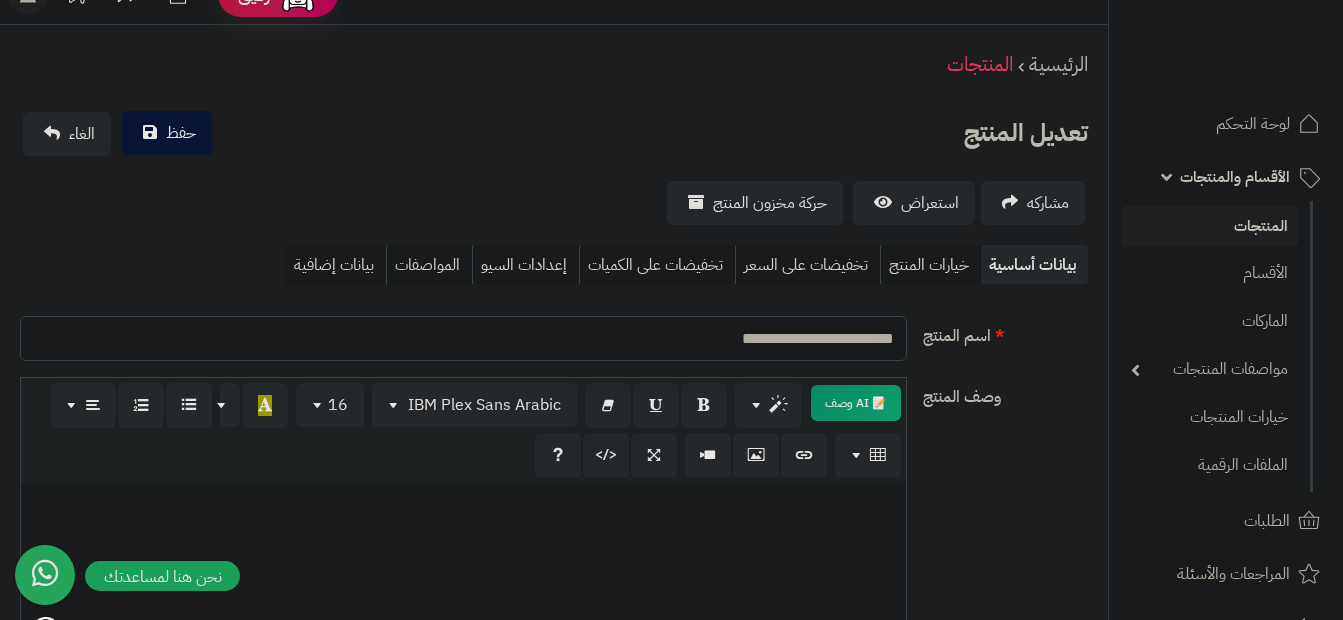 scroll, scrollTop: 0, scrollLeft: 0, axis: both 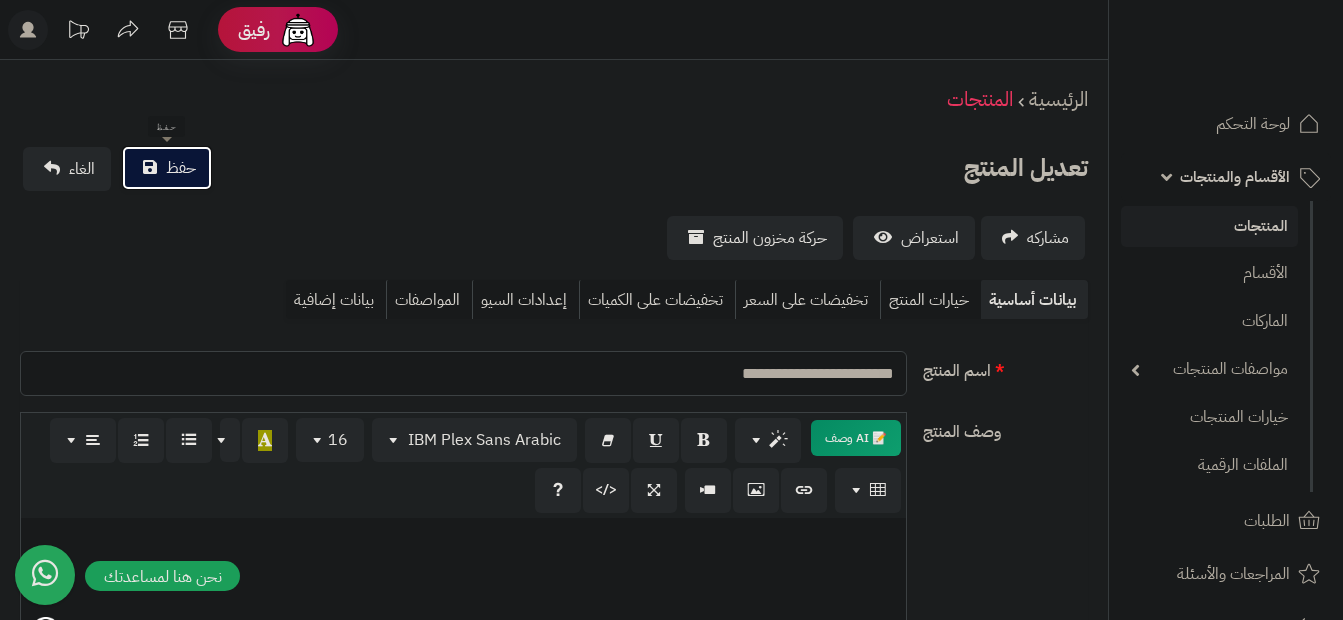 click on "حفظ" at bounding box center (181, 168) 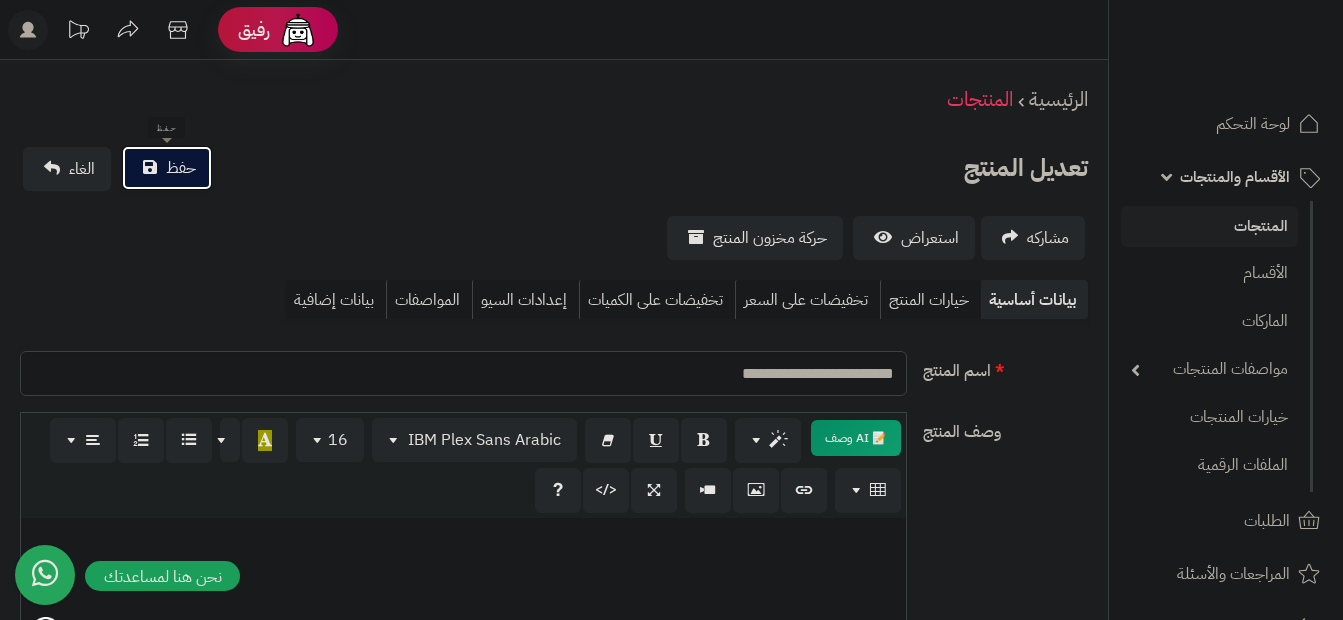 click on "حفظ" at bounding box center (181, 168) 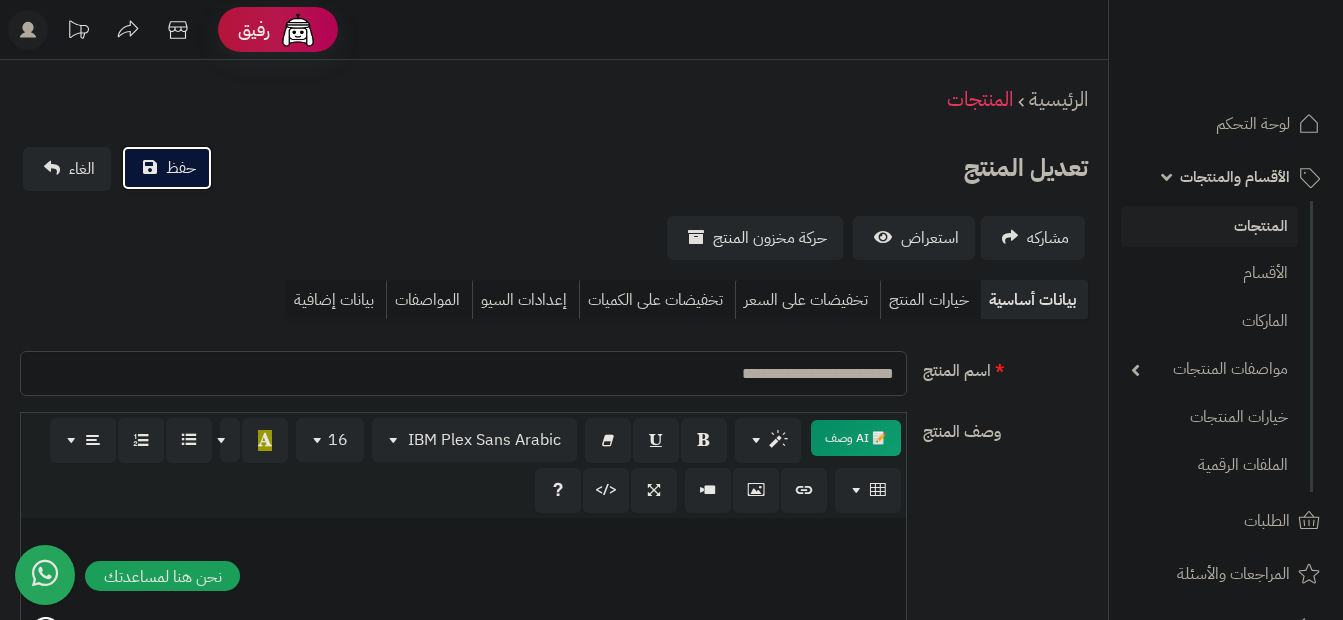 click on "حفظ" at bounding box center [181, 168] 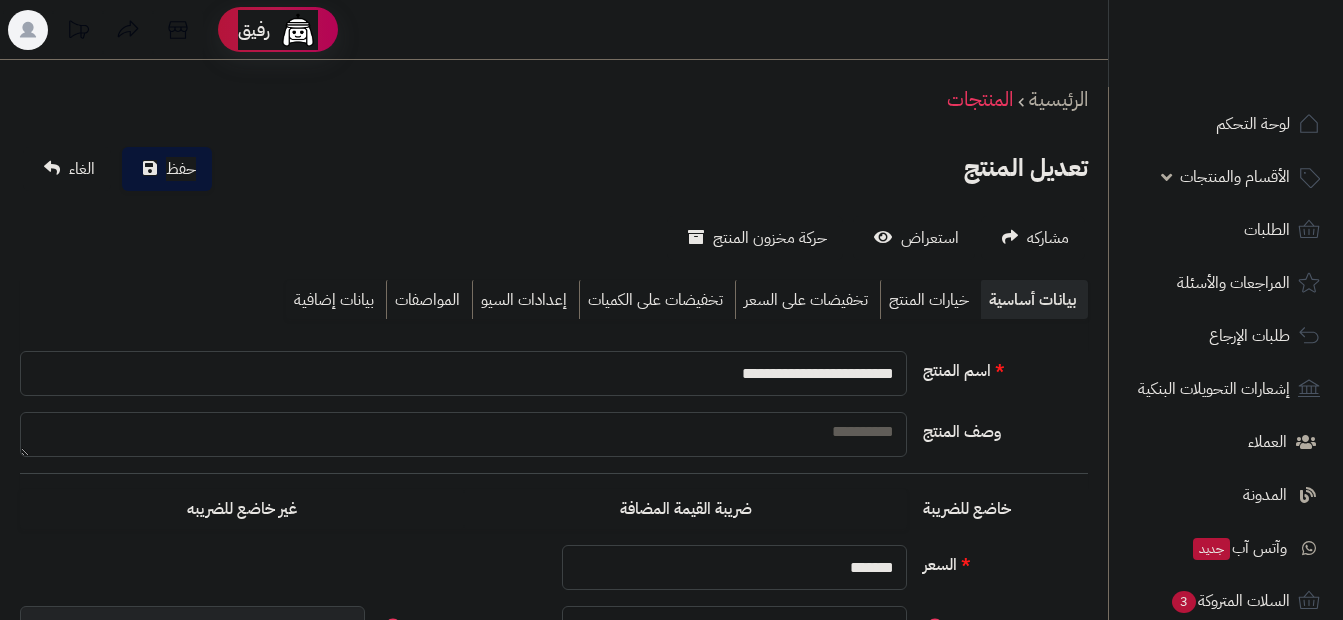 scroll, scrollTop: 0, scrollLeft: 0, axis: both 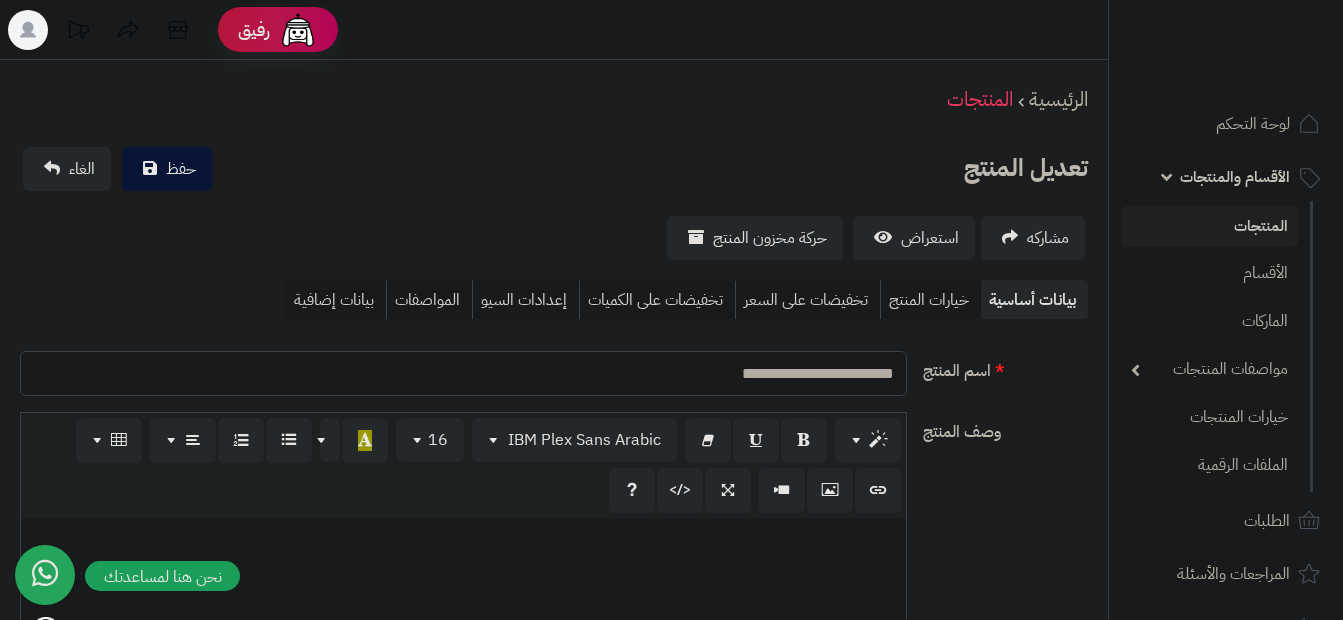 type on "*****" 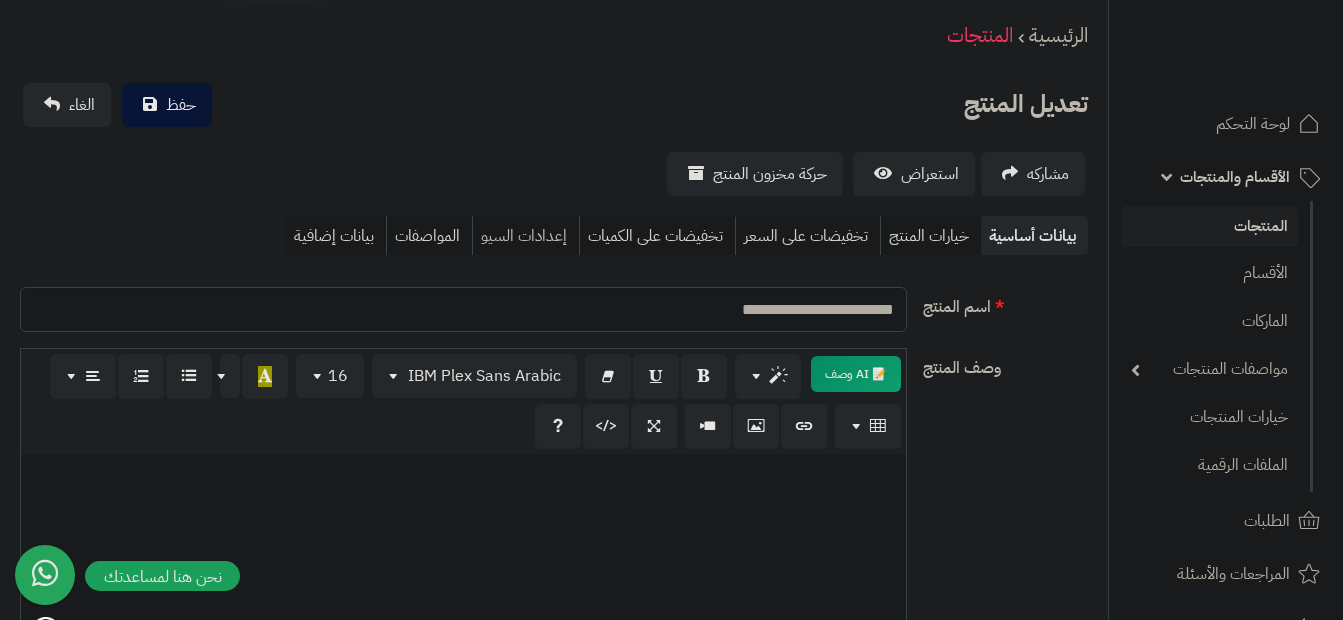 scroll, scrollTop: 0, scrollLeft: 0, axis: both 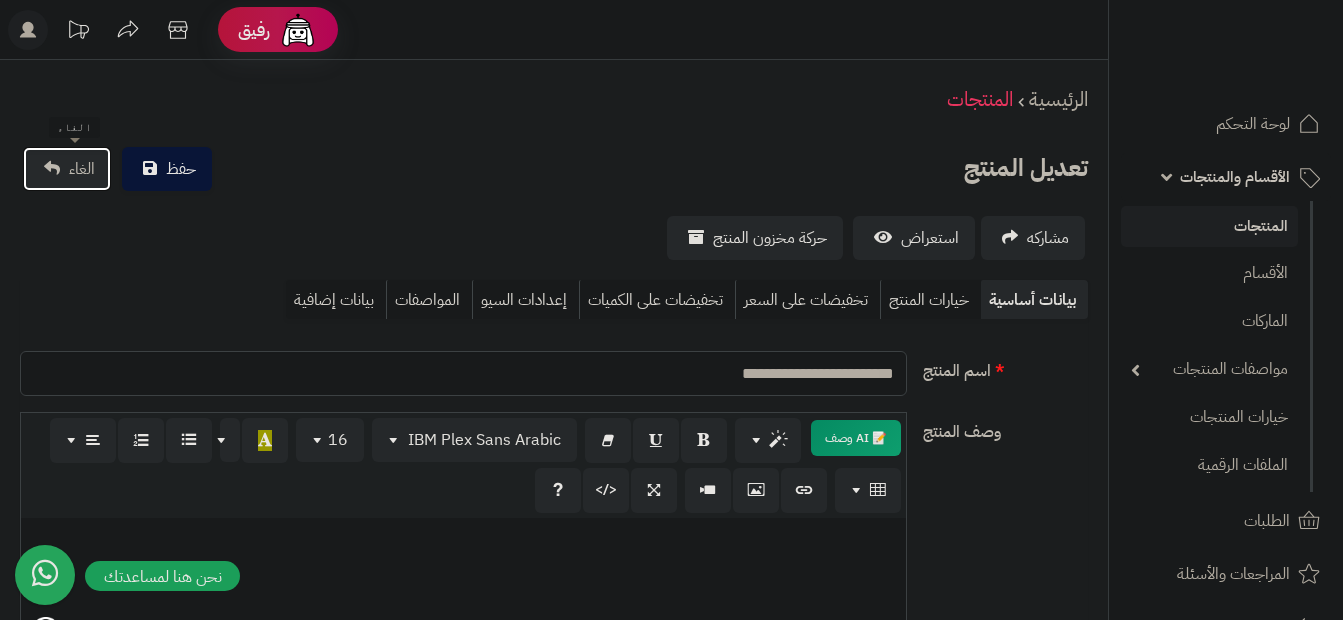 click on "الغاء" at bounding box center [67, 169] 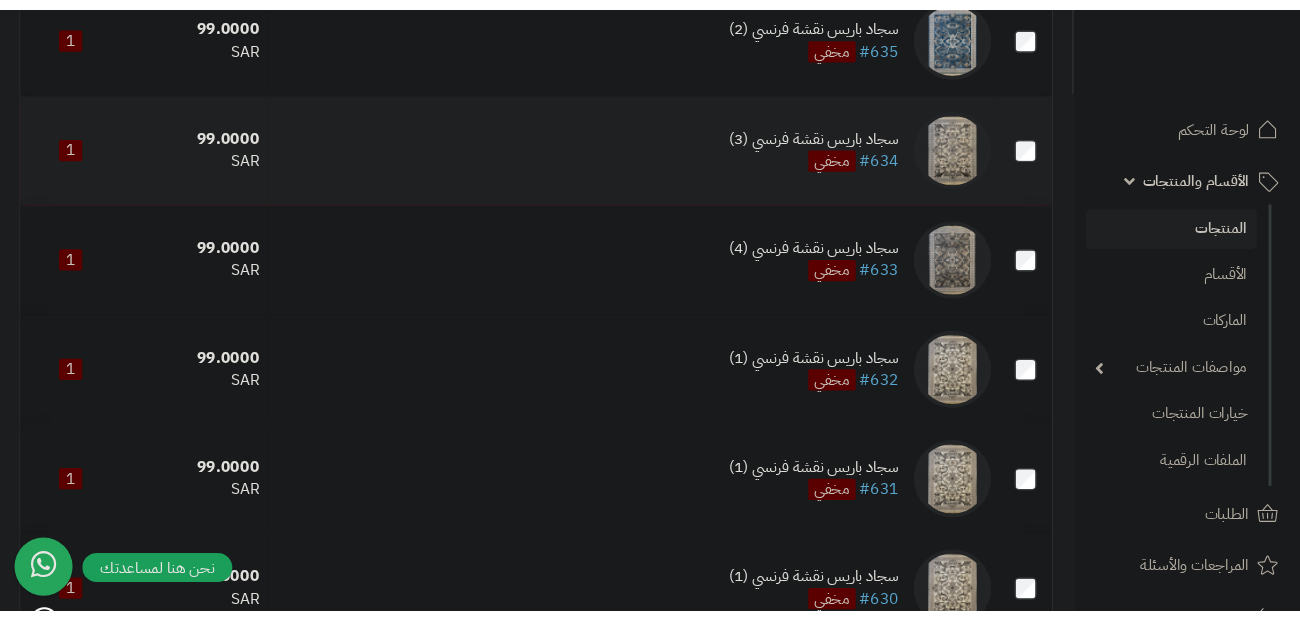scroll, scrollTop: 500, scrollLeft: 0, axis: vertical 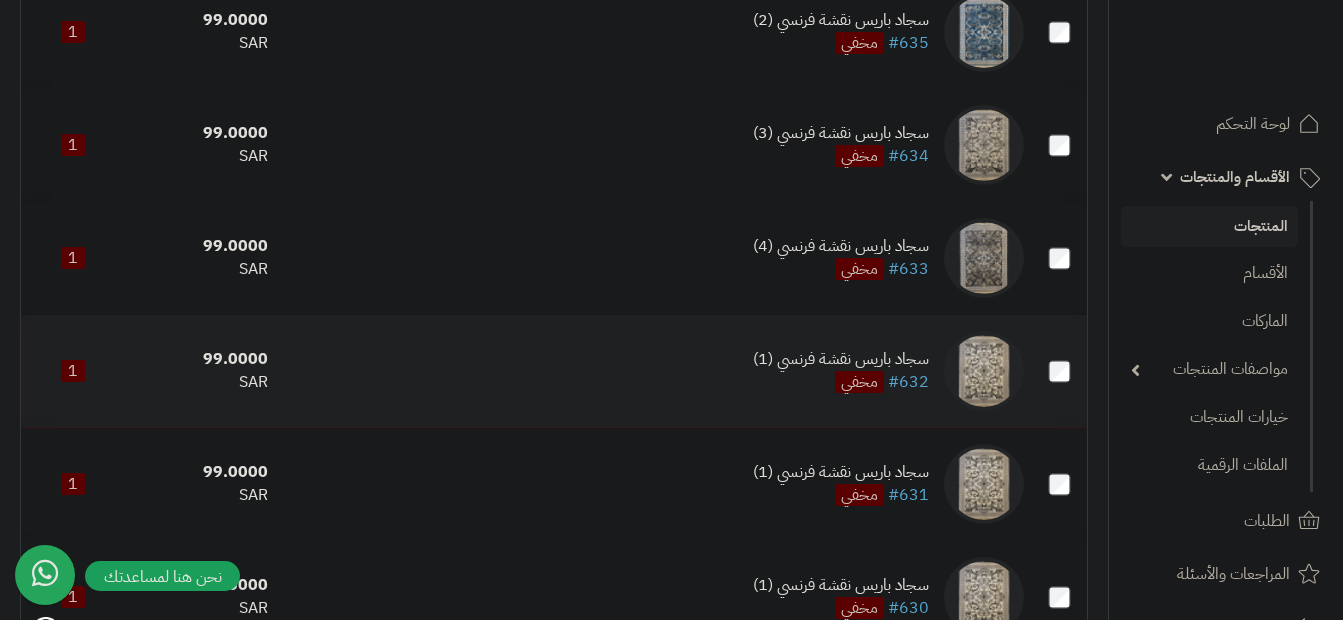 drag, startPoint x: 817, startPoint y: 370, endPoint x: 766, endPoint y: 372, distance: 51.0392 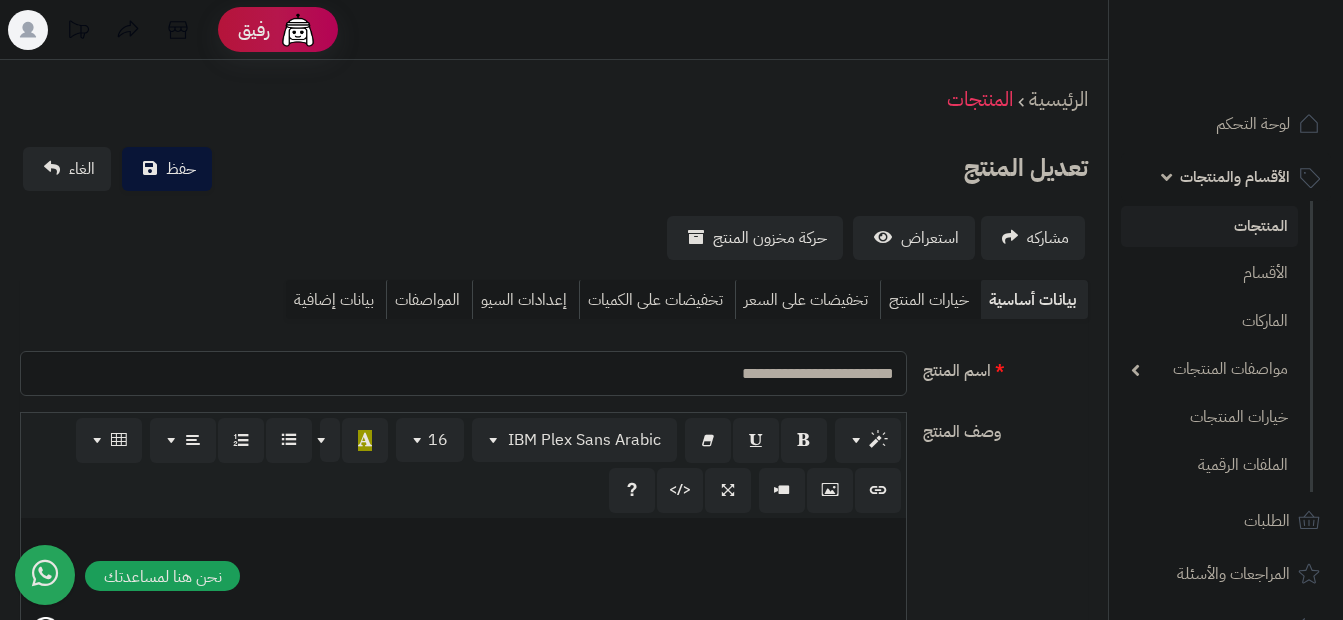 scroll, scrollTop: 0, scrollLeft: 0, axis: both 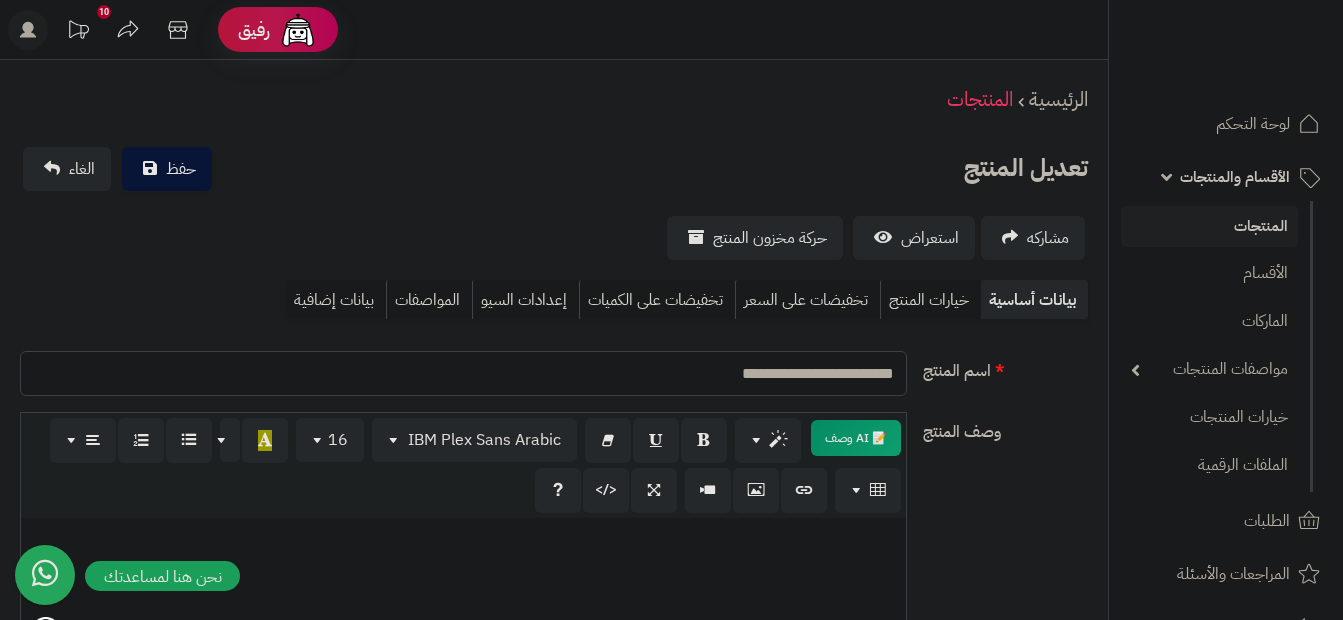 click on "**********" at bounding box center (463, 373) 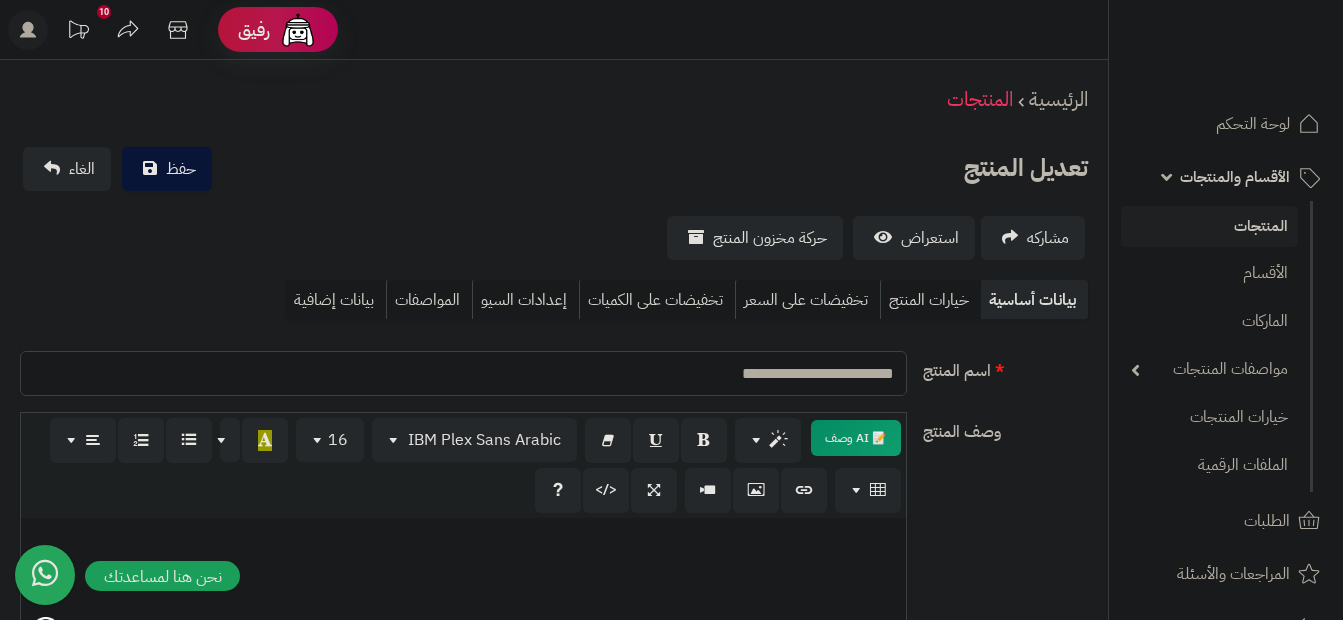 click on "**********" at bounding box center (463, 373) 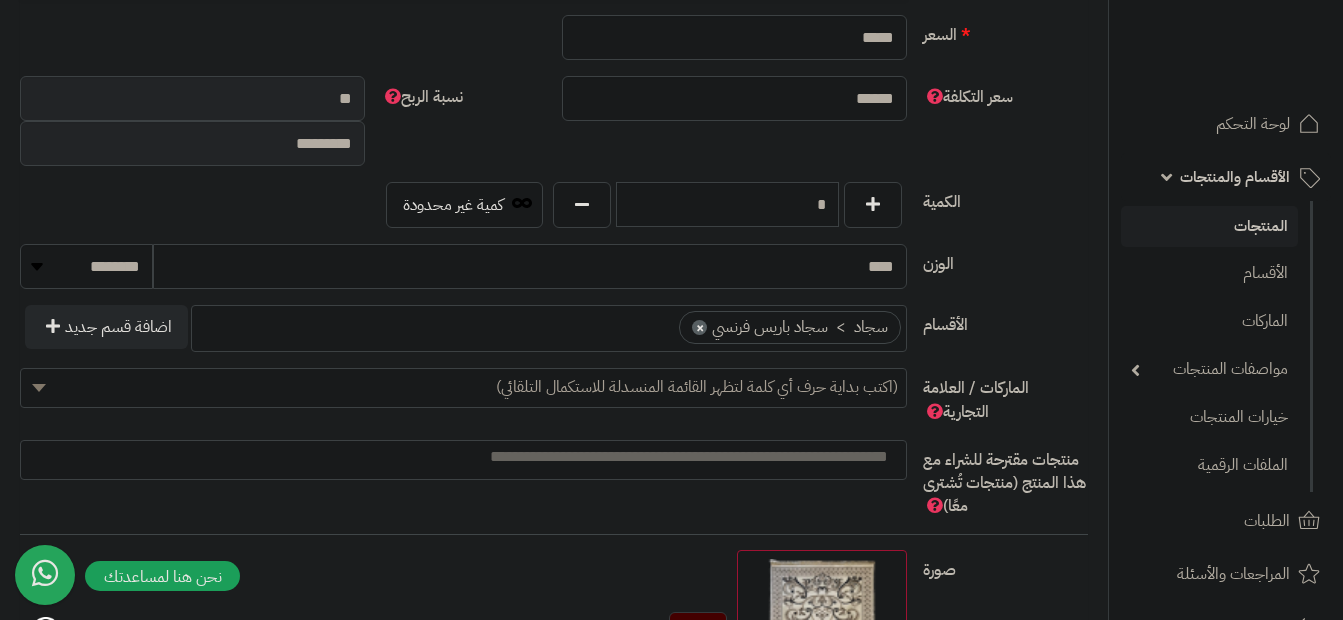scroll, scrollTop: 1300, scrollLeft: 0, axis: vertical 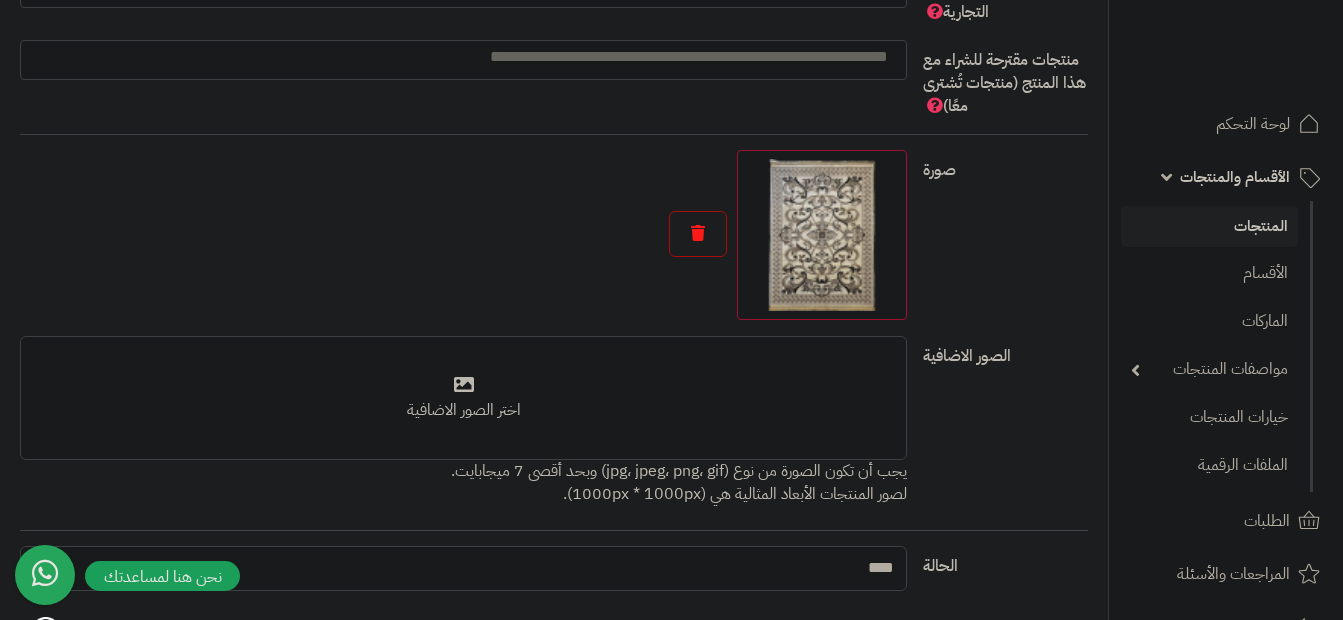 type on "**********" 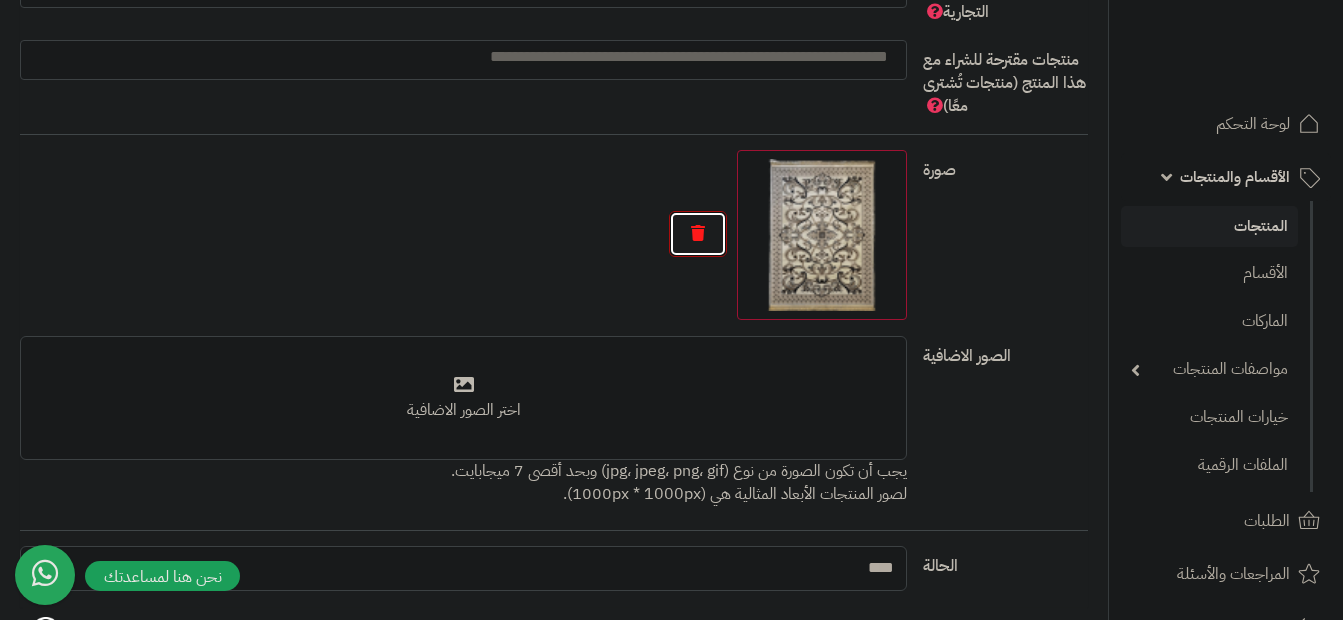 click at bounding box center [698, 234] 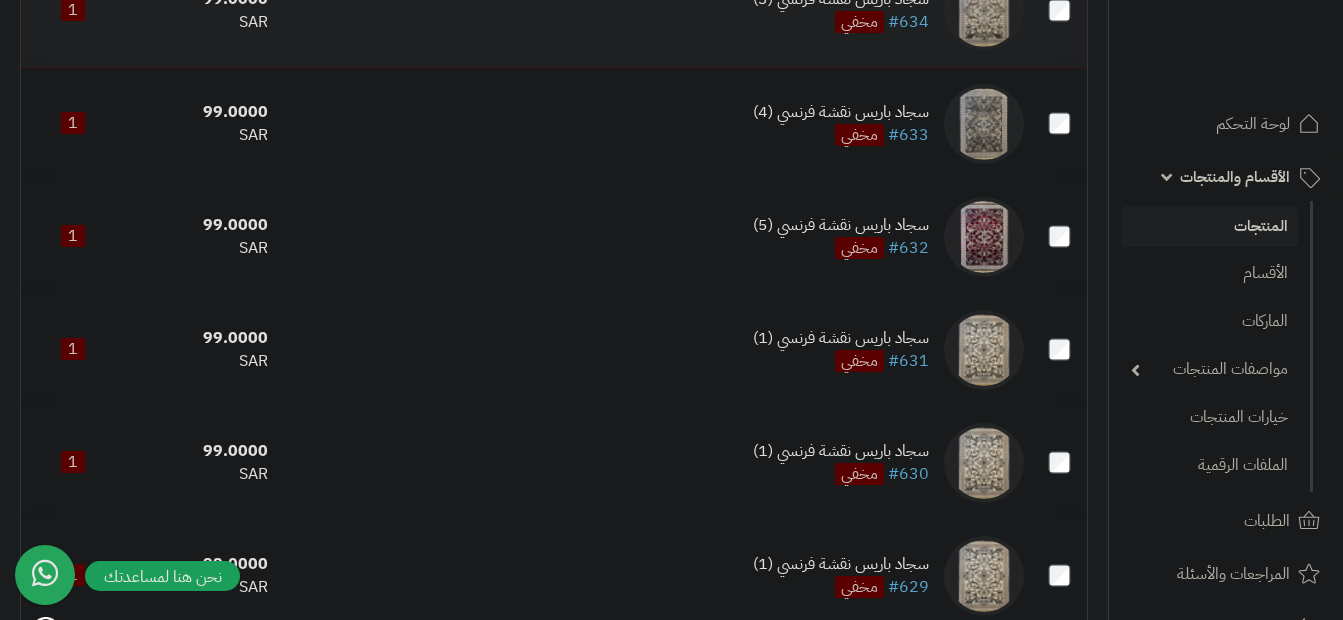 scroll, scrollTop: 600, scrollLeft: 0, axis: vertical 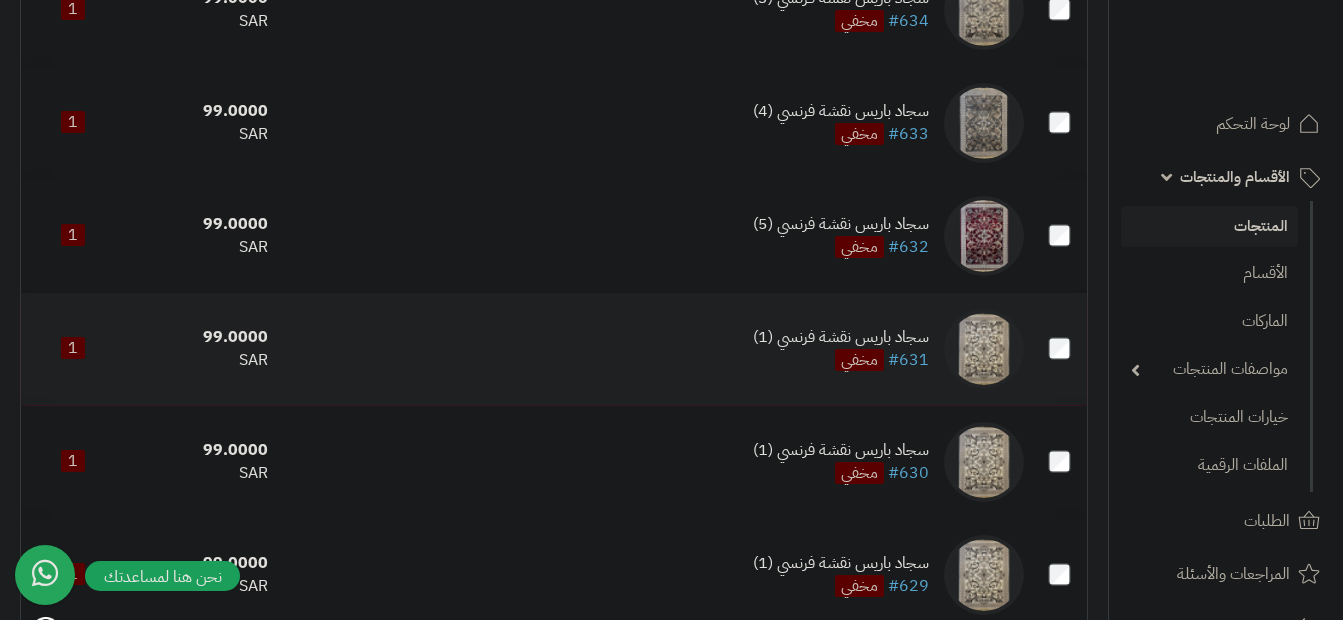 click on "سجاد باريس نقشة فرنسي (1)" at bounding box center (841, 337) 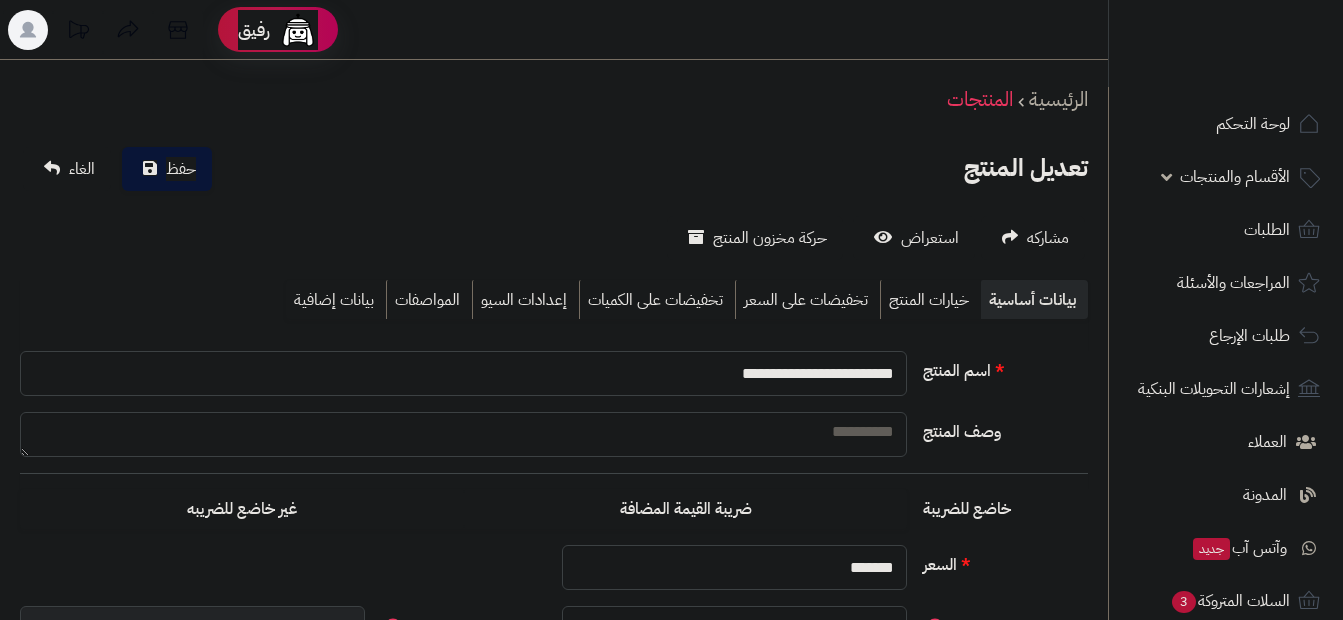 scroll, scrollTop: 0, scrollLeft: 0, axis: both 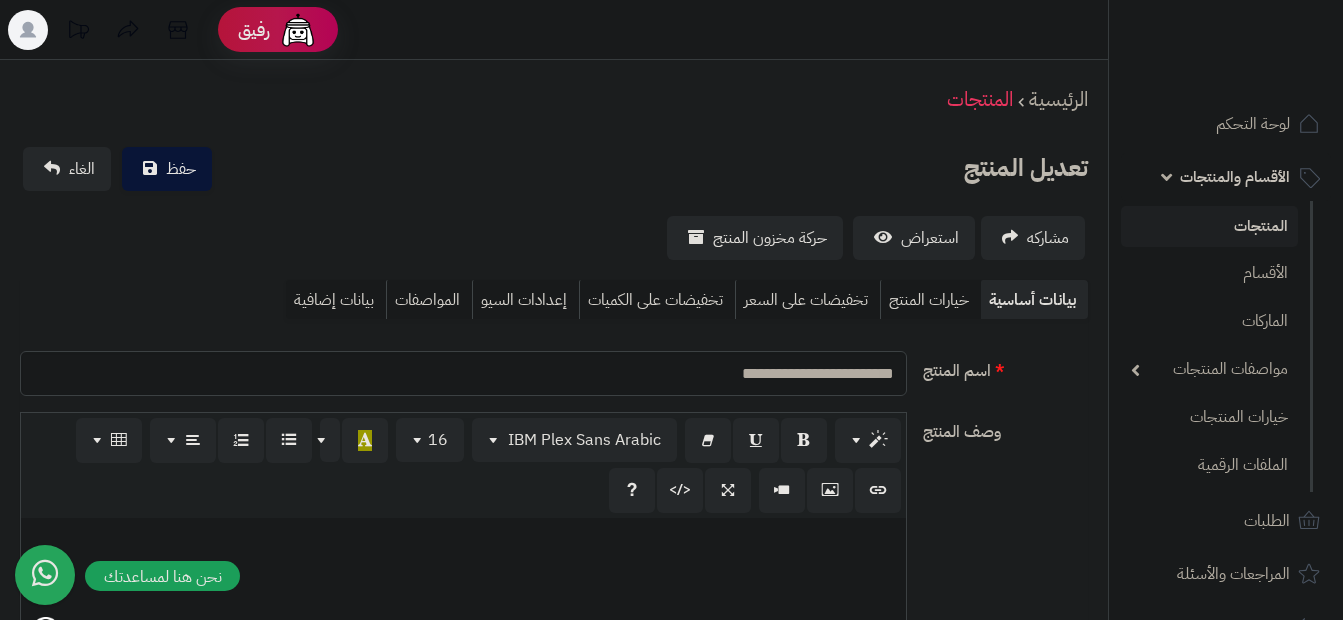 type on "*****" 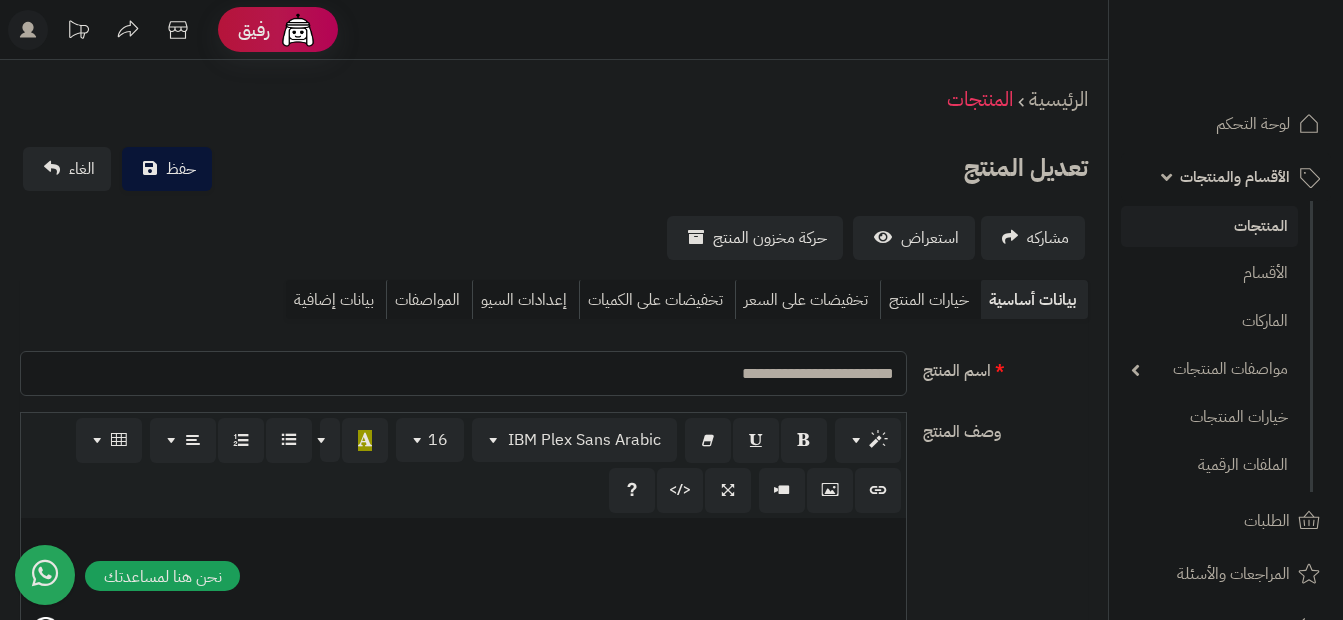 click on "**********" at bounding box center (463, 373) 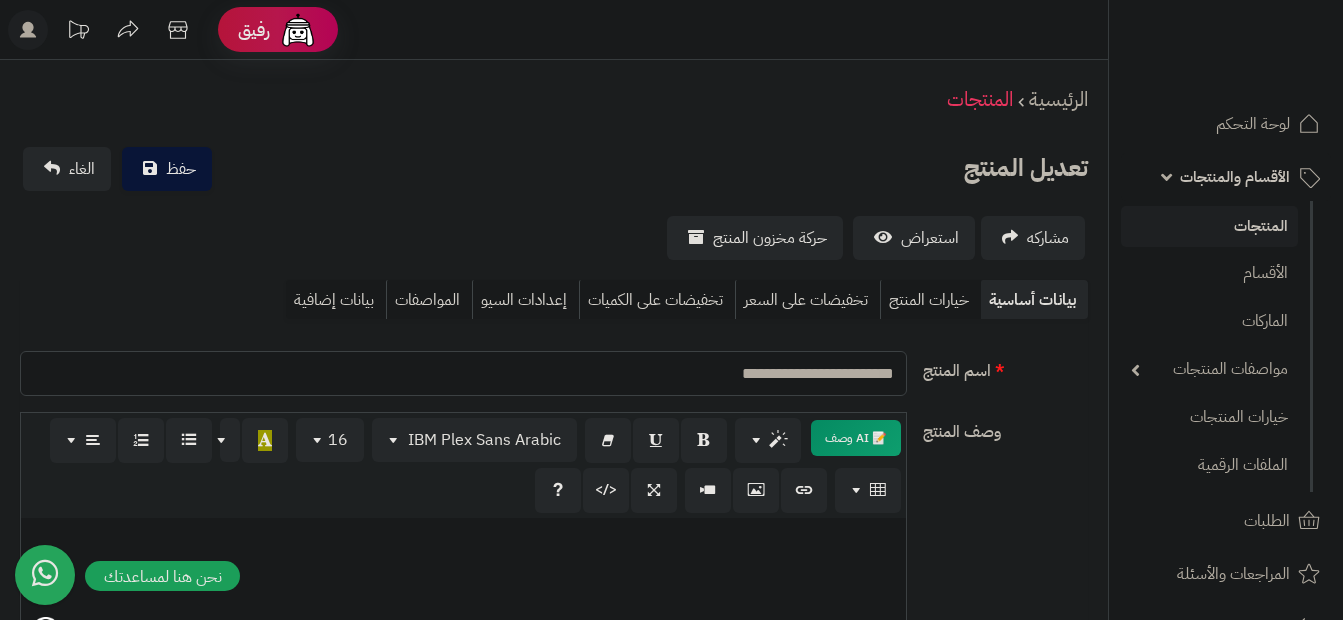 click on "**********" at bounding box center [463, 373] 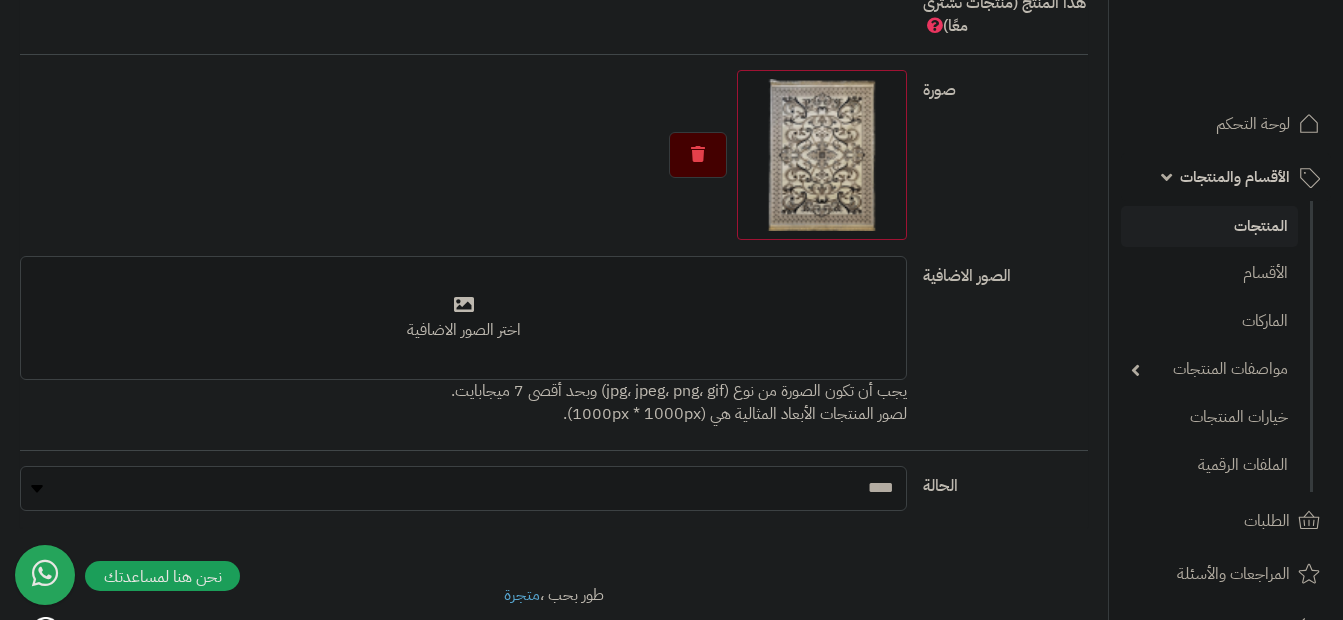 scroll, scrollTop: 1344, scrollLeft: 0, axis: vertical 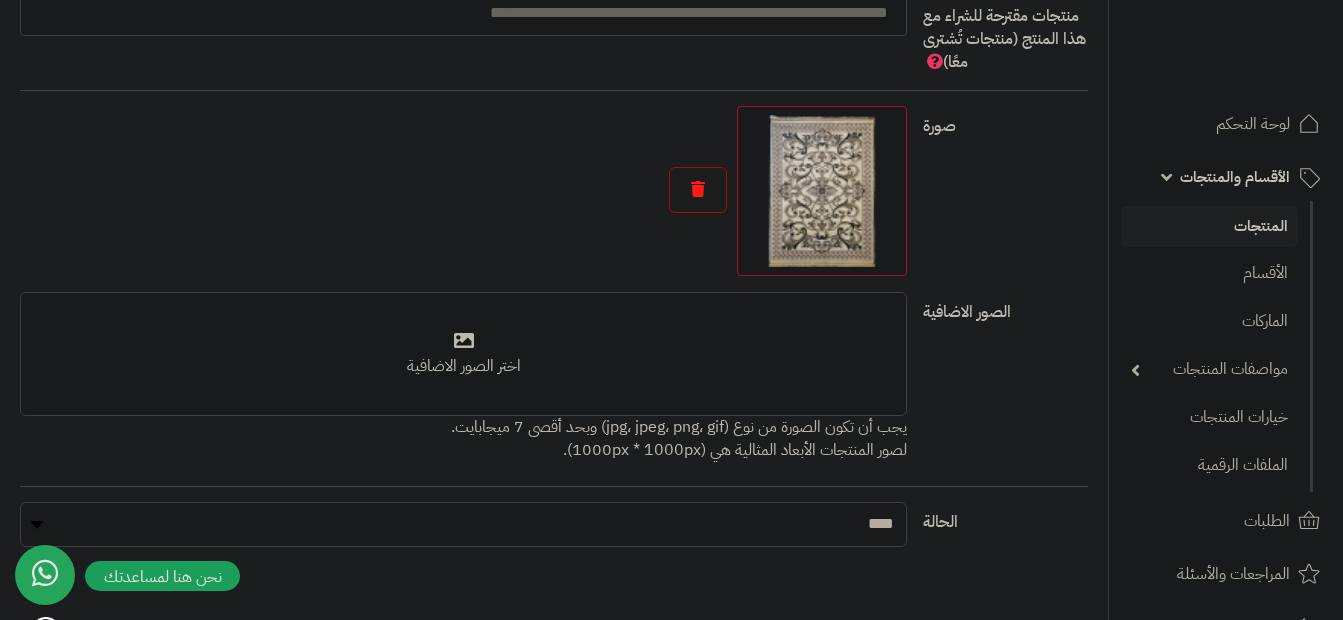 type on "**********" 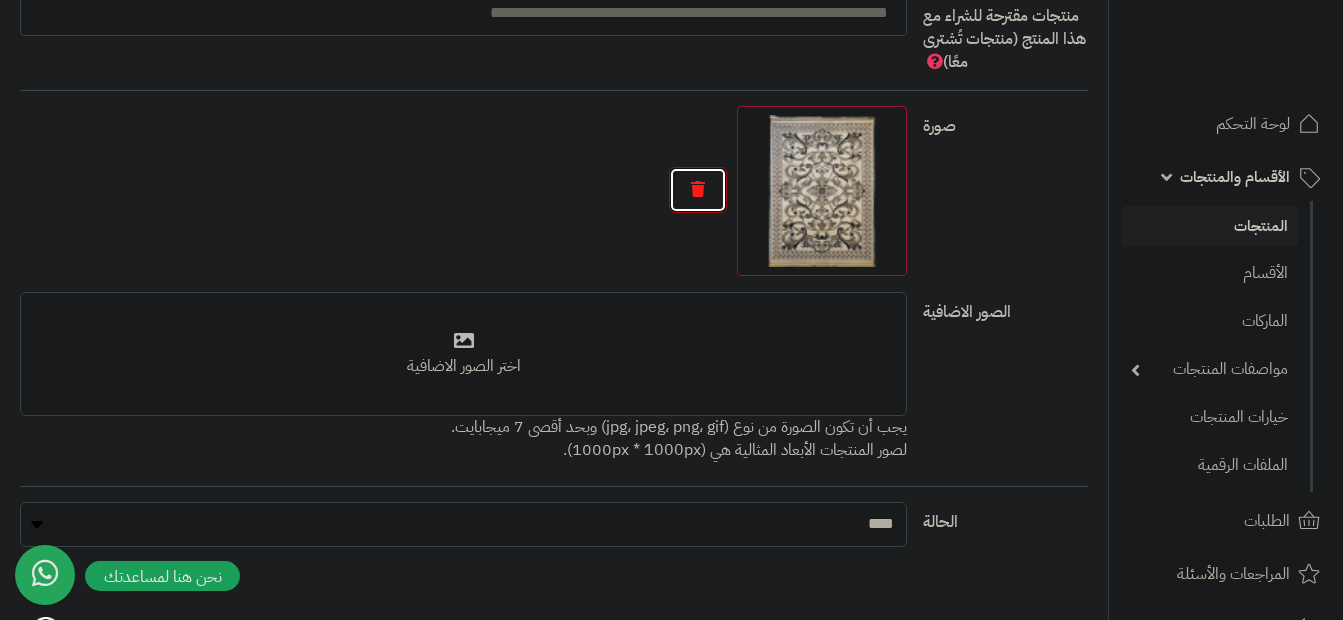 click at bounding box center [698, 190] 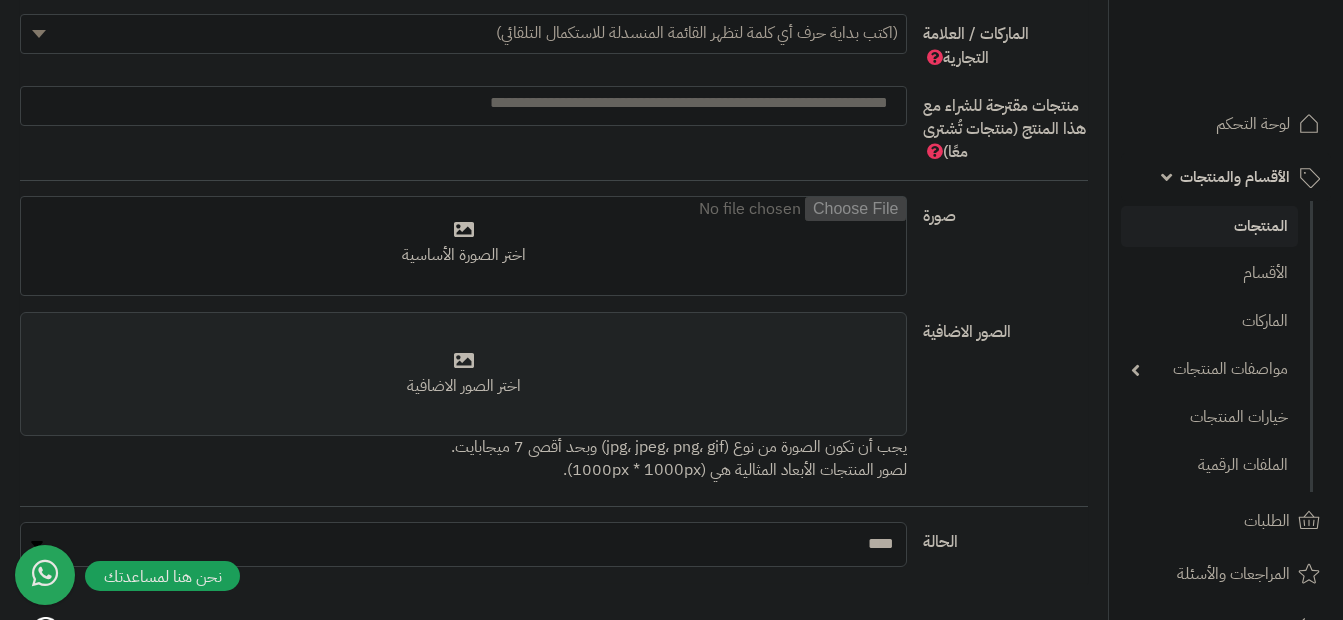 scroll, scrollTop: 1144, scrollLeft: 0, axis: vertical 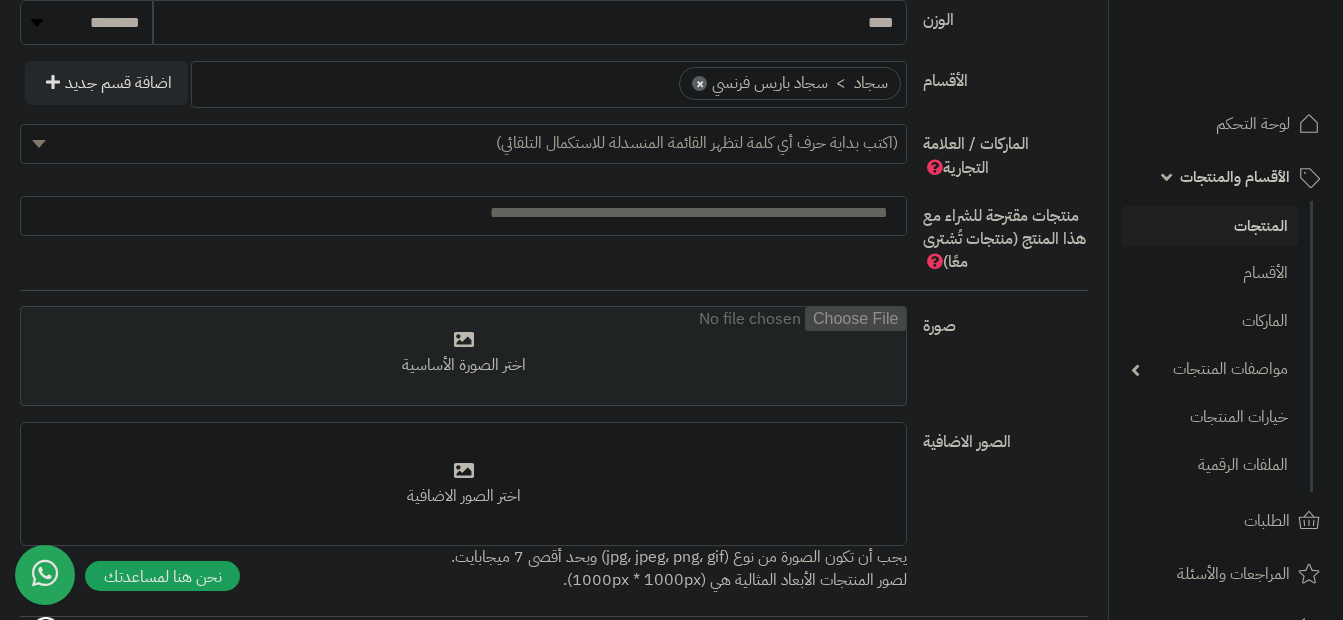 click at bounding box center (463, 357) 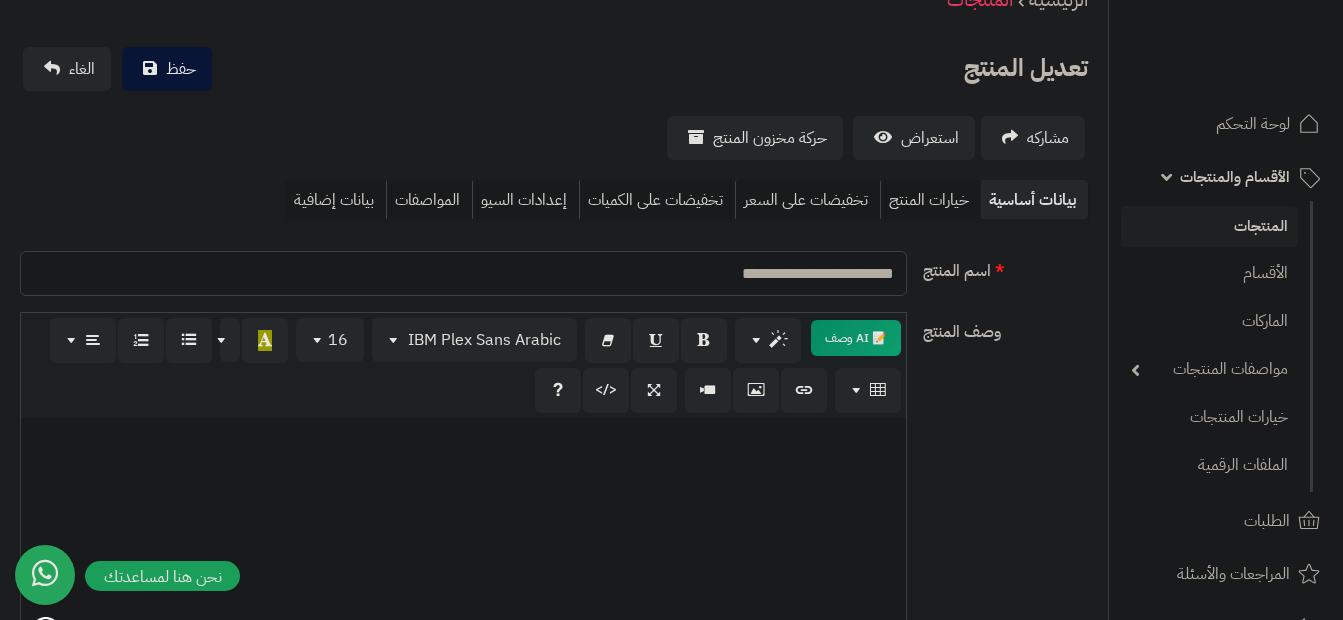 scroll, scrollTop: 0, scrollLeft: 0, axis: both 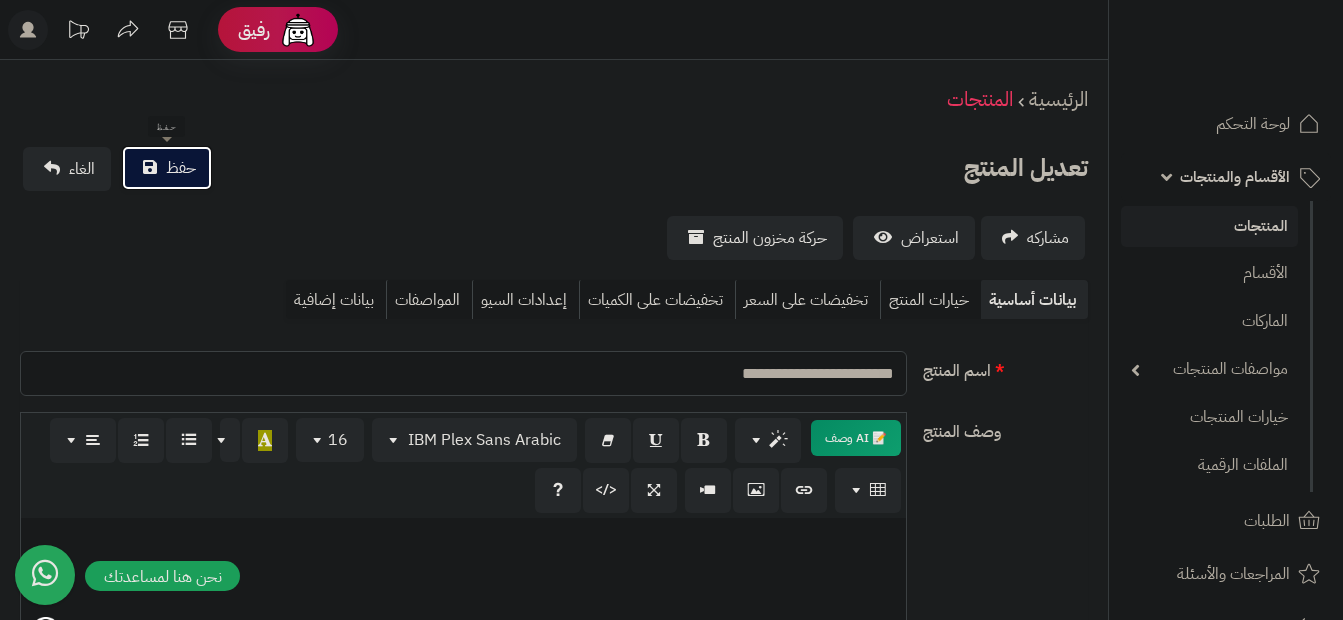 click on "حفظ" at bounding box center [167, 168] 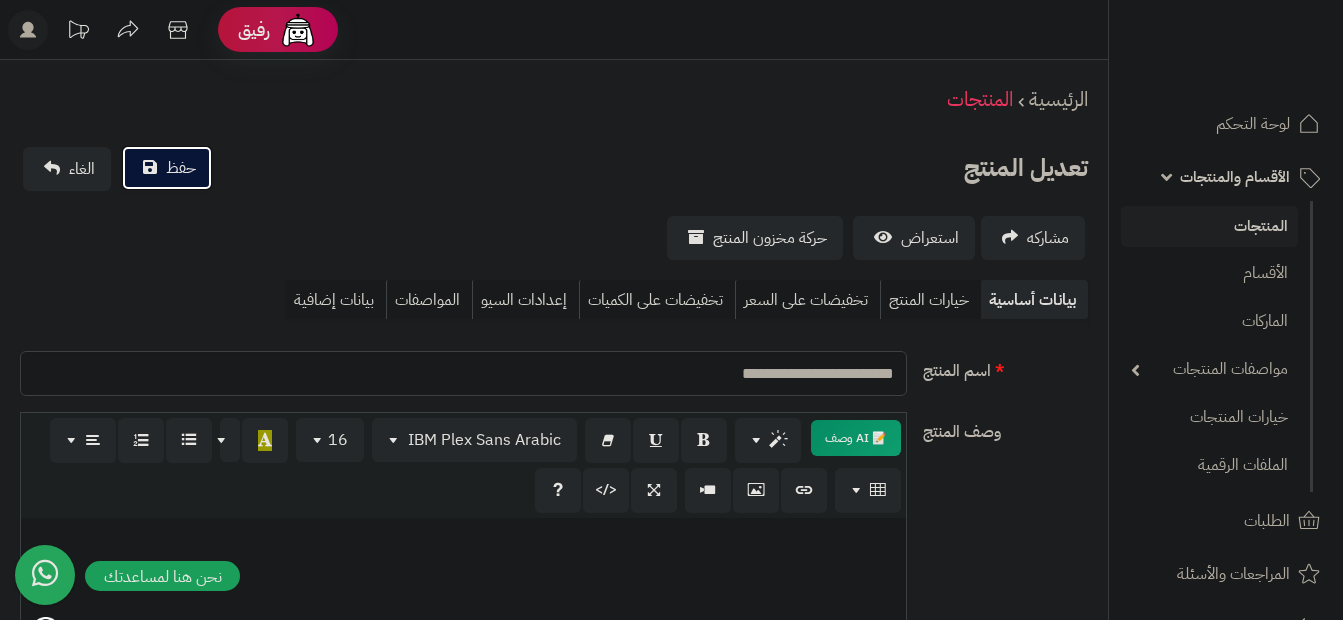 type 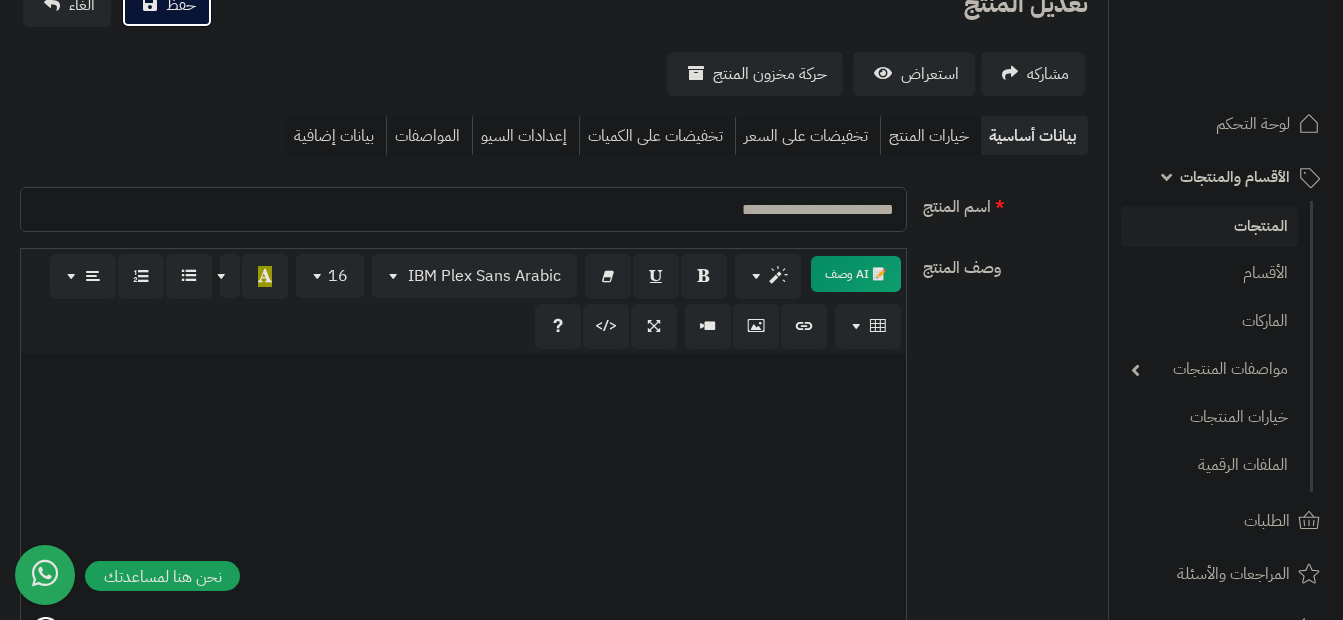 scroll, scrollTop: 0, scrollLeft: 0, axis: both 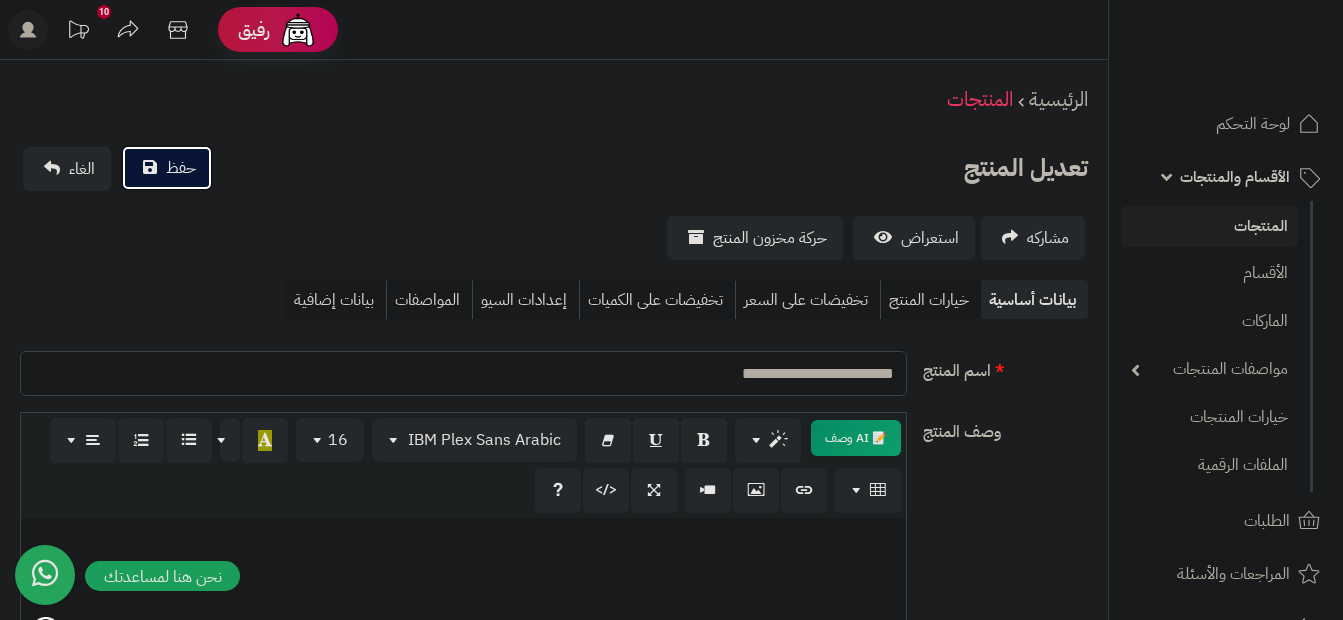 click on "حفظ" at bounding box center (181, 168) 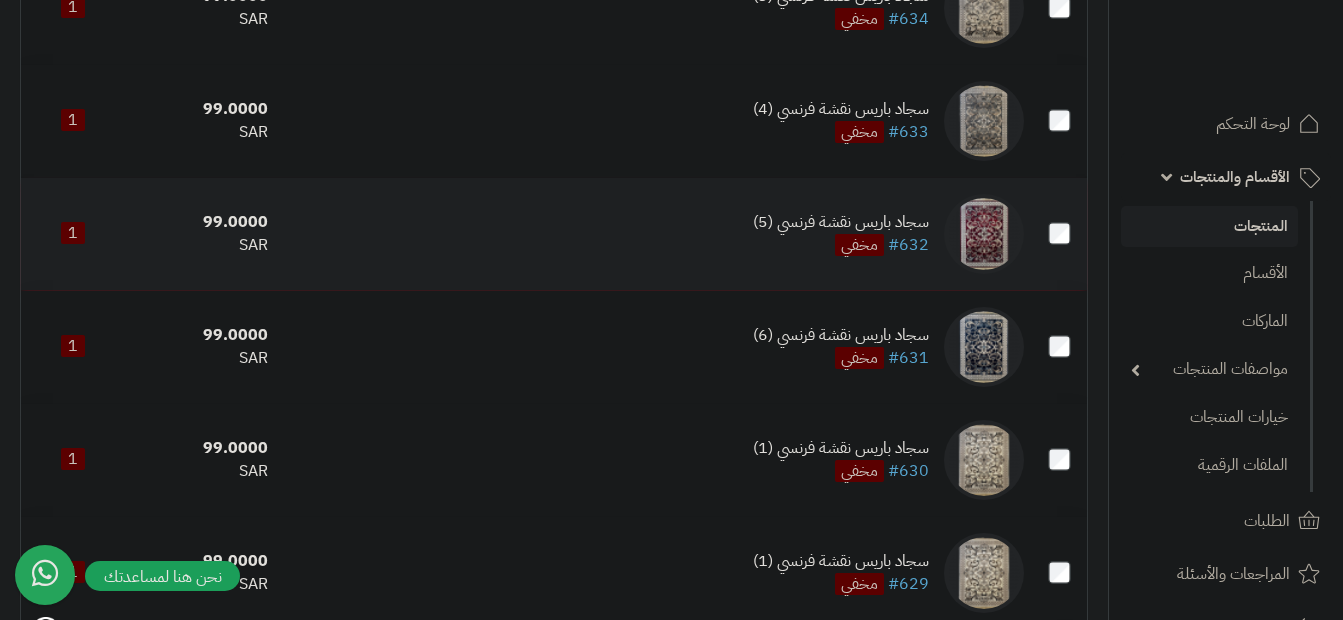 scroll, scrollTop: 700, scrollLeft: 0, axis: vertical 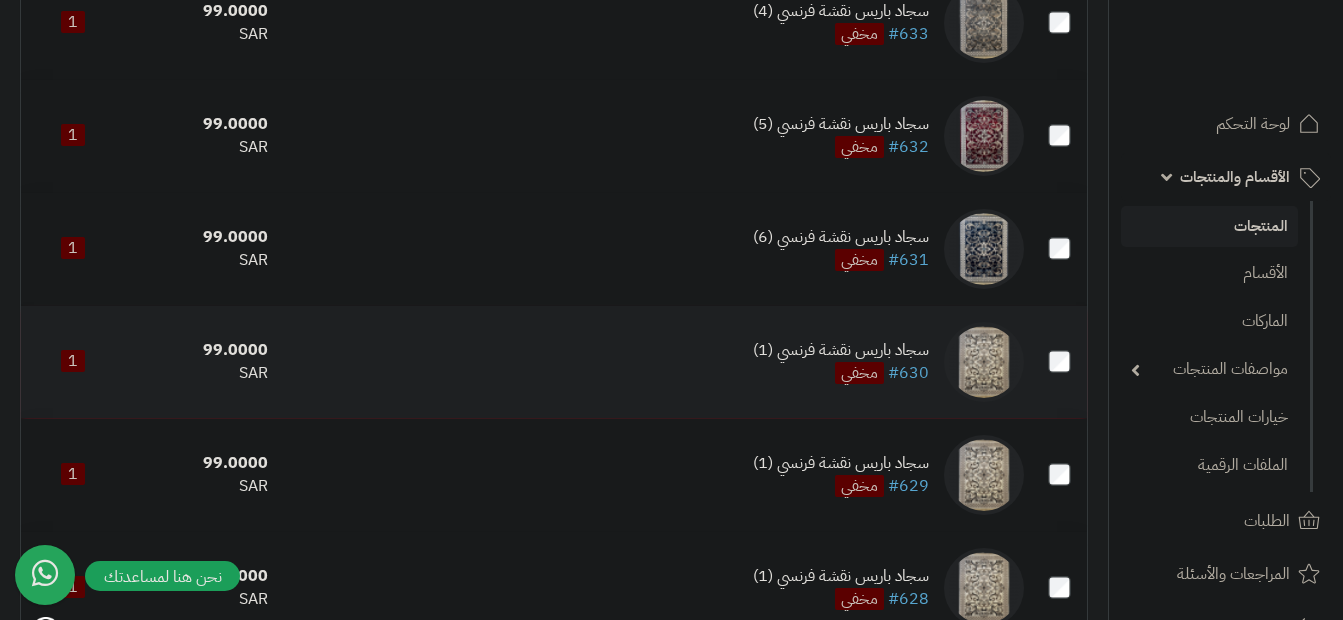 click on "سجاد باريس نقشة فرنسي (1)" at bounding box center (841, 350) 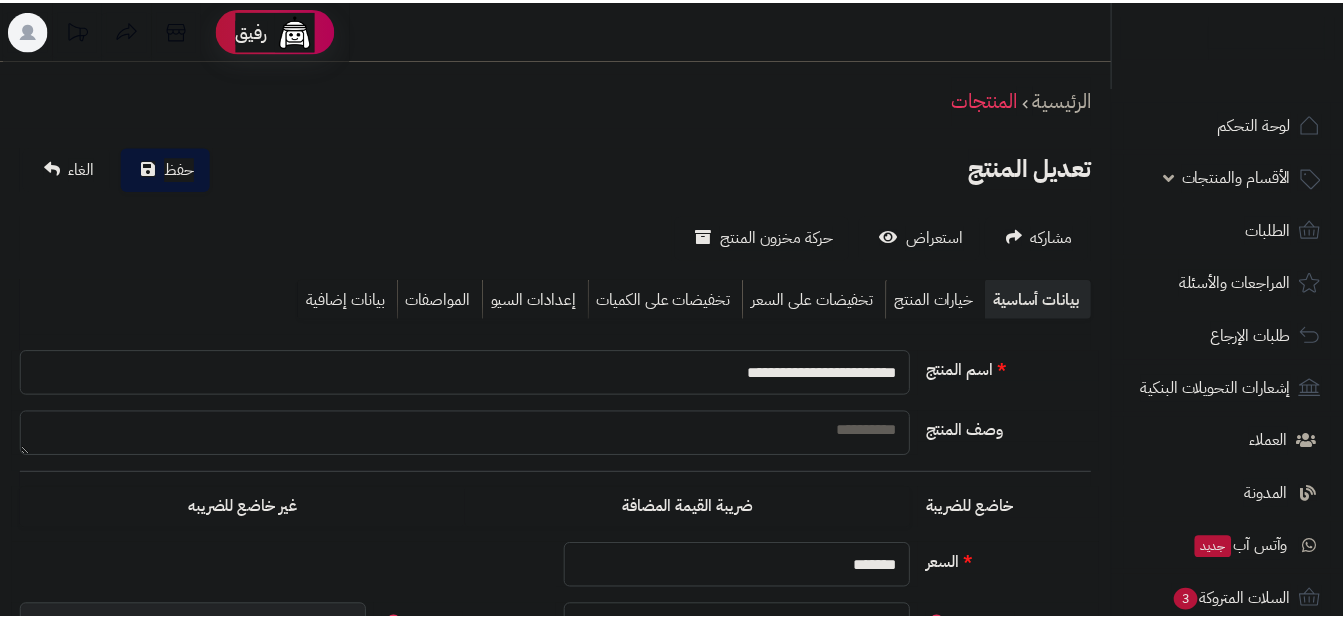 scroll, scrollTop: 0, scrollLeft: 0, axis: both 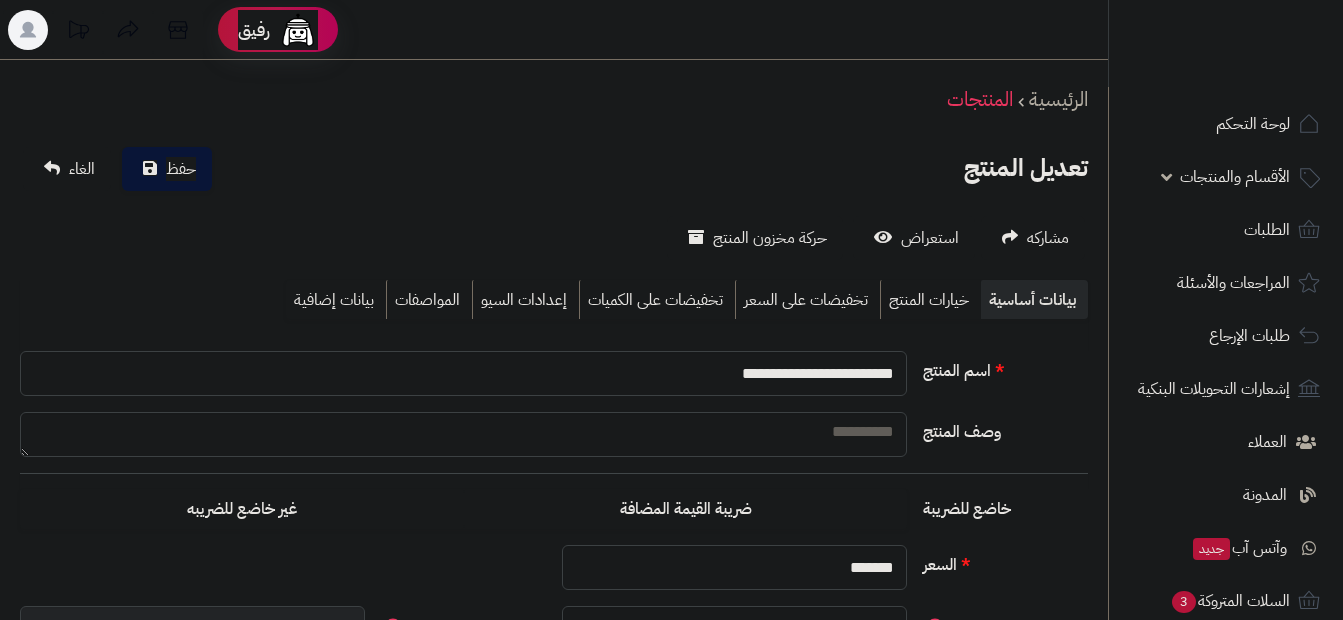 type on "**" 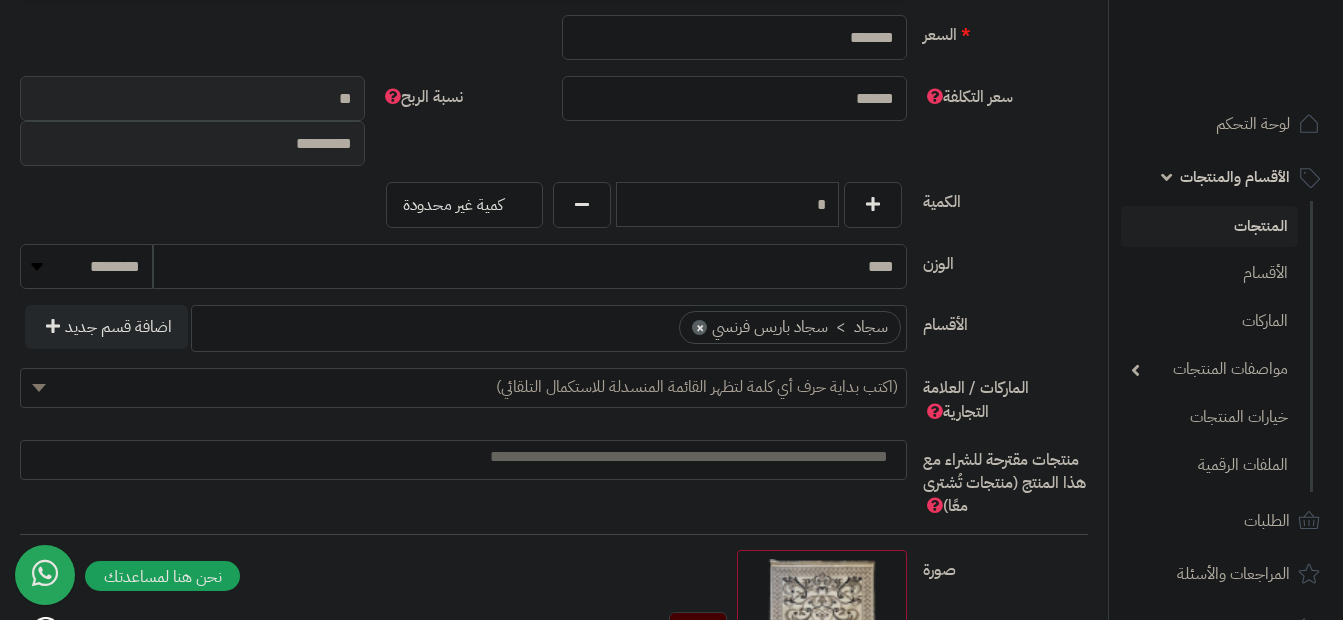 type on "*****" 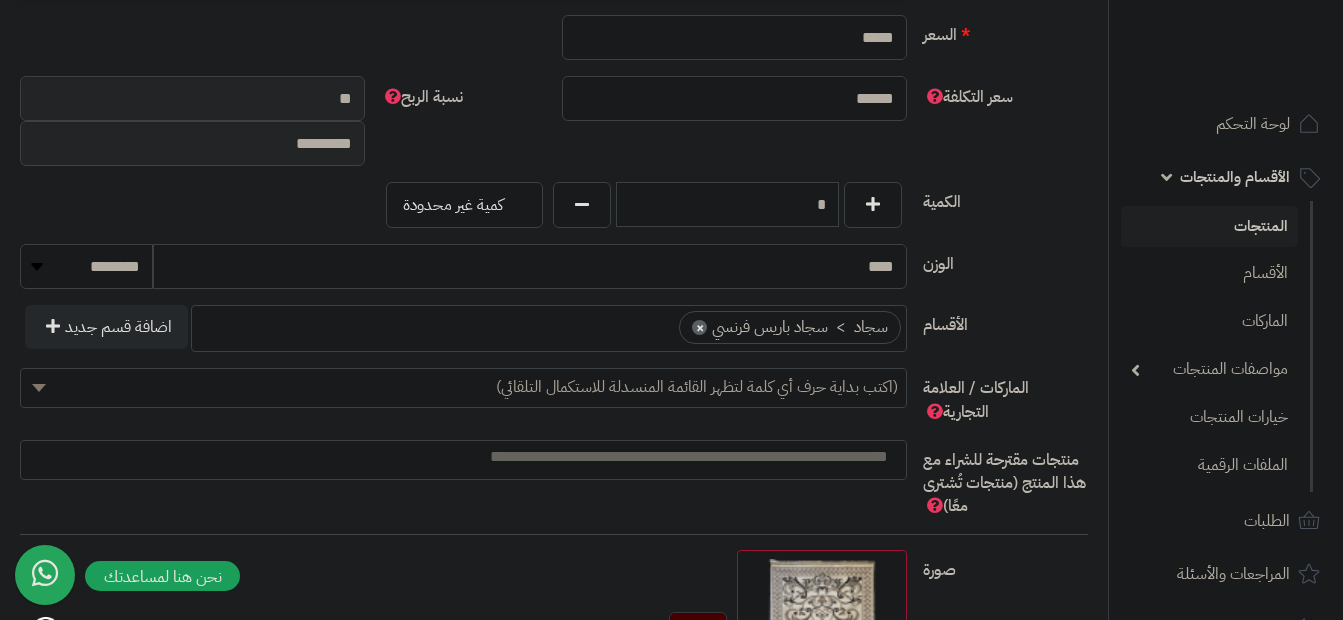 scroll, scrollTop: 545, scrollLeft: 0, axis: vertical 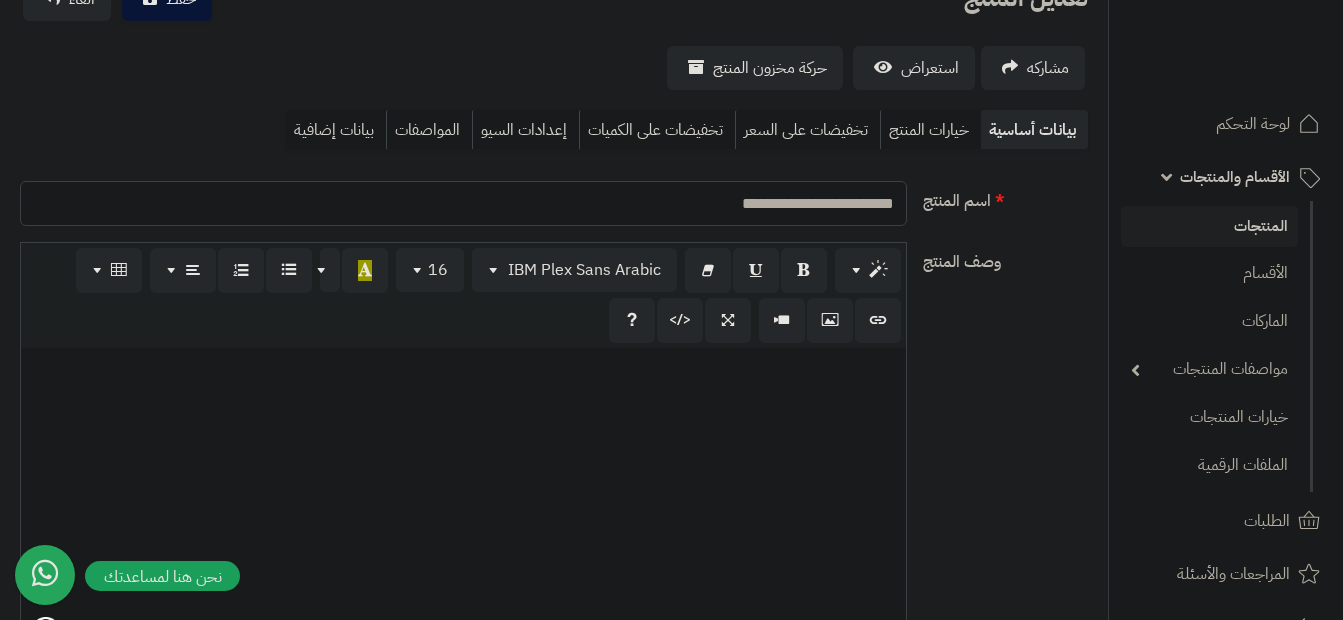 click on "**********" at bounding box center (463, 203) 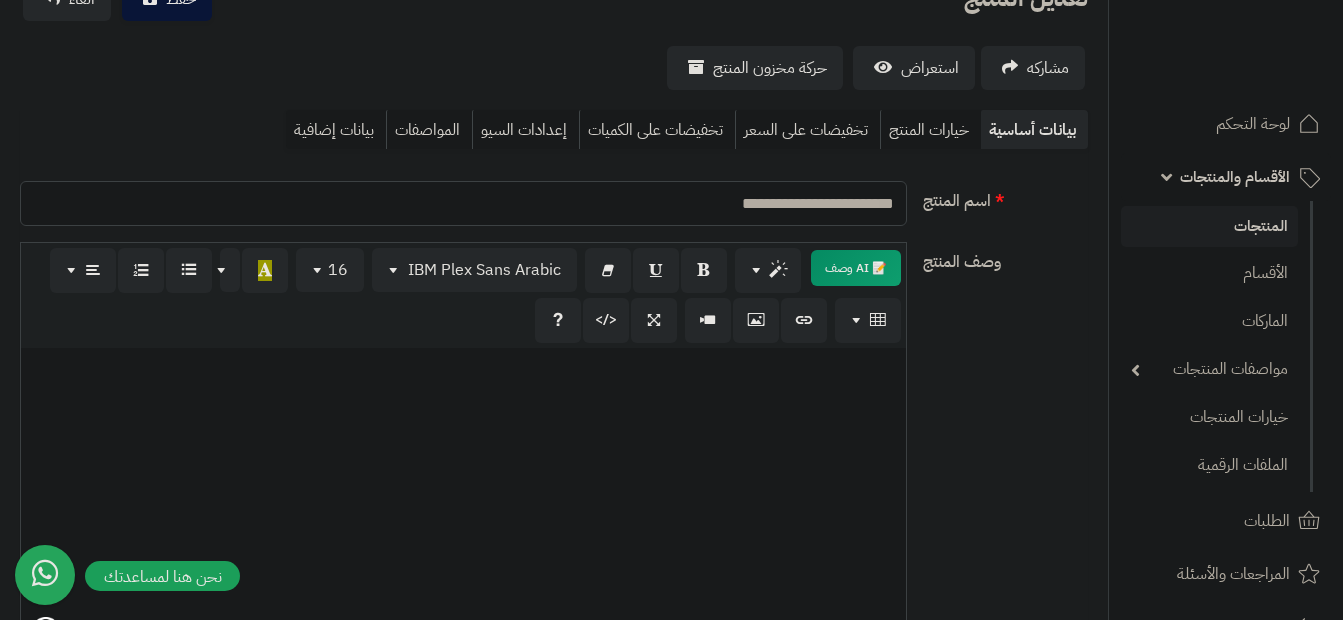 click on "**********" at bounding box center (463, 203) 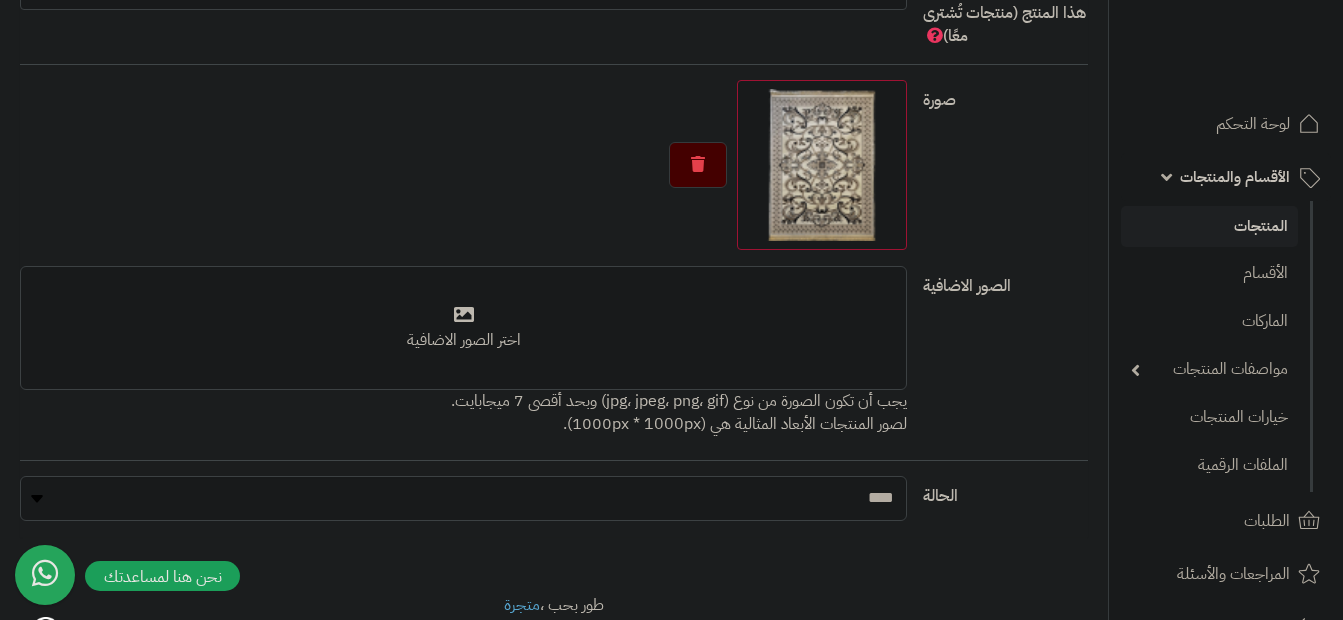 scroll, scrollTop: 1270, scrollLeft: 0, axis: vertical 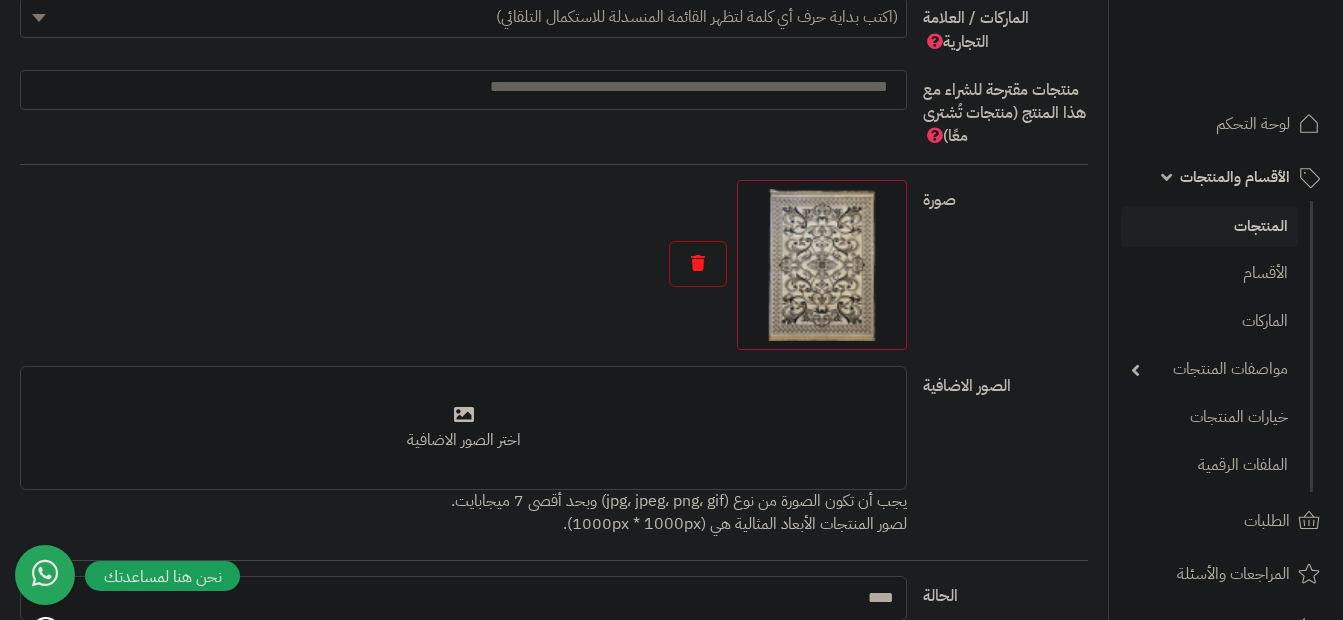 type on "**********" 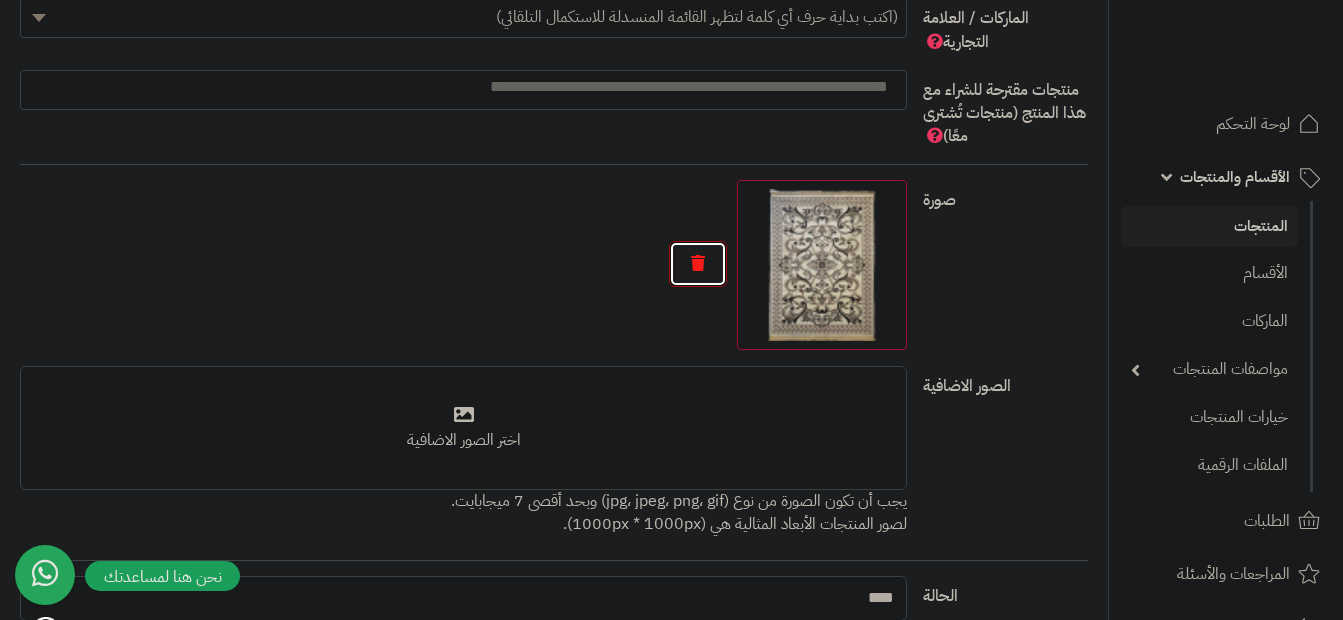click at bounding box center (698, 264) 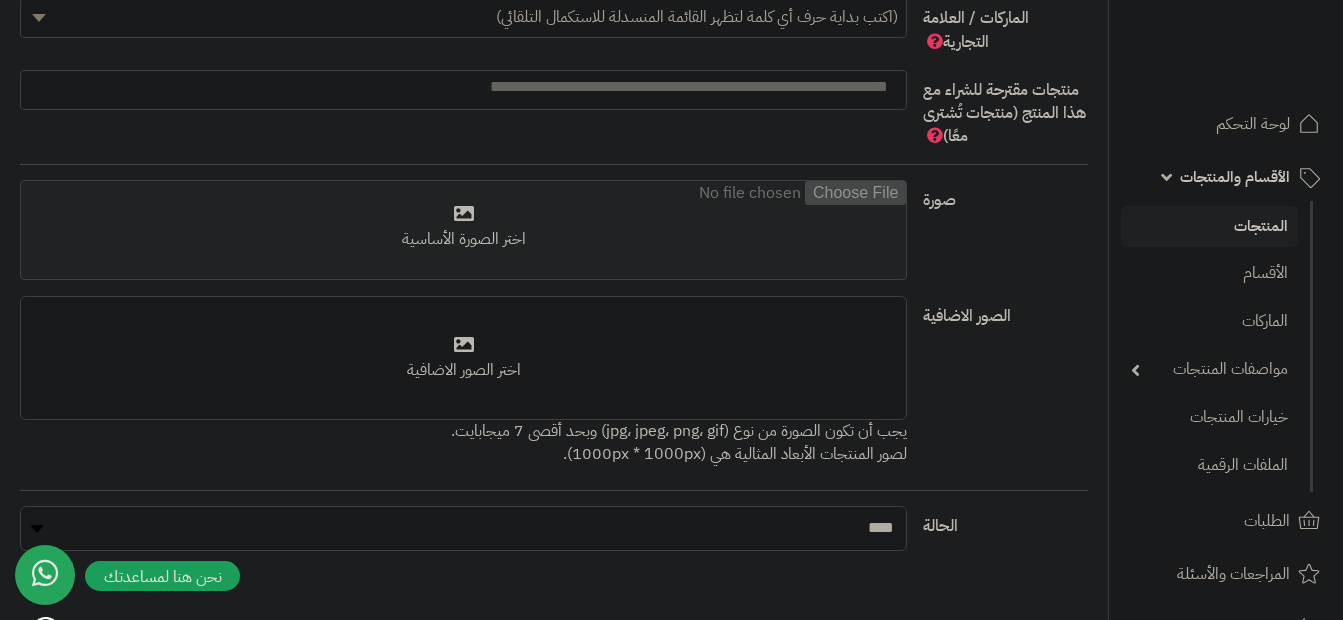 click at bounding box center (463, 231) 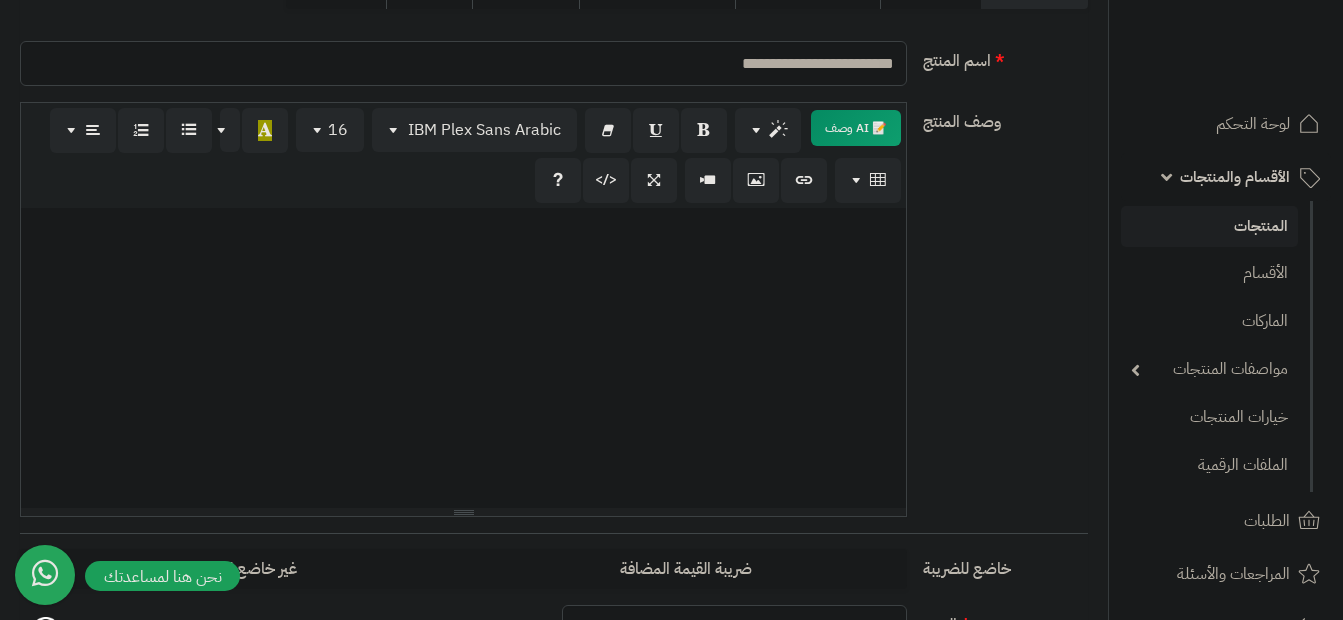 scroll, scrollTop: 44, scrollLeft: 0, axis: vertical 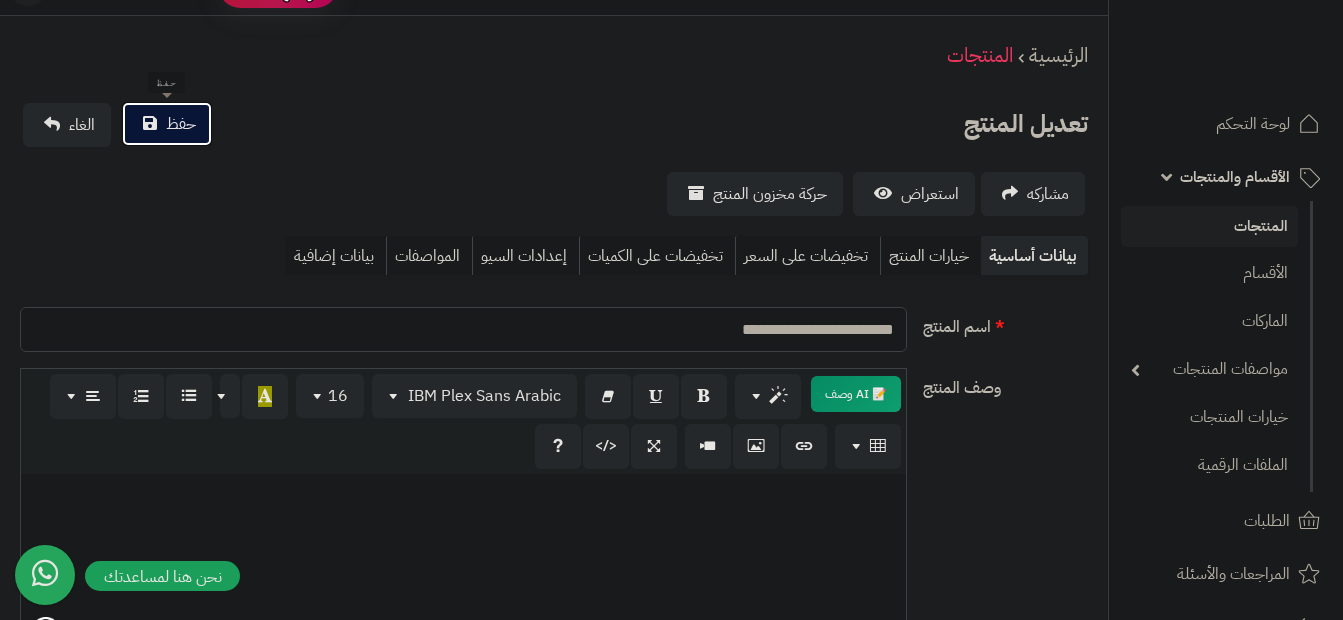 click on "حفظ" at bounding box center [181, 124] 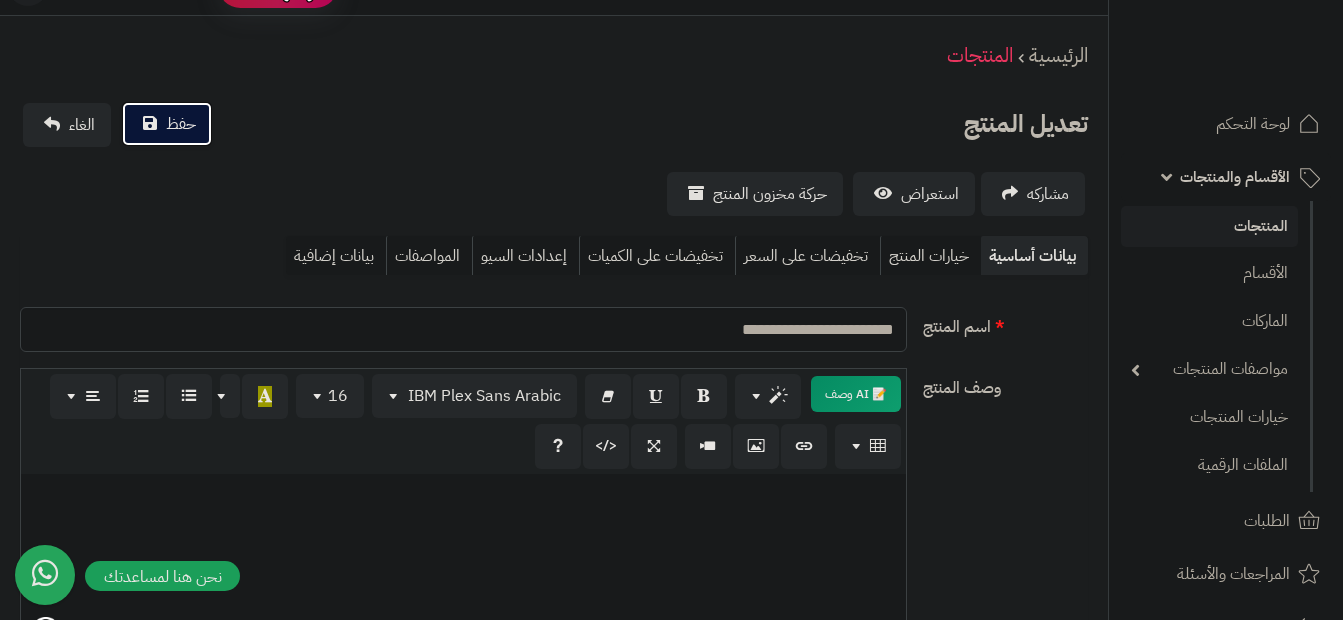 type 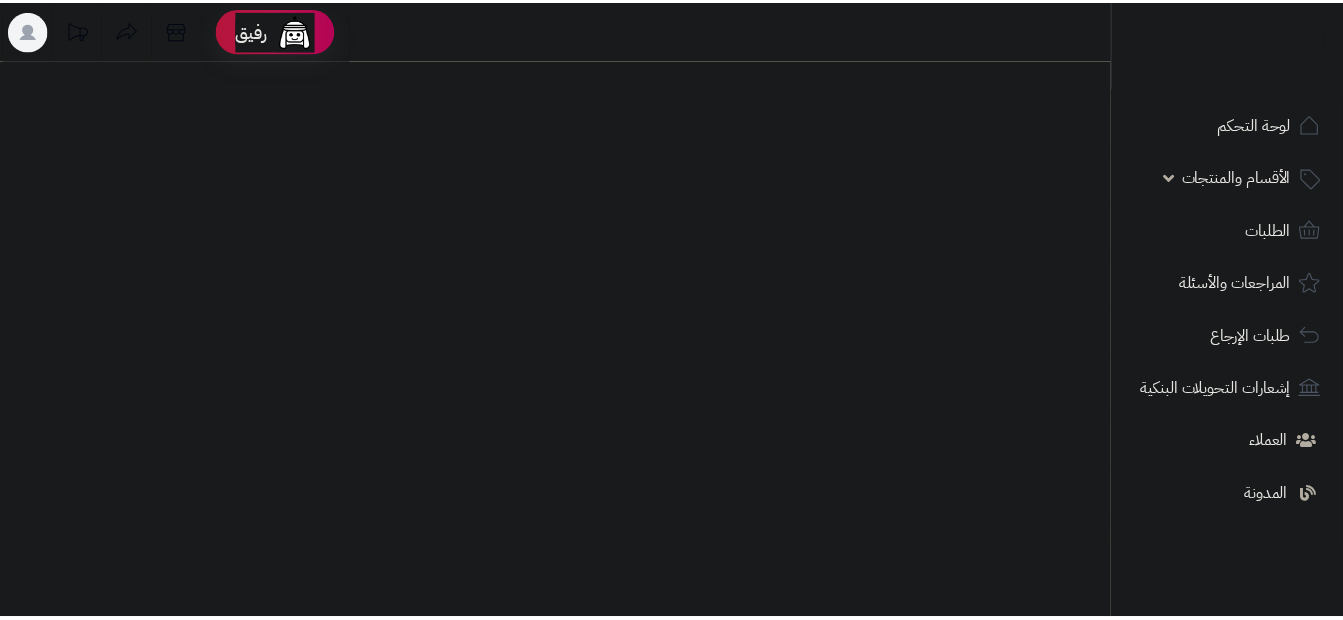 scroll, scrollTop: 0, scrollLeft: 0, axis: both 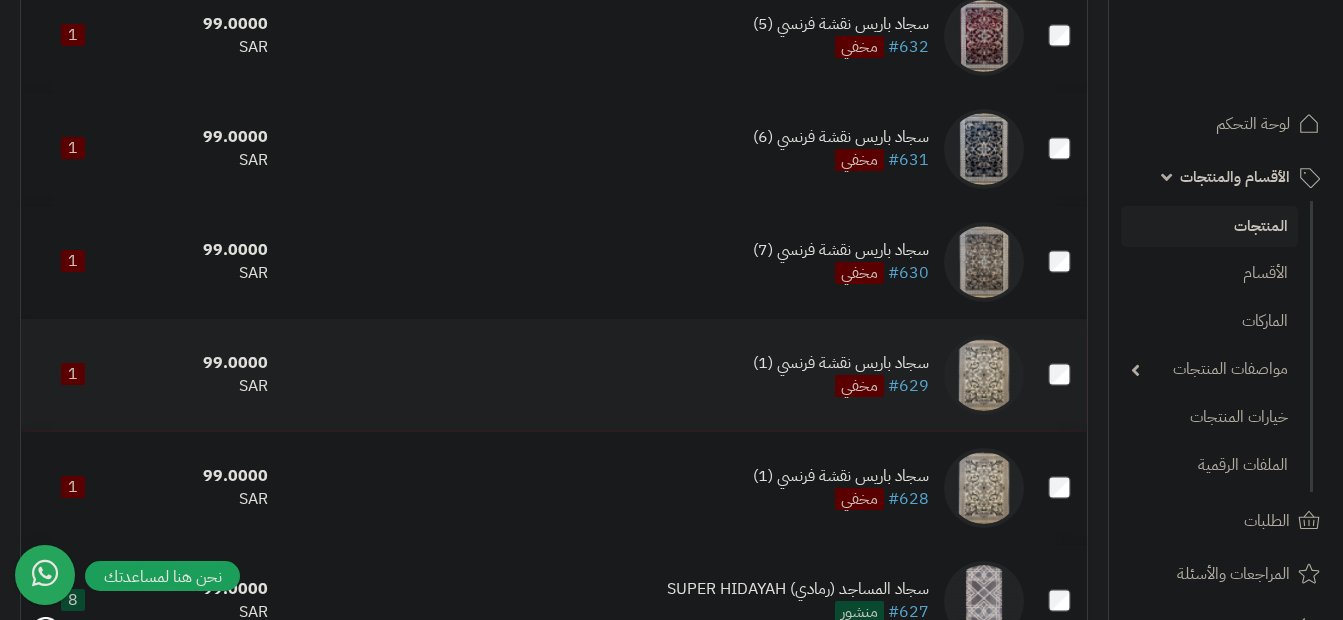 click on "سجاد باريس نقشة فرنسي (1)" at bounding box center [841, 363] 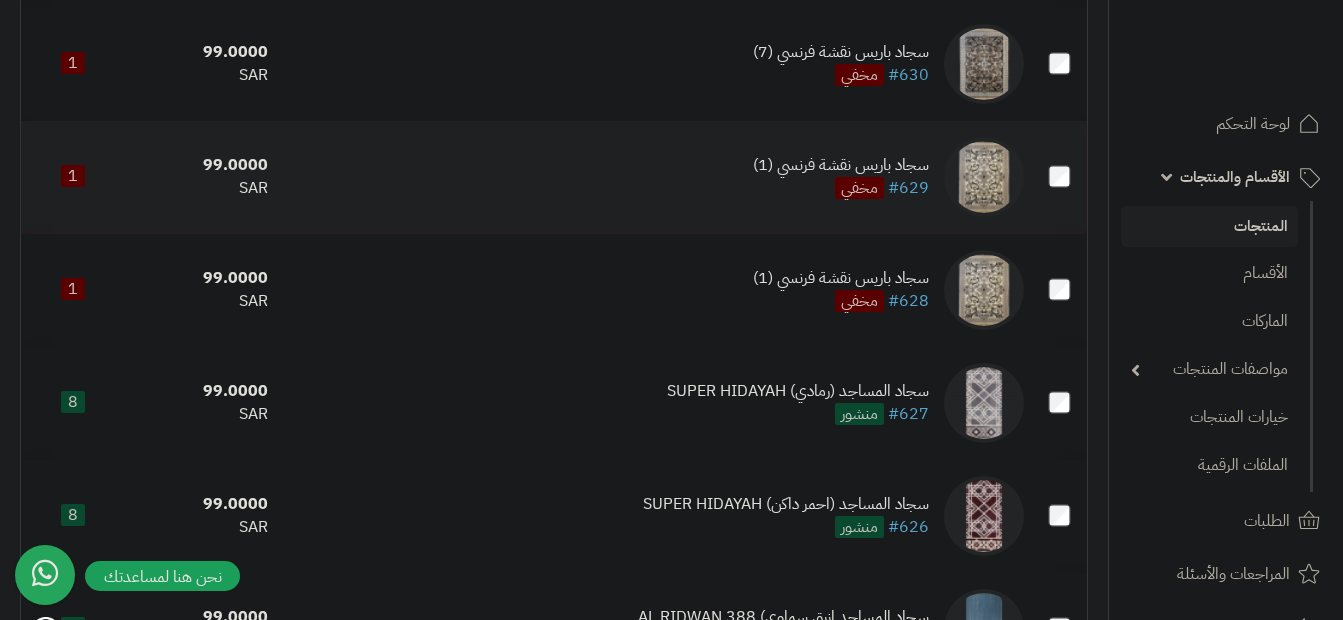 scroll, scrollTop: 1000, scrollLeft: 0, axis: vertical 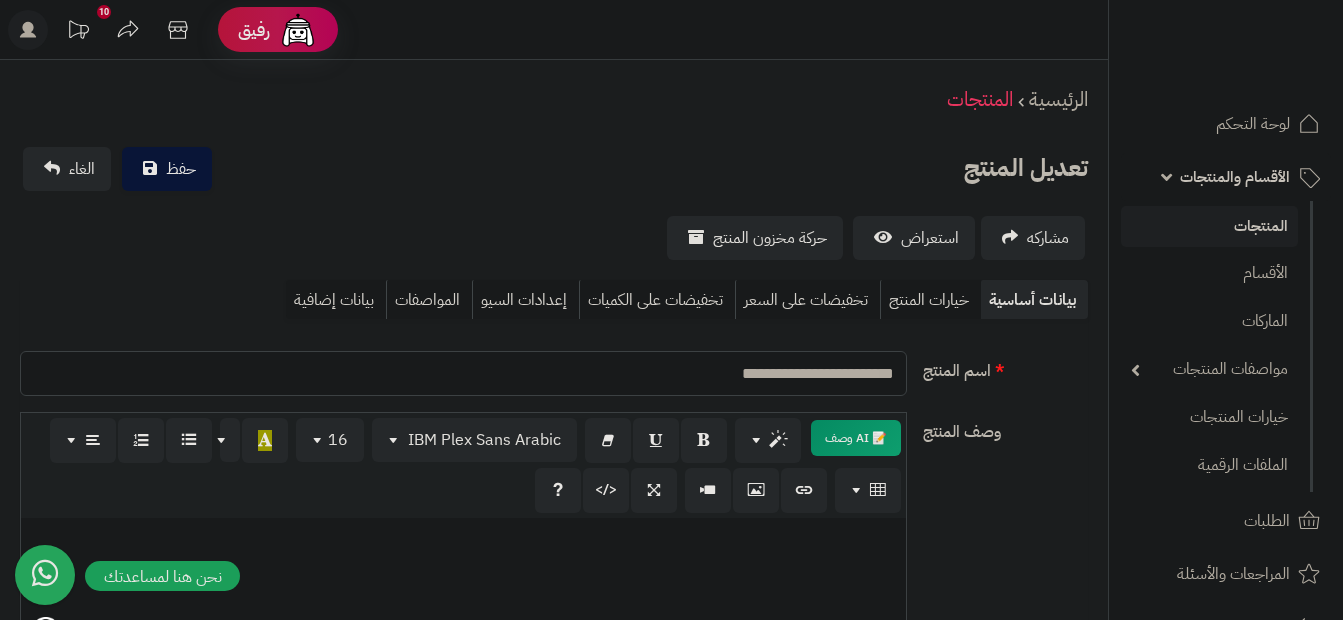 click on "**********" at bounding box center (463, 373) 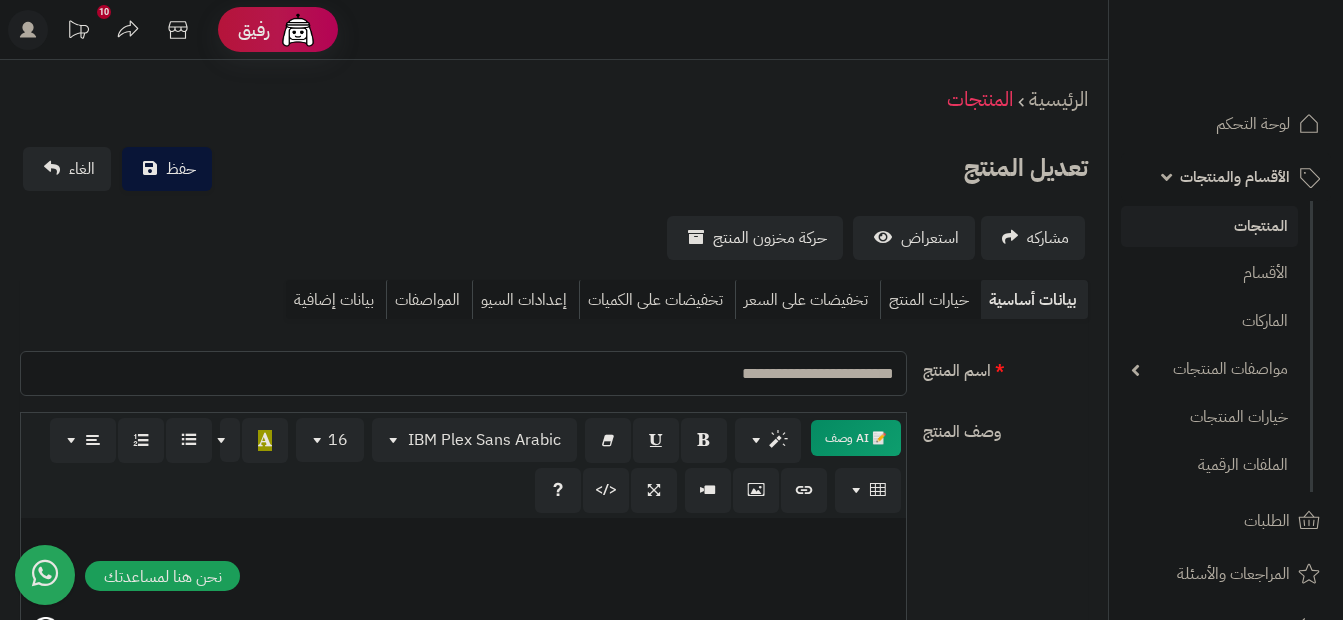 type on "**********" 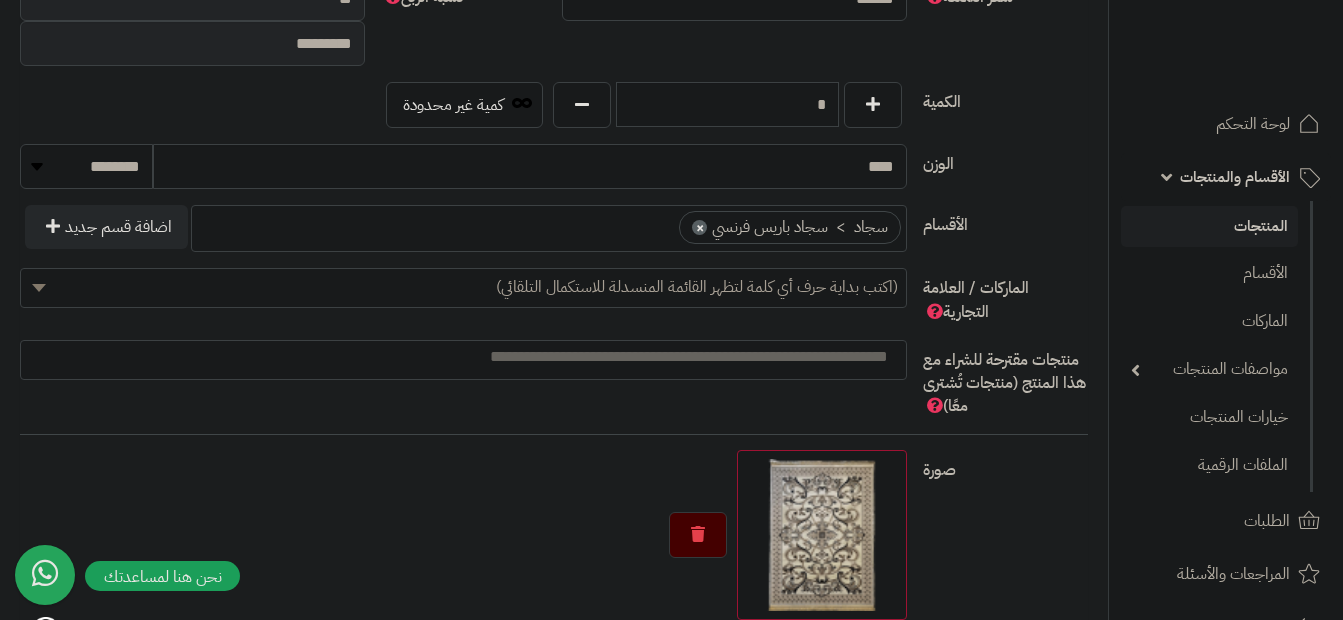 scroll, scrollTop: 1001, scrollLeft: 0, axis: vertical 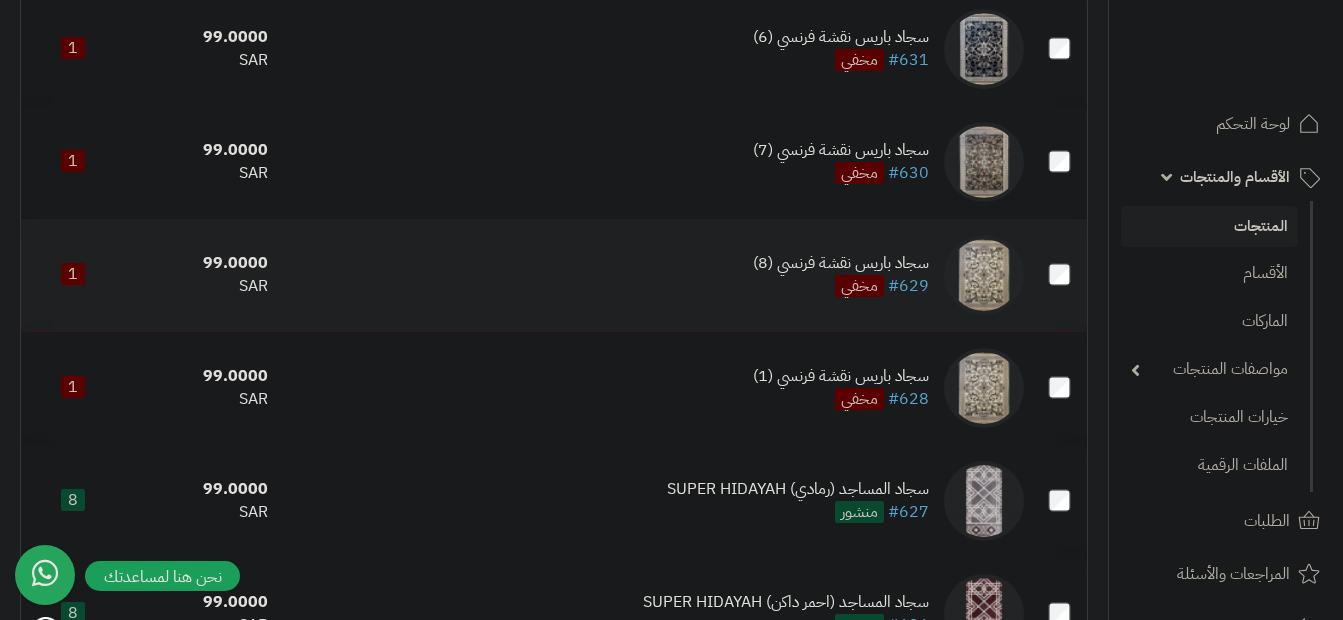 click on "سجاد باريس نقشة فرنسي (8)" at bounding box center (841, 263) 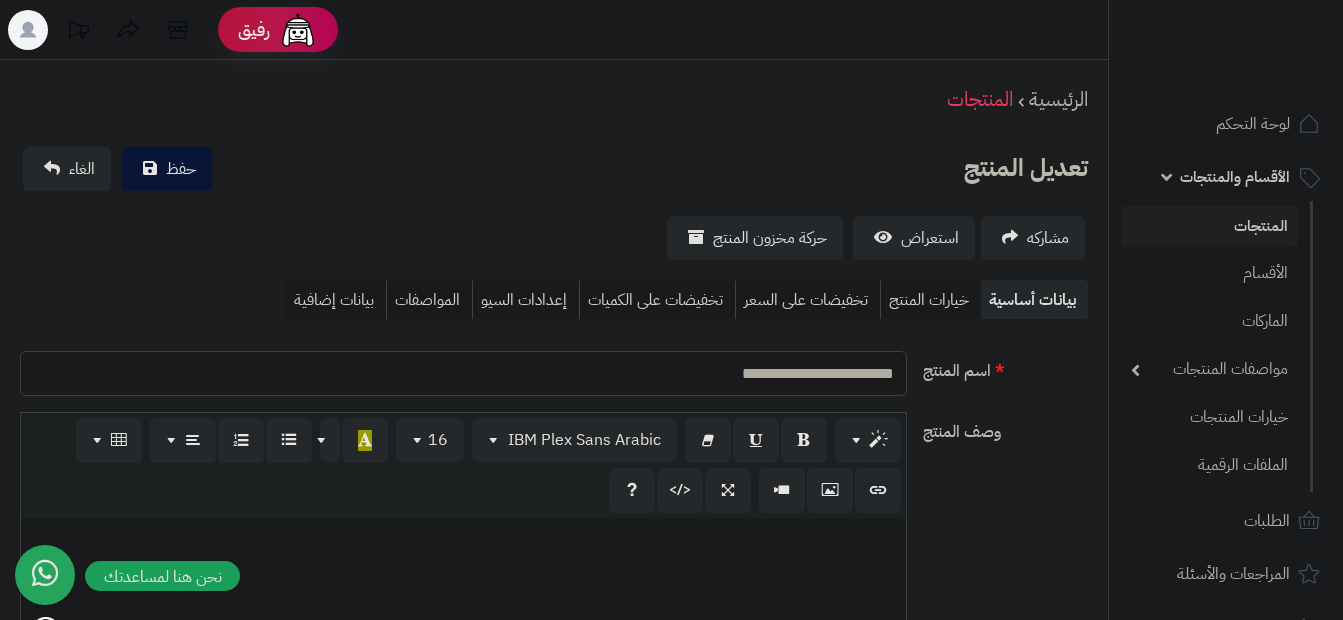 scroll, scrollTop: 0, scrollLeft: 0, axis: both 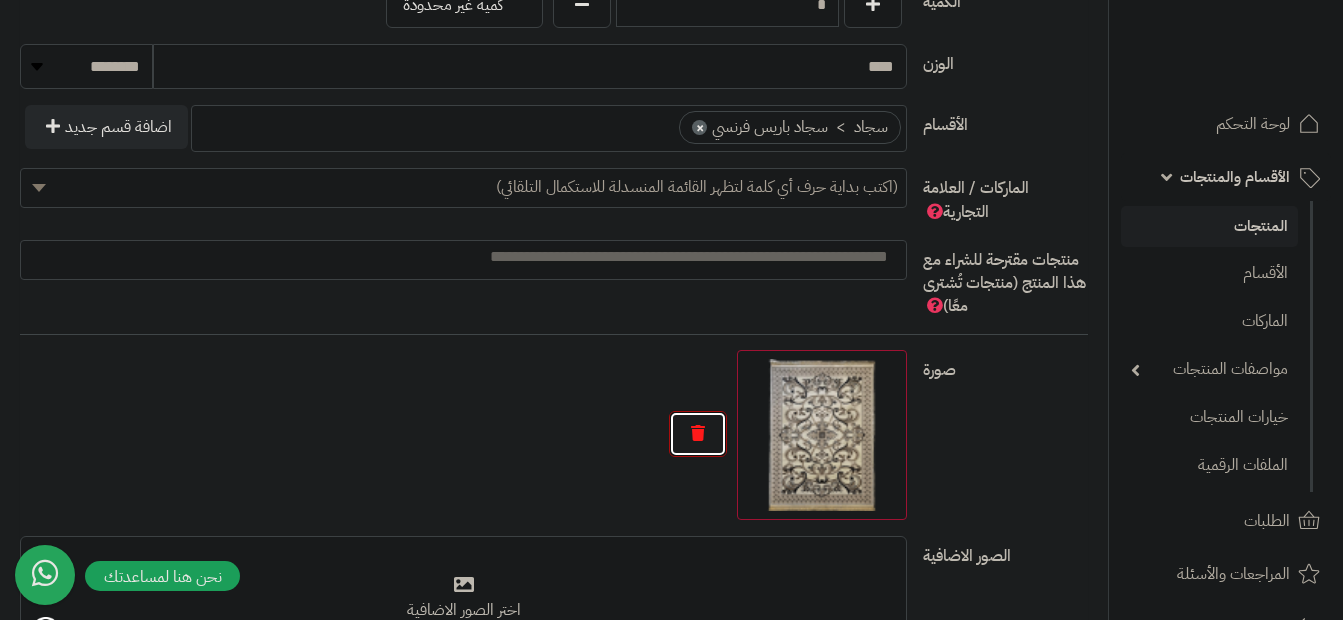 click at bounding box center (698, 434) 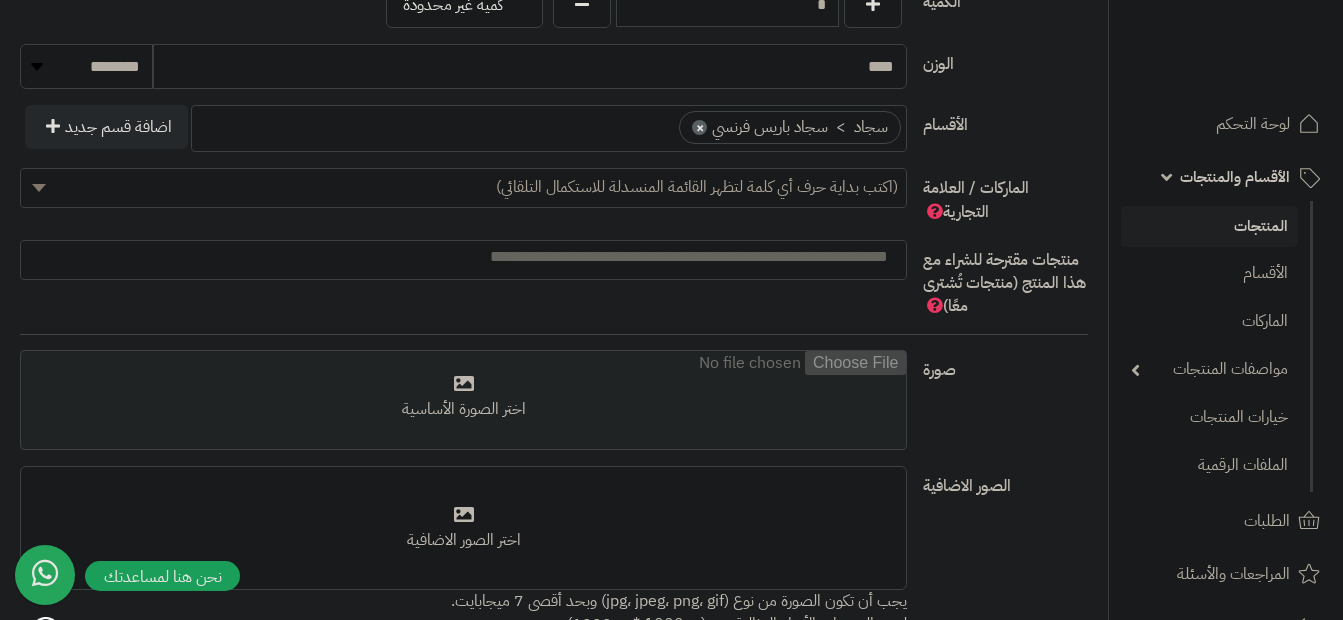 click at bounding box center [463, 401] 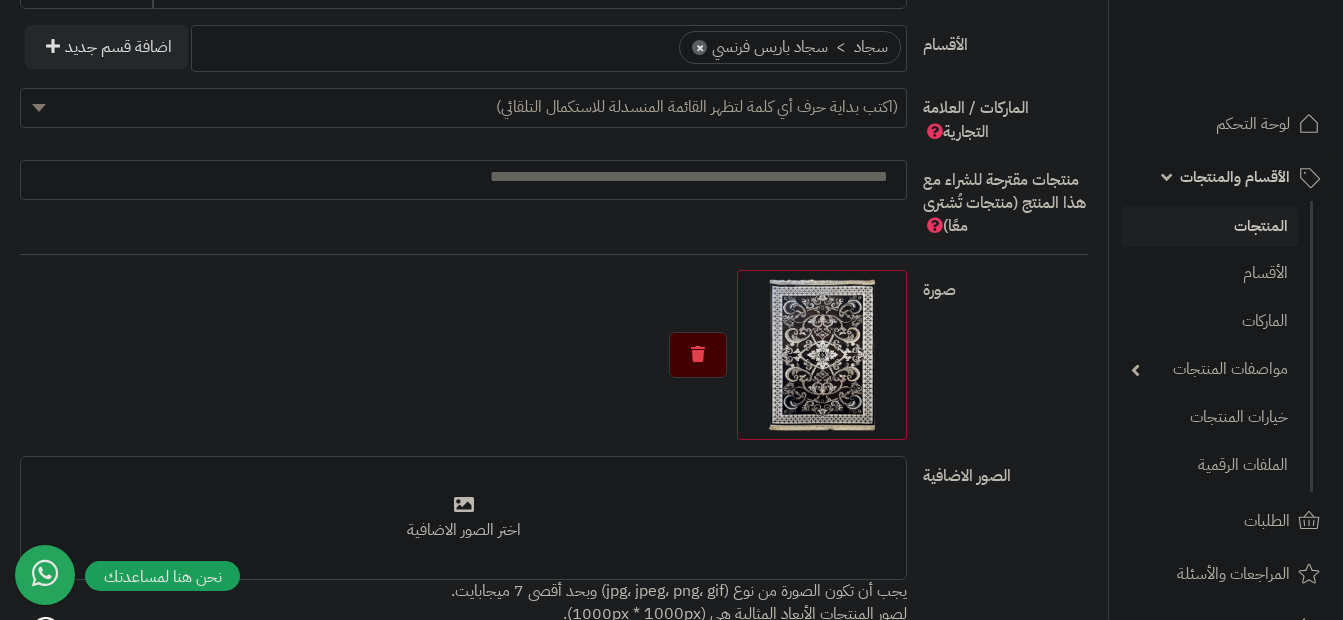 scroll, scrollTop: 1144, scrollLeft: 0, axis: vertical 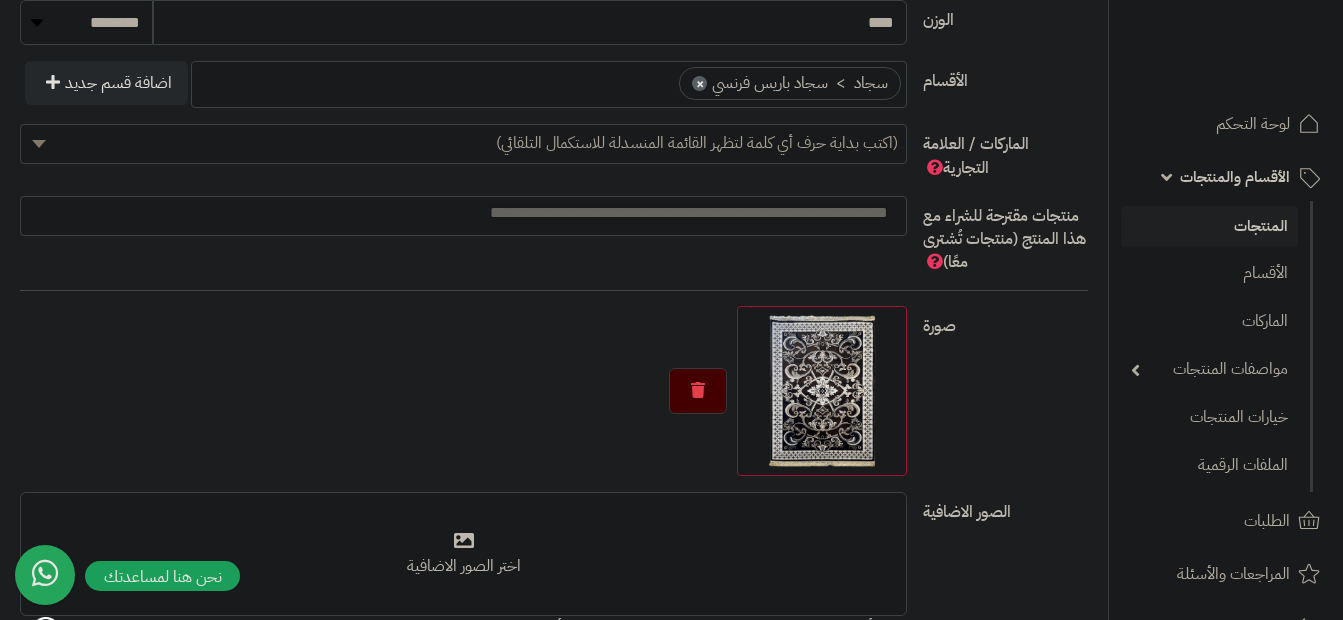 click at bounding box center [458, 213] 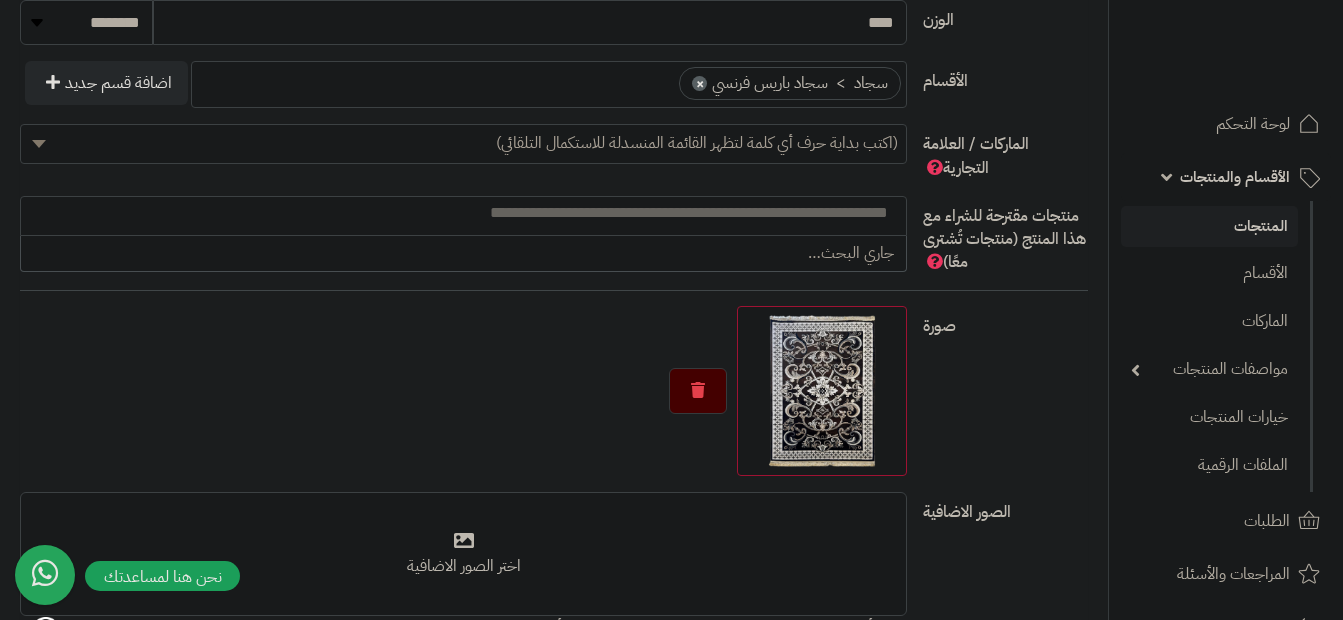 paste on "**********" 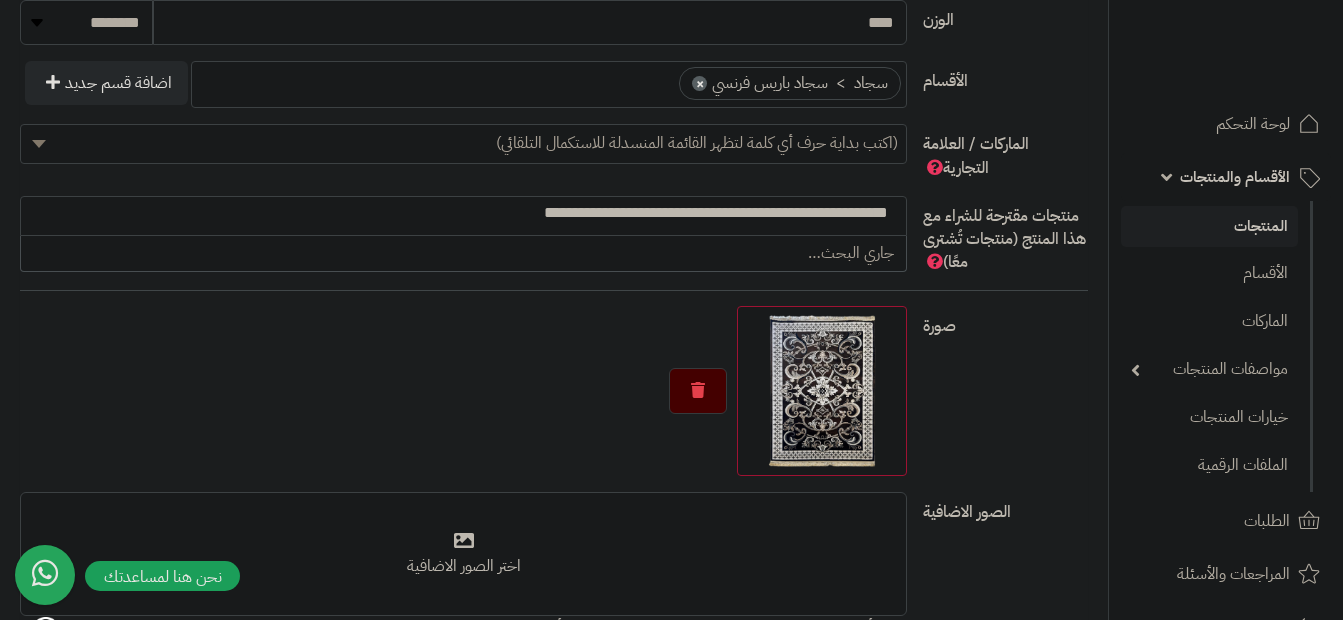 type on "**********" 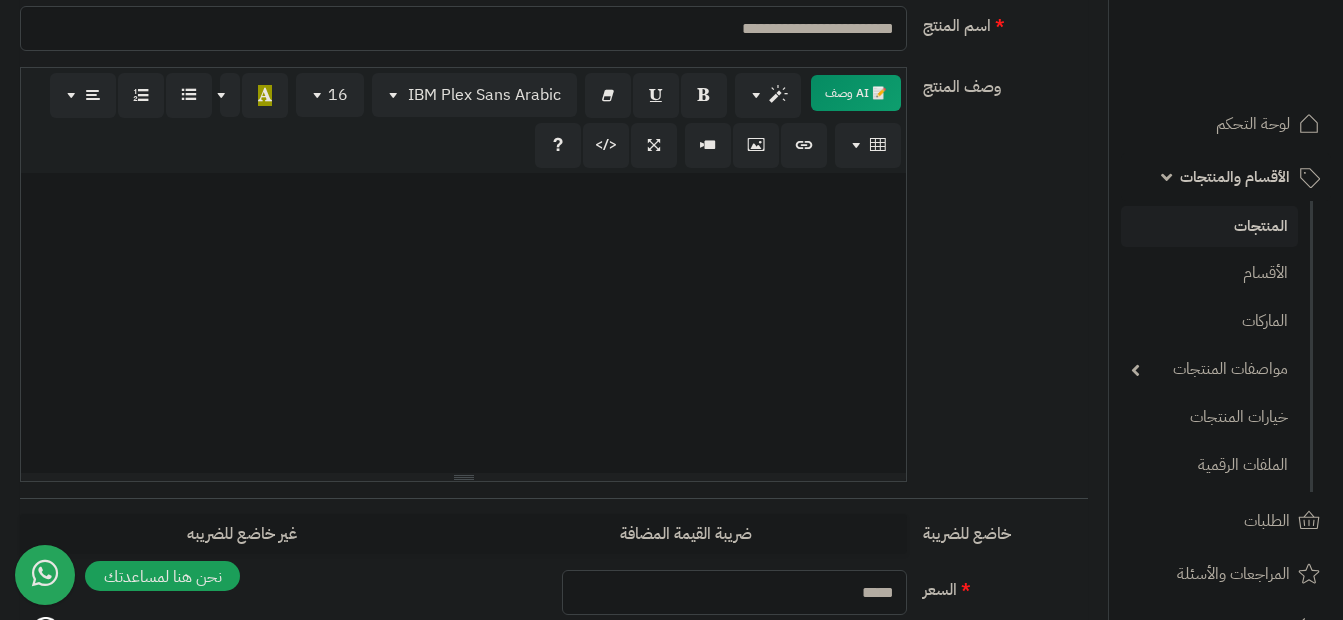 scroll, scrollTop: 44, scrollLeft: 0, axis: vertical 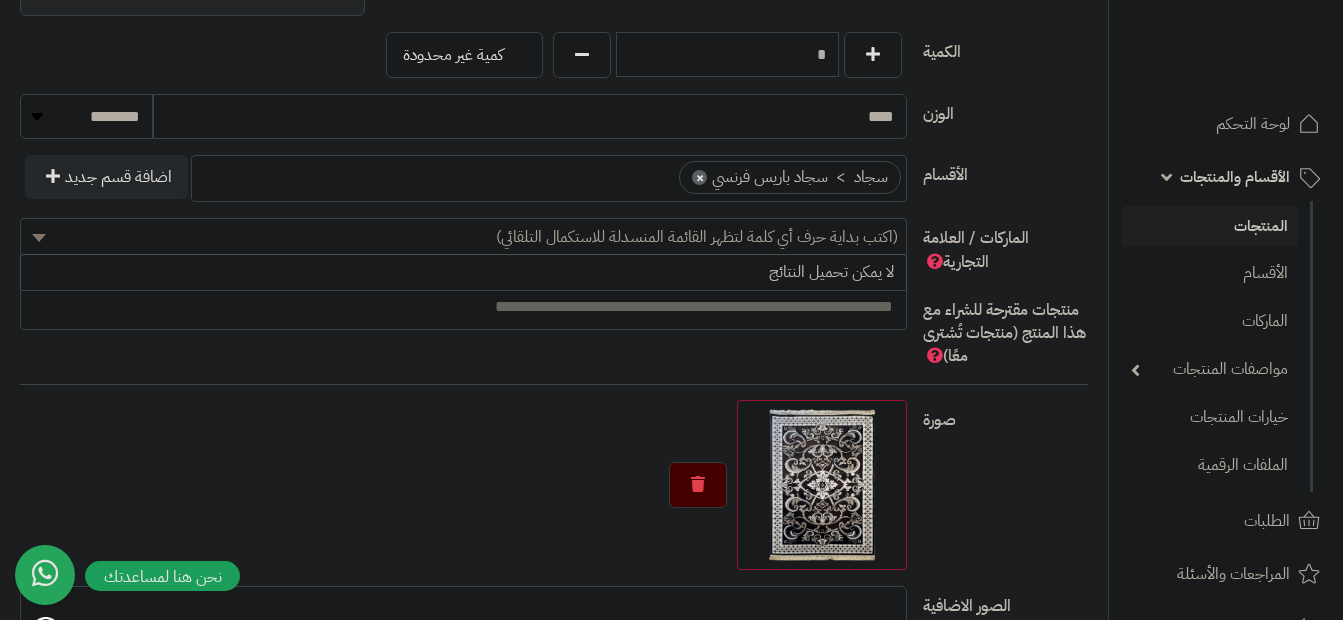 click on "**********" at bounding box center [554, 71] 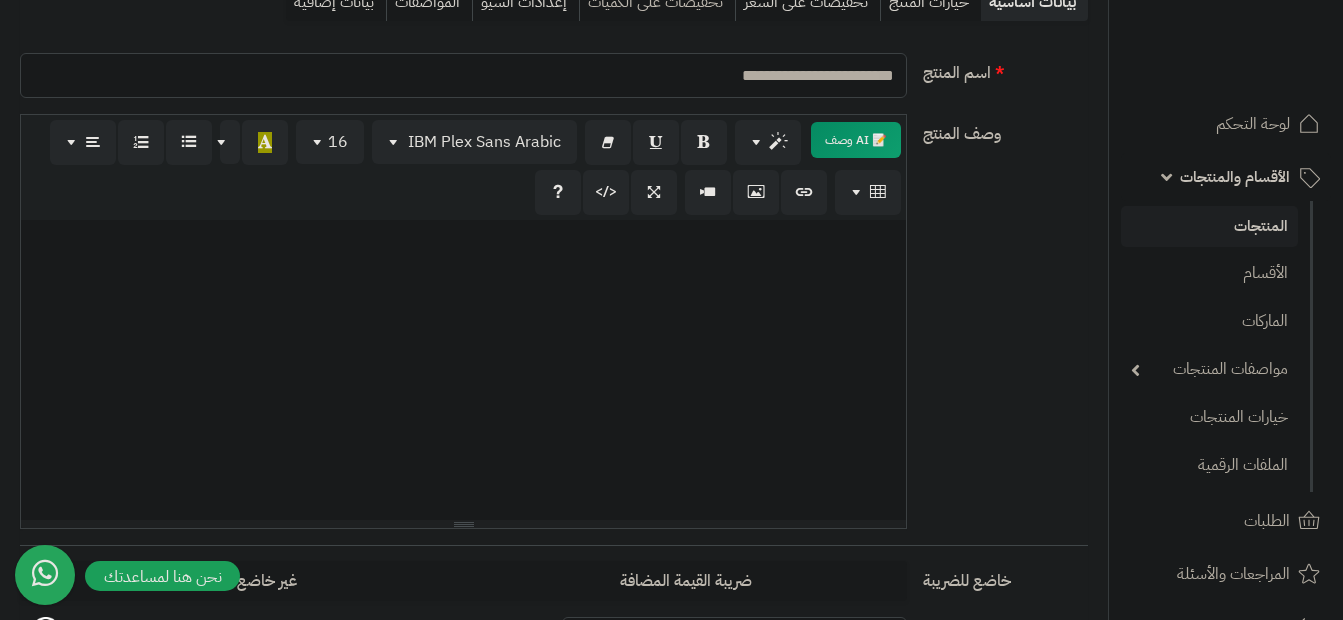 scroll, scrollTop: 0, scrollLeft: 0, axis: both 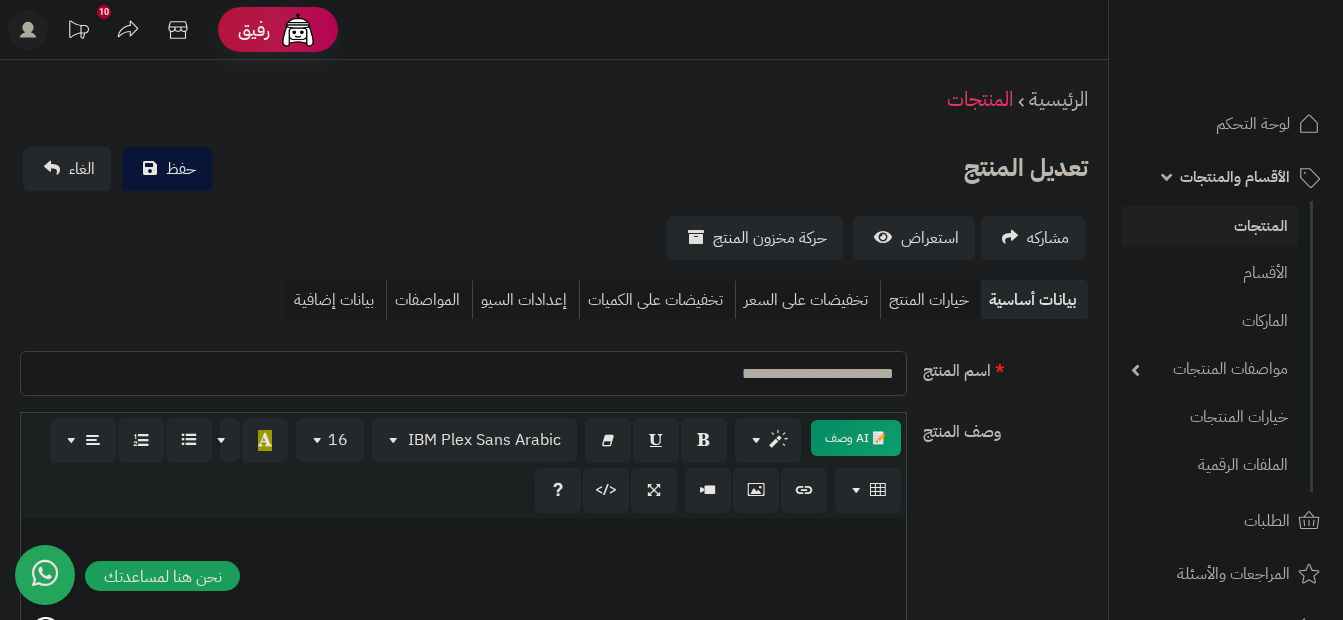 click on "**********" at bounding box center [463, 373] 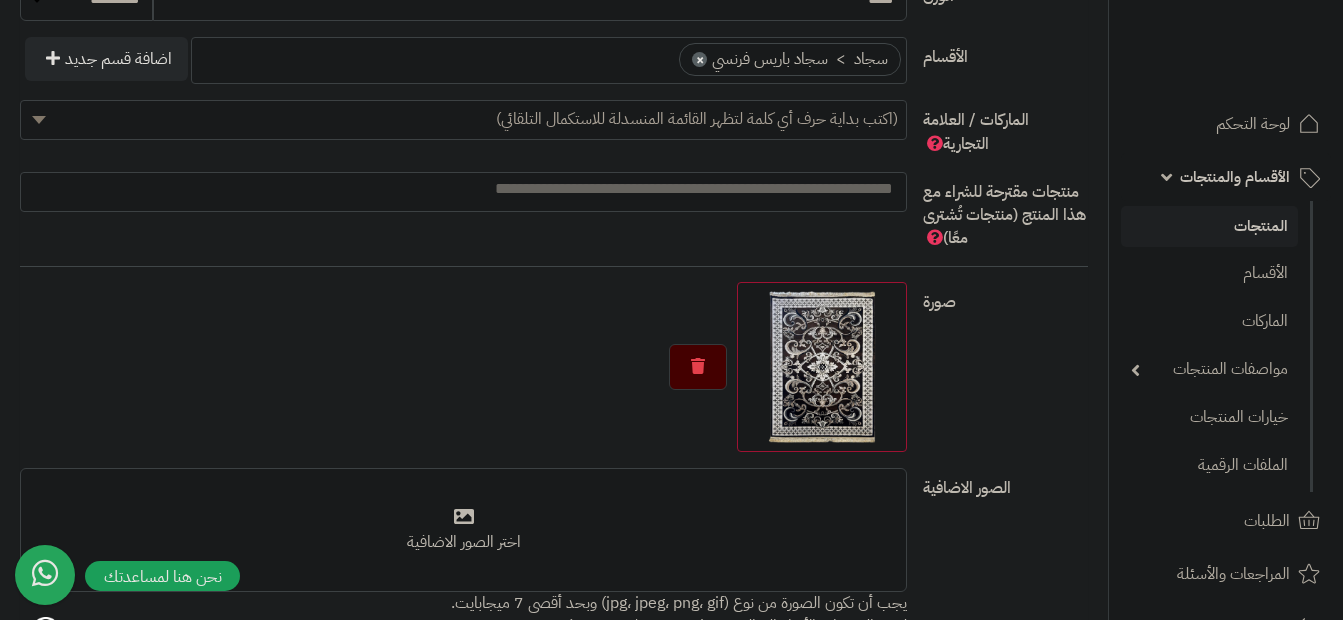 scroll, scrollTop: 944, scrollLeft: 0, axis: vertical 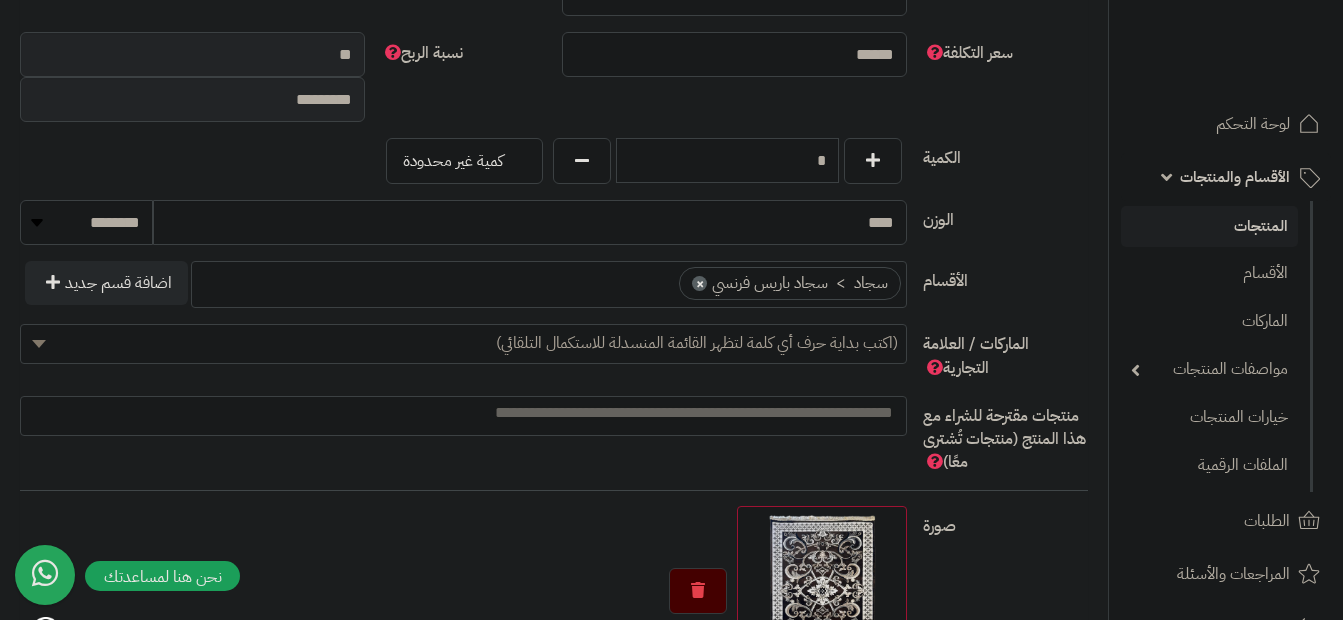 click at bounding box center (463, 413) 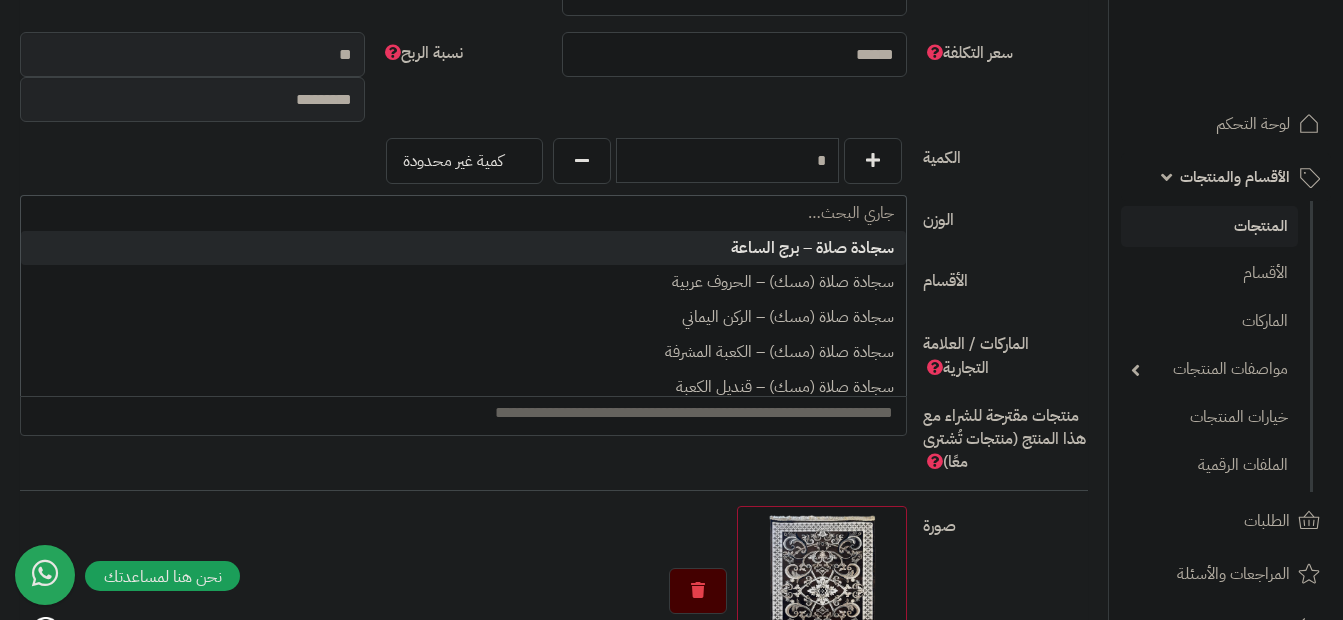 paste on "**********" 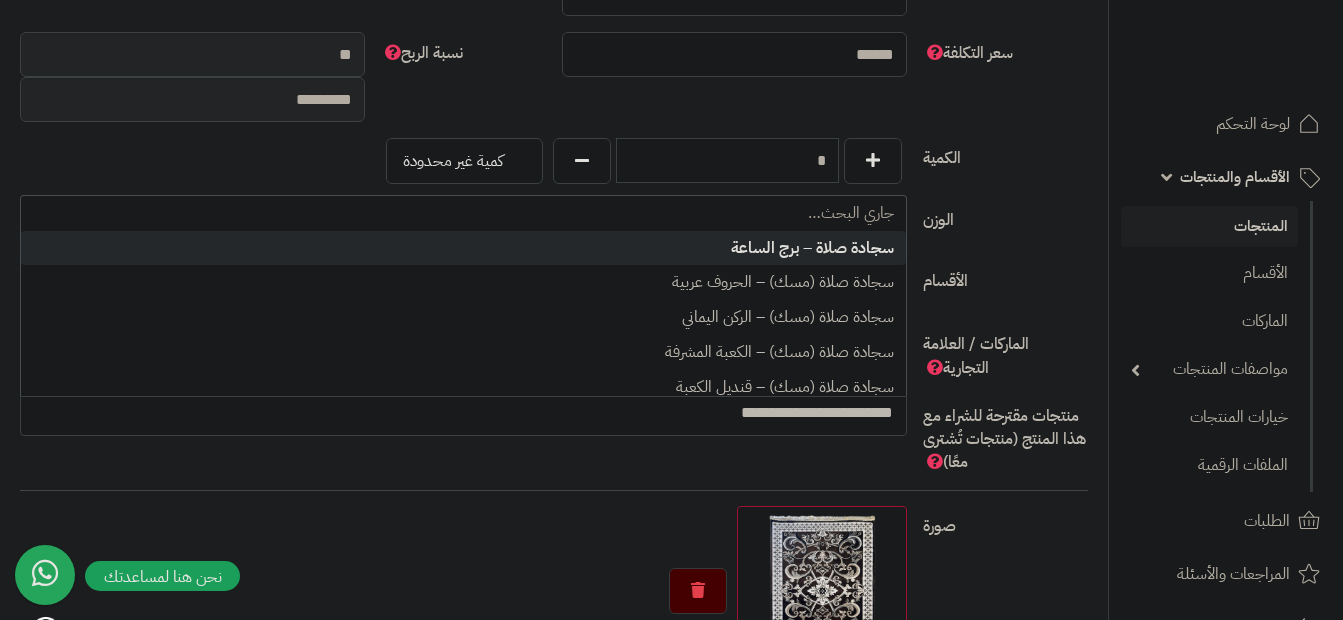 scroll, scrollTop: 0, scrollLeft: 0, axis: both 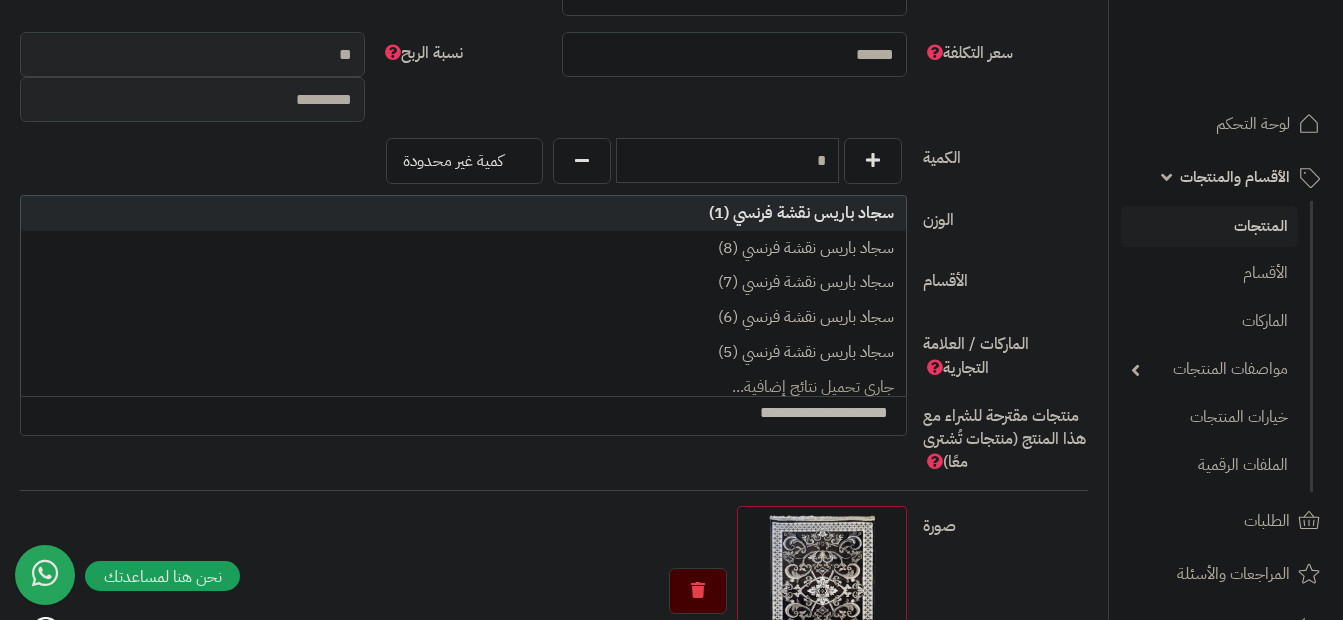type on "**********" 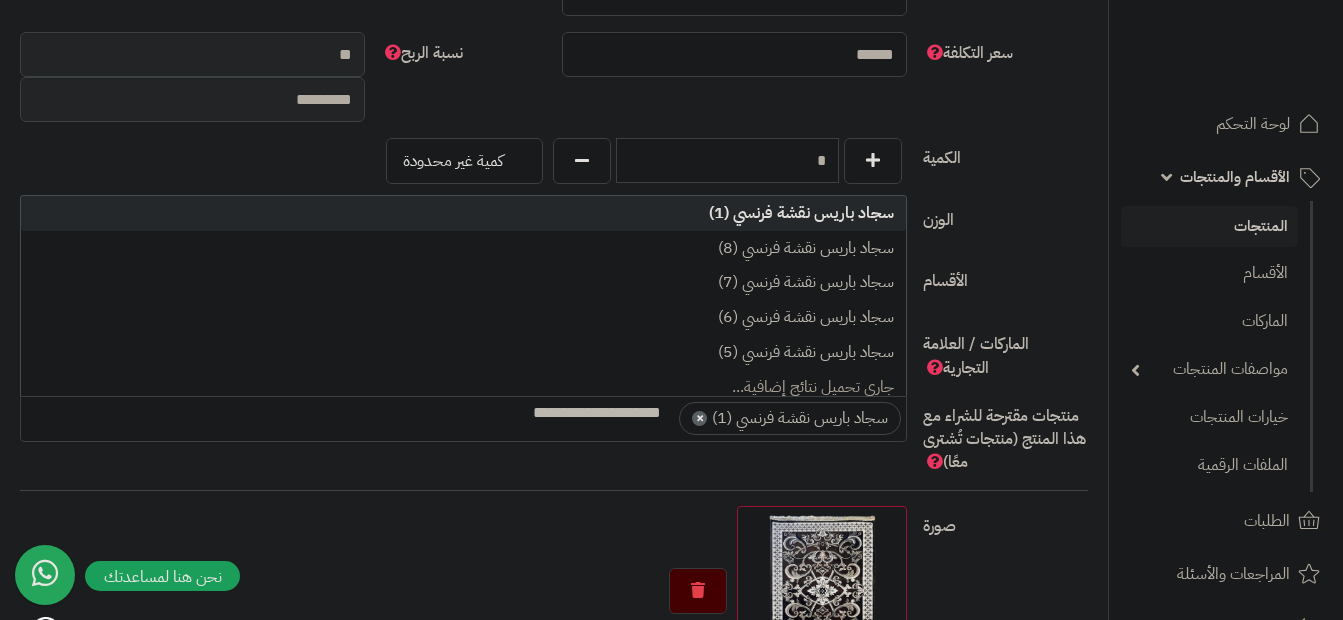 scroll, scrollTop: 0, scrollLeft: 0, axis: both 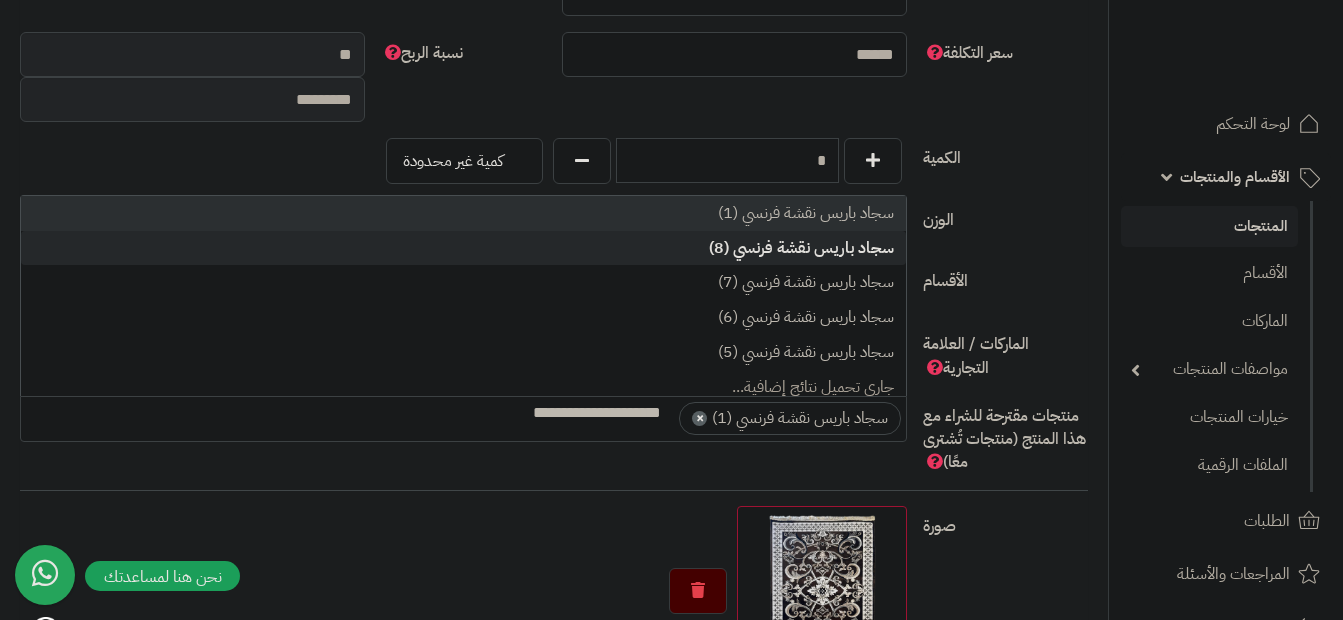 click on "سجاد باريس نقشة فرنسي (8)" at bounding box center [463, 248] 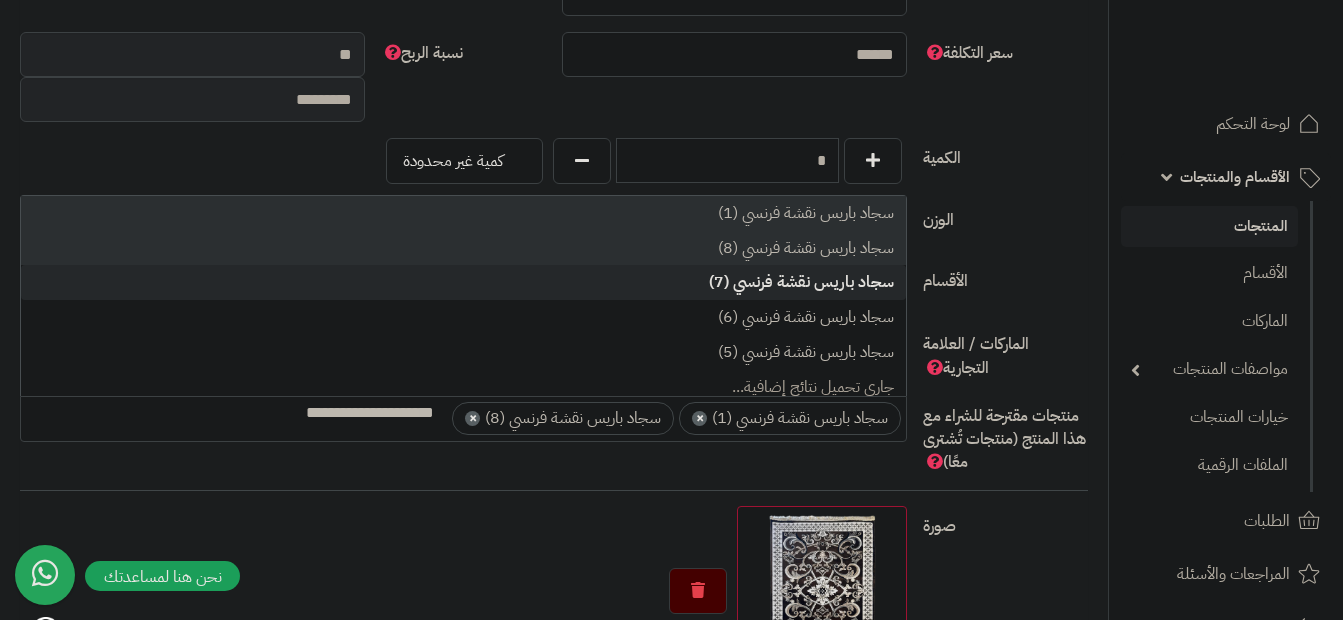 click on "سجاد باريس نقشة فرنسي (7)" at bounding box center (463, 282) 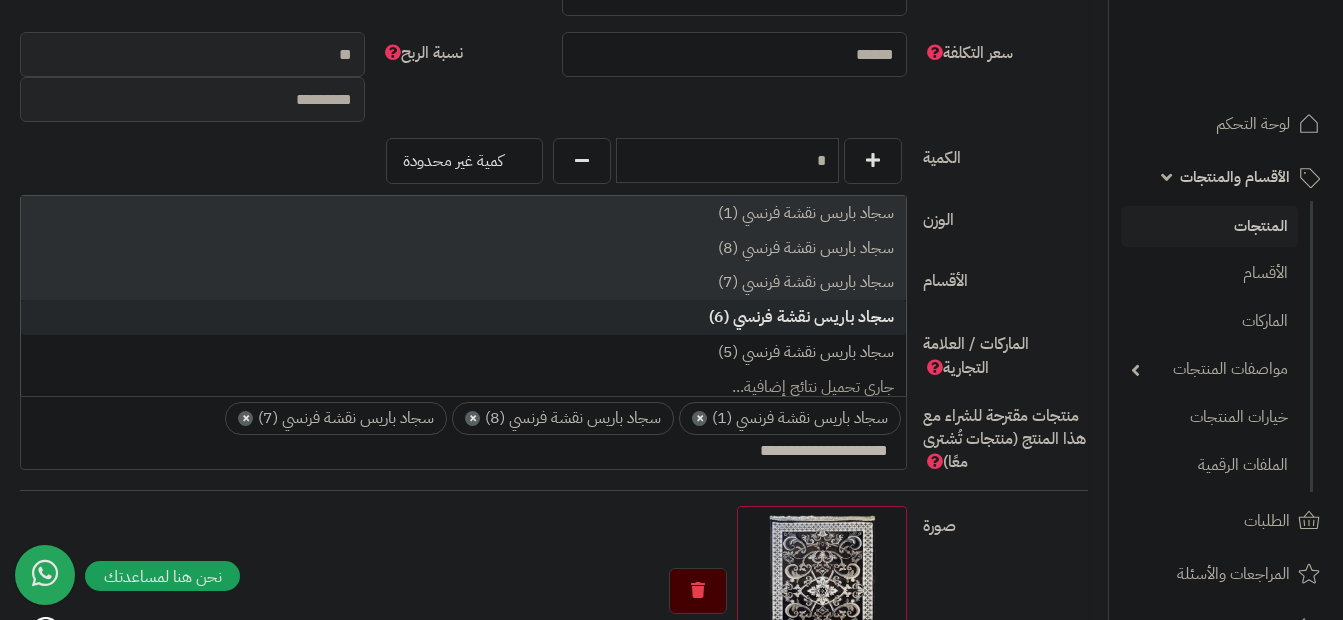 click on "سجاد باريس نقشة فرنسي (6)" at bounding box center (463, 317) 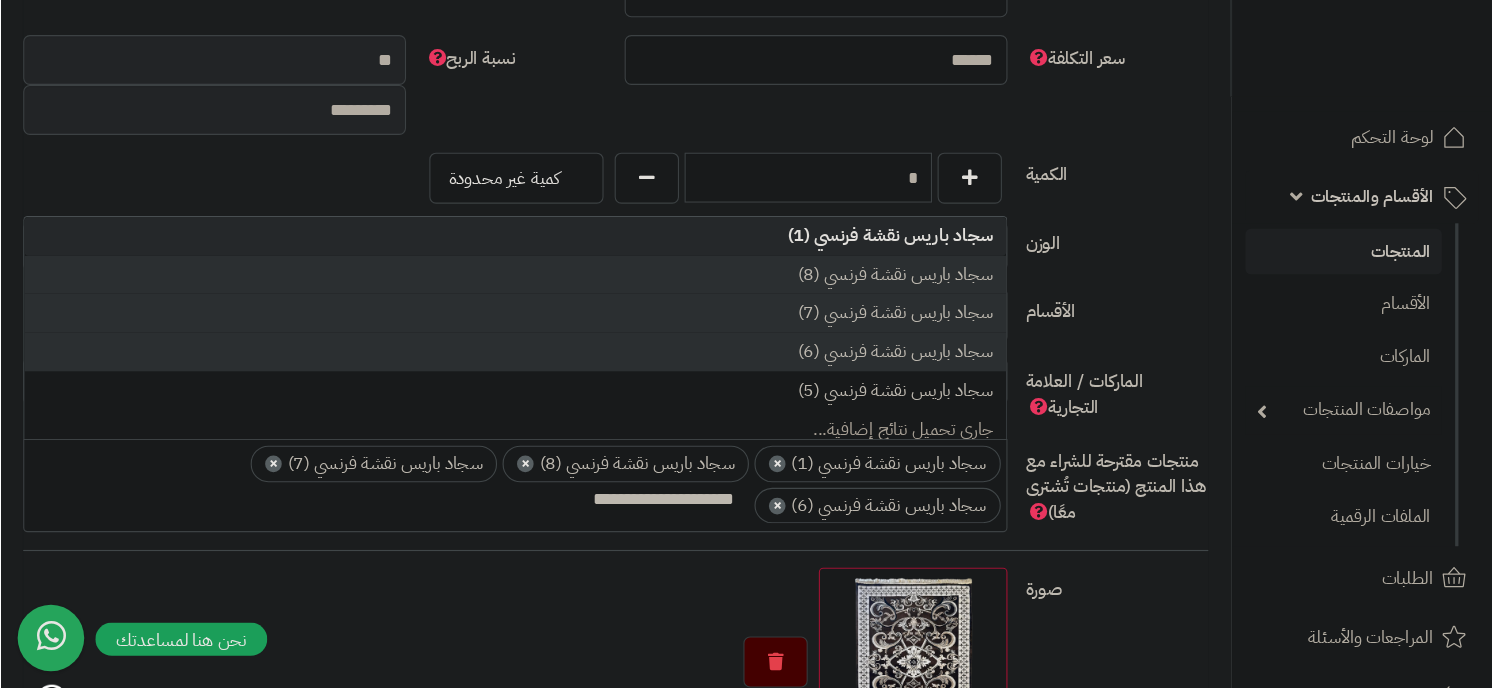 scroll, scrollTop: 944, scrollLeft: 0, axis: vertical 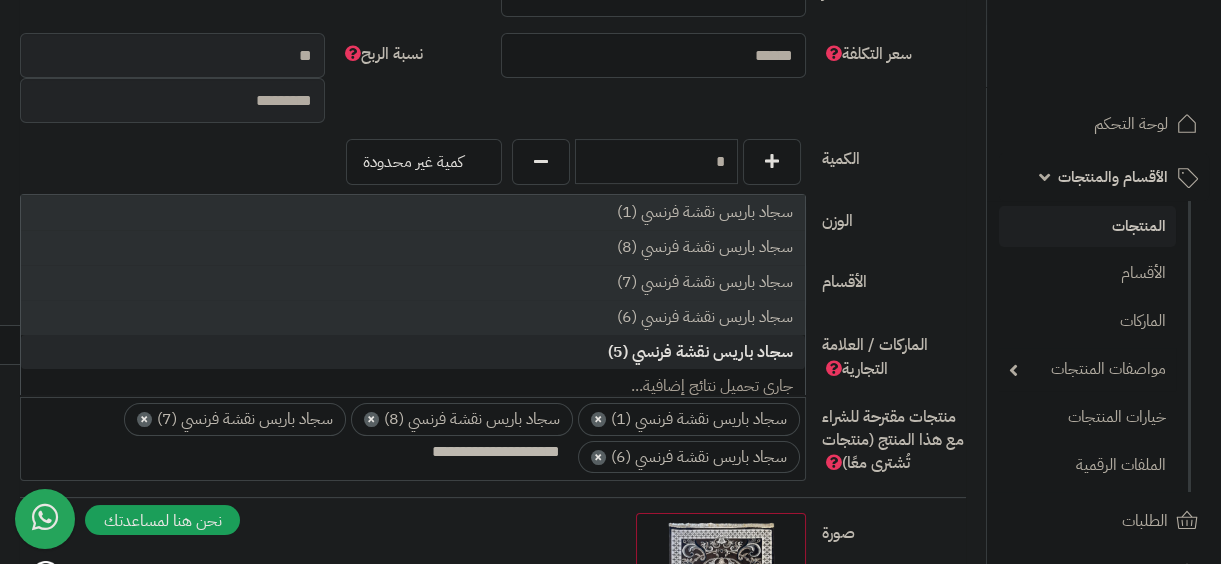 click on "سجاد باريس نقشة فرنسي (5)" at bounding box center (413, 352) 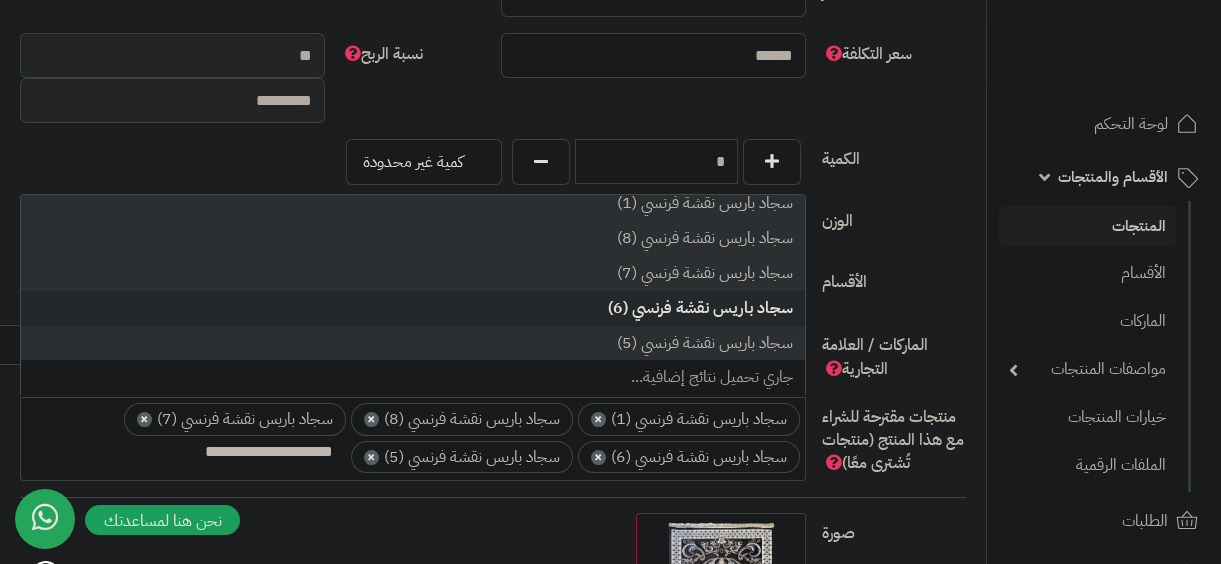 scroll, scrollTop: 0, scrollLeft: 0, axis: both 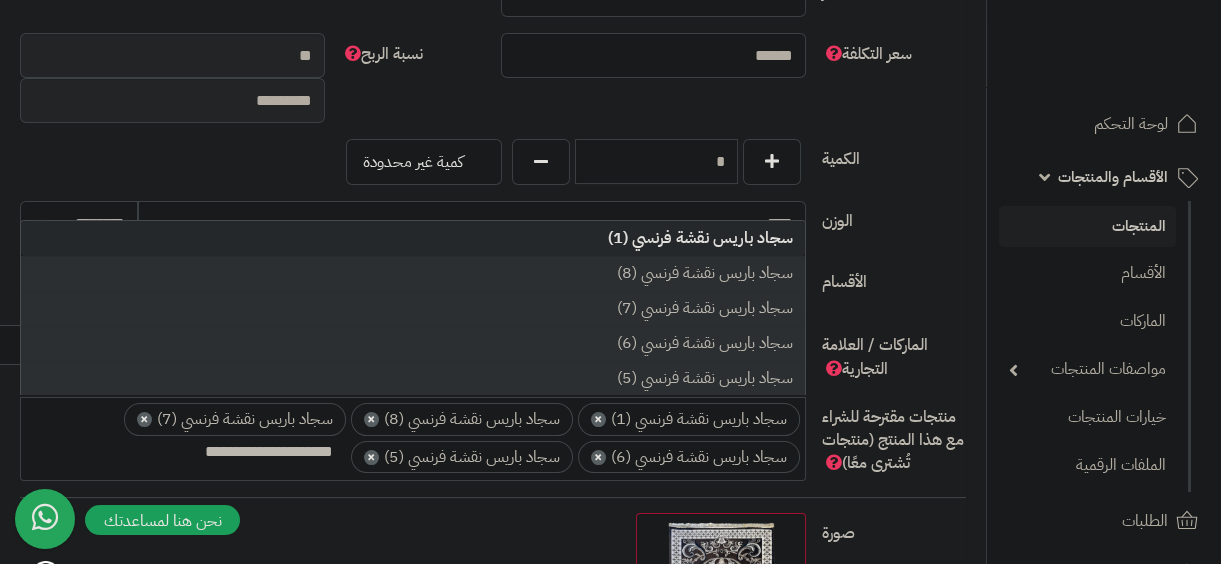 drag, startPoint x: 25, startPoint y: 304, endPoint x: 13, endPoint y: 263, distance: 42.72002 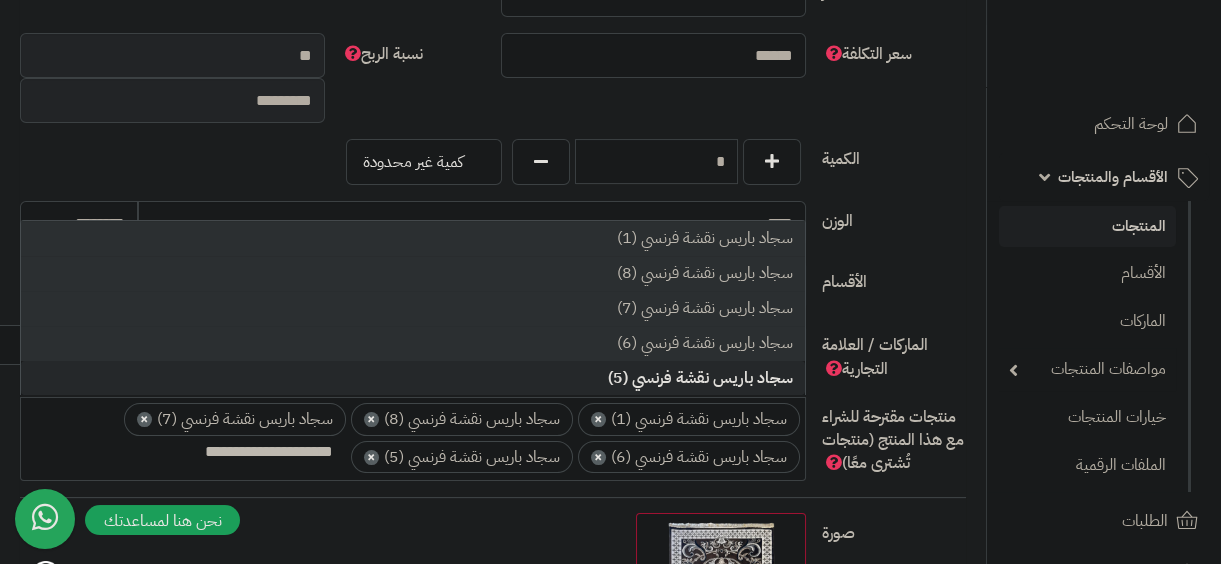 click on "**********" at bounding box center (413, 436) 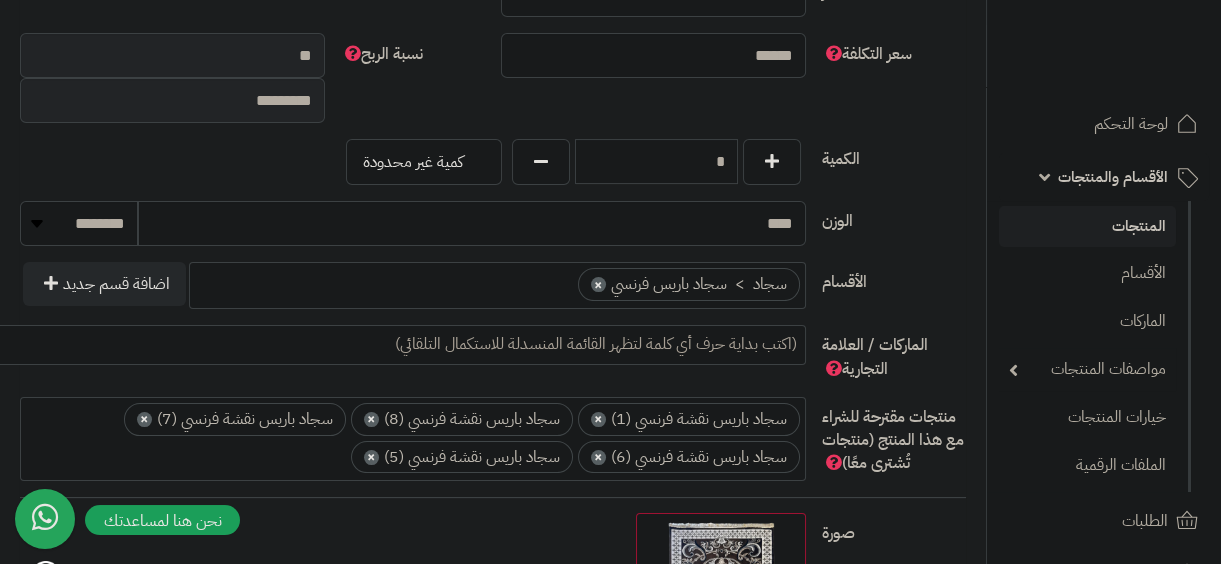 click at bounding box center (214, 452) 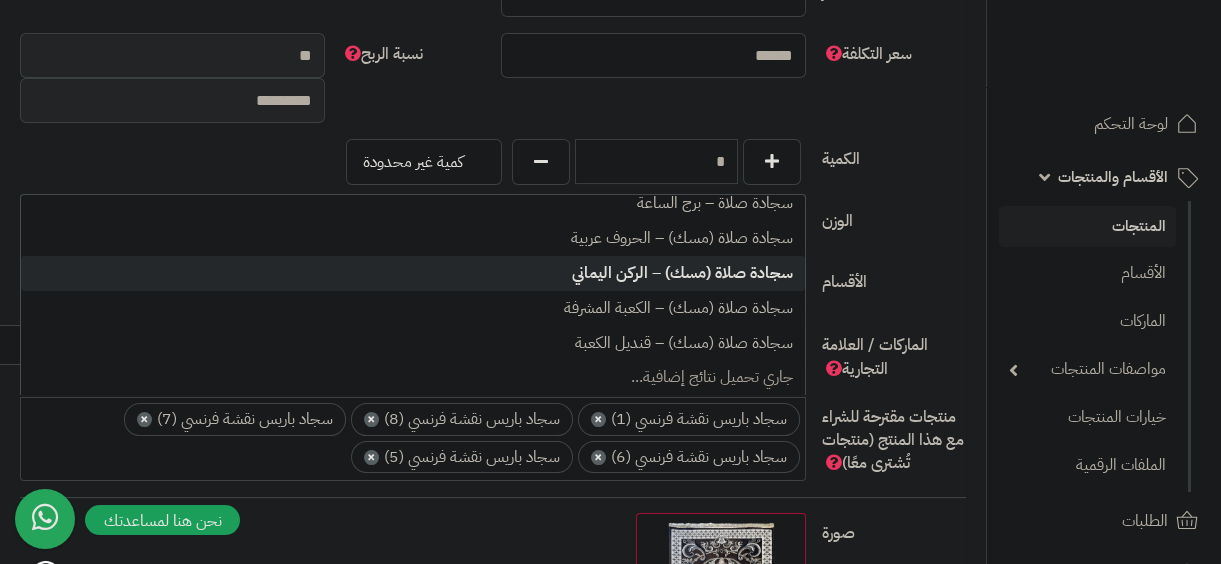 scroll, scrollTop: 0, scrollLeft: 0, axis: both 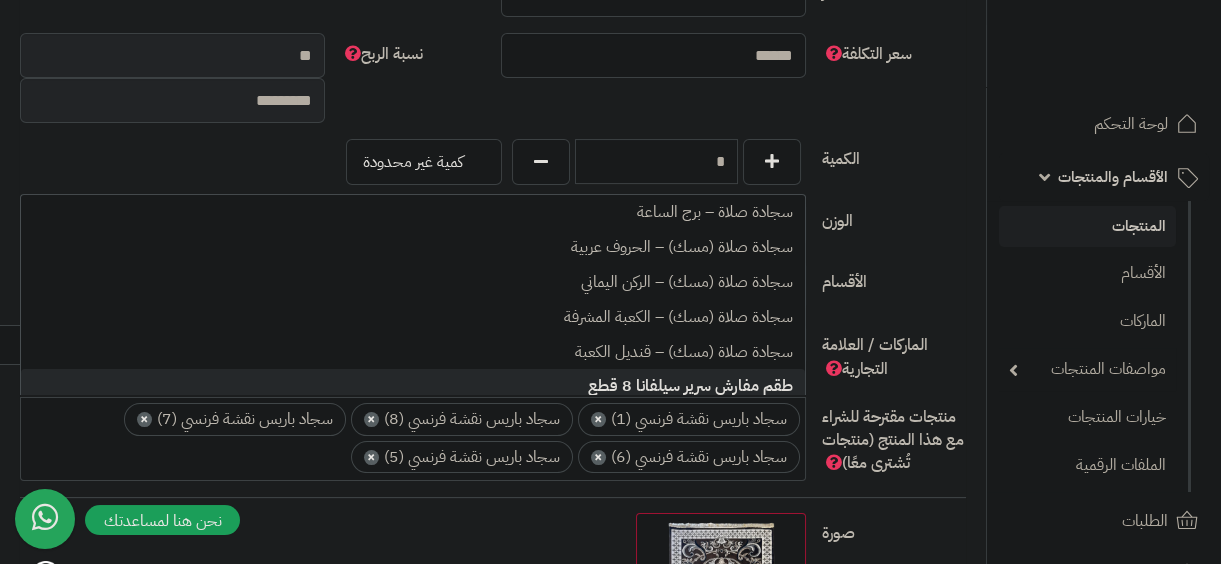 paste on "**********" 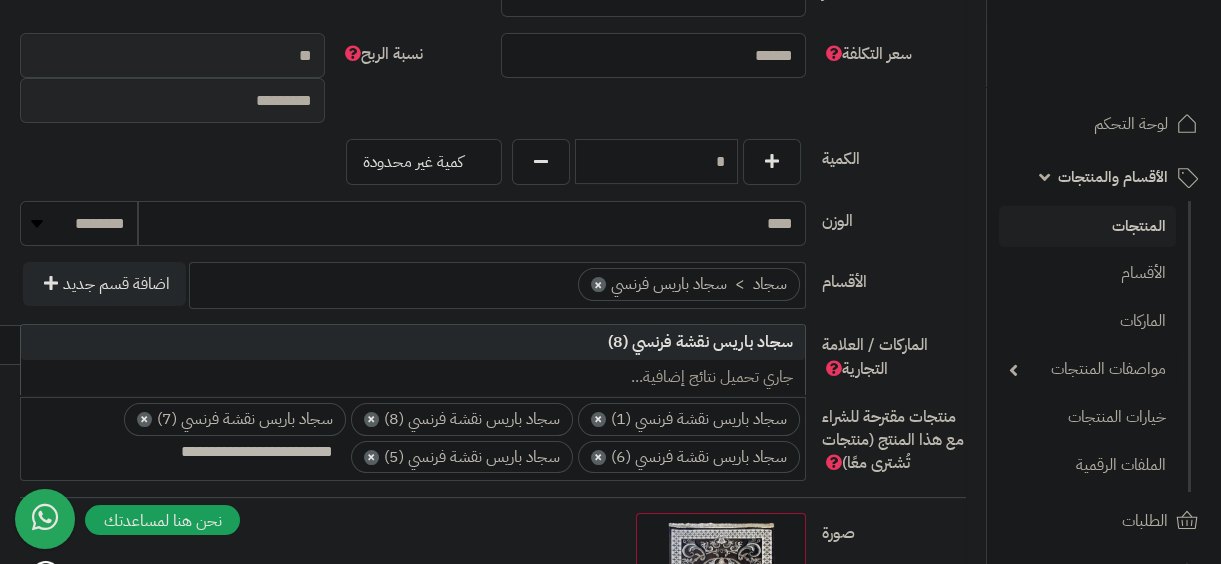 click on "**********" at bounding box center (190, 452) 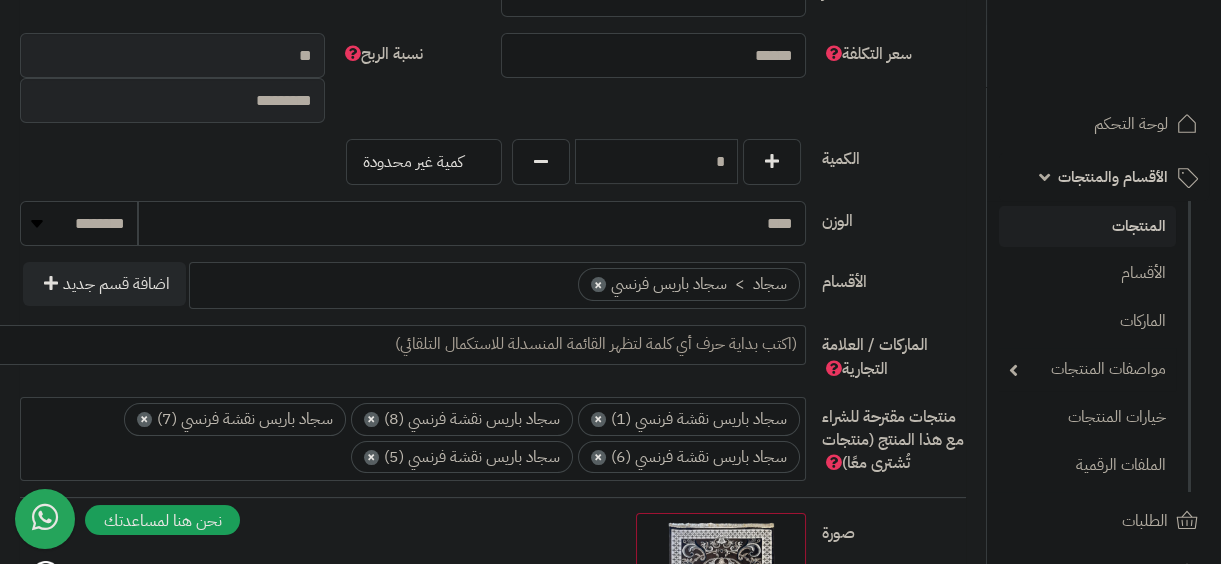 paste on "**********" 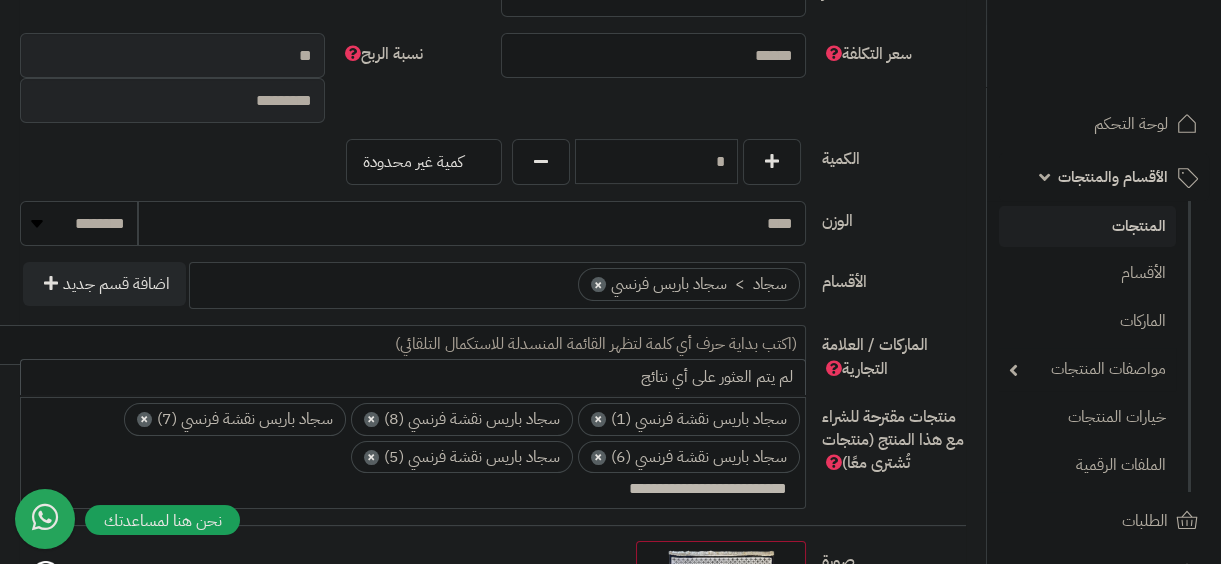 paste on "**********" 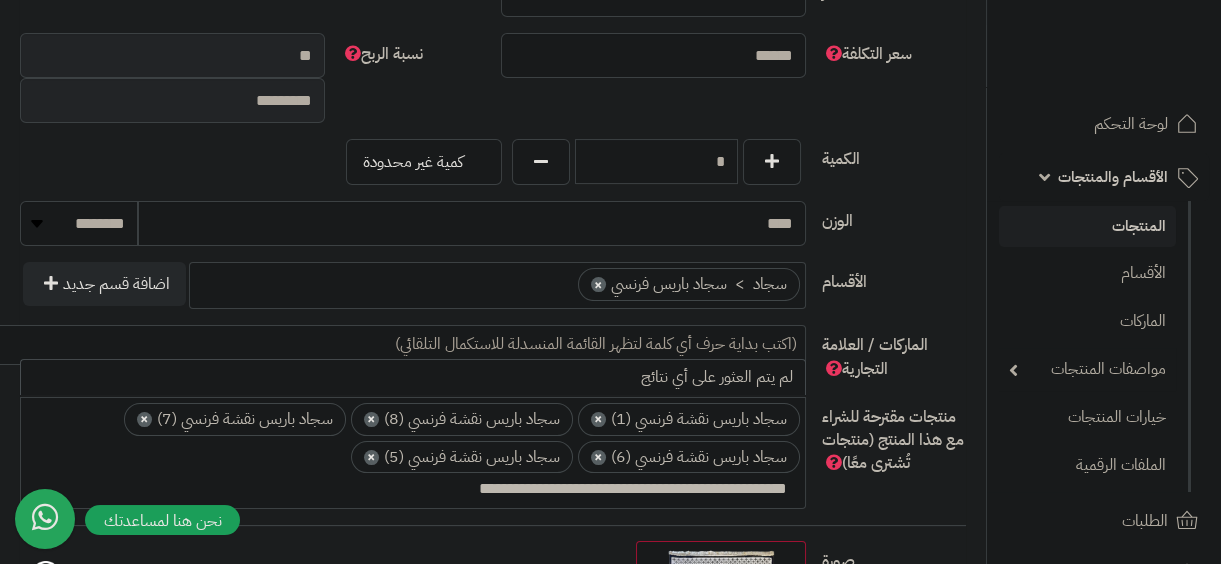 paste on "**********" 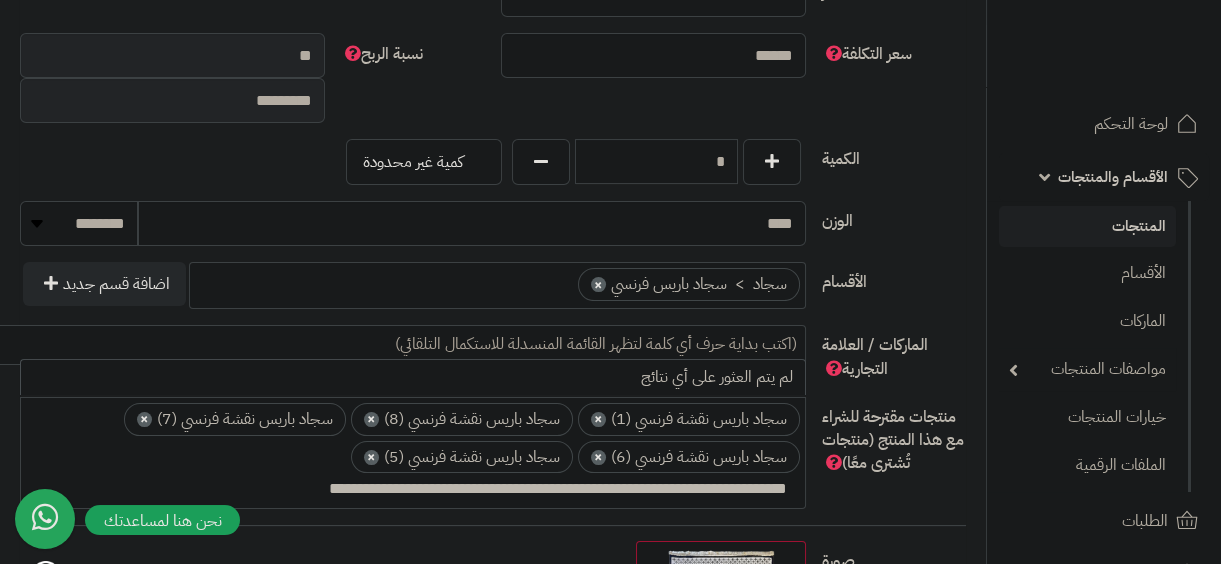 click on "**********" at bounding box center [338, 489] 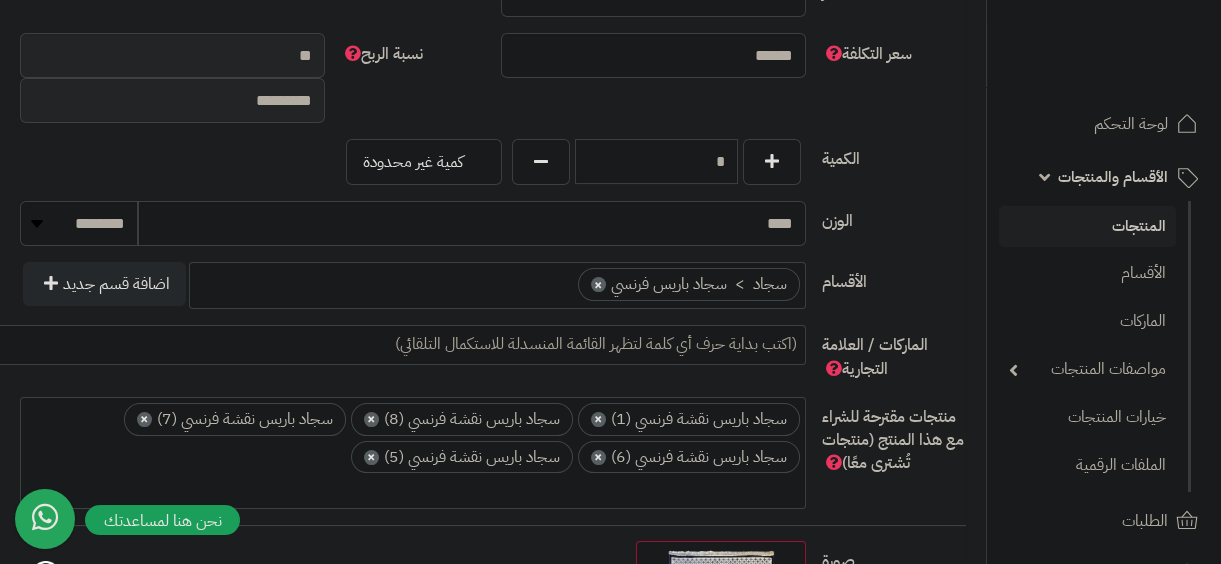 scroll, scrollTop: 0, scrollLeft: -5, axis: horizontal 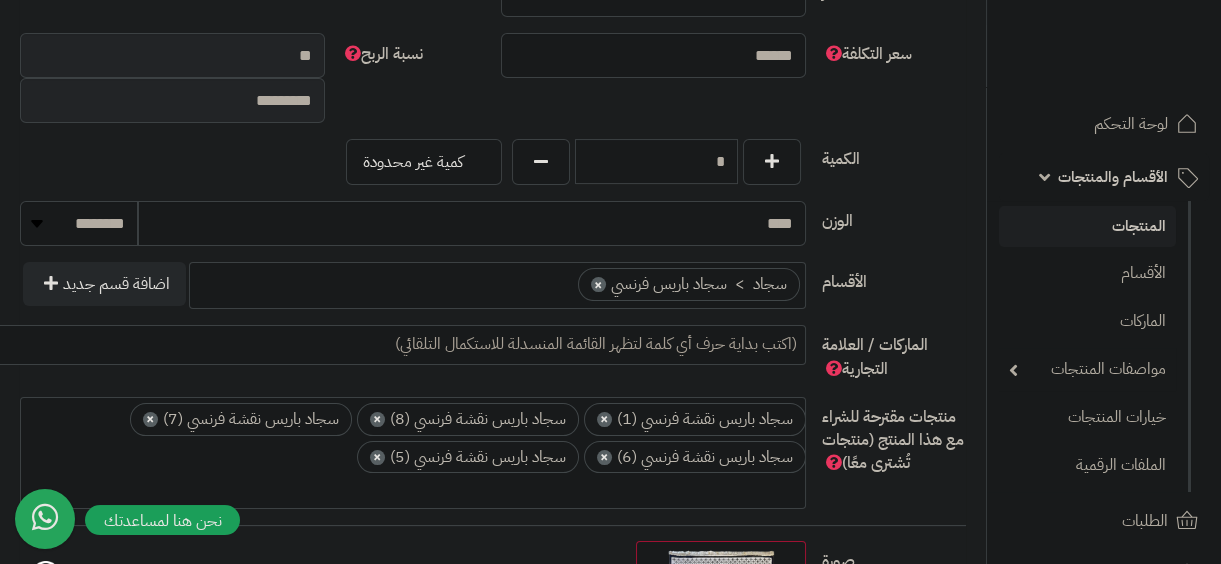 click at bounding box center (344, 489) 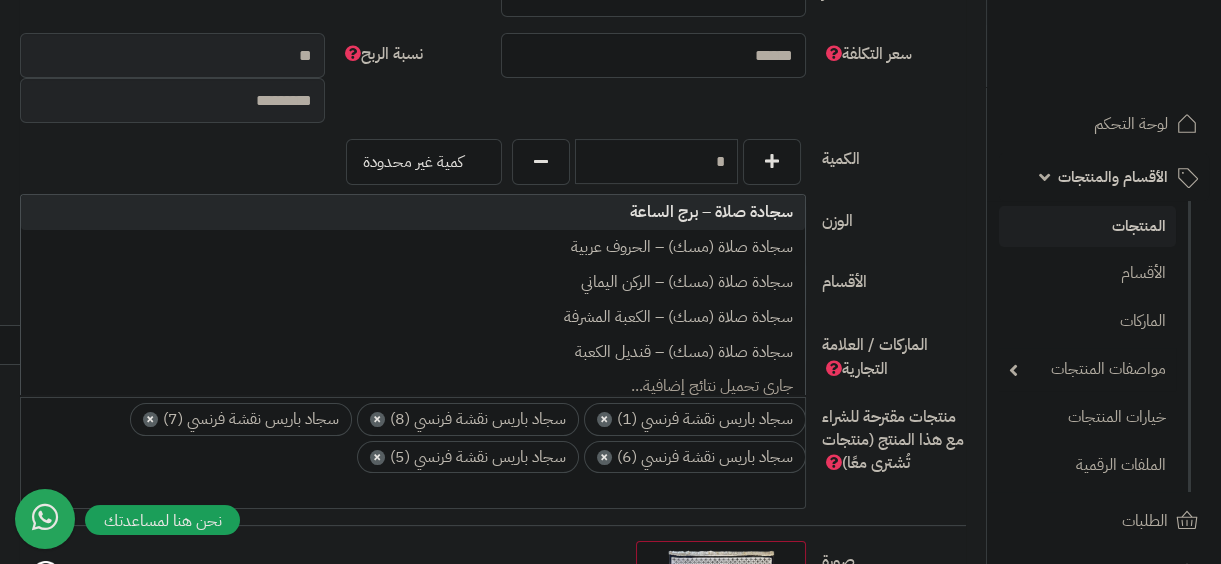 paste on "**********" 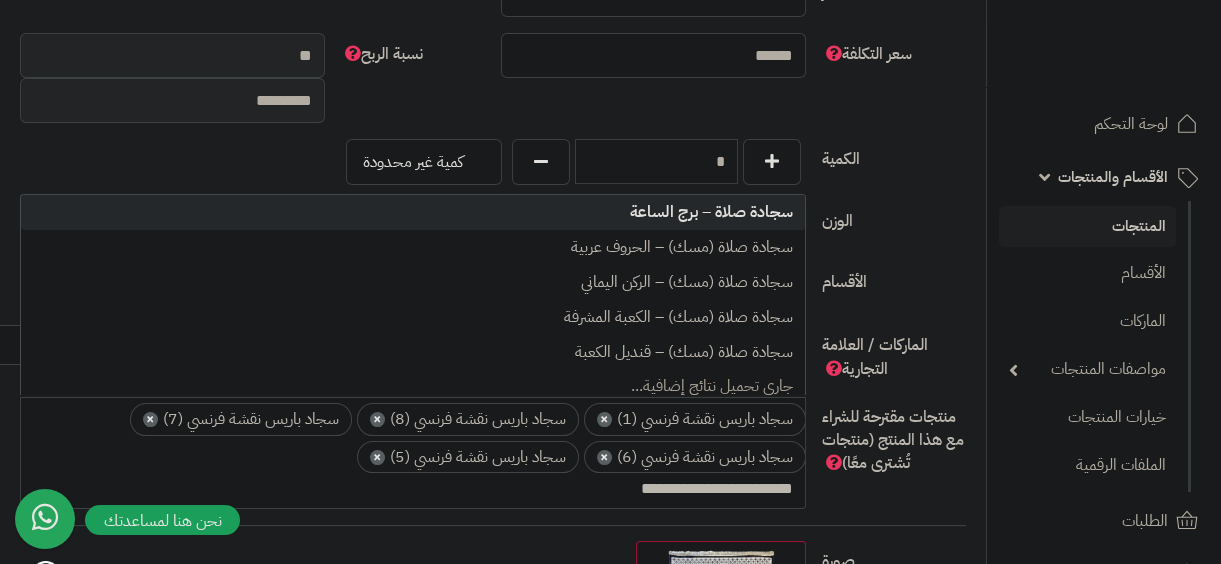 scroll, scrollTop: 0, scrollLeft: 0, axis: both 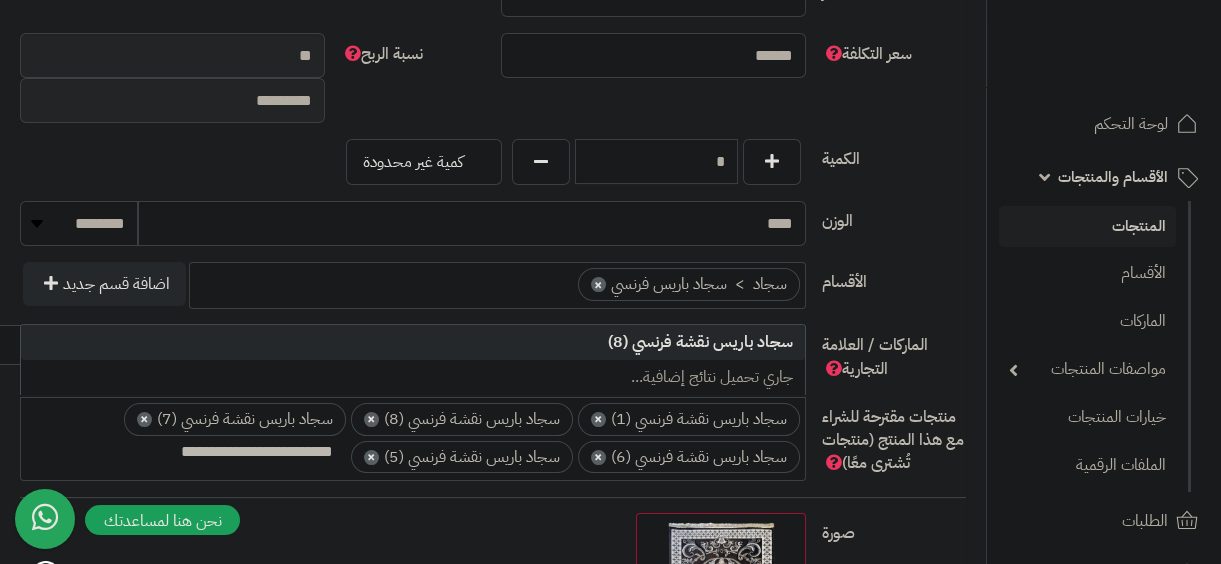 click on "**********" at bounding box center [190, 452] 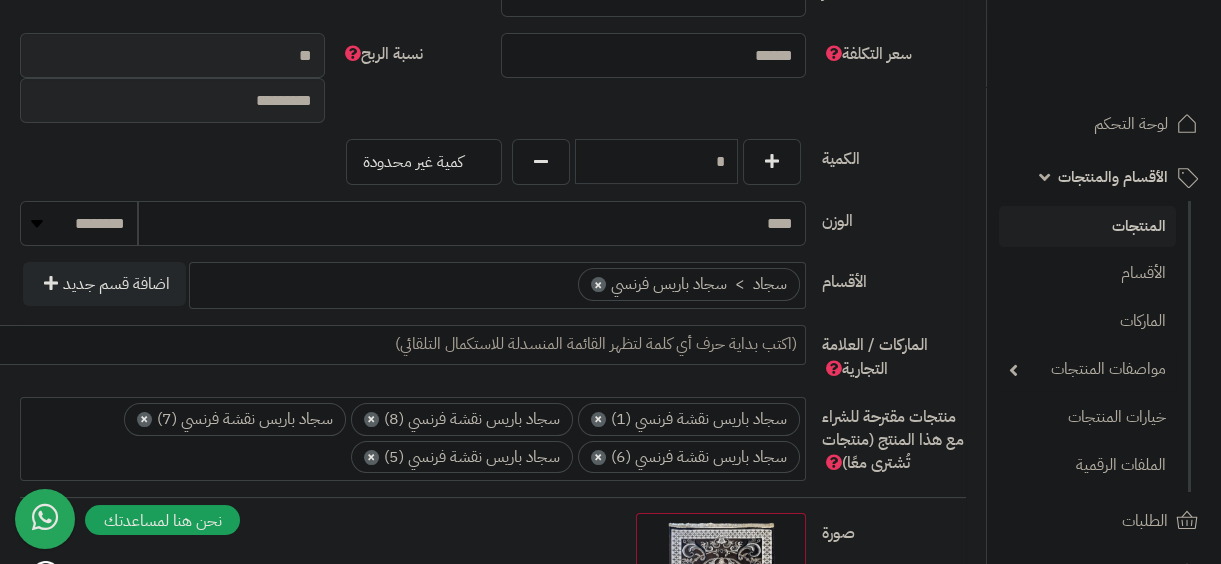 paste on "**********" 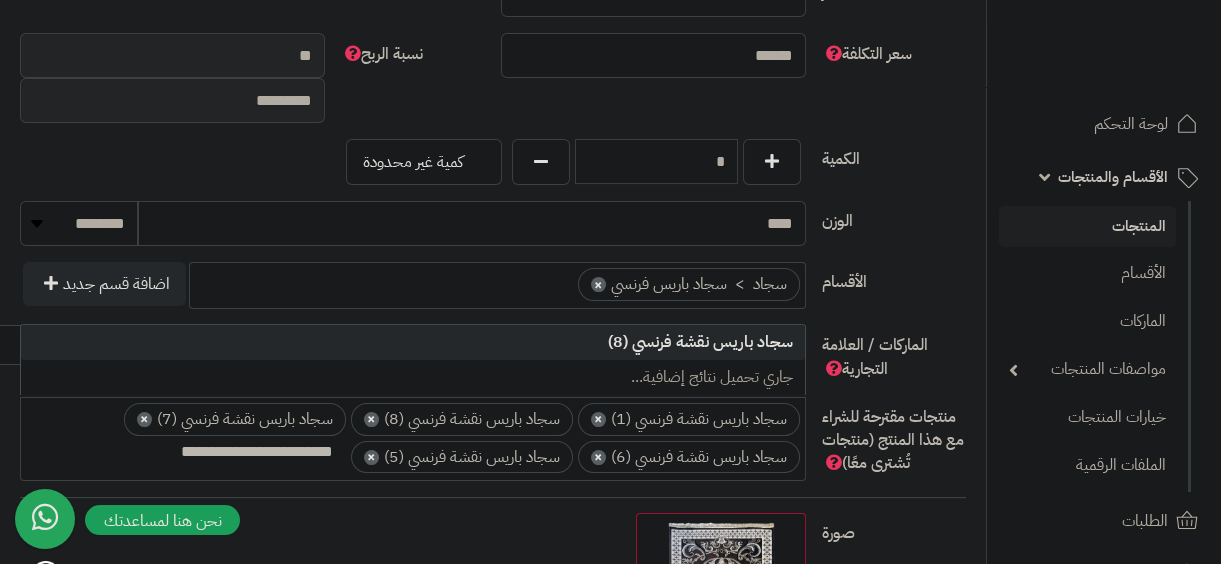 type on "**********" 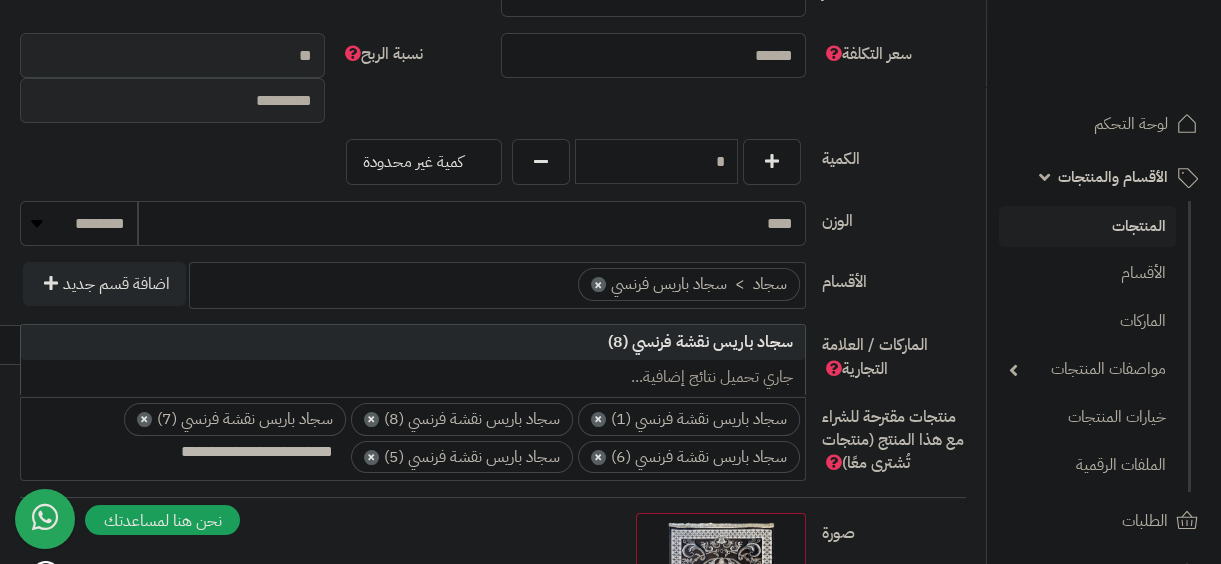 click on "**********" at bounding box center (413, 439) 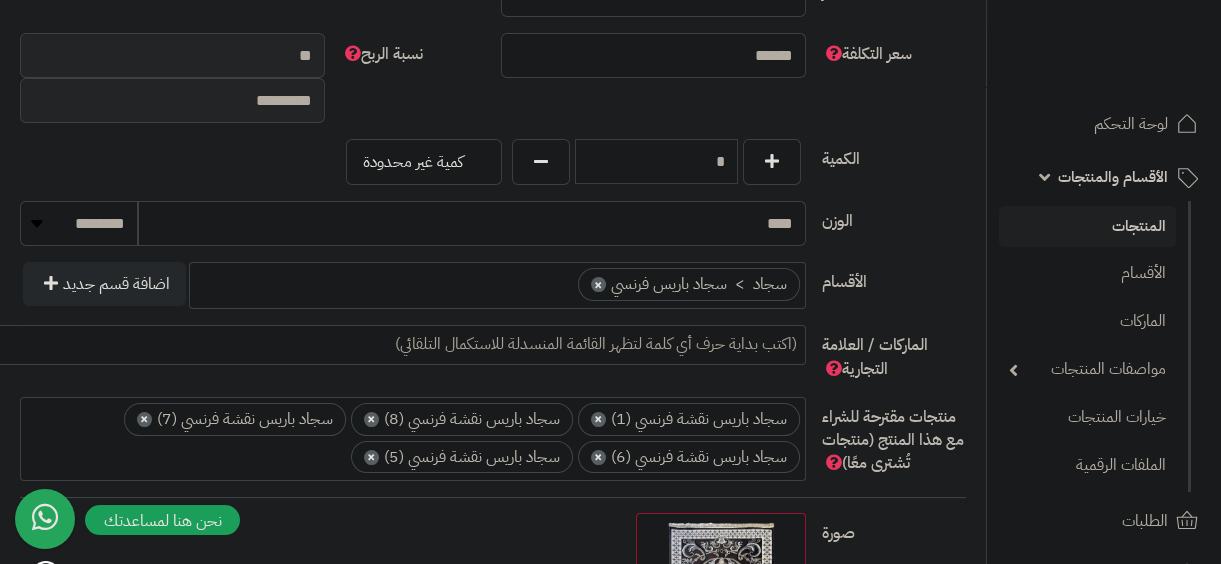 click at bounding box center (190, 452) 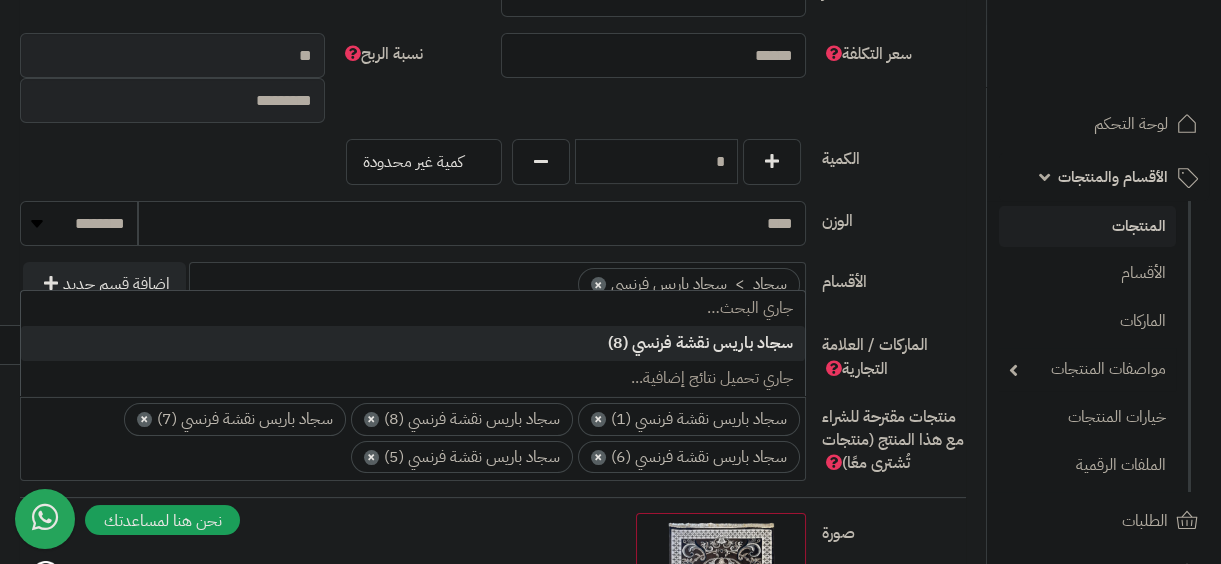 click at bounding box center (190, 452) 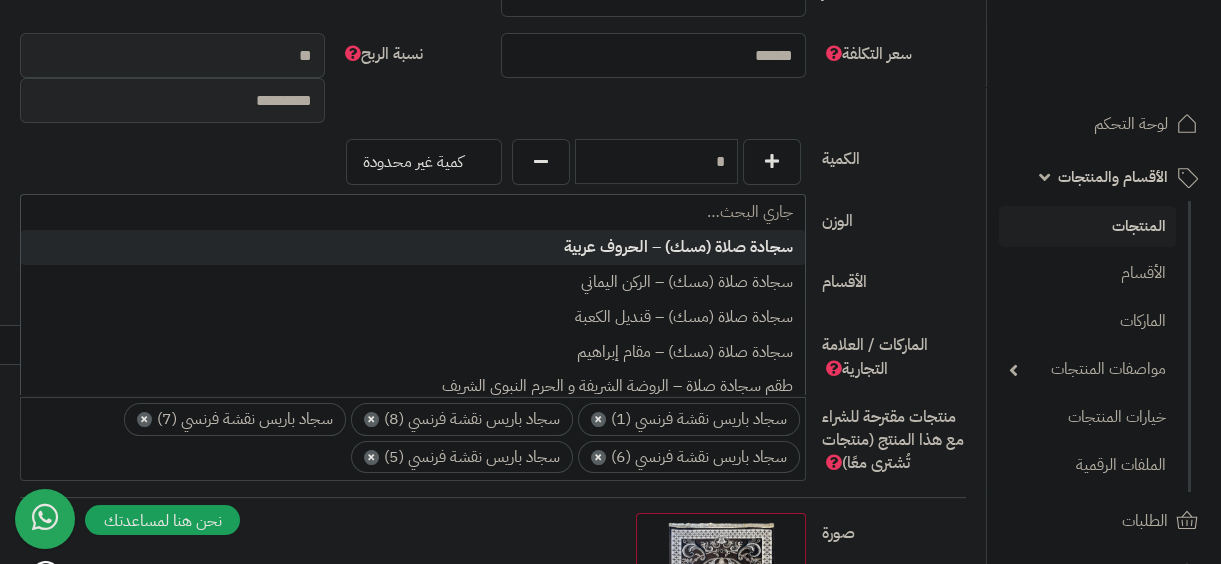 scroll, scrollTop: 0, scrollLeft: -17, axis: horizontal 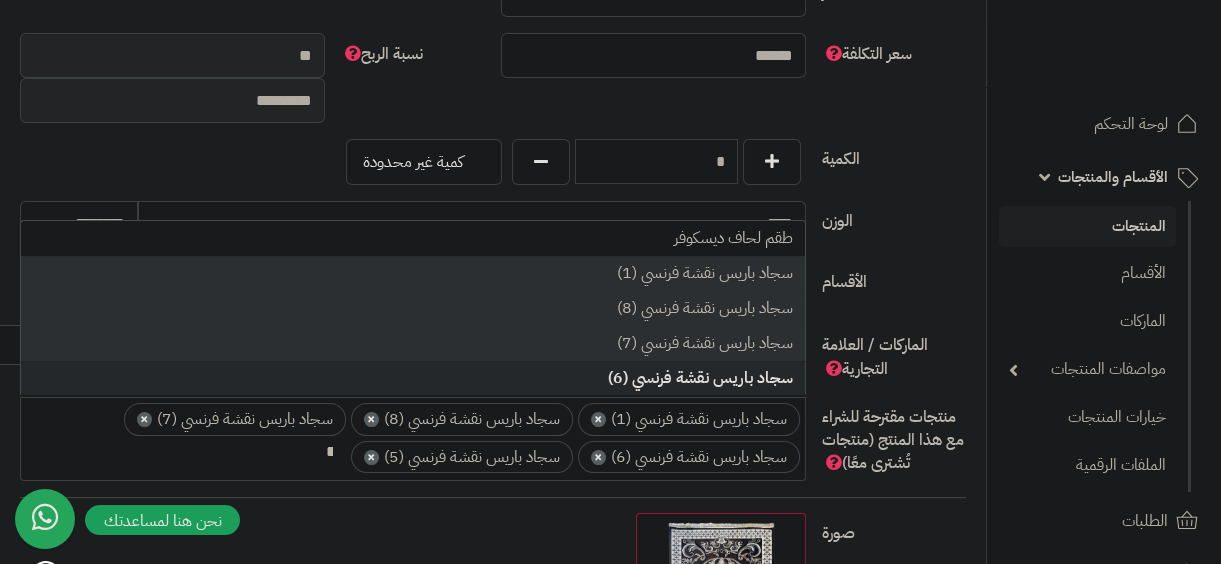type on "**" 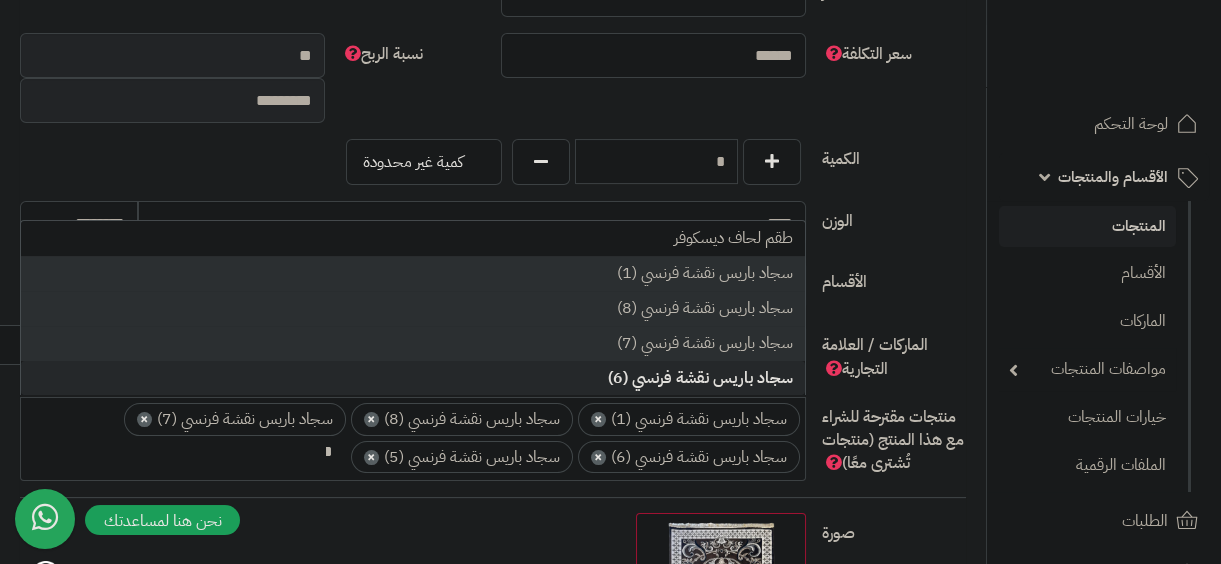 click on "× سجاد باريس نقشة فرنسي (1) × سجاد باريس نقشة فرنسي (8) × سجاد باريس نقشة فرنسي (7) × سجاد باريس نقشة فرنسي (6) × سجاد باريس نقشة فرنسي (5) **" at bounding box center (413, 439) 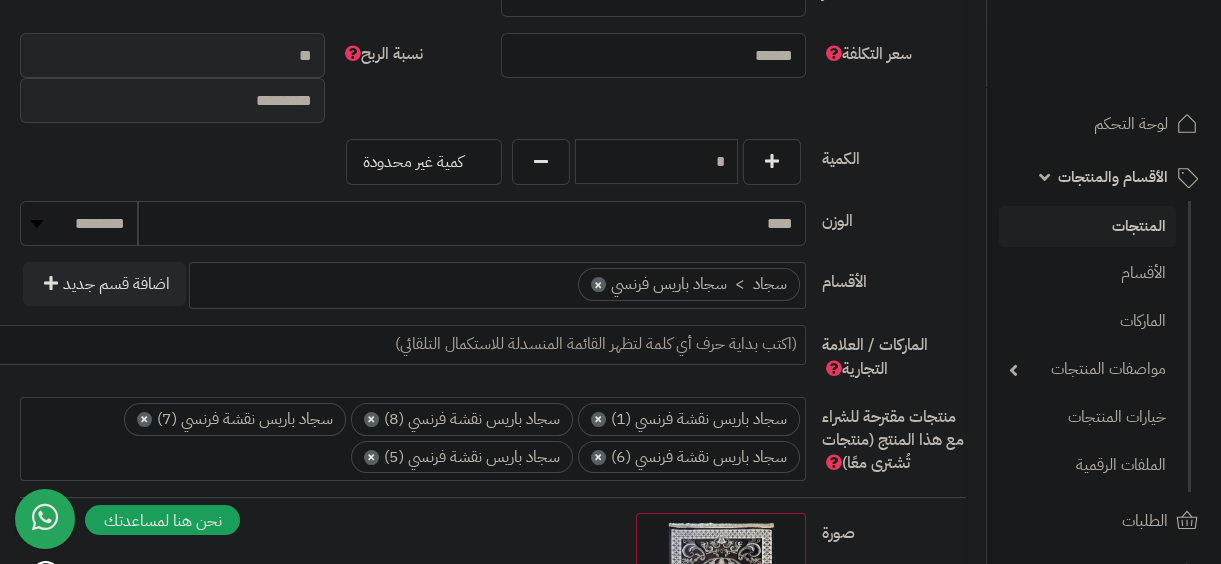 click on "× سجاد باريس نقشة فرنسي (1) × سجاد باريس نقشة فرنسي (8) × سجاد باريس نقشة فرنسي (7) × سجاد باريس نقشة فرنسي (6) × سجاد باريس نقشة فرنسي (5)" at bounding box center [413, 436] 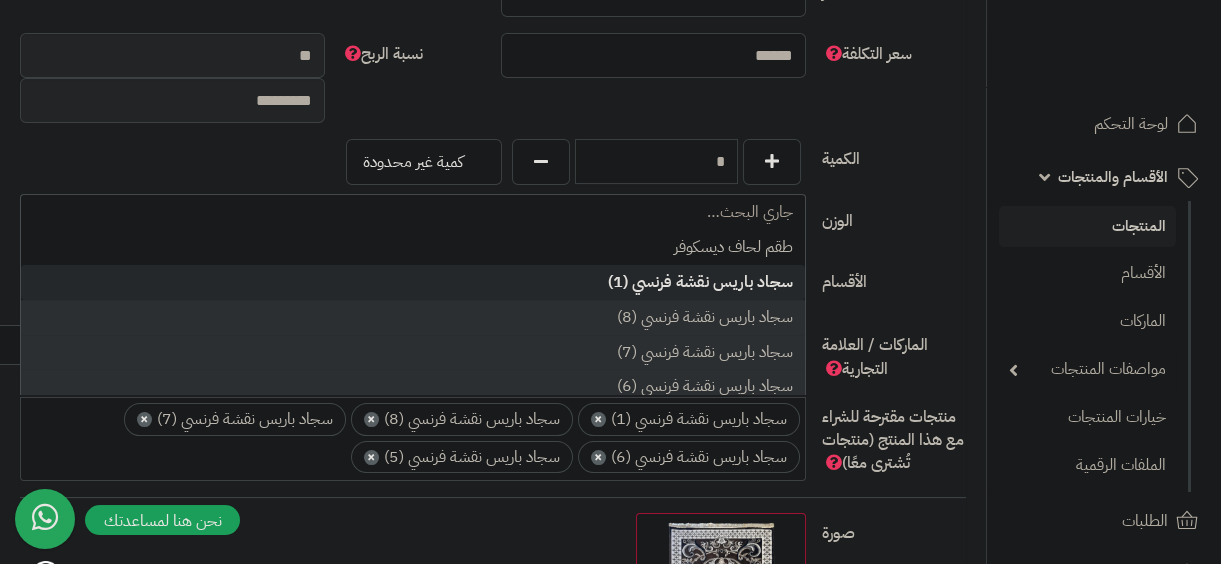 click at bounding box center (328, 452) 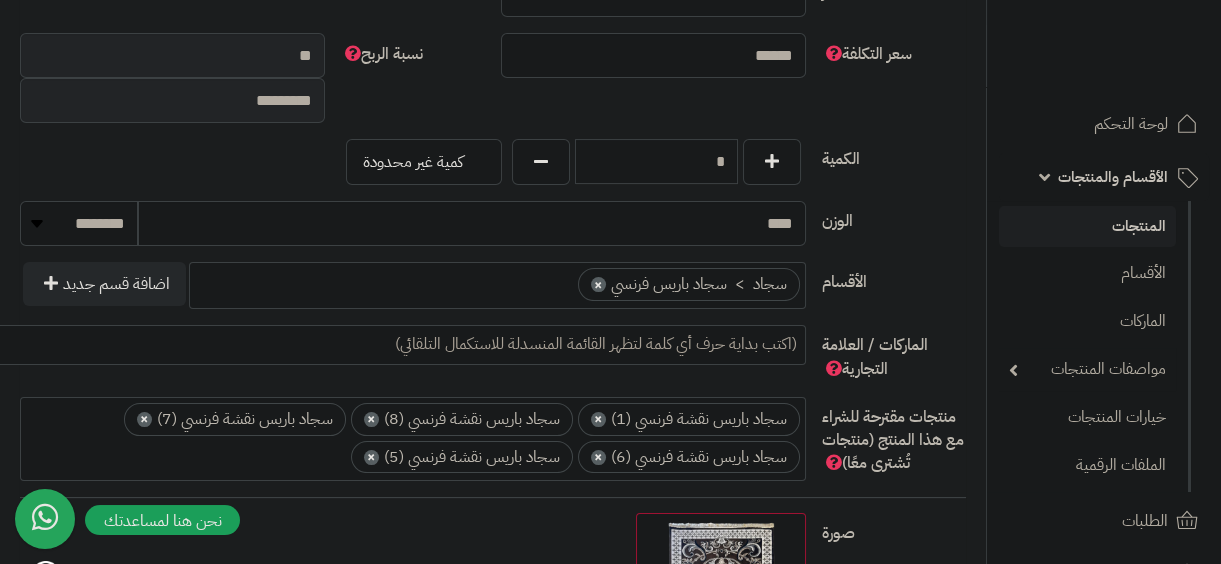click at bounding box center [328, 452] 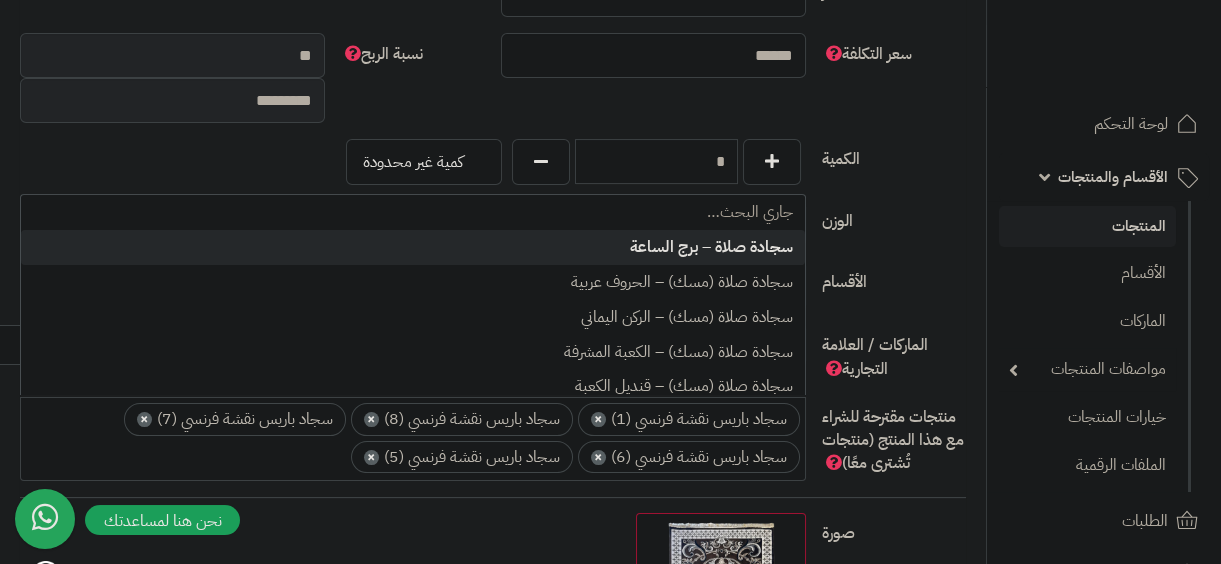 click on "× سجاد باريس نقشة فرنسي (1) × سجاد باريس نقشة فرنسي (8) × سجاد باريس نقشة فرنسي (7) × سجاد باريس نقشة فرنسي (6) × سجاد باريس نقشة فرنسي (5)" at bounding box center (413, 436) 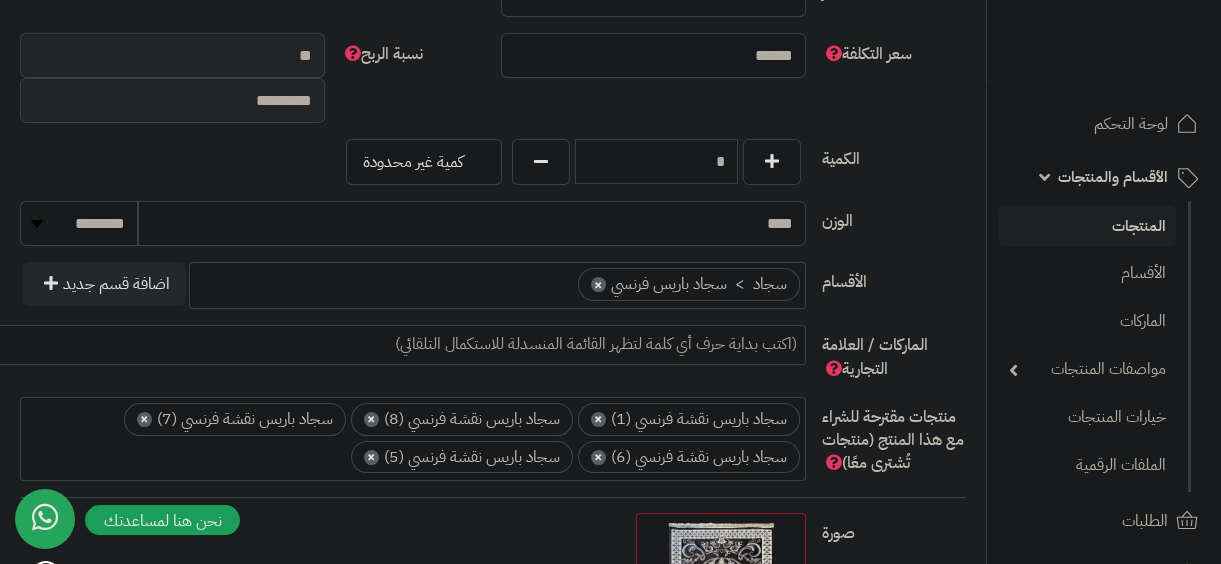 click on "× سجاد باريس نقشة فرنسي (1) × سجاد باريس نقشة فرنسي (8) × سجاد باريس نقشة فرنسي (7) × سجاد باريس نقشة فرنسي (6) × سجاد باريس نقشة فرنسي (5)" at bounding box center [413, 436] 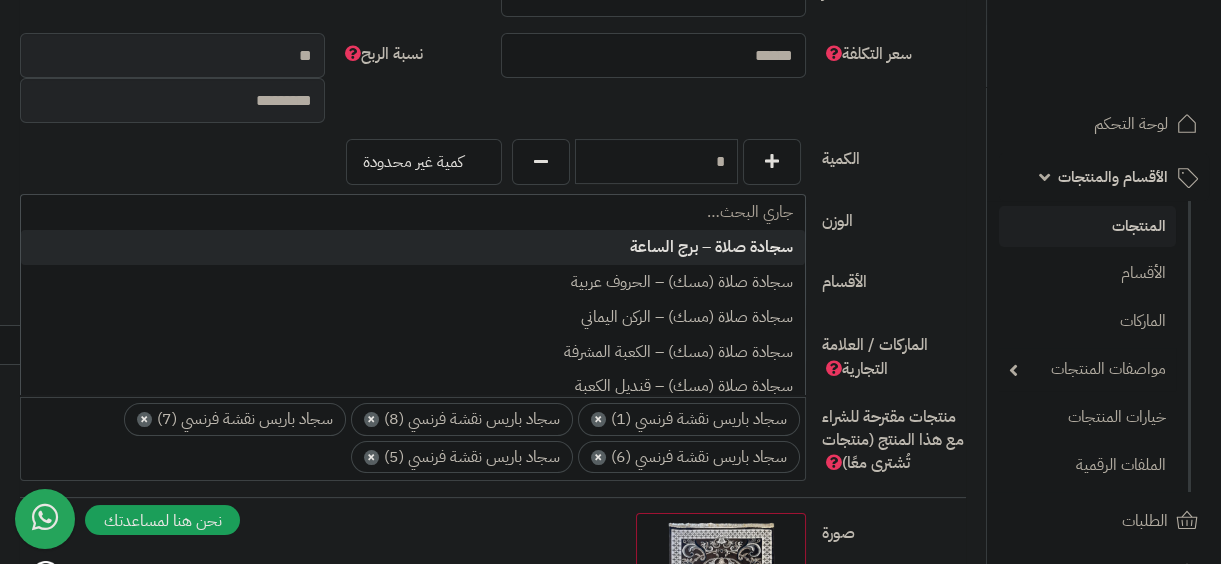 click on "× سجاد باريس نقشة فرنسي (1) × سجاد باريس نقشة فرنسي (8) × سجاد باريس نقشة فرنسي (7) × سجاد باريس نقشة فرنسي (6) × سجاد باريس نقشة فرنسي (5)" at bounding box center (413, 436) 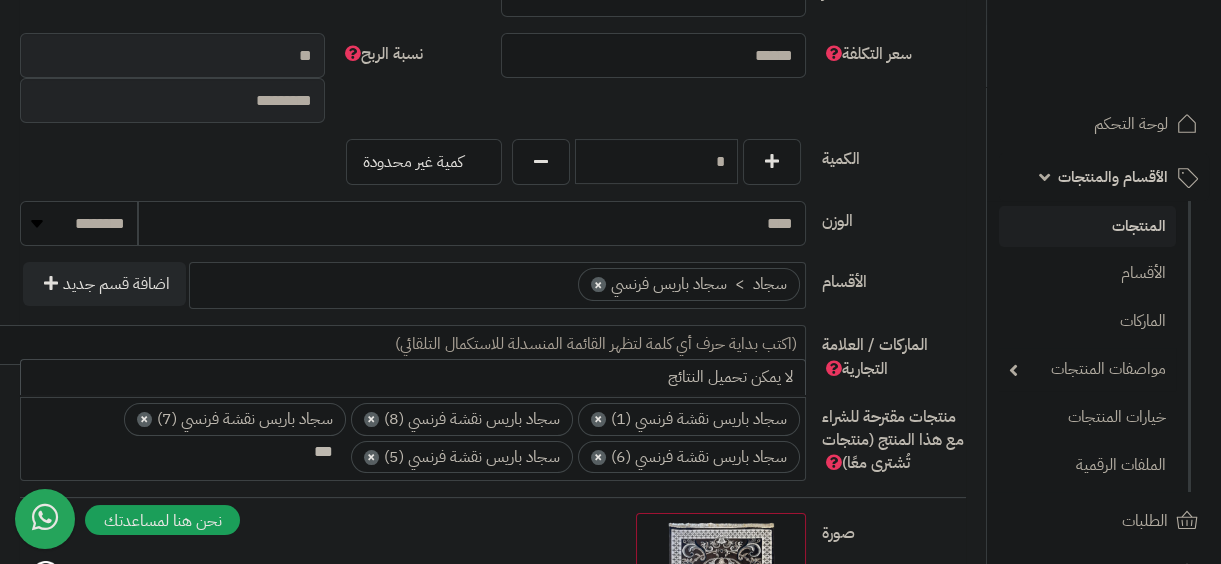 scroll, scrollTop: 0, scrollLeft: -8, axis: horizontal 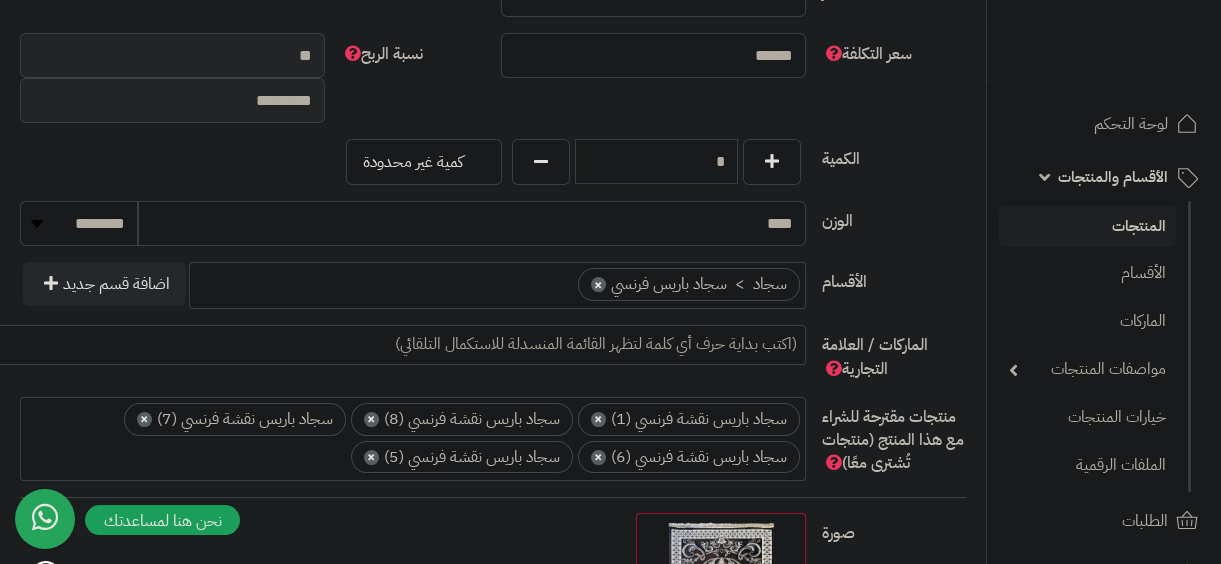 type on "**********" 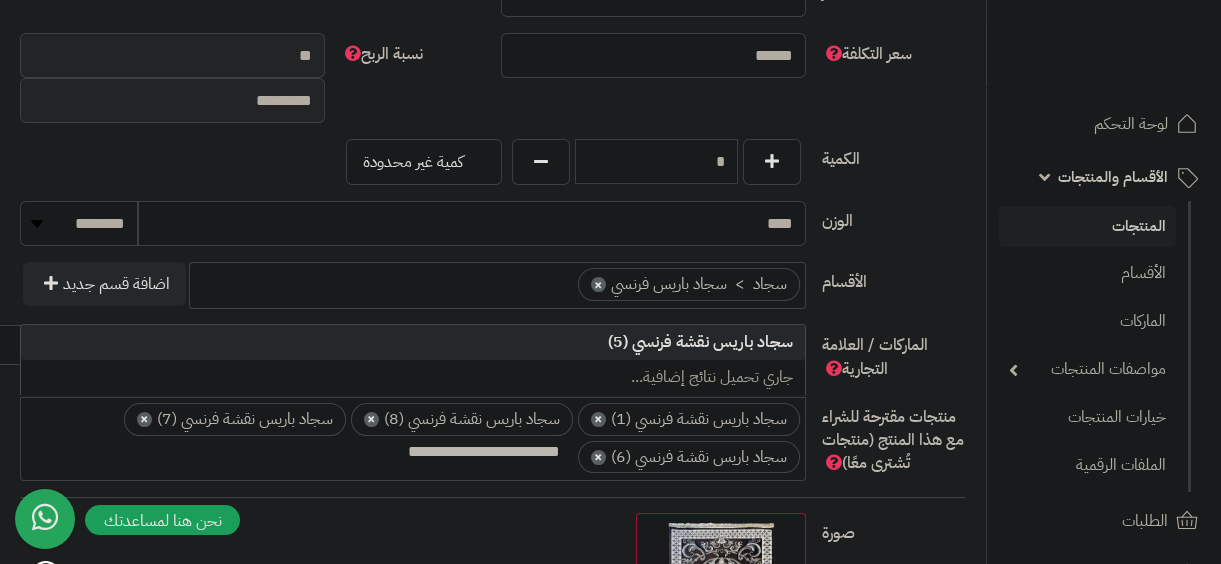 click on "**********" at bounding box center [413, 436] 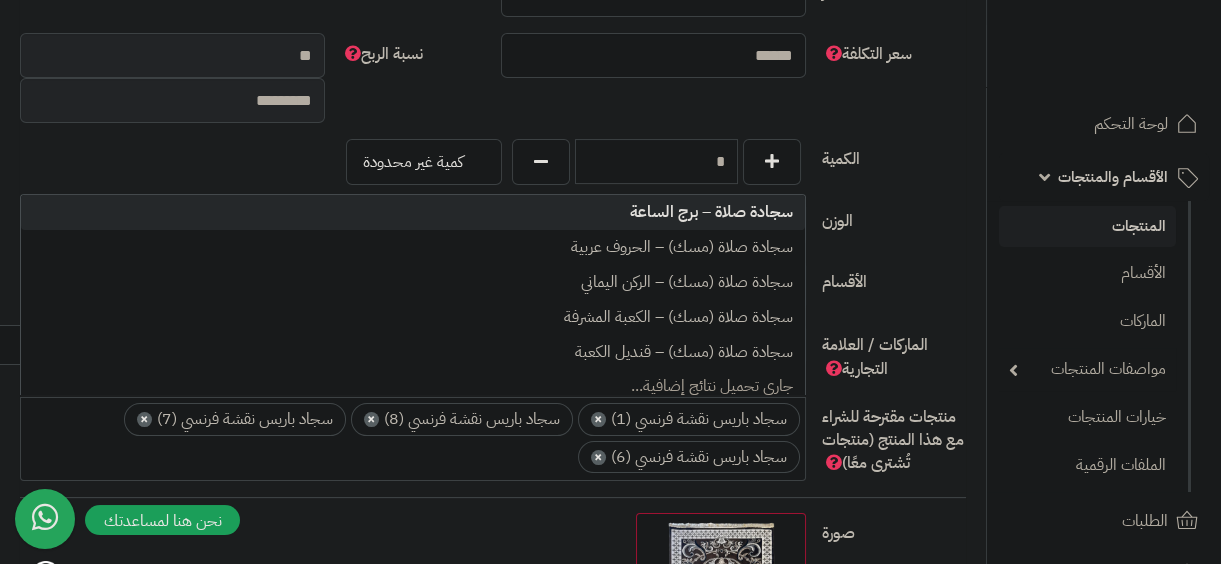 paste on "**********" 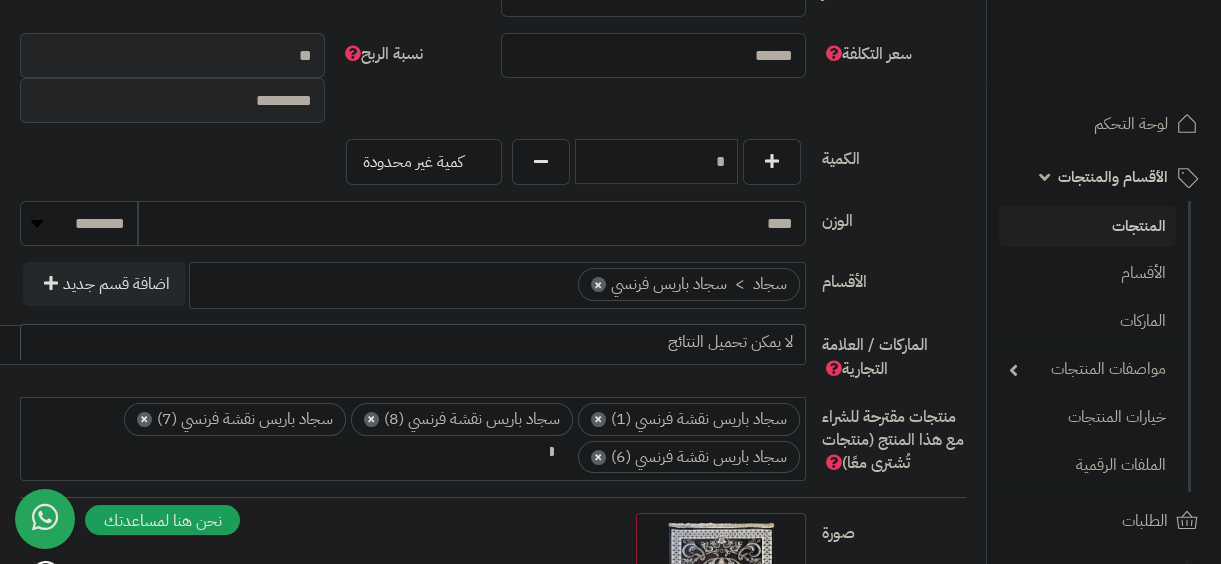 type on "*" 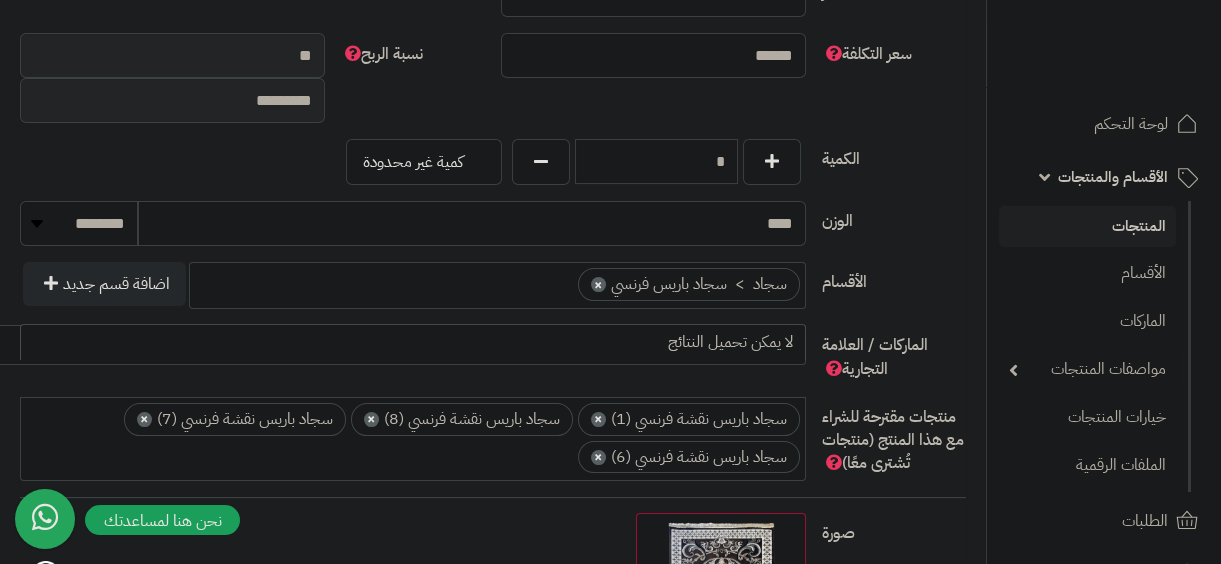 scroll, scrollTop: 0, scrollLeft: 16, axis: horizontal 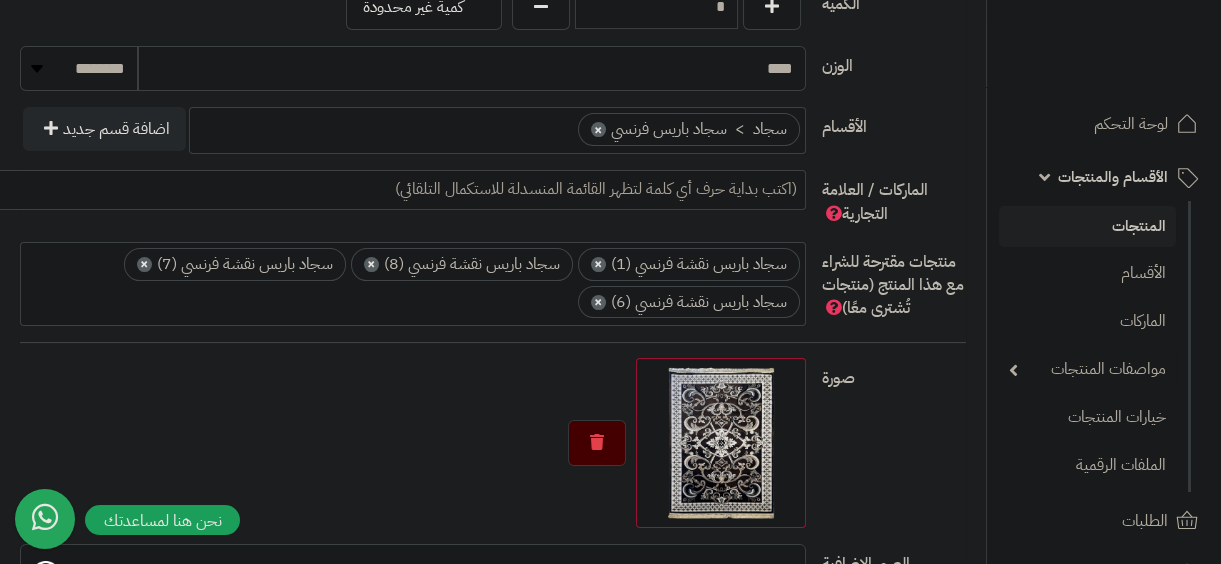 click on "**********" at bounding box center (493, 26) 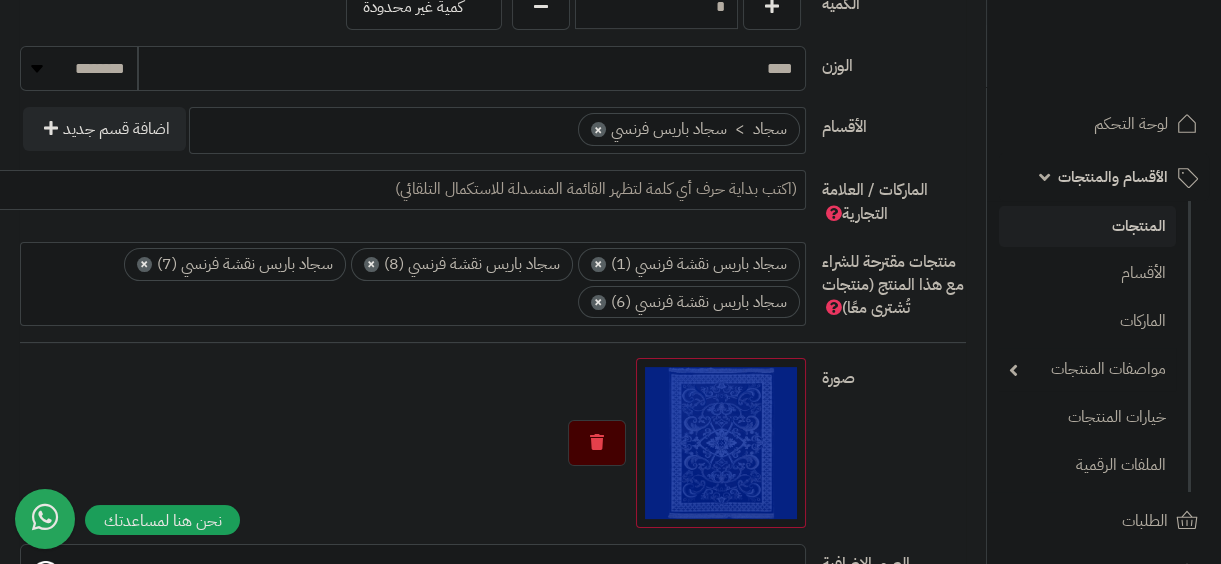click at bounding box center [413, 443] 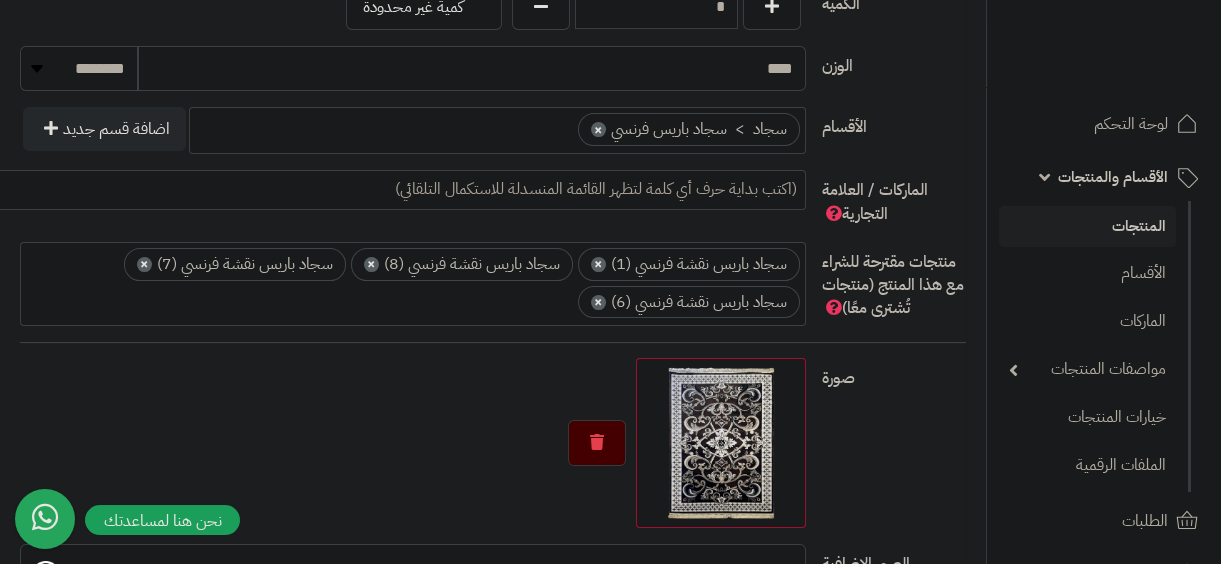 drag, startPoint x: 626, startPoint y: 380, endPoint x: 590, endPoint y: 342, distance: 52.34501 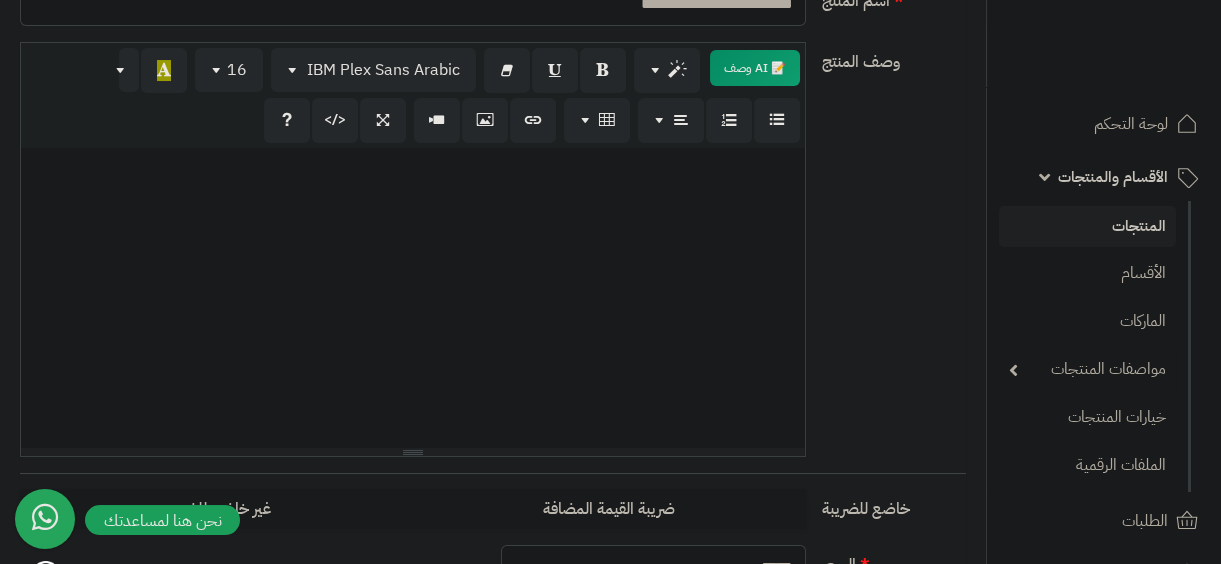 scroll, scrollTop: 0, scrollLeft: 0, axis: both 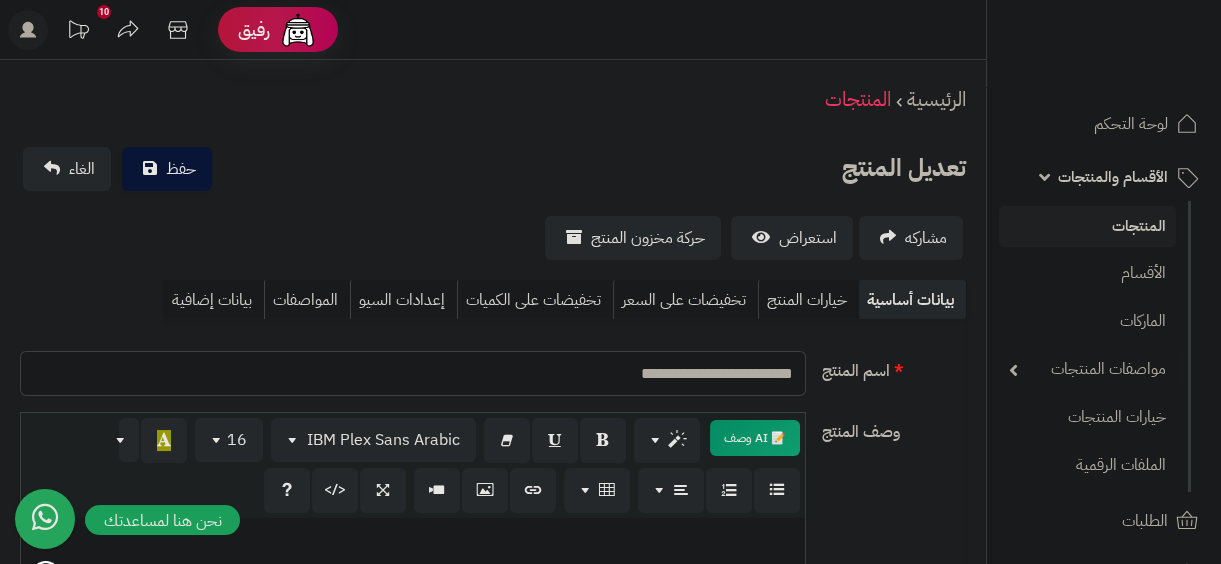 click on "**********" at bounding box center (413, 373) 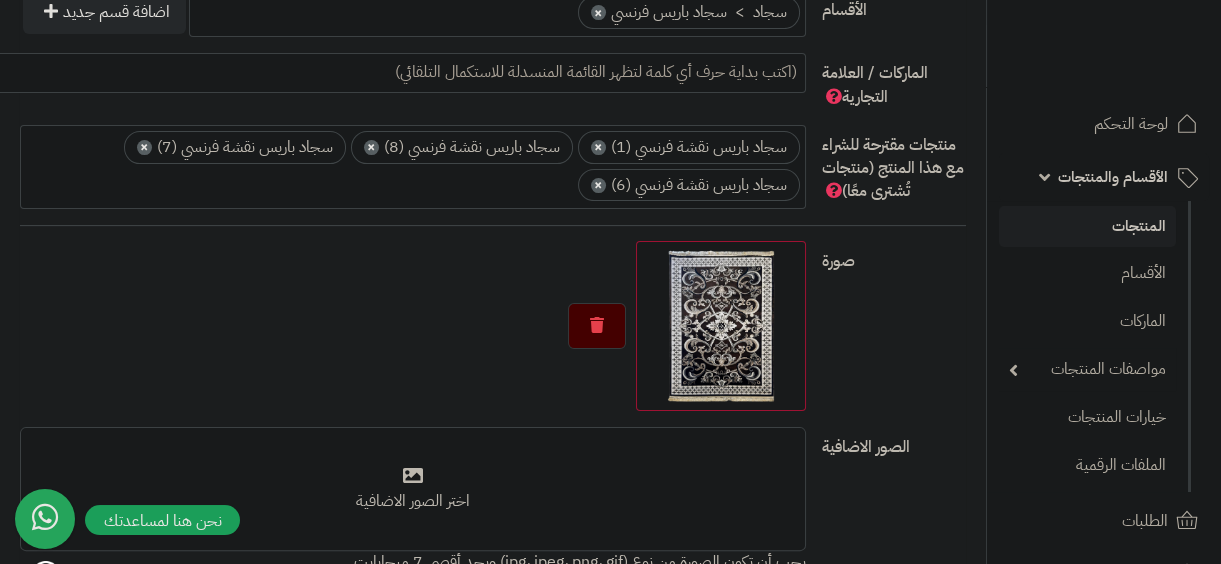 scroll, scrollTop: 1049, scrollLeft: 0, axis: vertical 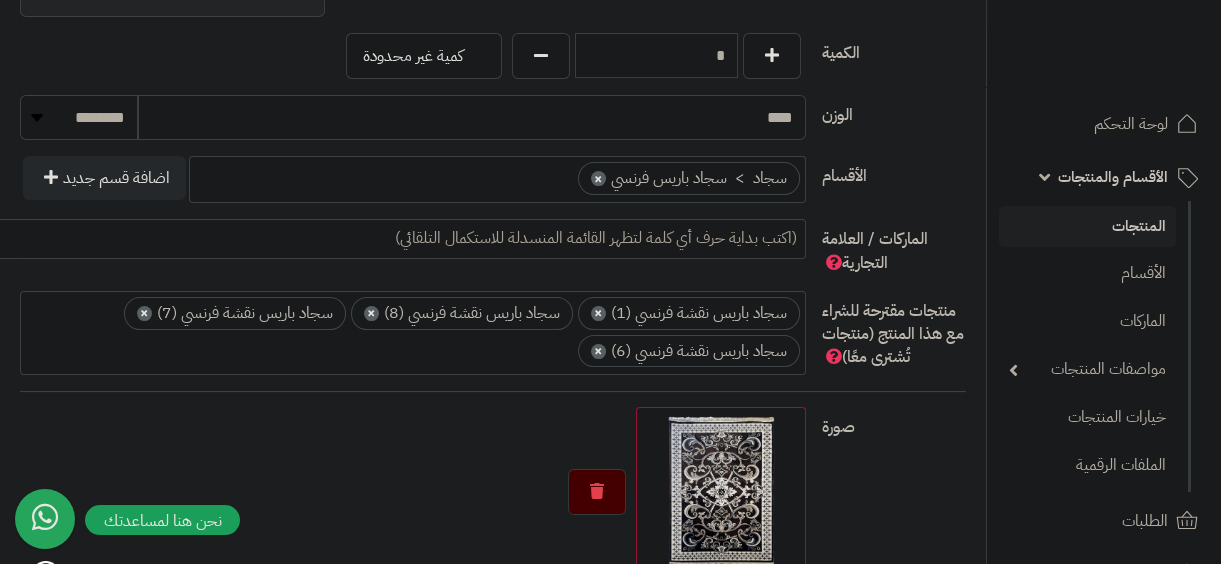 click on "× سجاد باريس نقشة فرنسي (1) × سجاد باريس نقشة فرنسي (8) × سجاد باريس نقشة فرنسي (7) × سجاد باريس نقشة فرنسي (6)" at bounding box center (413, 330) 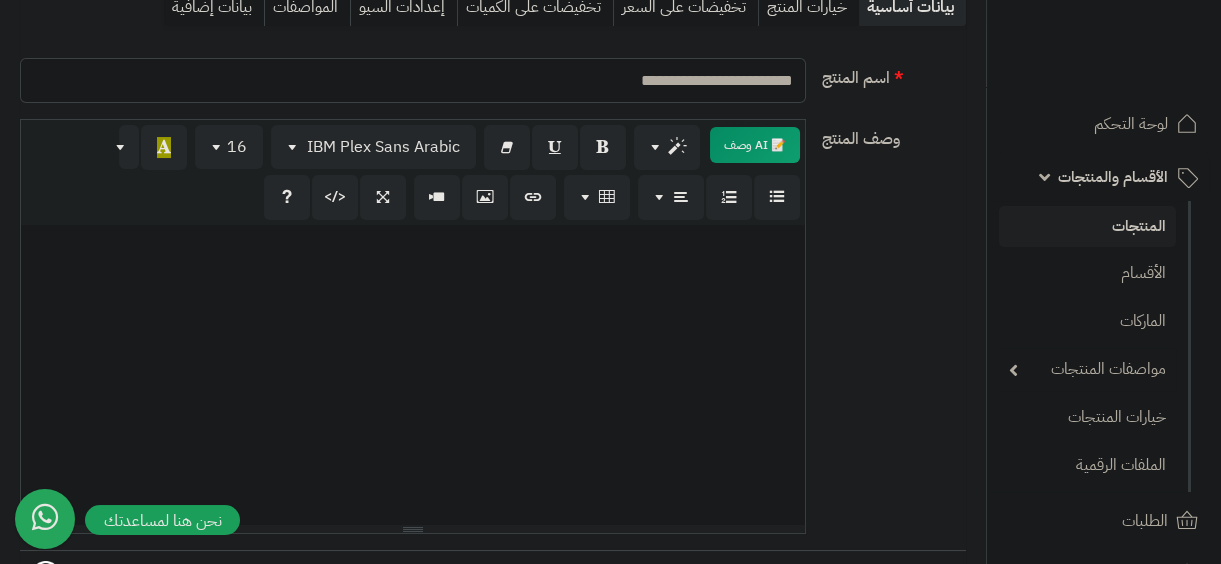 scroll, scrollTop: 0, scrollLeft: 0, axis: both 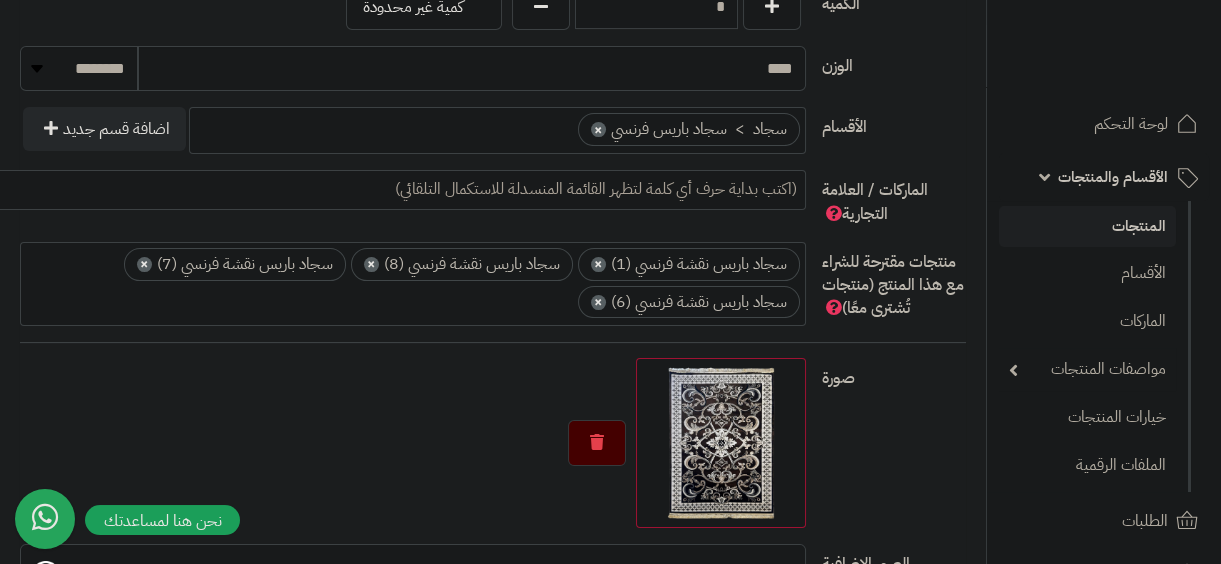 click on "**********" at bounding box center [493, 26] 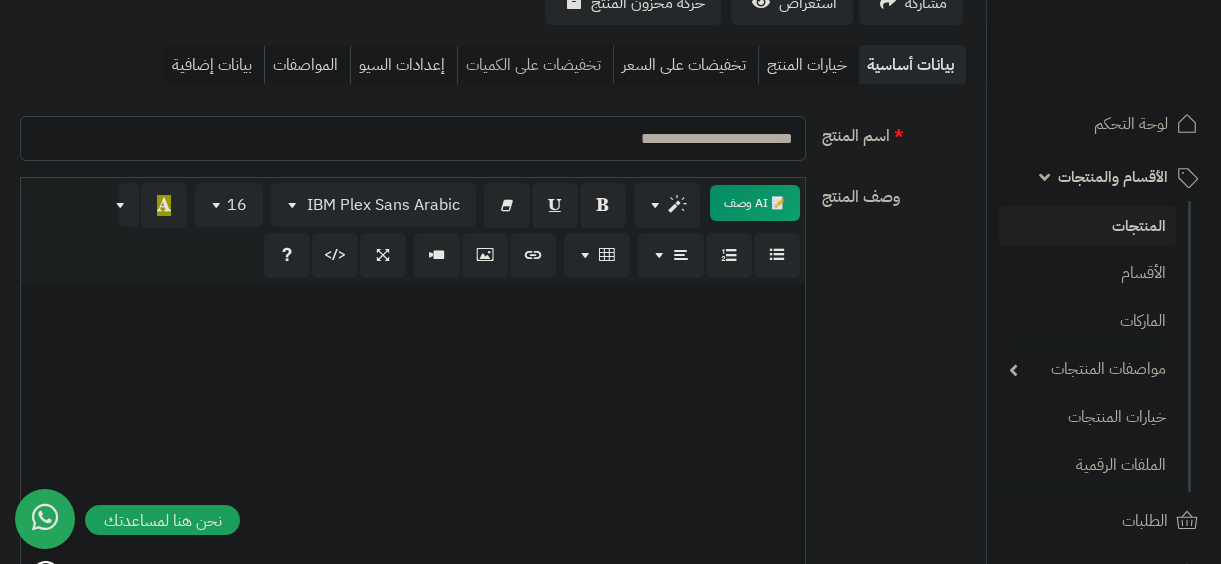 scroll, scrollTop: 0, scrollLeft: 0, axis: both 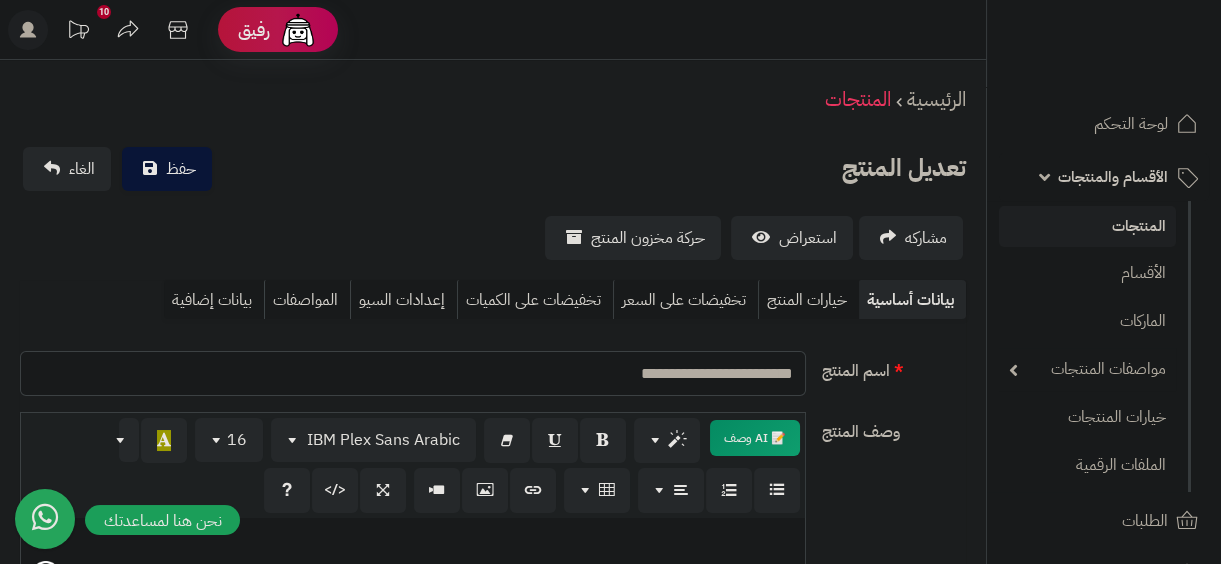 click on "**********" at bounding box center (413, 373) 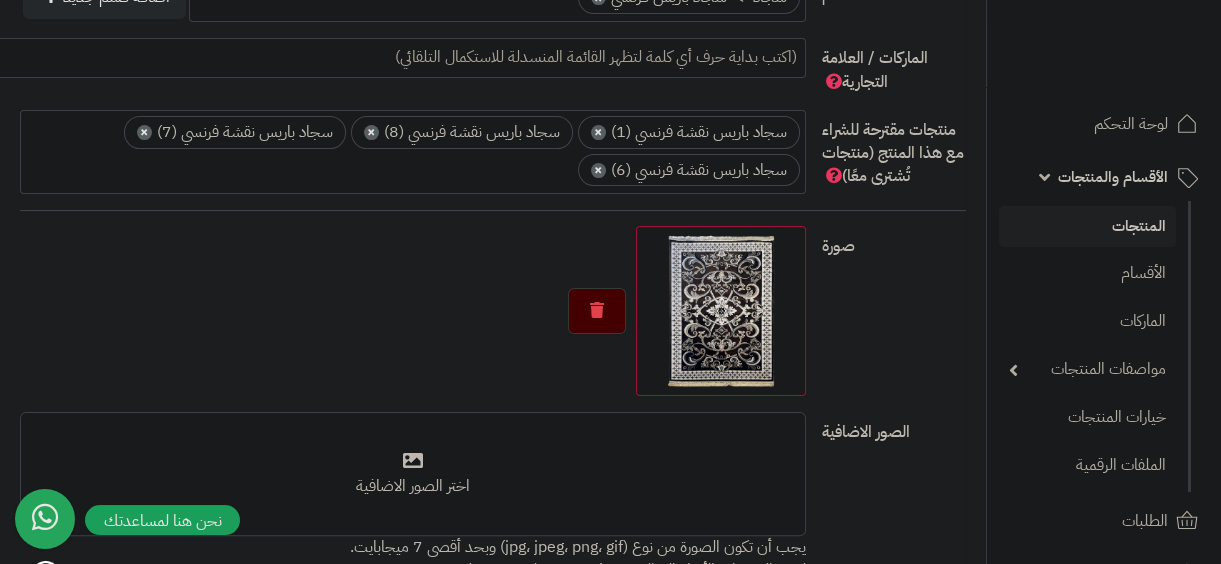 scroll, scrollTop: 1049, scrollLeft: 0, axis: vertical 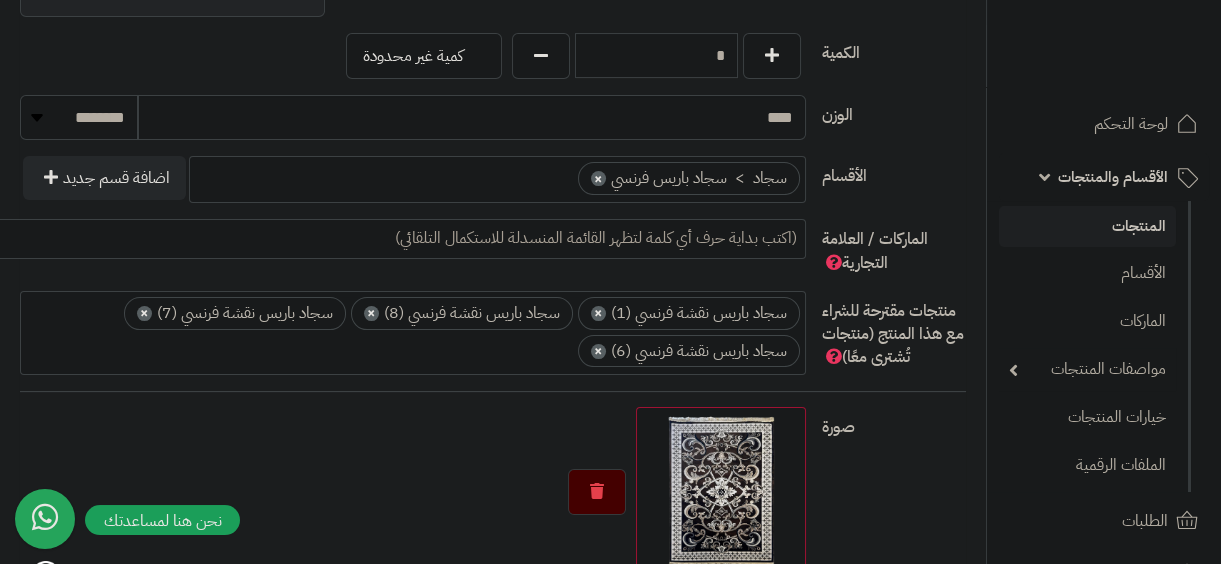 click on "× سجاد باريس نقشة فرنسي (1) × سجاد باريس نقشة فرنسي (8) × سجاد باريس نقشة فرنسي (7) × سجاد باريس نقشة فرنسي (6)" at bounding box center [413, 330] 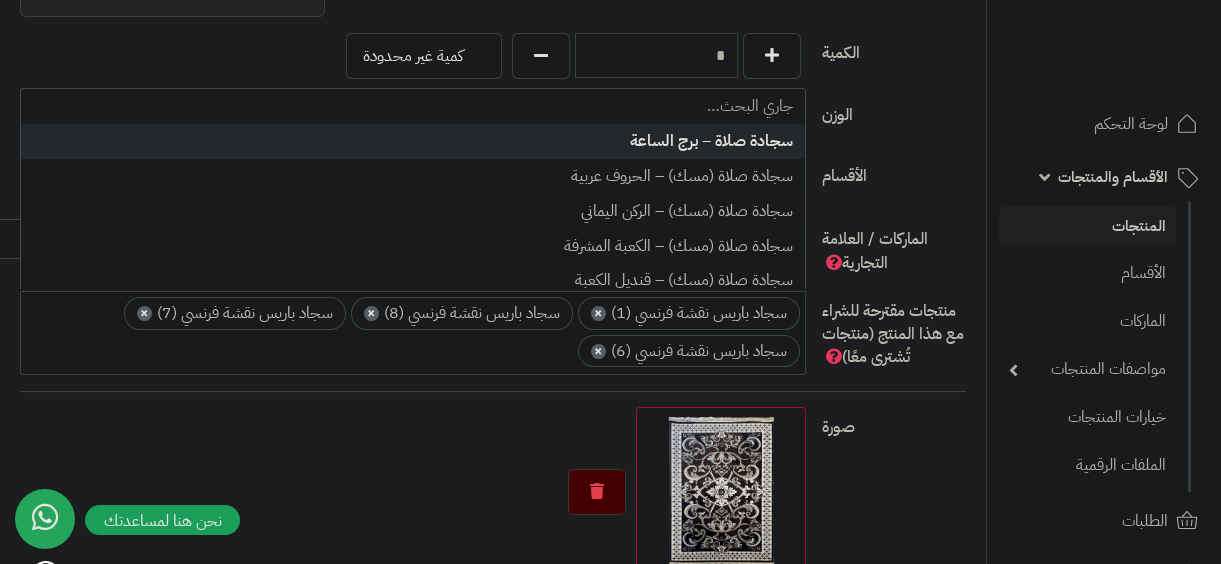 paste on "**********" 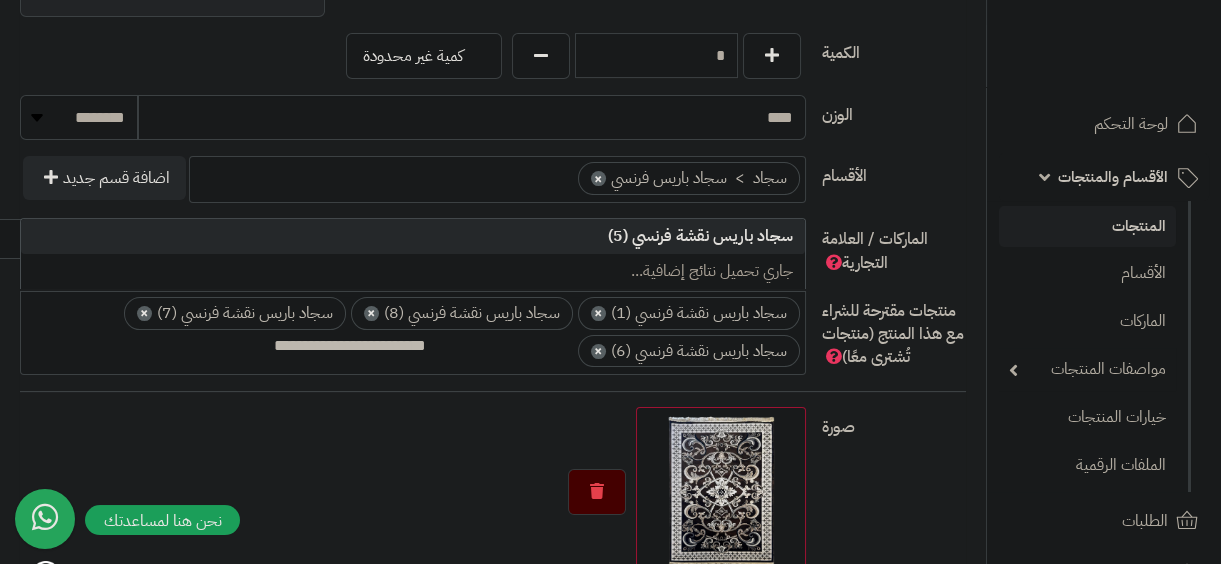 type on "**********" 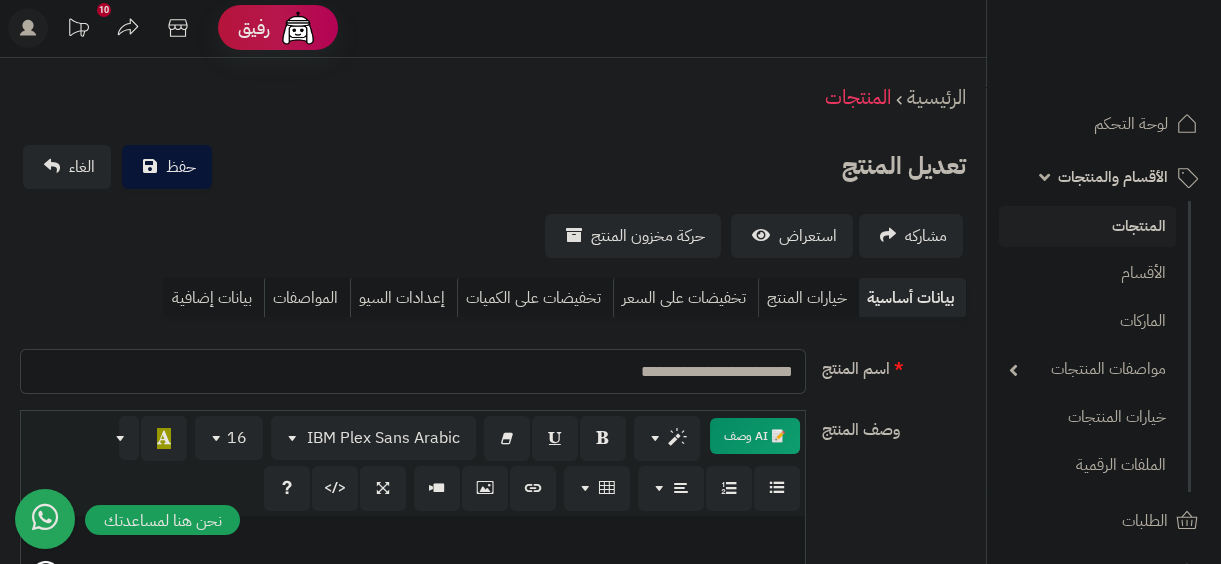 scroll, scrollTop: 0, scrollLeft: 0, axis: both 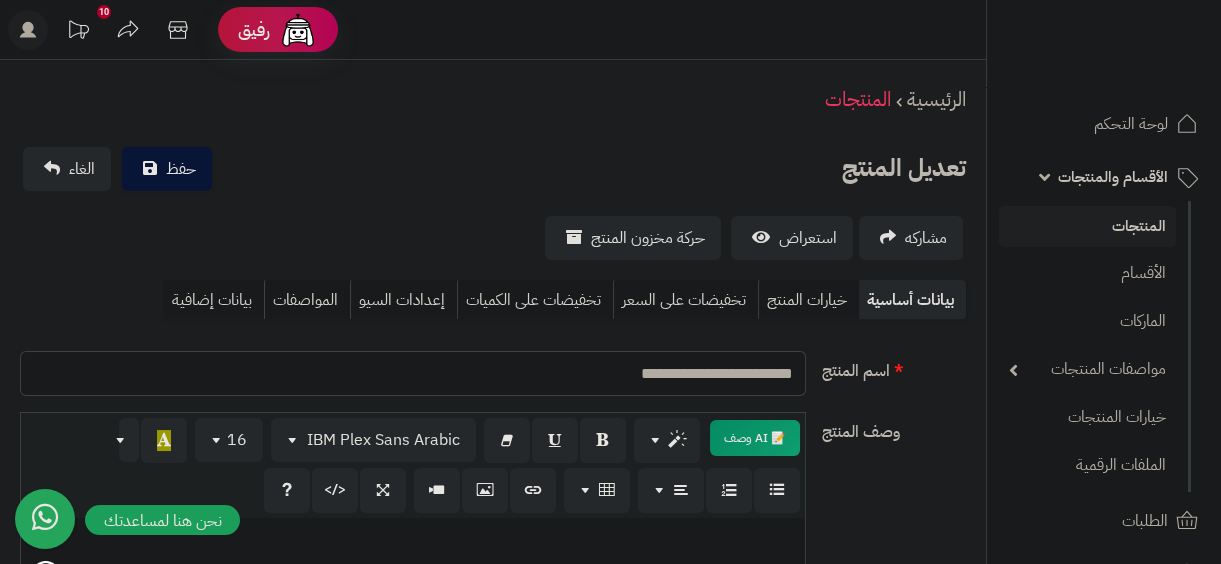 click on "**********" at bounding box center (413, 373) 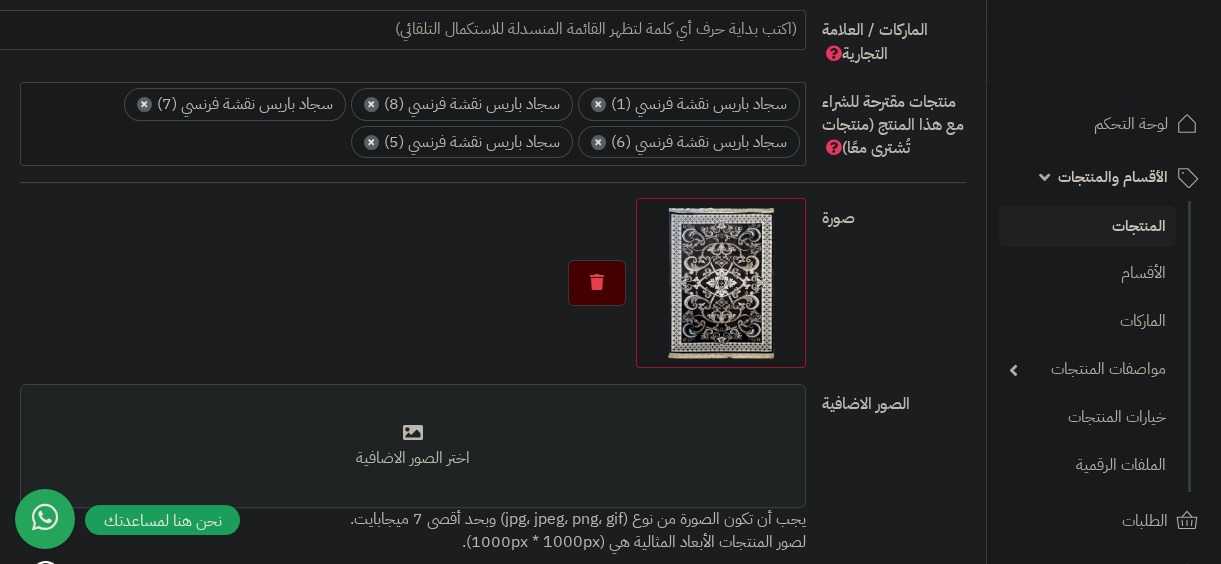 scroll, scrollTop: 1090, scrollLeft: 0, axis: vertical 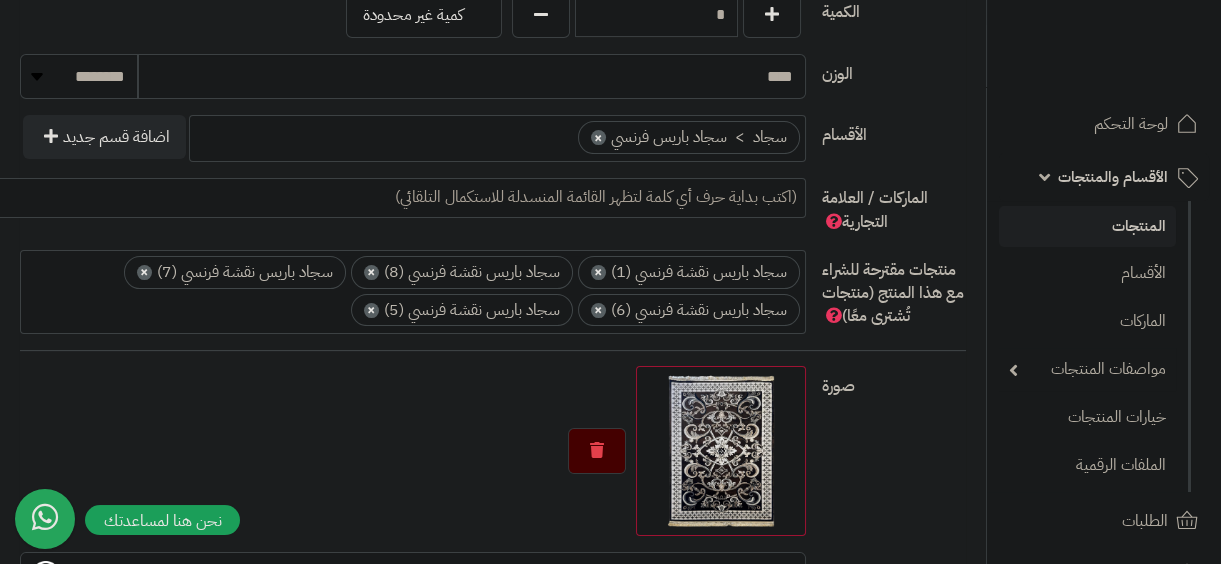 click on "× سجاد باريس نقشة فرنسي (1) × سجاد باريس نقشة فرنسي (8) × سجاد باريس نقشة فرنسي (7) × سجاد باريس نقشة فرنسي (6) × سجاد باريس نقشة فرنسي (5)" at bounding box center (413, 289) 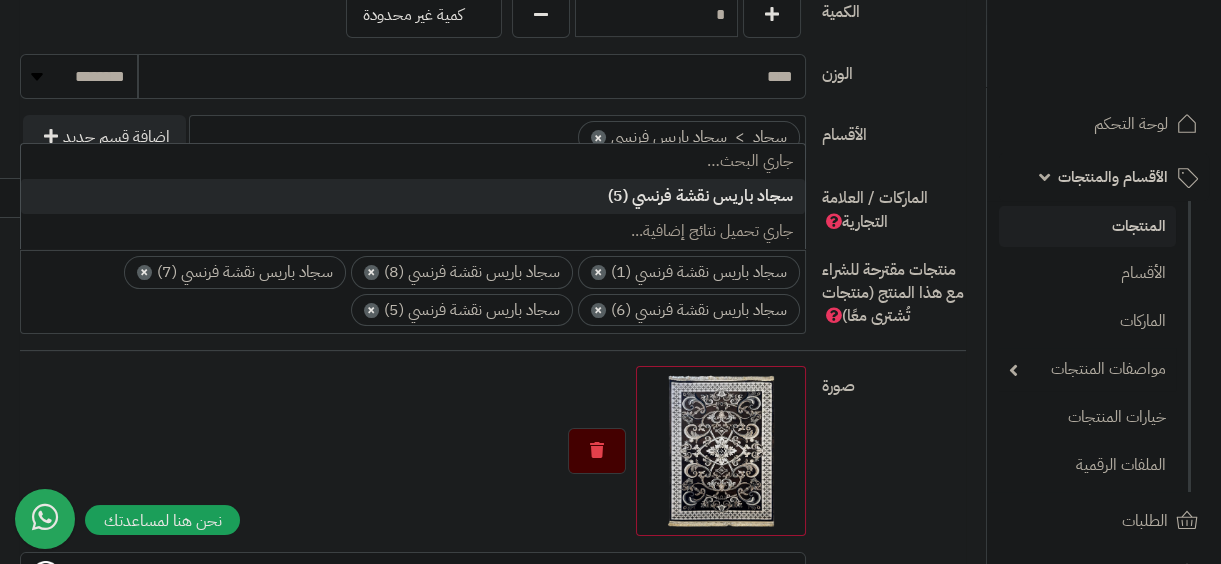 paste on "**********" 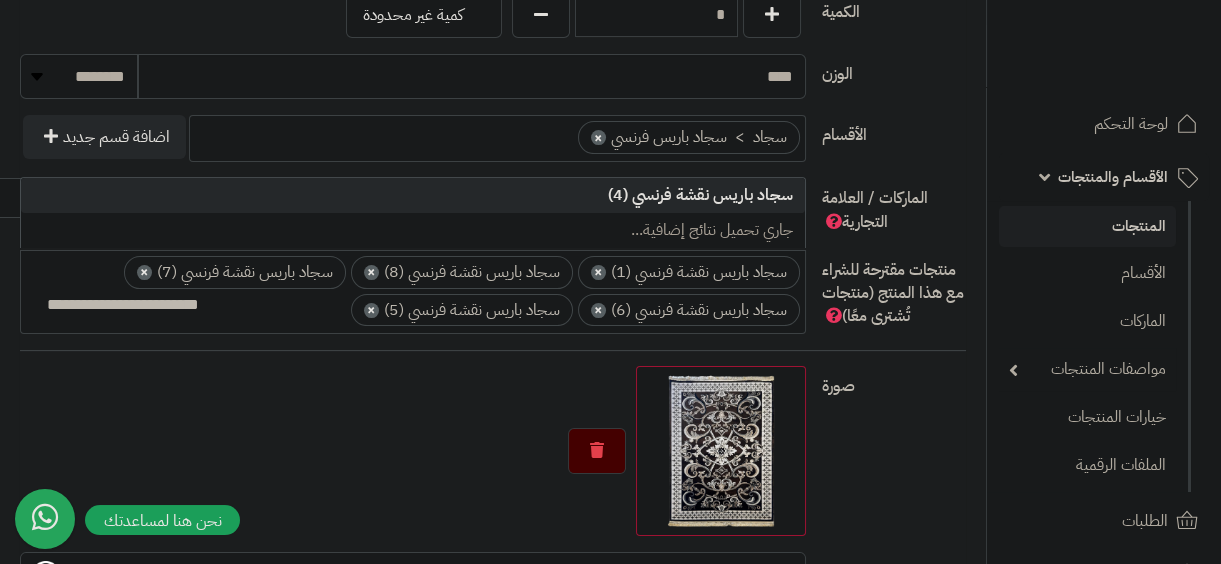 type on "**********" 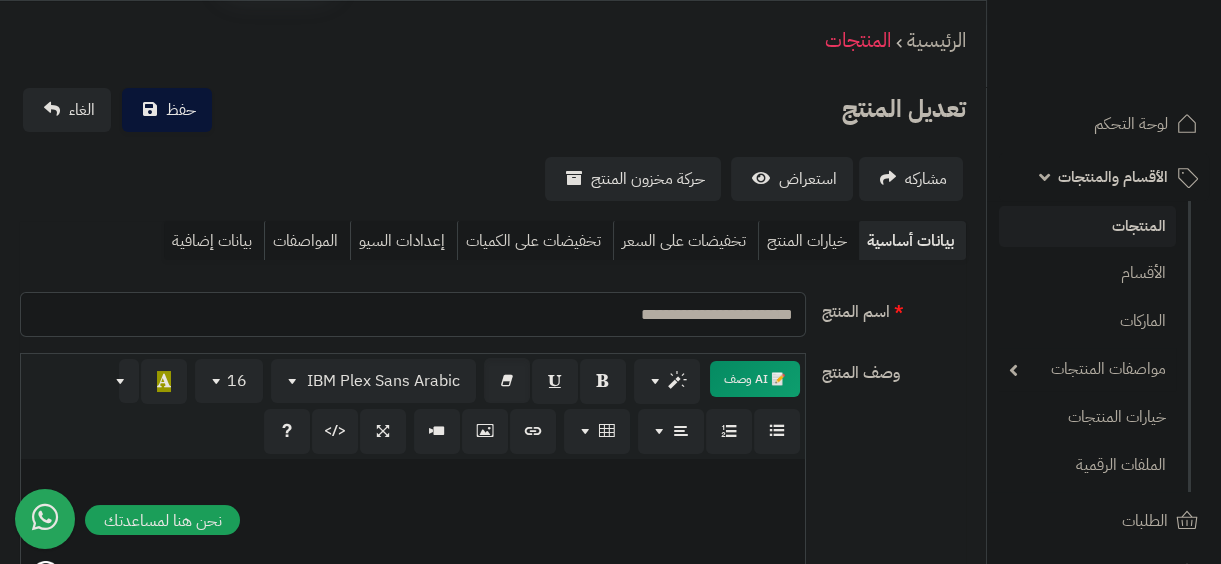 scroll, scrollTop: 90, scrollLeft: 0, axis: vertical 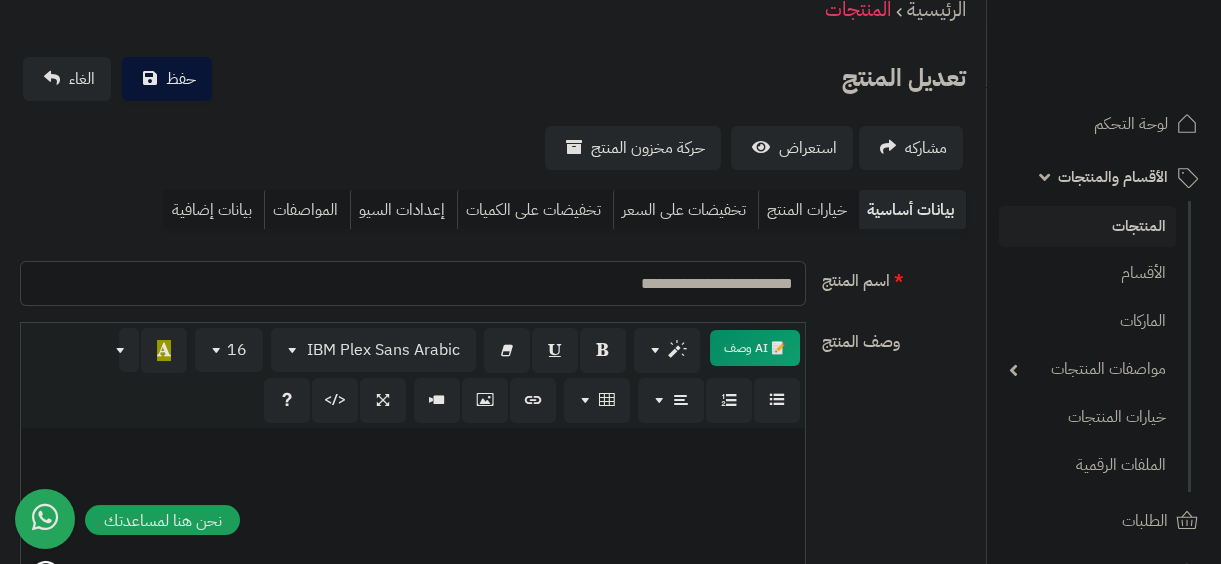 click on "**********" at bounding box center (413, 283) 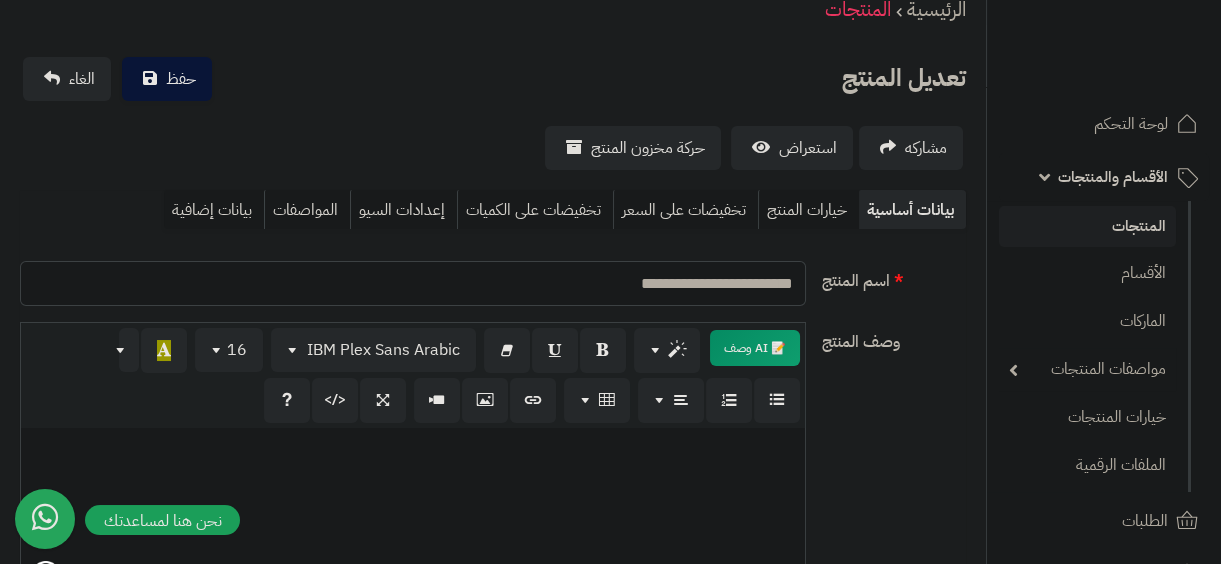drag, startPoint x: 604, startPoint y: 283, endPoint x: 818, endPoint y: 280, distance: 214.02103 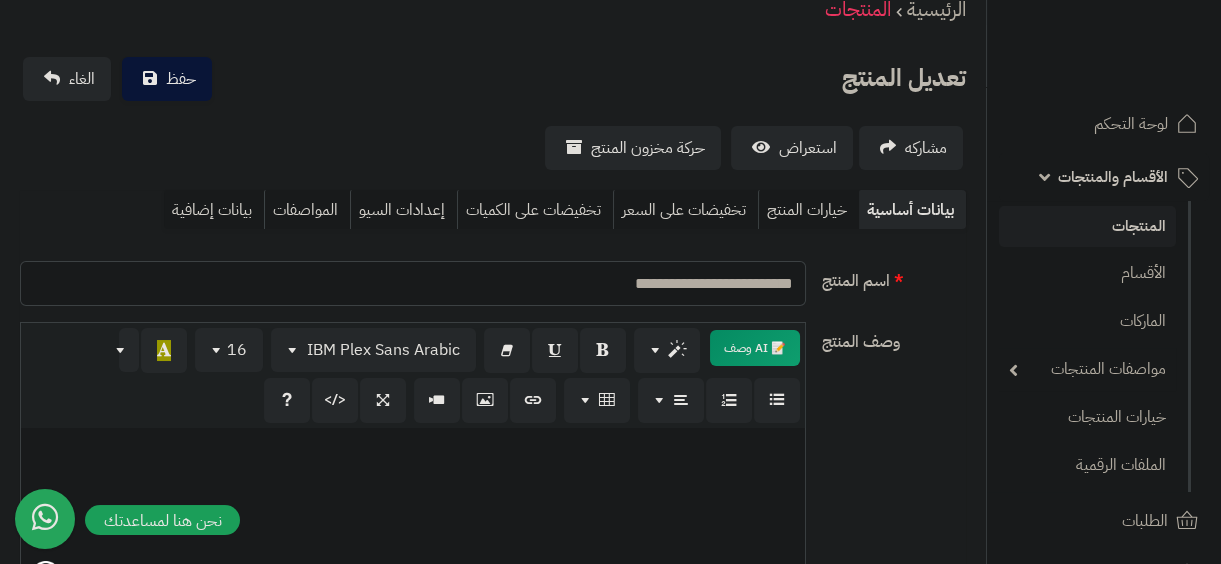 paste on "**********" 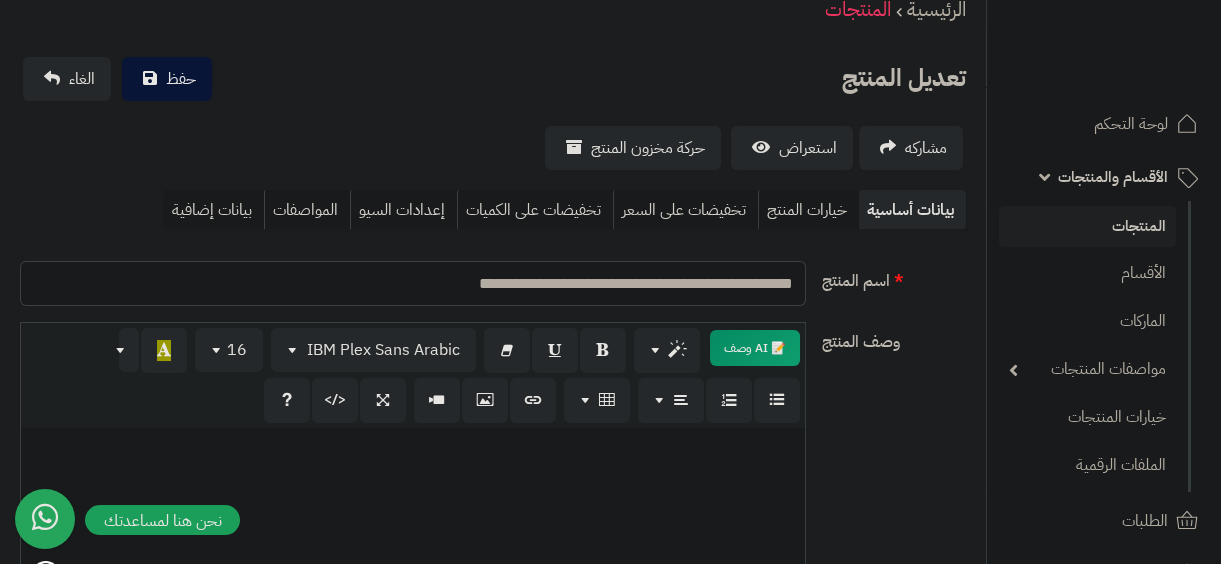 paste on "**********" 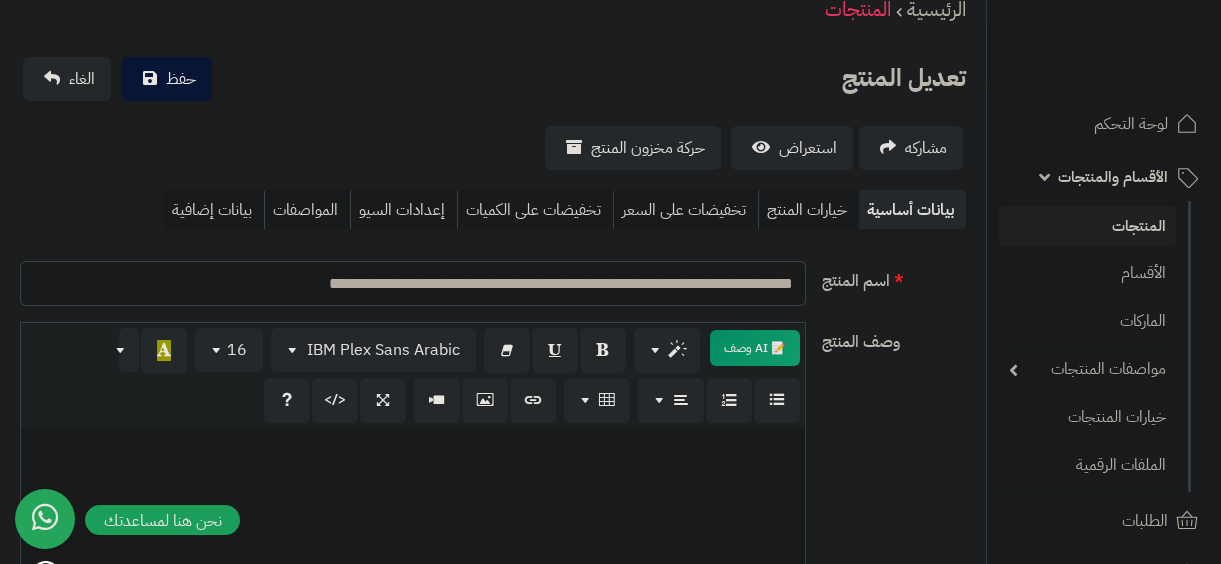 click on "**********" at bounding box center (413, 283) 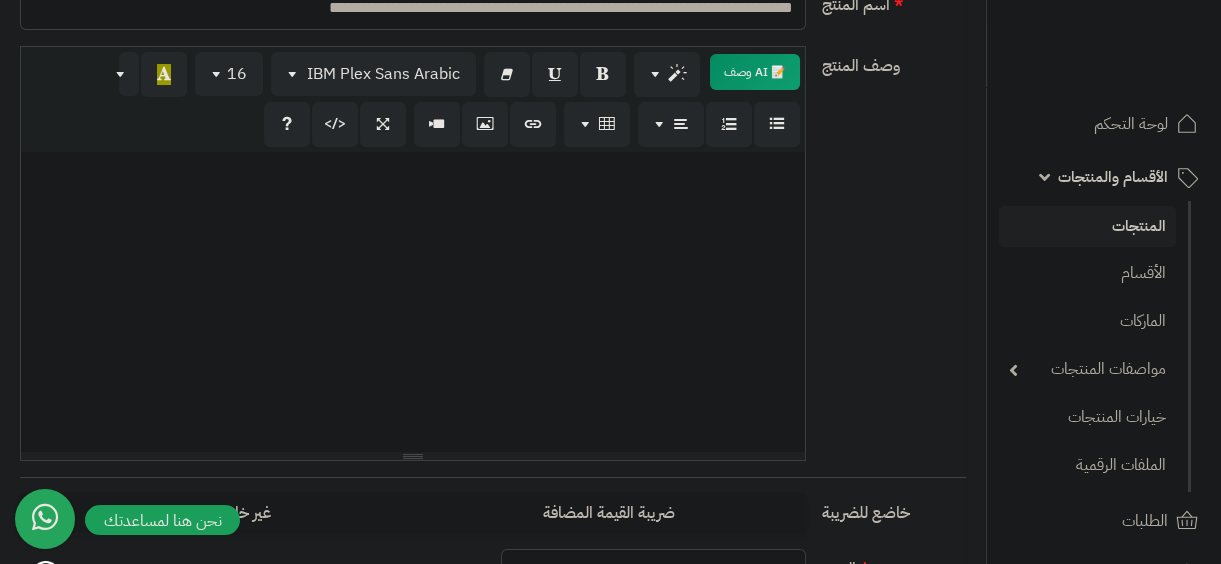 scroll, scrollTop: 0, scrollLeft: 0, axis: both 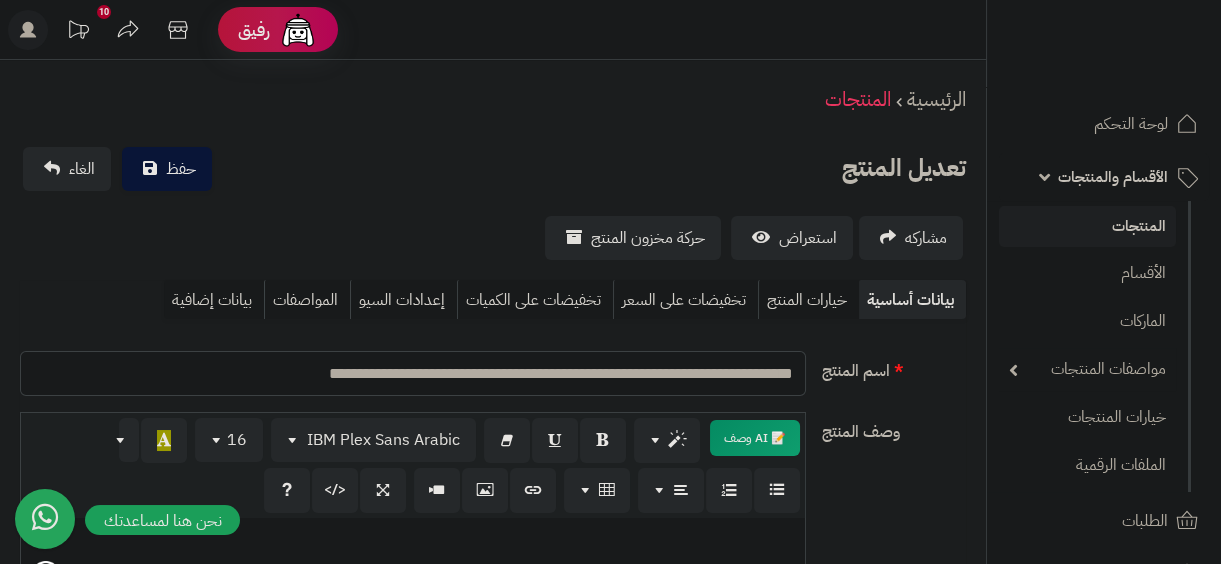 drag, startPoint x: 616, startPoint y: 375, endPoint x: 790, endPoint y: 379, distance: 174.04597 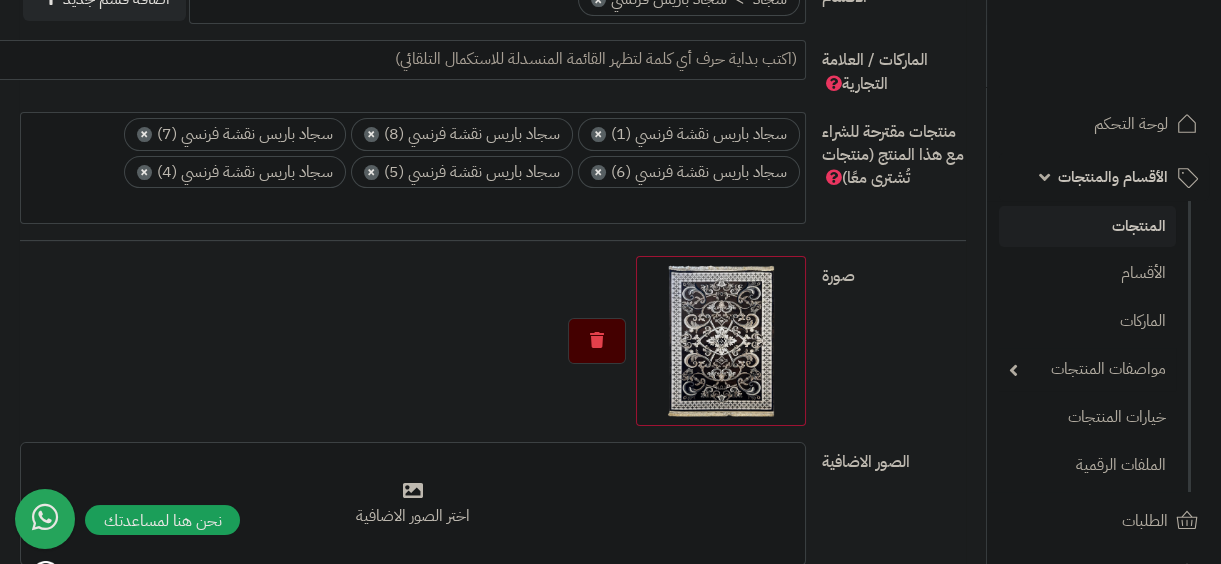 scroll, scrollTop: 1090, scrollLeft: 0, axis: vertical 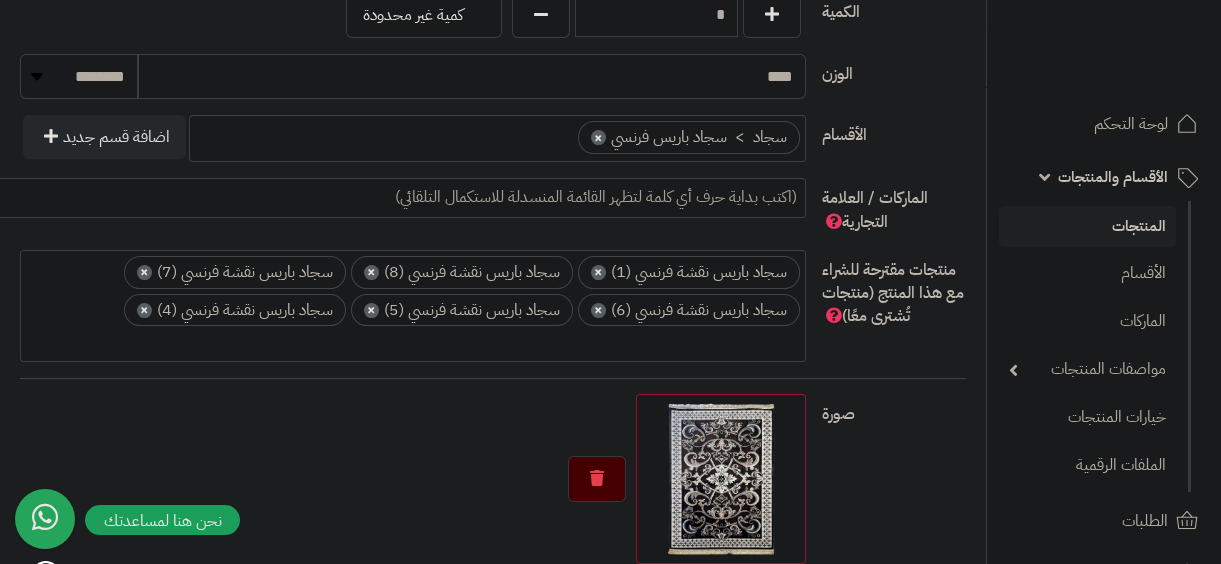 type on "**********" 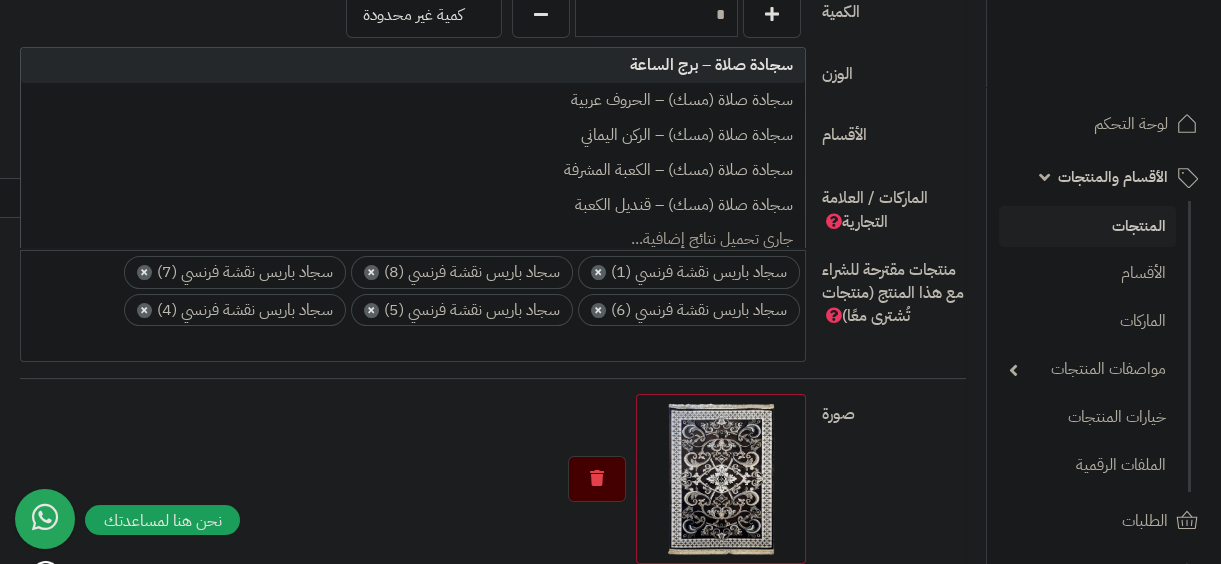 drag, startPoint x: 275, startPoint y: 337, endPoint x: 642, endPoint y: 332, distance: 367.03406 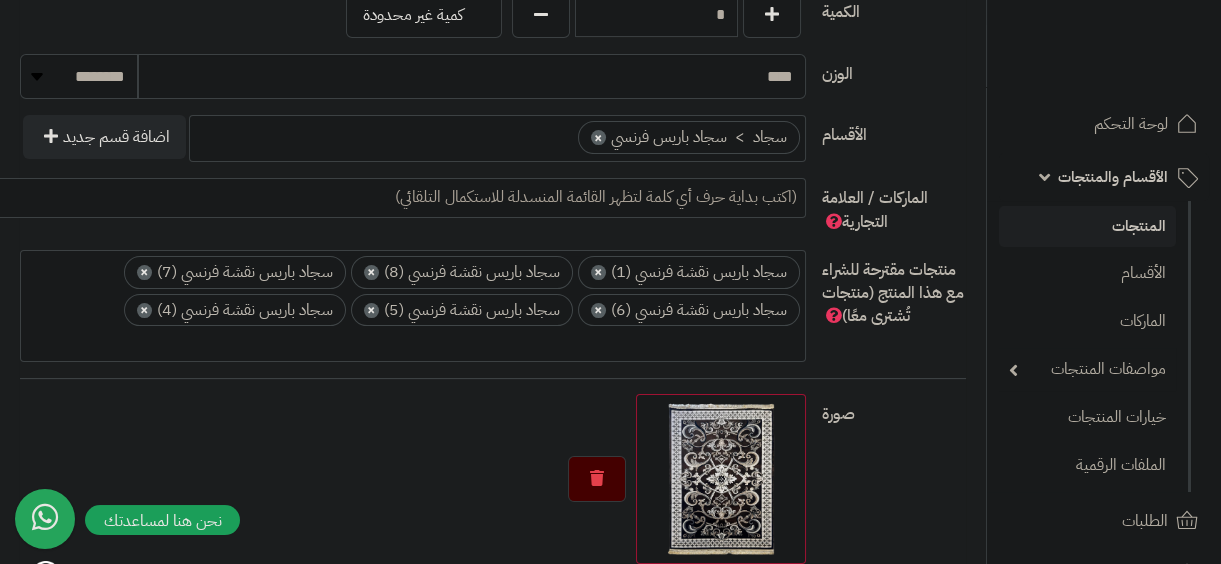 paste on "**********" 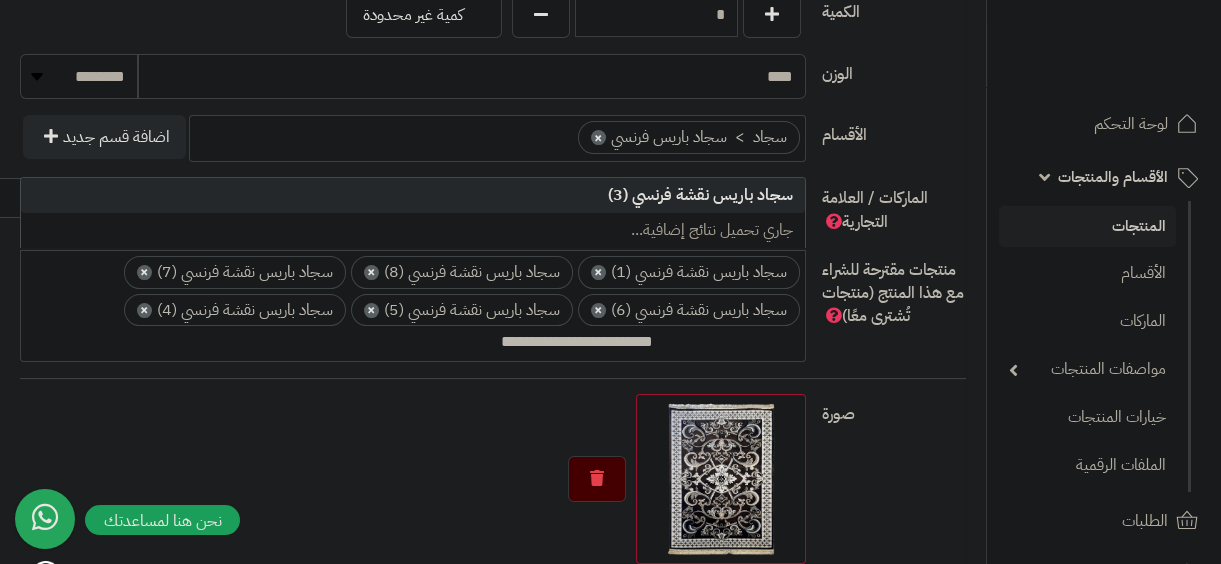 type on "**********" 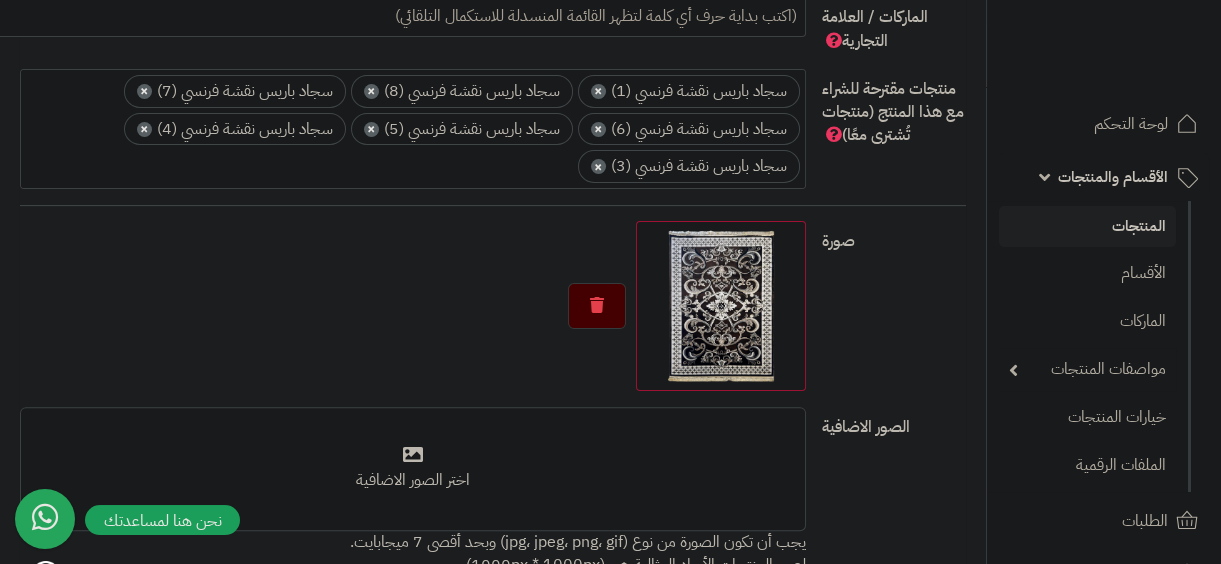scroll, scrollTop: 1272, scrollLeft: 0, axis: vertical 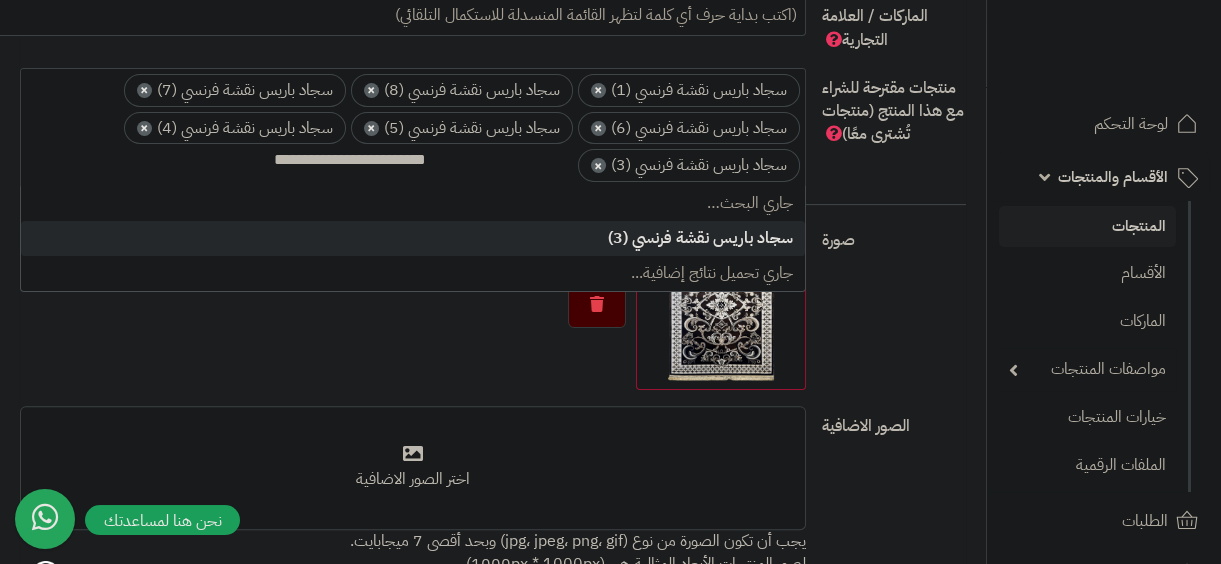 type on "**********" 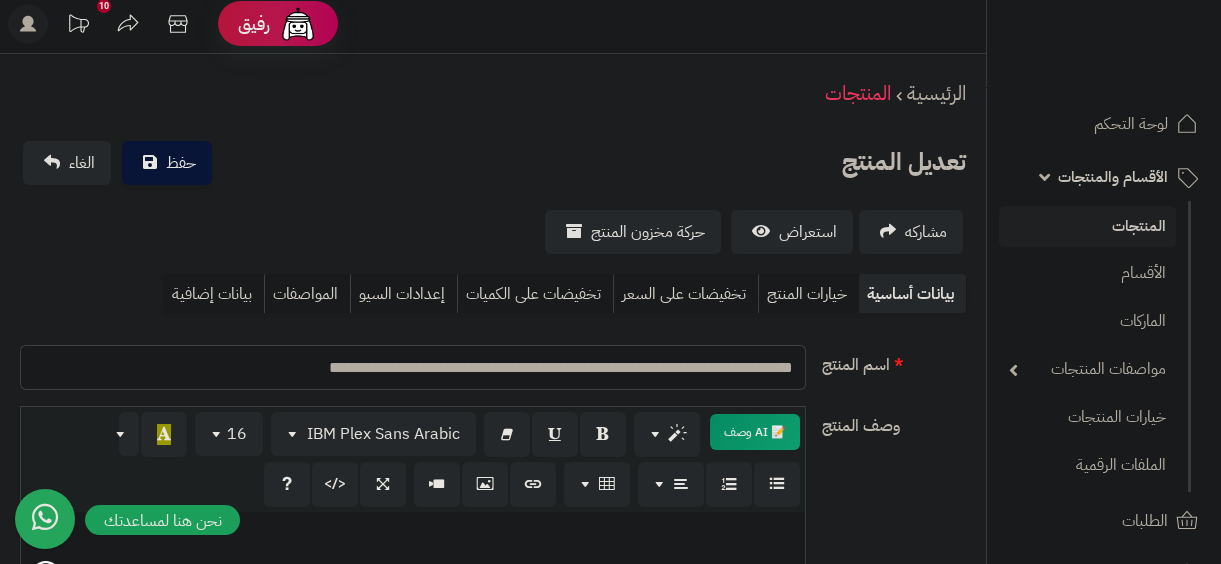 scroll, scrollTop: 0, scrollLeft: 0, axis: both 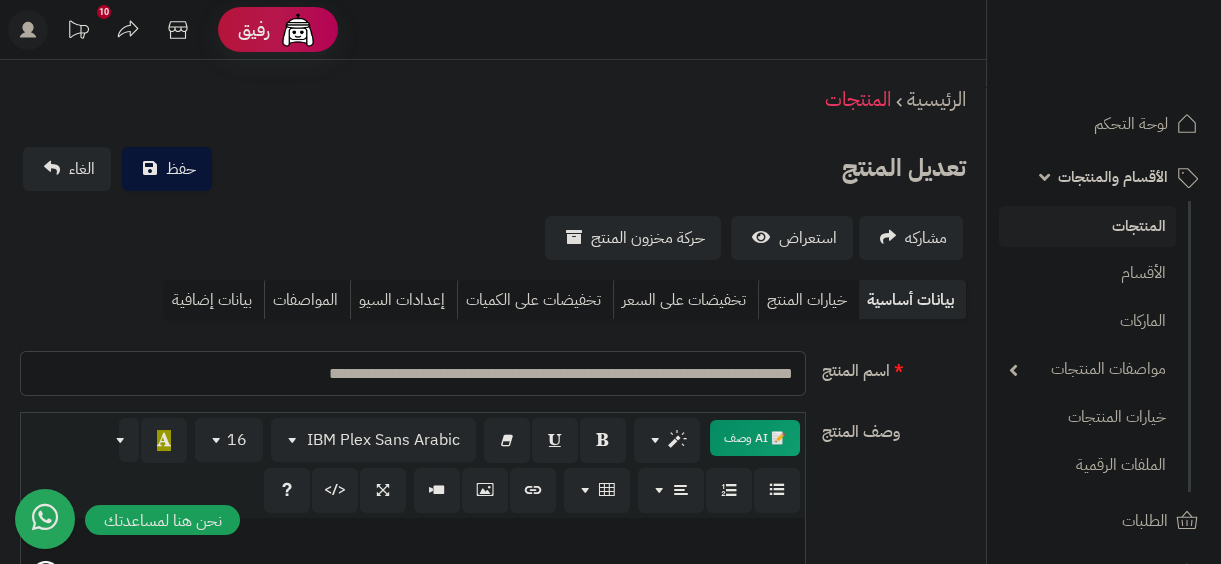 drag, startPoint x: 433, startPoint y: 380, endPoint x: 608, endPoint y: 390, distance: 175.28548 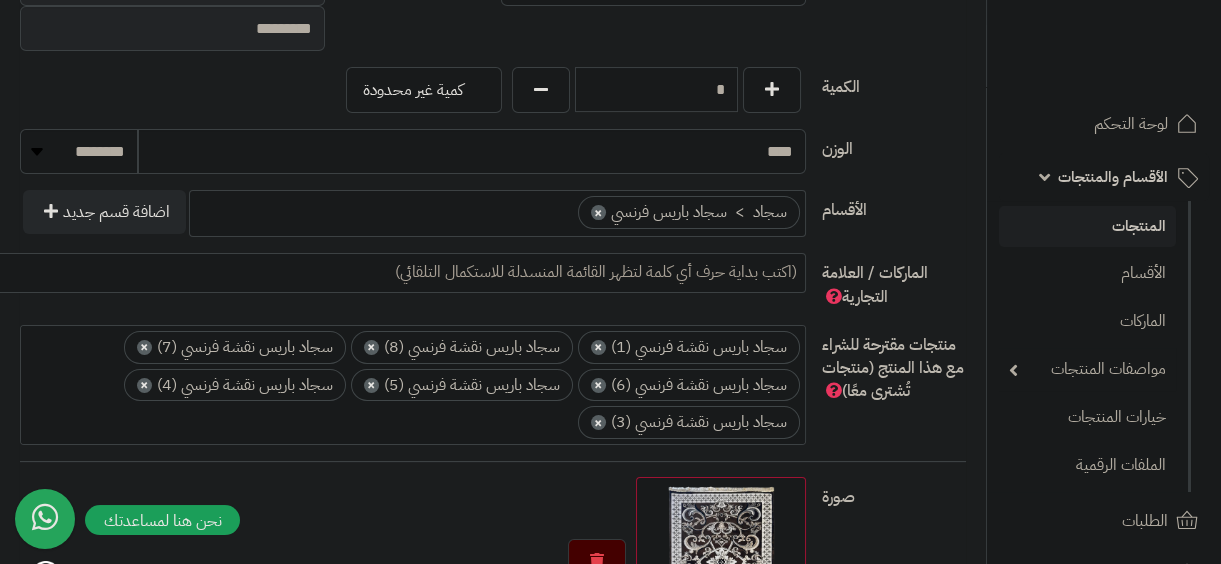 scroll, scrollTop: 1181, scrollLeft: 0, axis: vertical 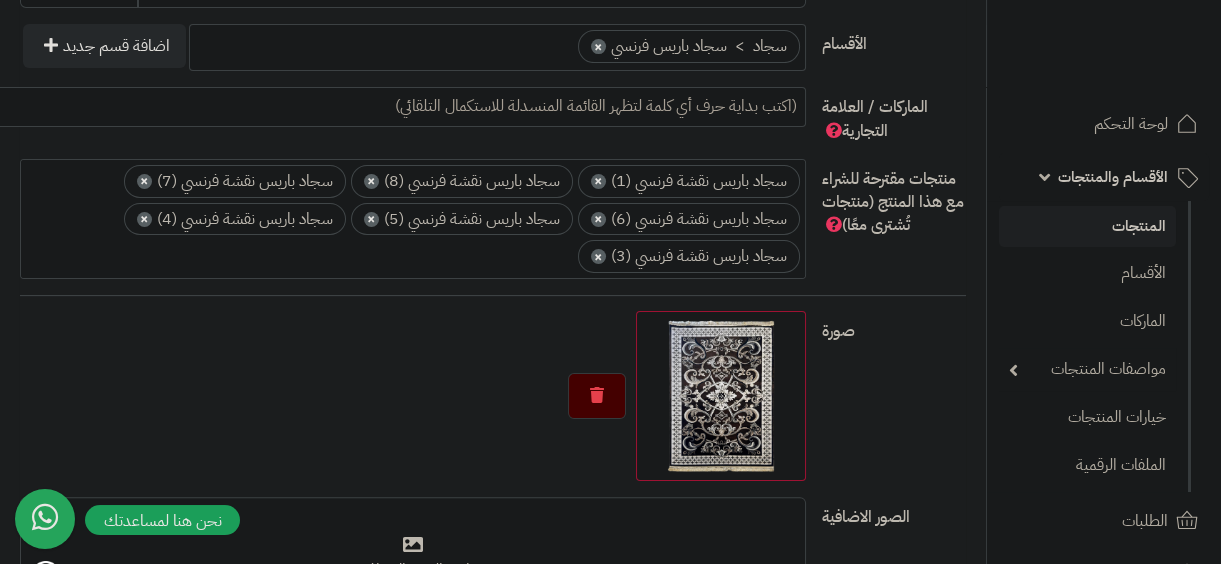 click on "× سجاد باريس نقشة فرنسي (1) × سجاد باريس نقشة فرنسي (8) × سجاد باريس نقشة فرنسي (7) × سجاد باريس نقشة فرنسي (6) × سجاد باريس نقشة فرنسي (5) × سجاد باريس نقشة فرنسي (4) × سجاد باريس نقشة فرنسي (3)" at bounding box center [413, 217] 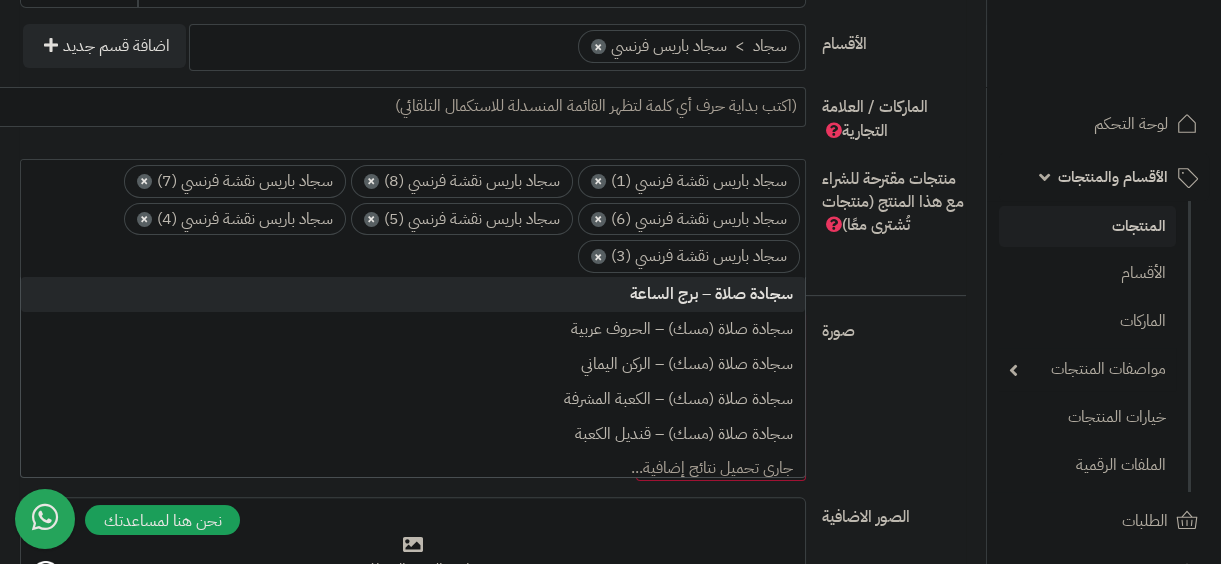 paste on "**********" 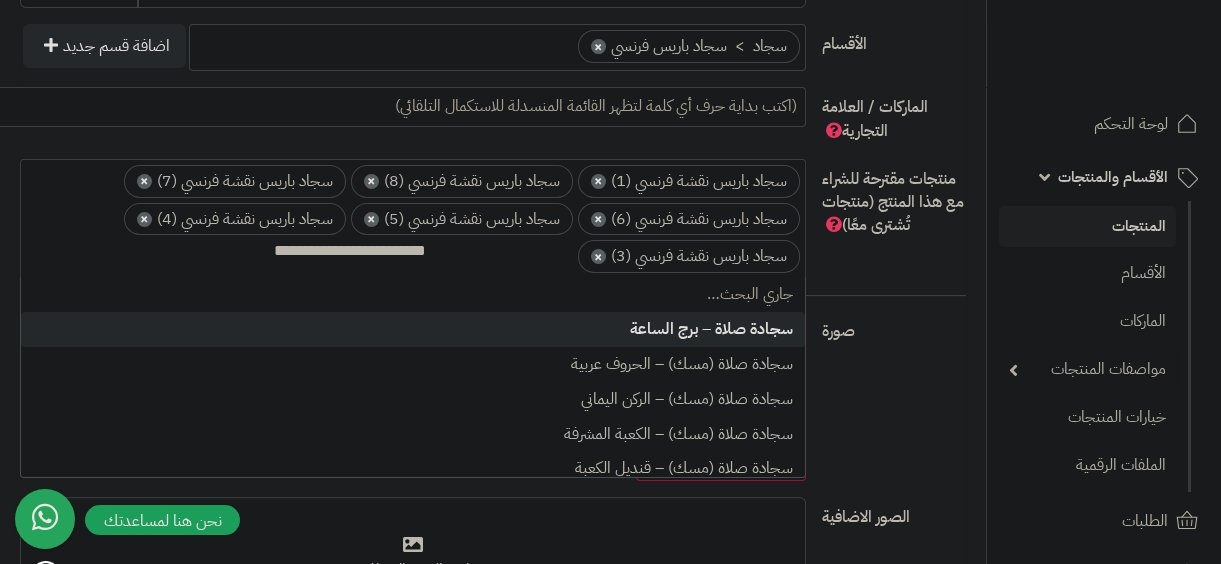 type on "**********" 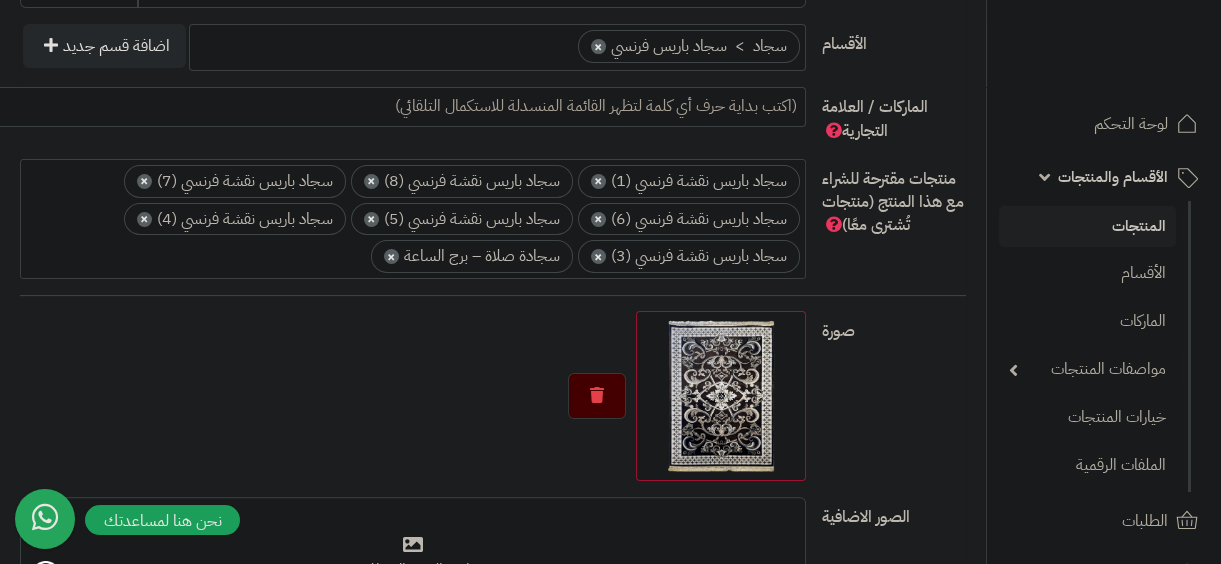 click on "×" at bounding box center (391, 256) 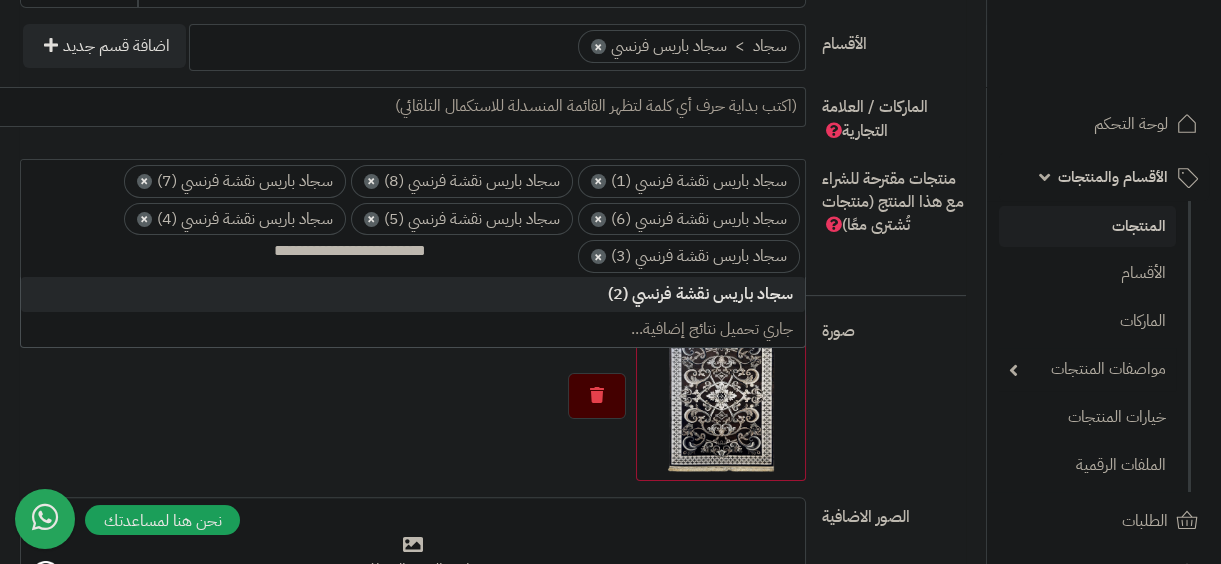 type on "**********" 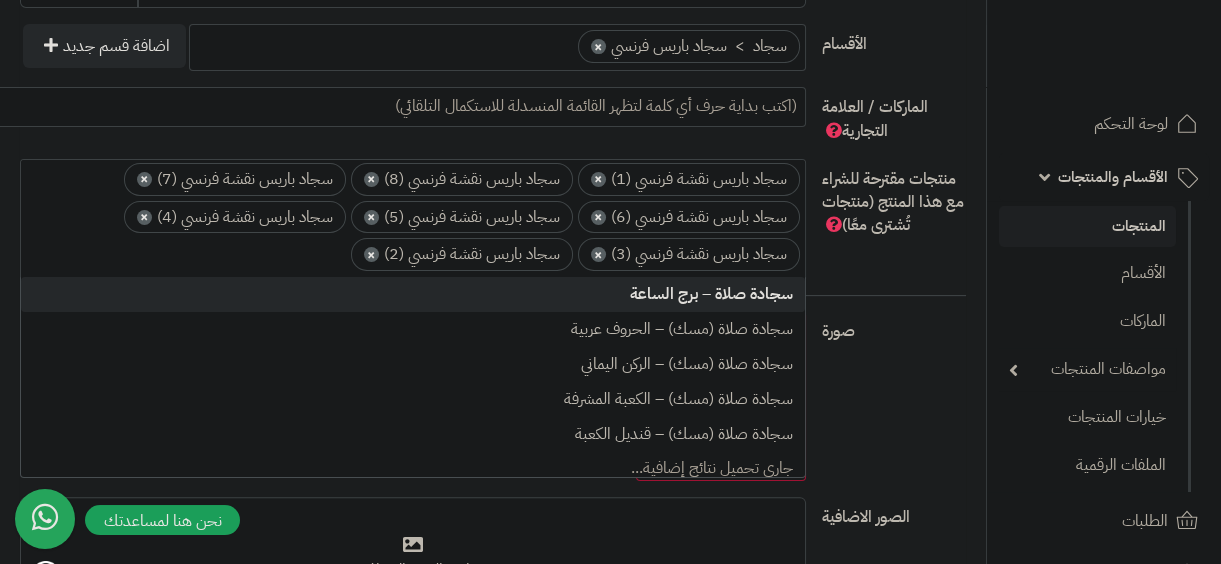 scroll, scrollTop: 0, scrollLeft: 0, axis: both 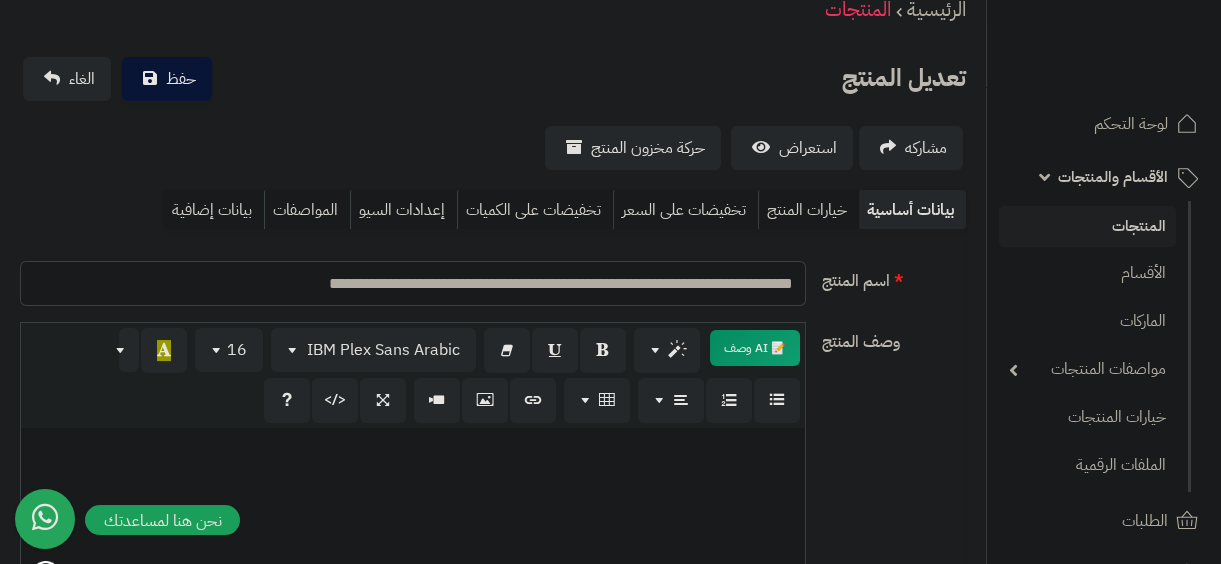 click on "**********" at bounding box center (493, 1052) 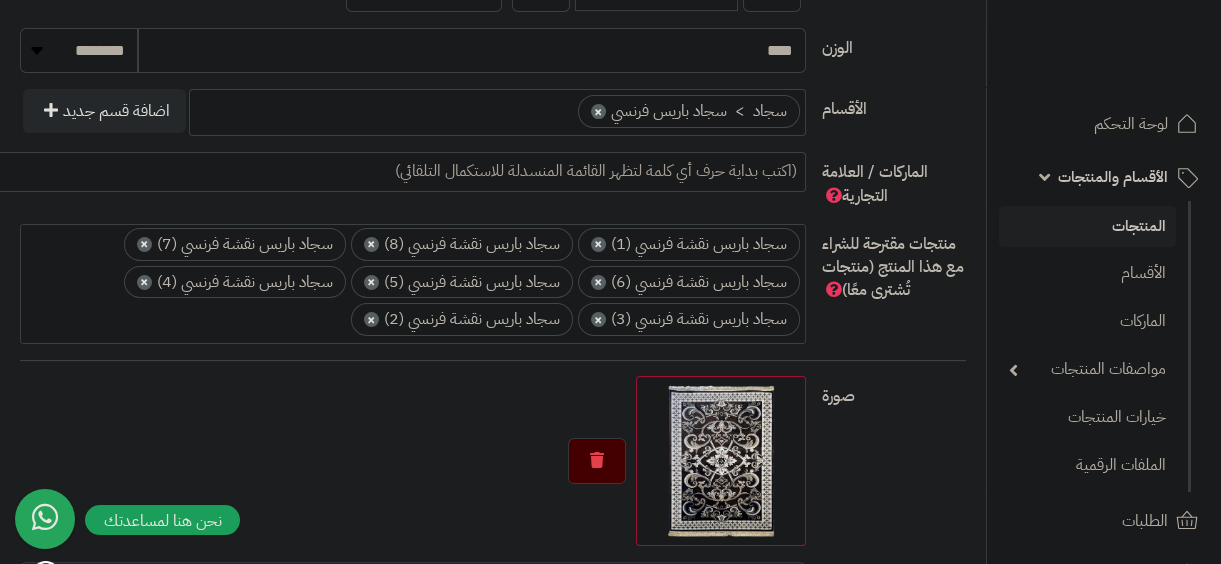 click on "× سجاد باريس نقشة فرنسي (1) × سجاد باريس نقشة فرنسي (8) × سجاد باريس نقشة فرنسي (7) × سجاد باريس نقشة فرنسي (6) × سجاد باريس نقشة فرنسي (5) × سجاد باريس نقشة فرنسي (4) × سجاد باريس نقشة فرنسي (3) × سجاد باريس نقشة فرنسي (2)" at bounding box center [413, 280] 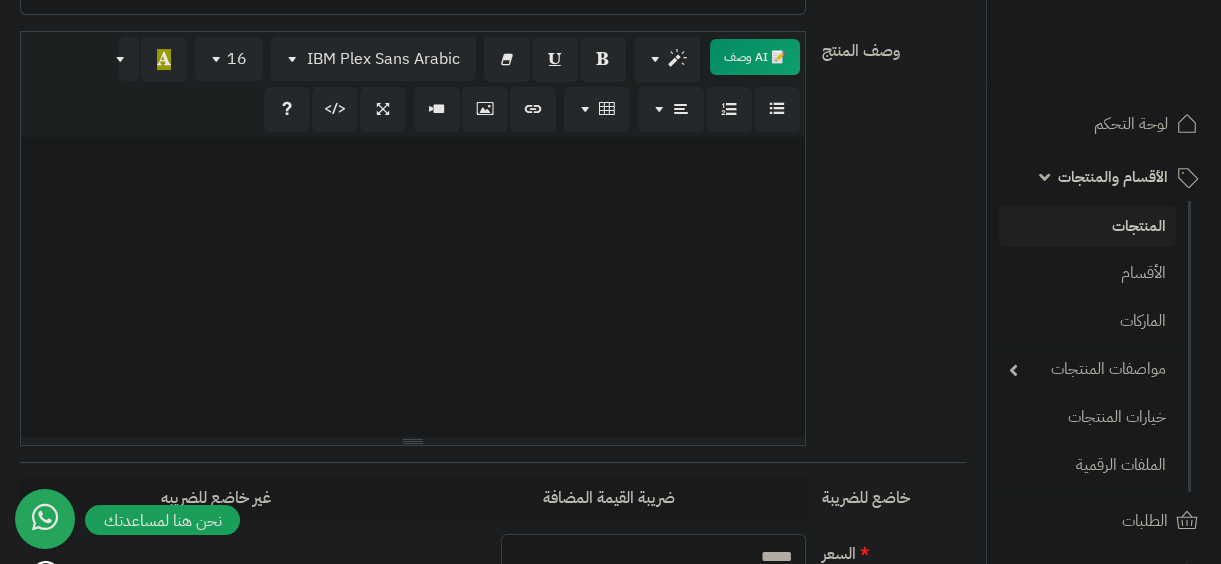scroll, scrollTop: 116, scrollLeft: 0, axis: vertical 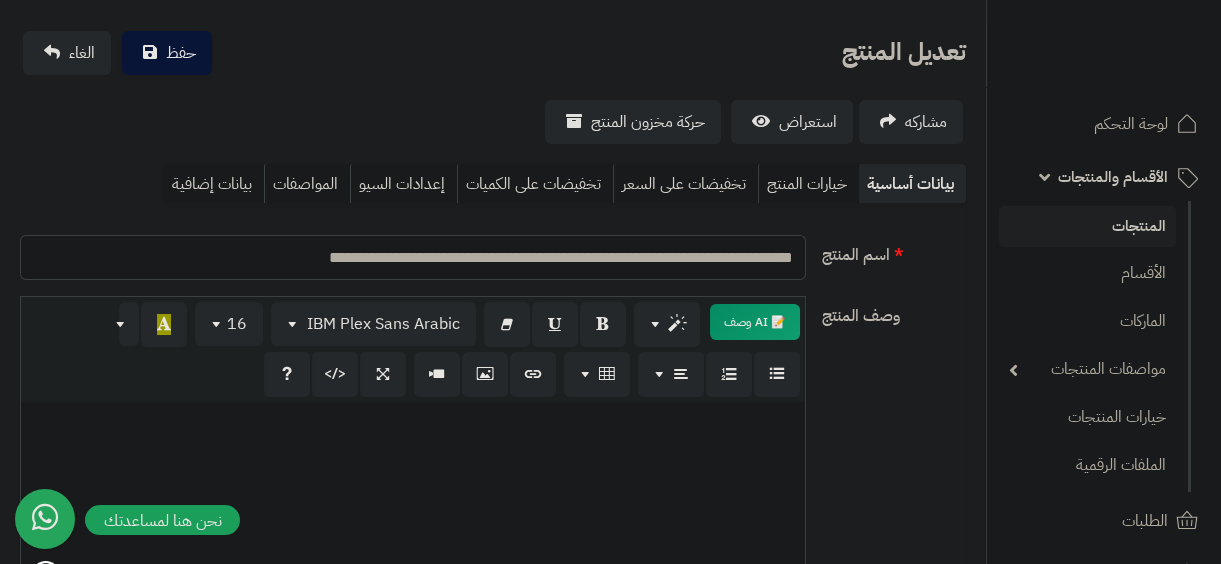 click on "**********" at bounding box center (413, 257) 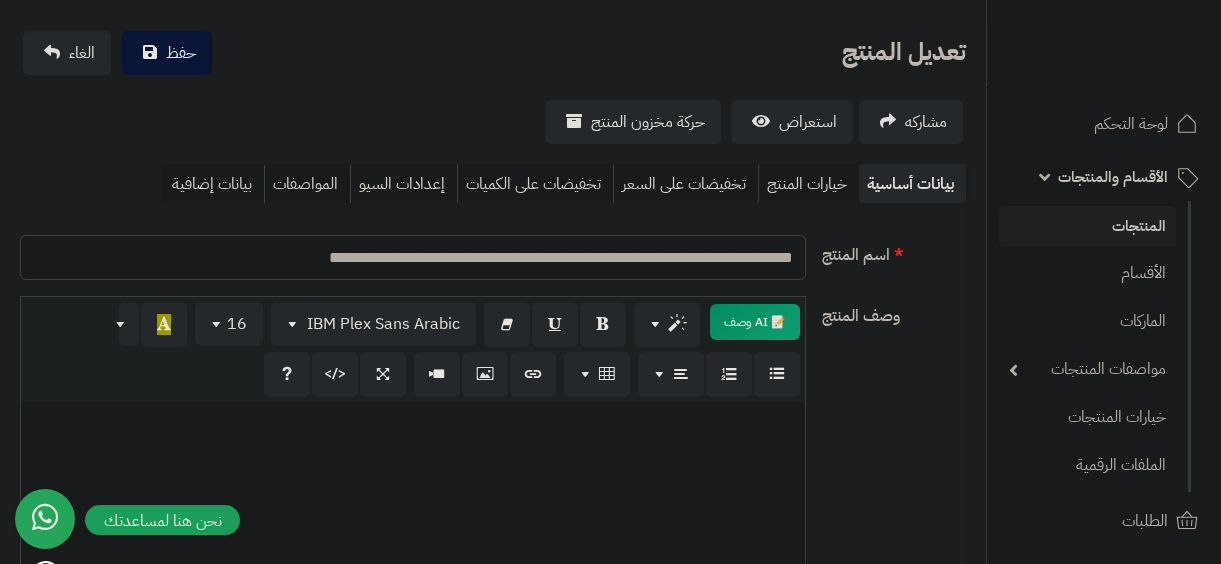 drag, startPoint x: 255, startPoint y: 258, endPoint x: 433, endPoint y: 287, distance: 180.3469 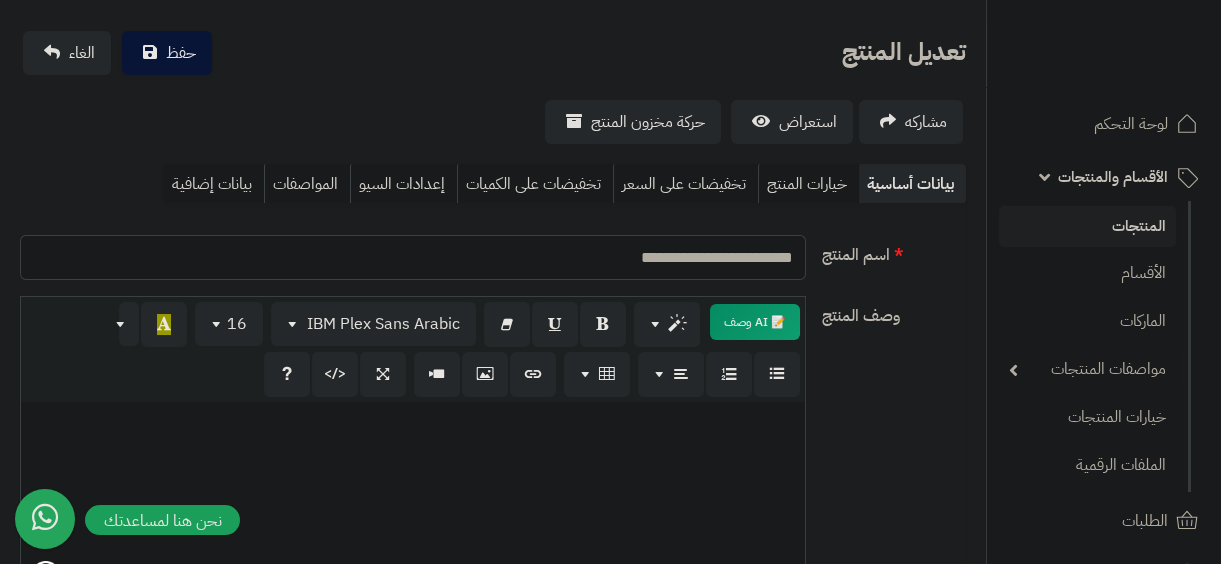 click on "**********" at bounding box center (413, 257) 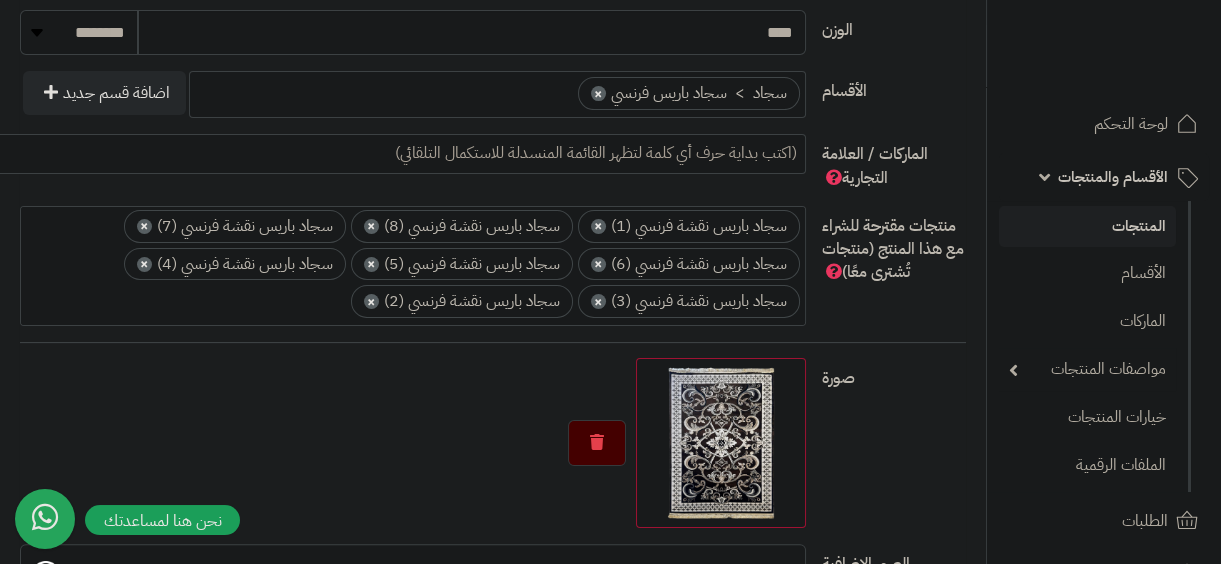 scroll, scrollTop: 1085, scrollLeft: 0, axis: vertical 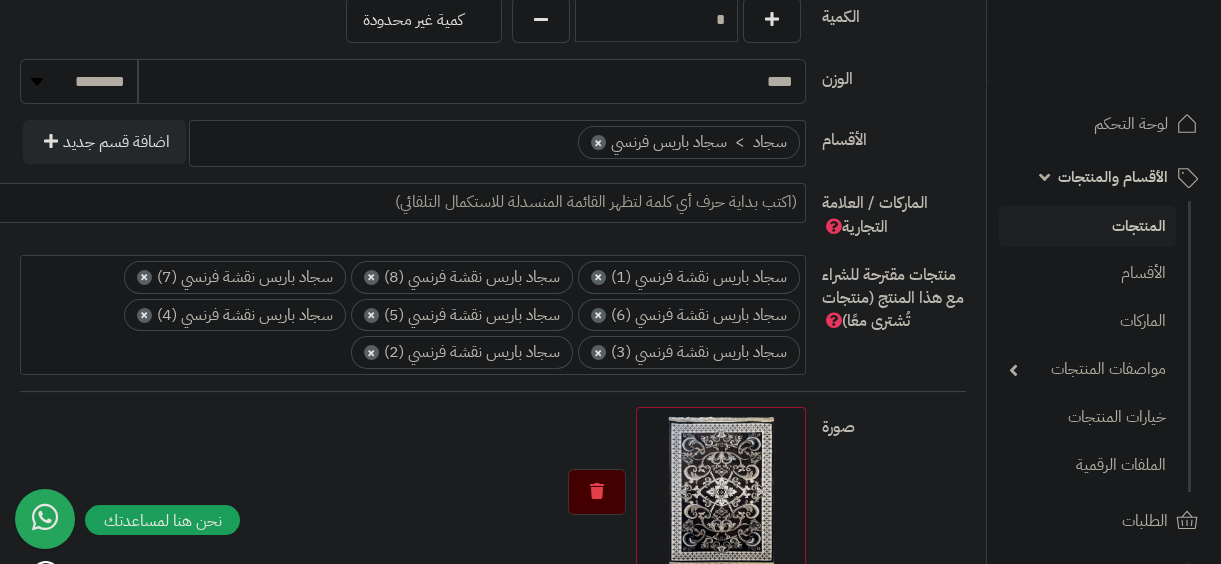 type on "**********" 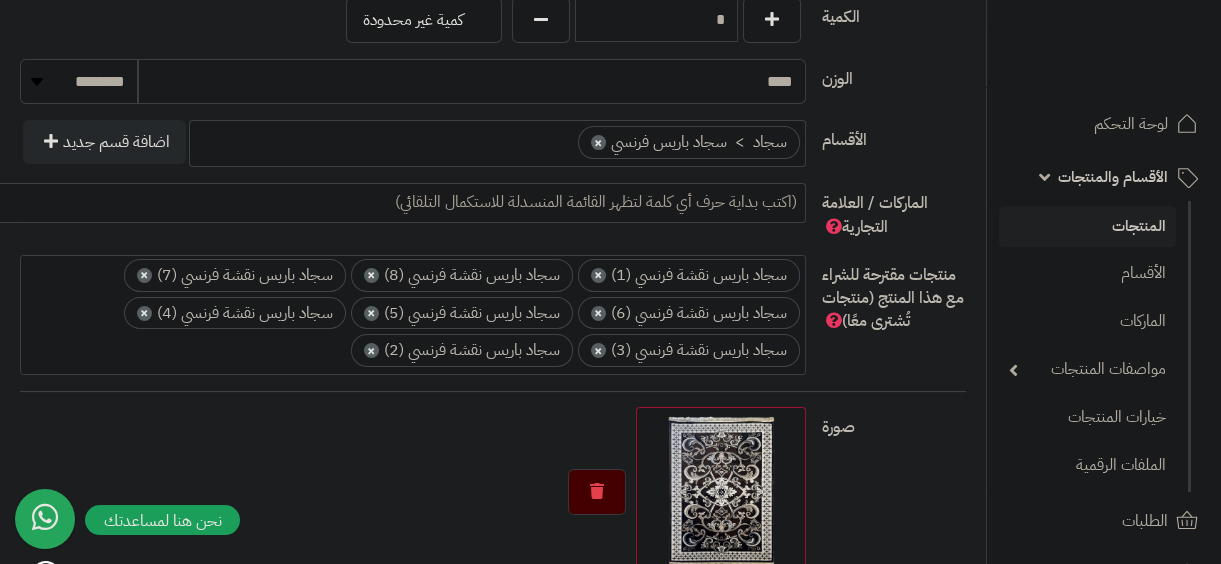 click on "× سجاد باريس نقشة فرنسي (1) × سجاد باريس نقشة فرنسي (8) × سجاد باريس نقشة فرنسي (7) × سجاد باريس نقشة فرنسي (6) × سجاد باريس نقشة فرنسي (5) × سجاد باريس نقشة فرنسي (4) × سجاد باريس نقشة فرنسي (3) × سجاد باريس نقشة فرنسي (2)" at bounding box center (413, 311) 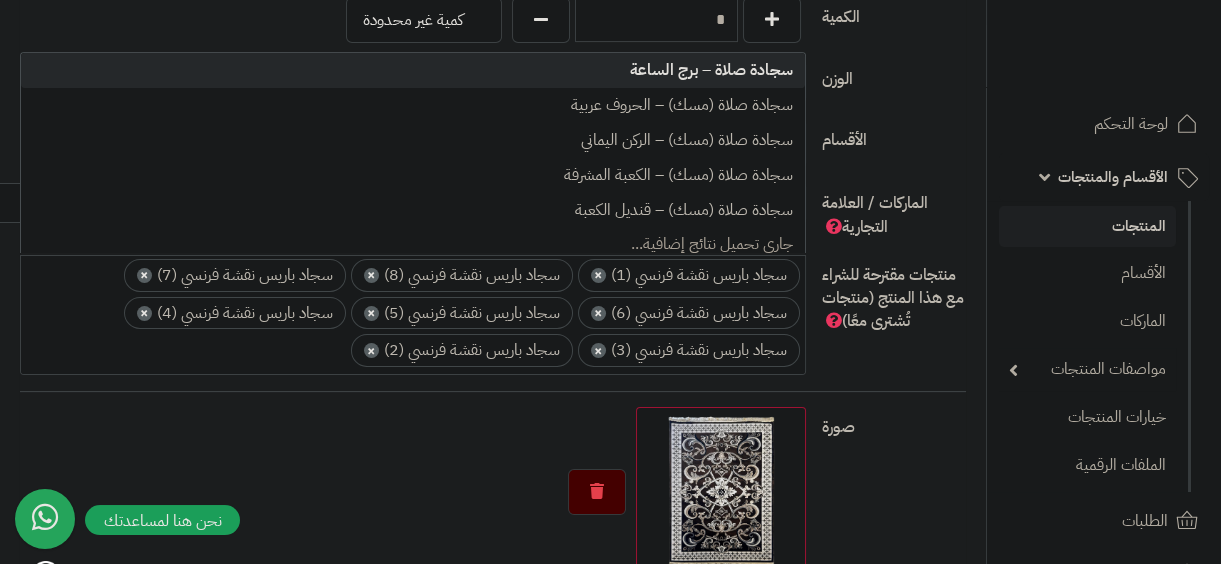 paste on "**********" 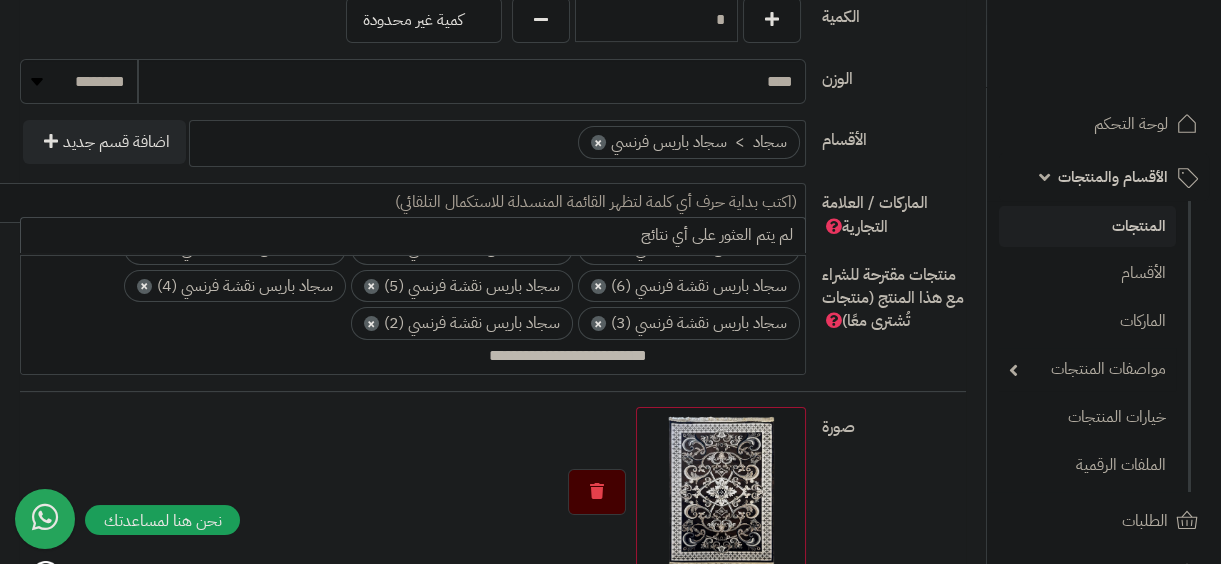 scroll, scrollTop: 0, scrollLeft: 0, axis: both 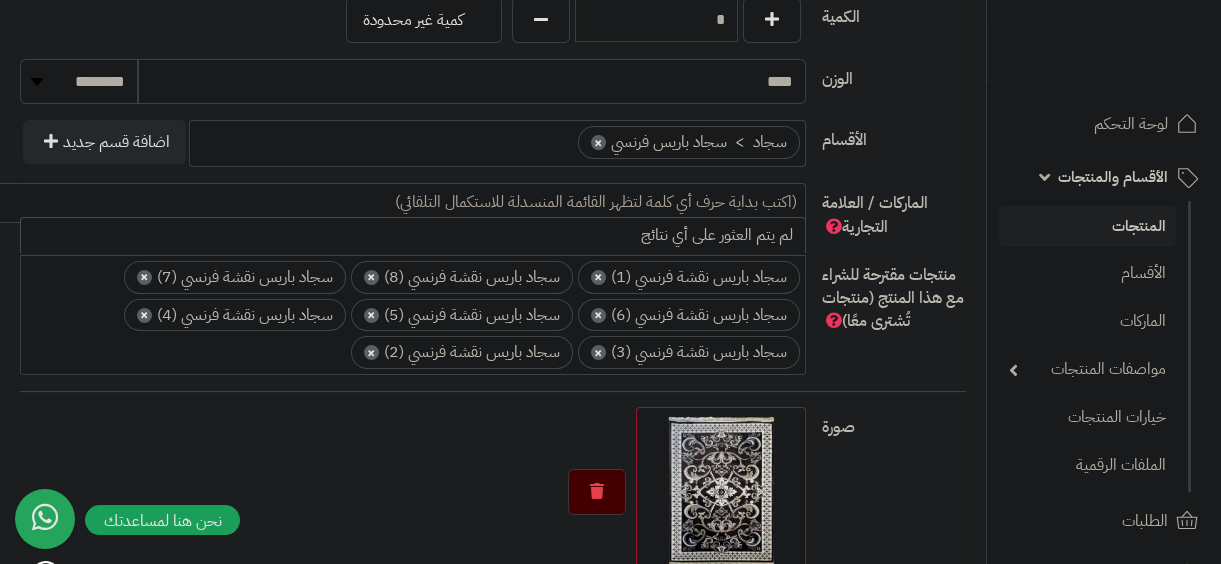type on "**********" 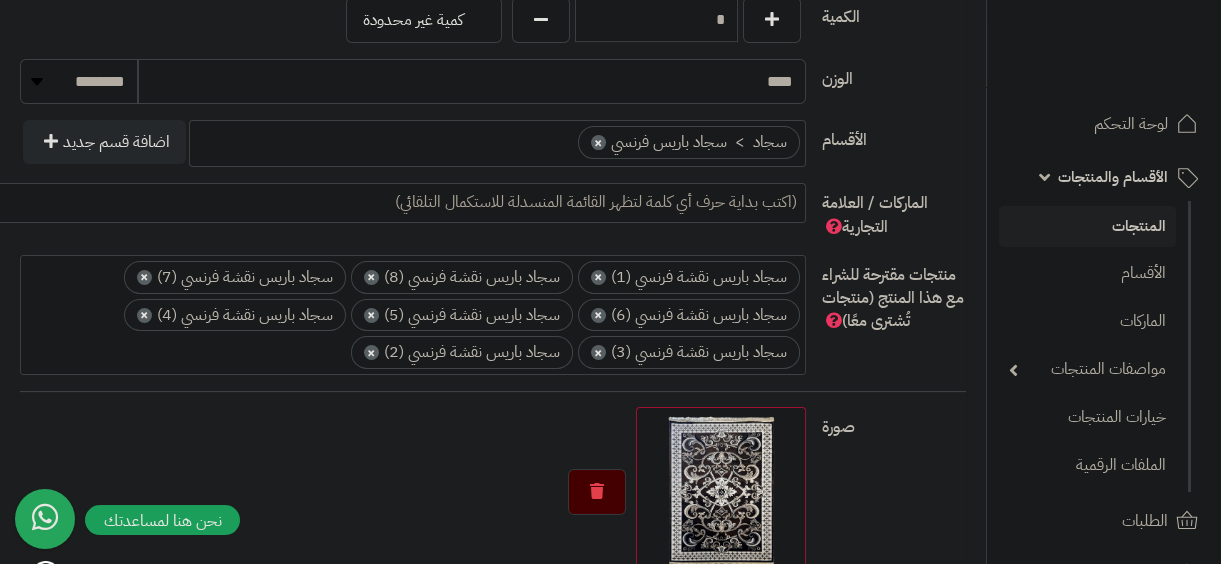 scroll, scrollTop: 22, scrollLeft: 0, axis: vertical 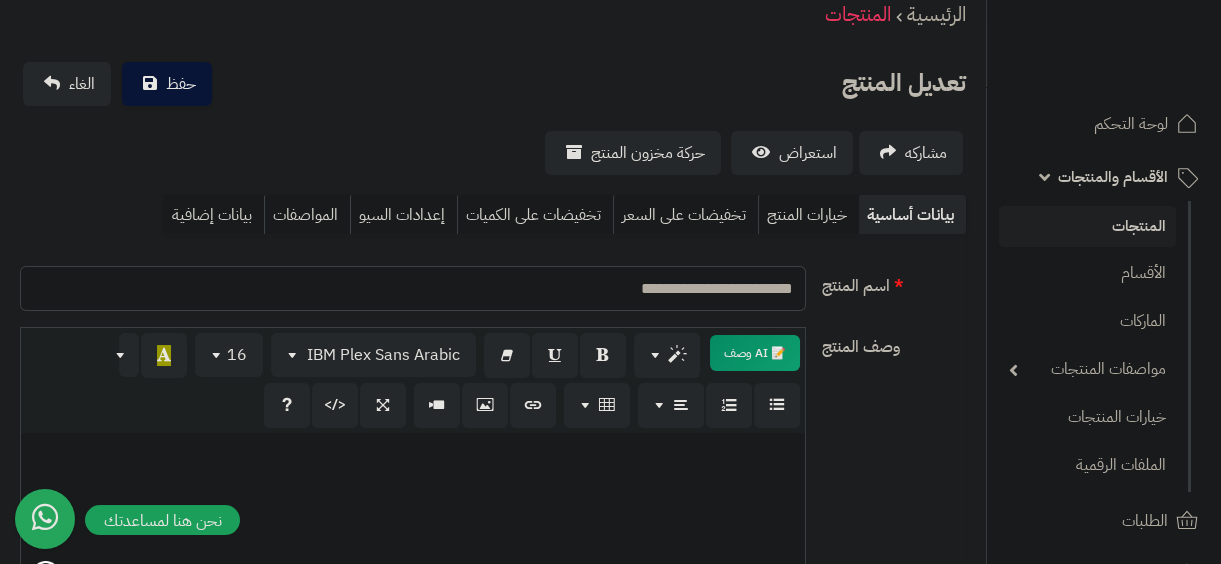 click on "**********" at bounding box center [413, 288] 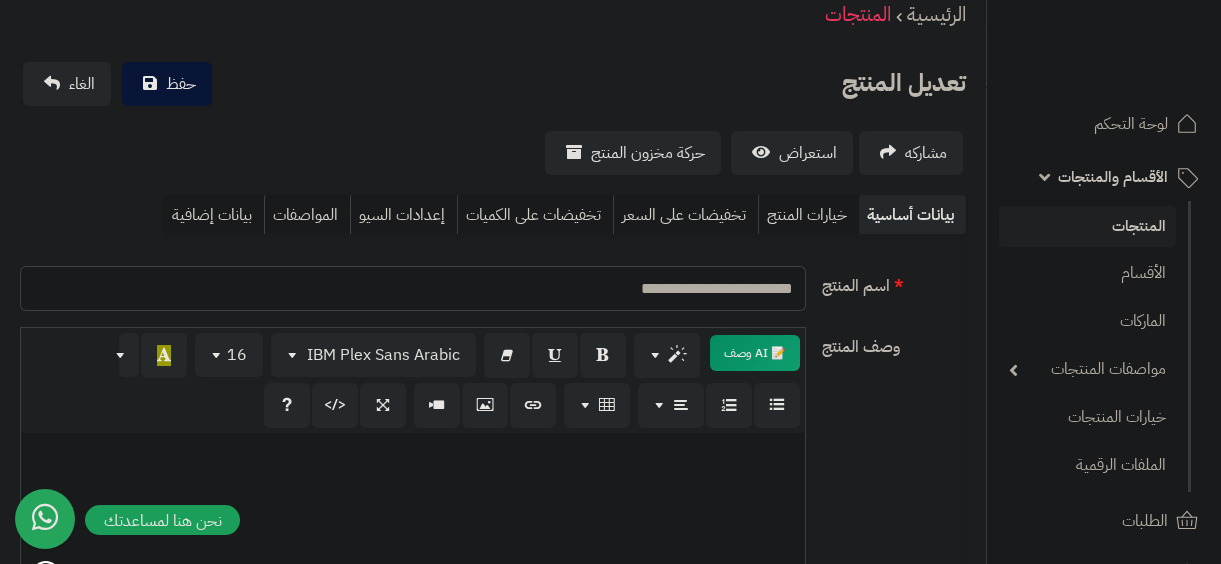 click on "**********" at bounding box center [413, 288] 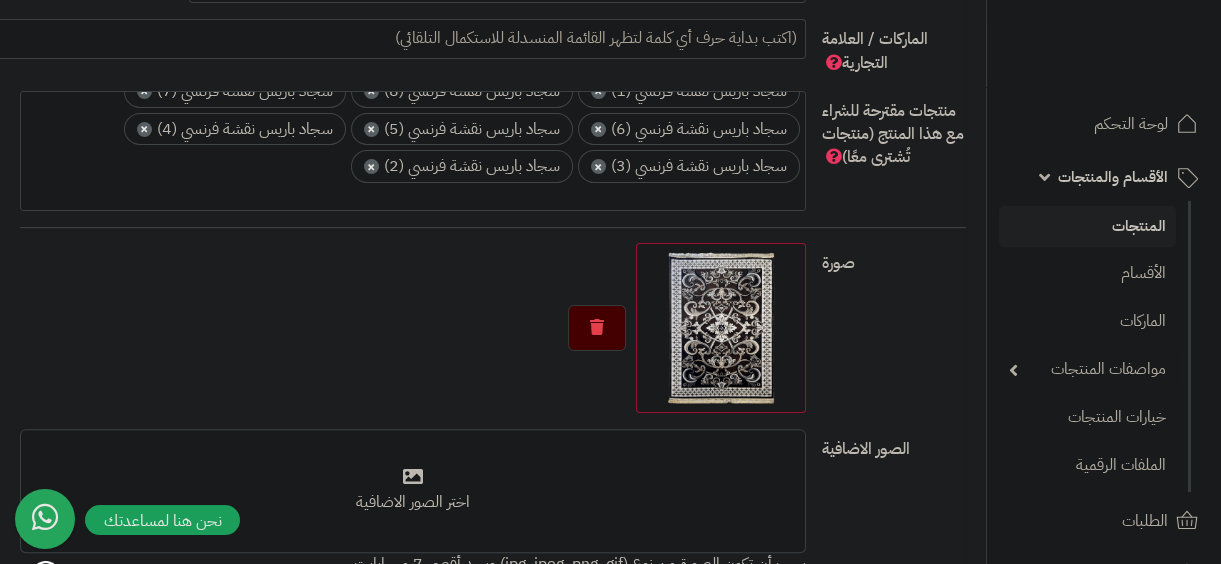 scroll, scrollTop: 994, scrollLeft: 0, axis: vertical 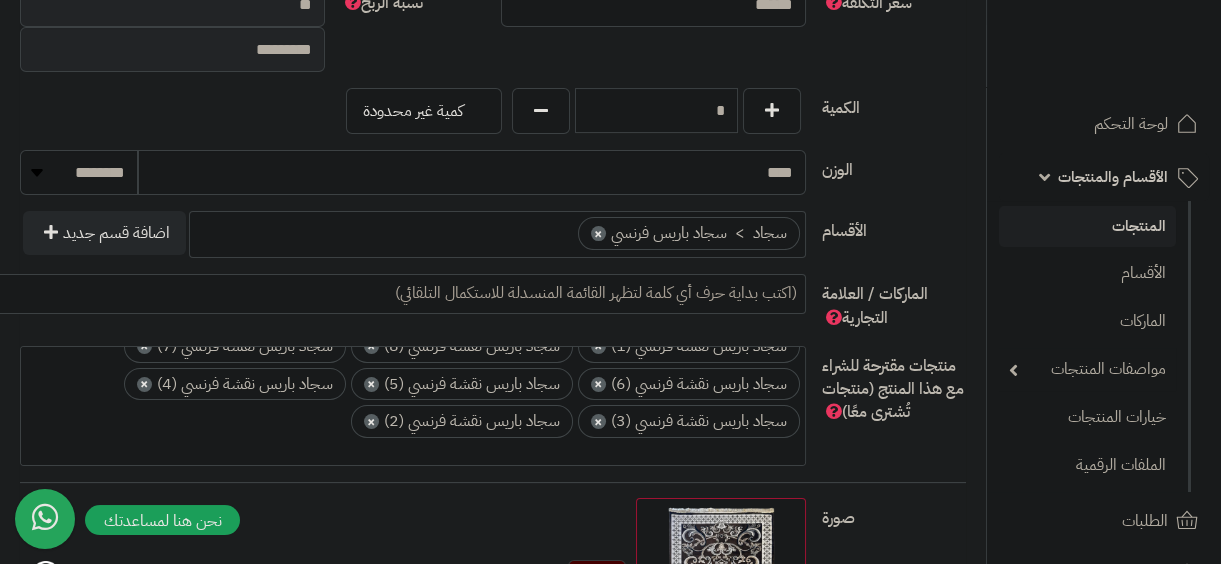 type on "**********" 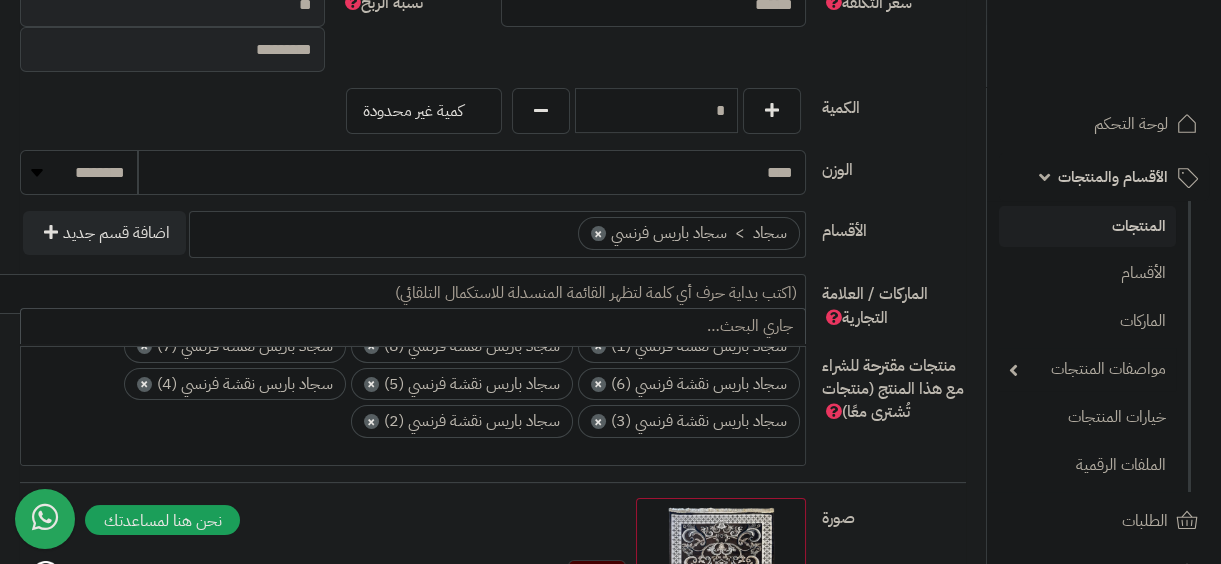paste on "**********" 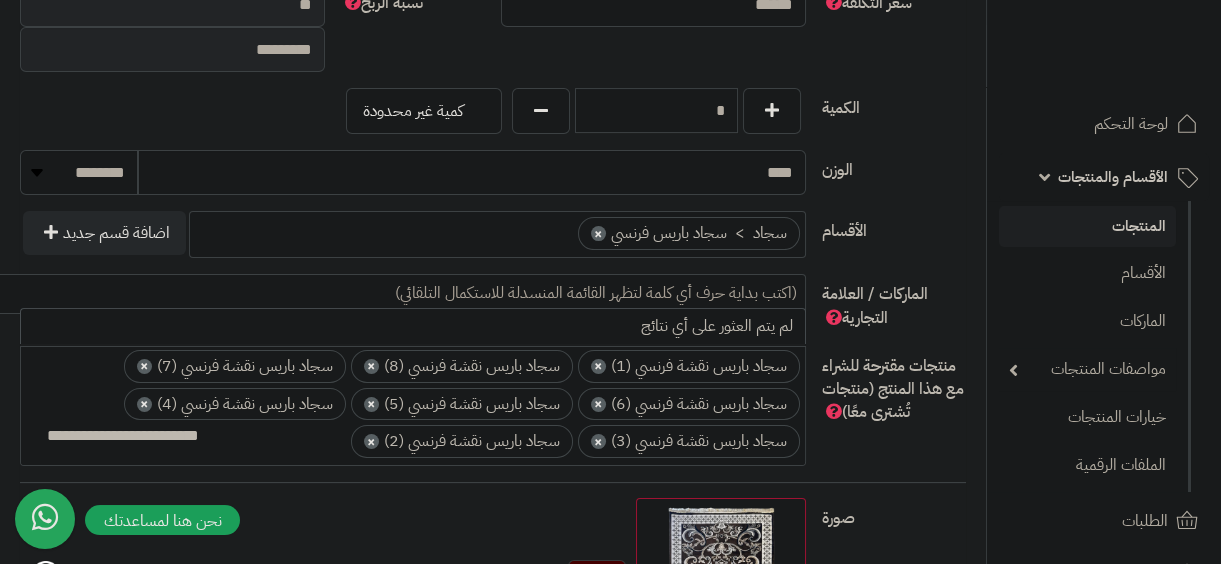 scroll, scrollTop: 0, scrollLeft: 0, axis: both 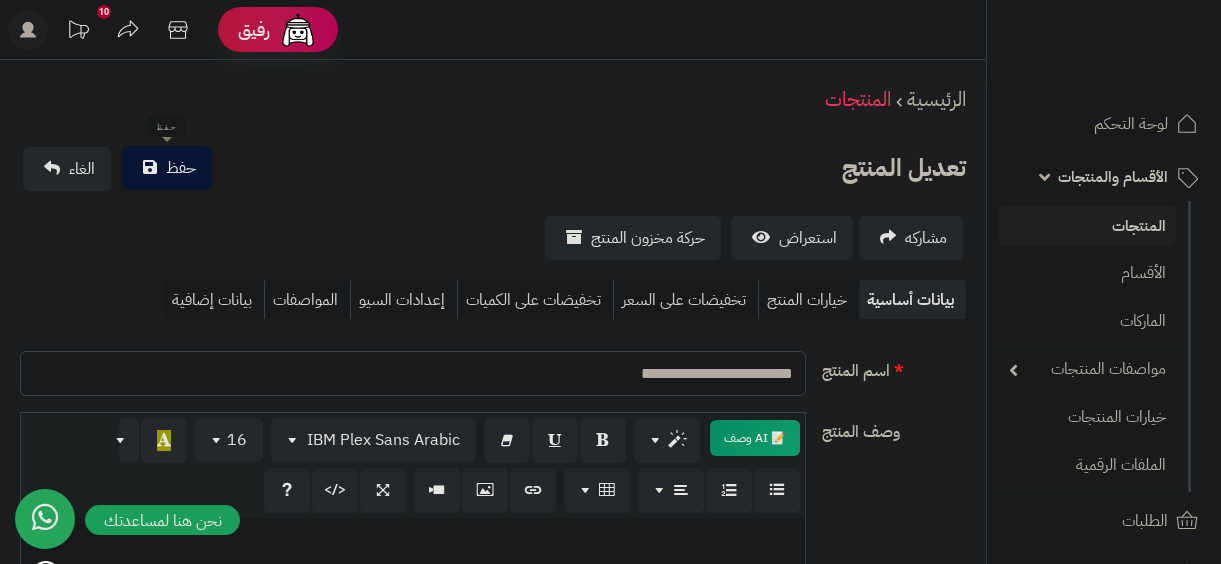 type on "**********" 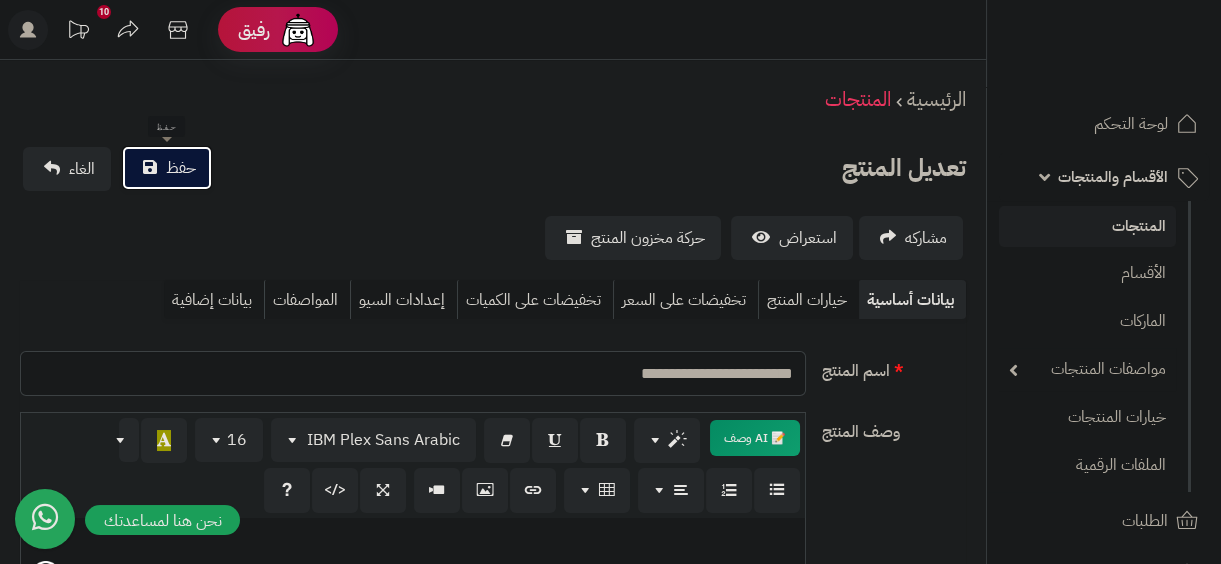 type 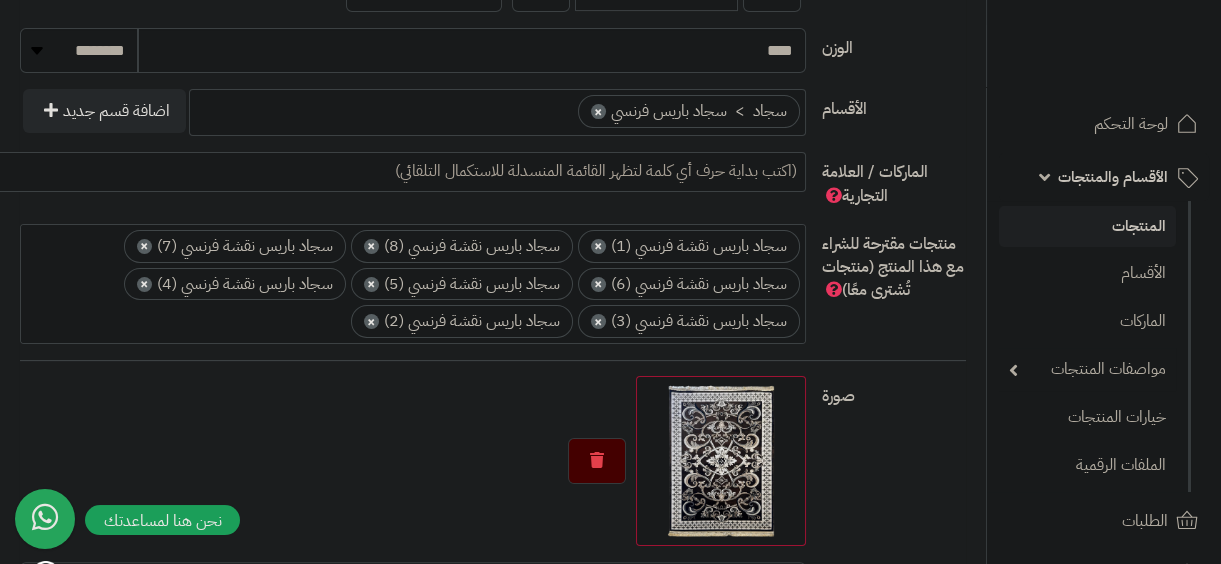 scroll, scrollTop: 22, scrollLeft: 0, axis: vertical 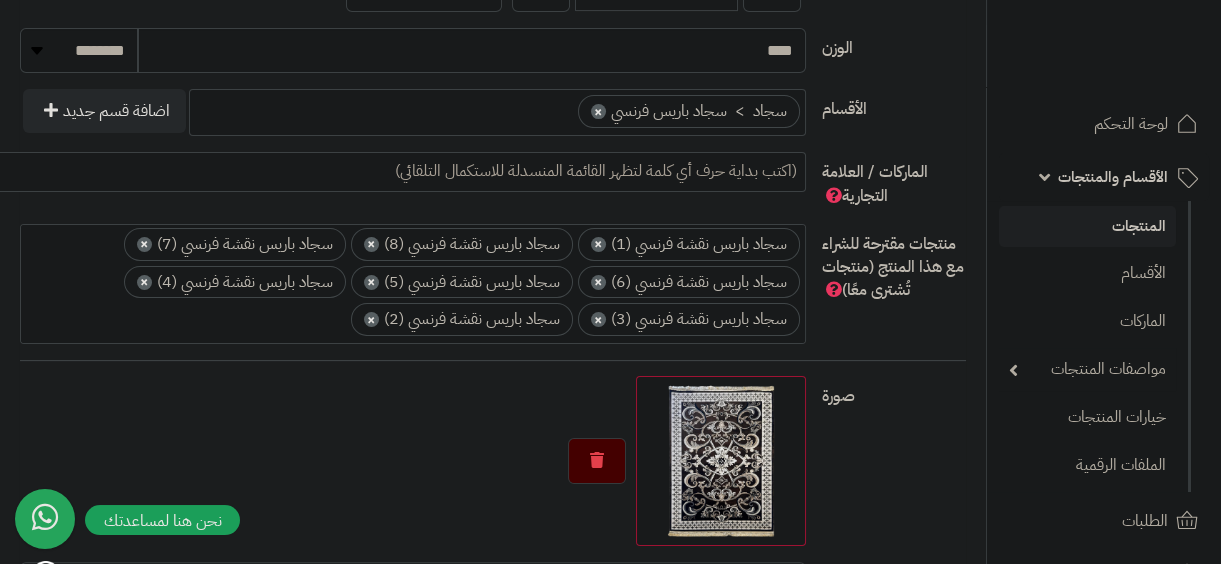 click on "**********" at bounding box center [493, -83] 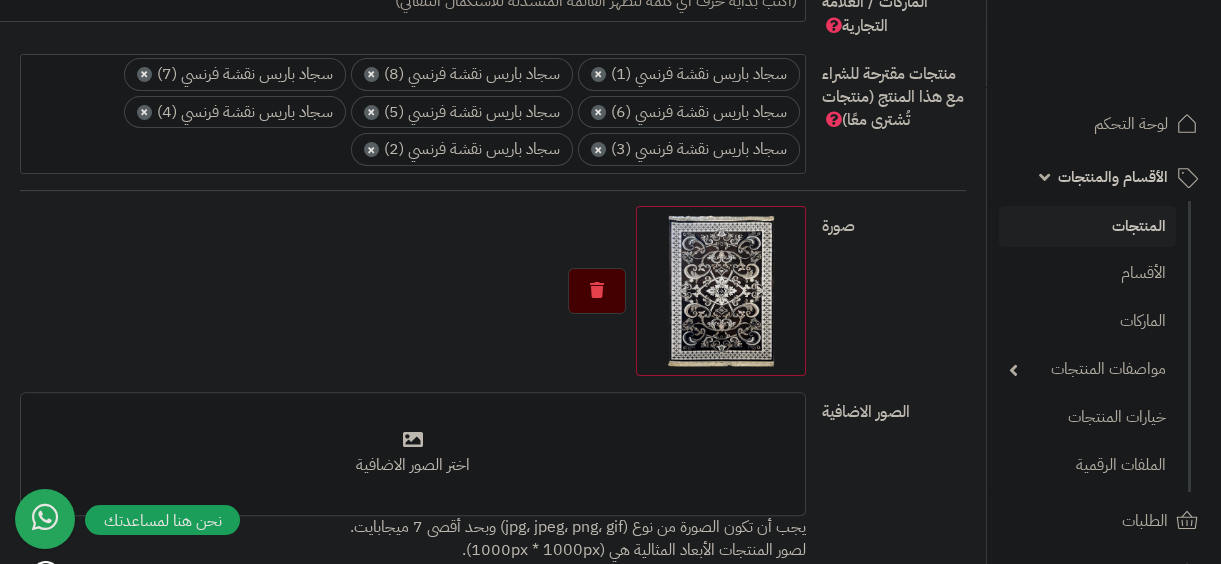 scroll, scrollTop: 1389, scrollLeft: 0, axis: vertical 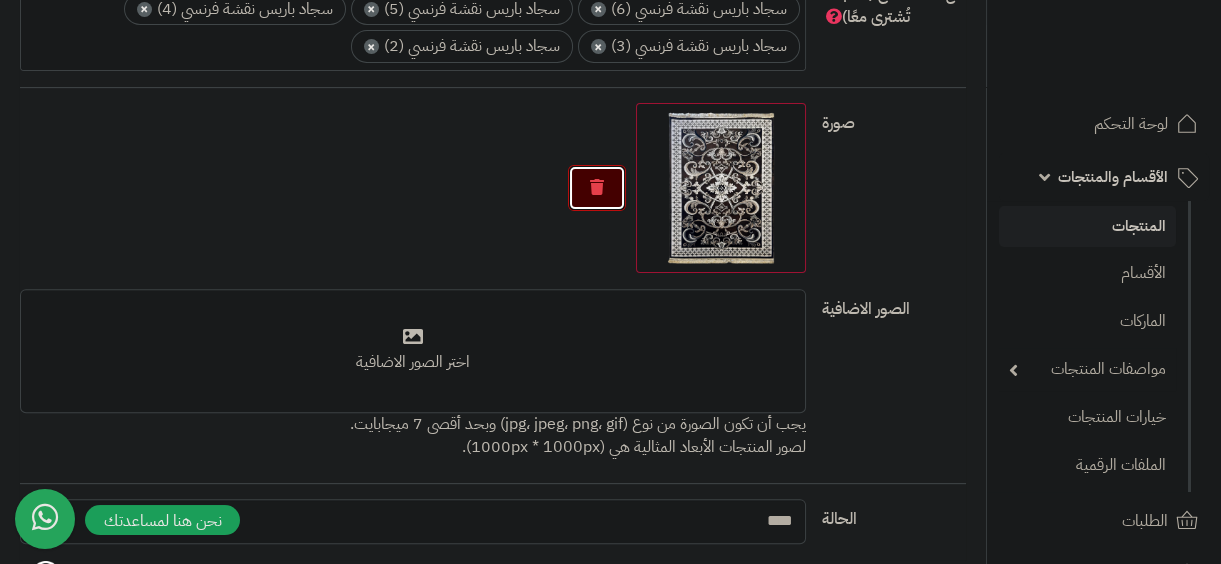click at bounding box center (597, 188) 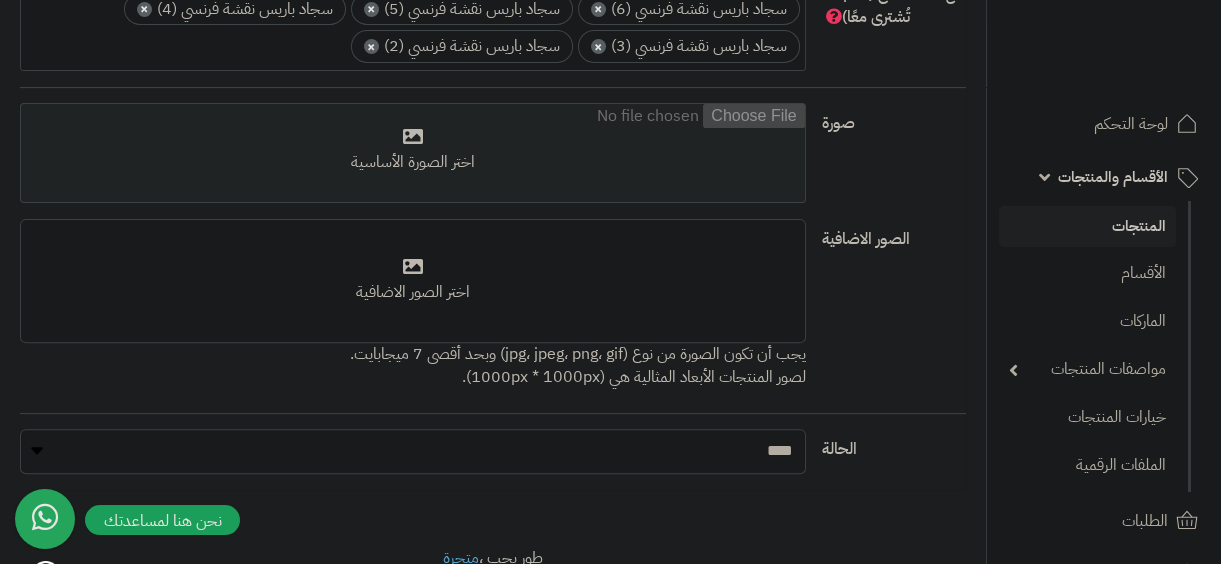 click at bounding box center [413, 154] 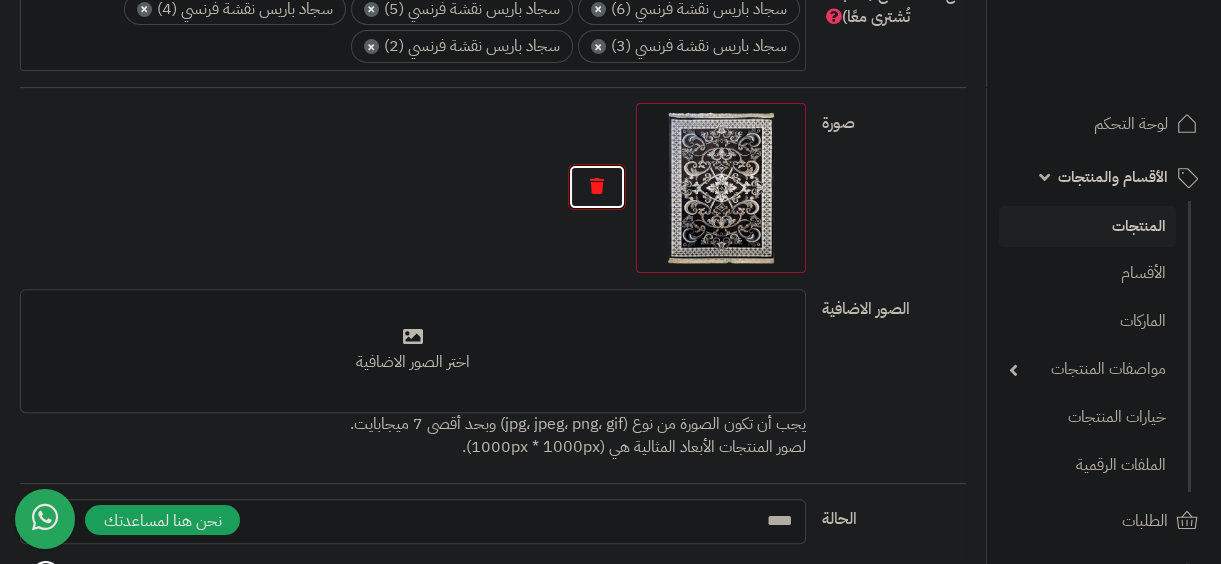 click at bounding box center [597, 187] 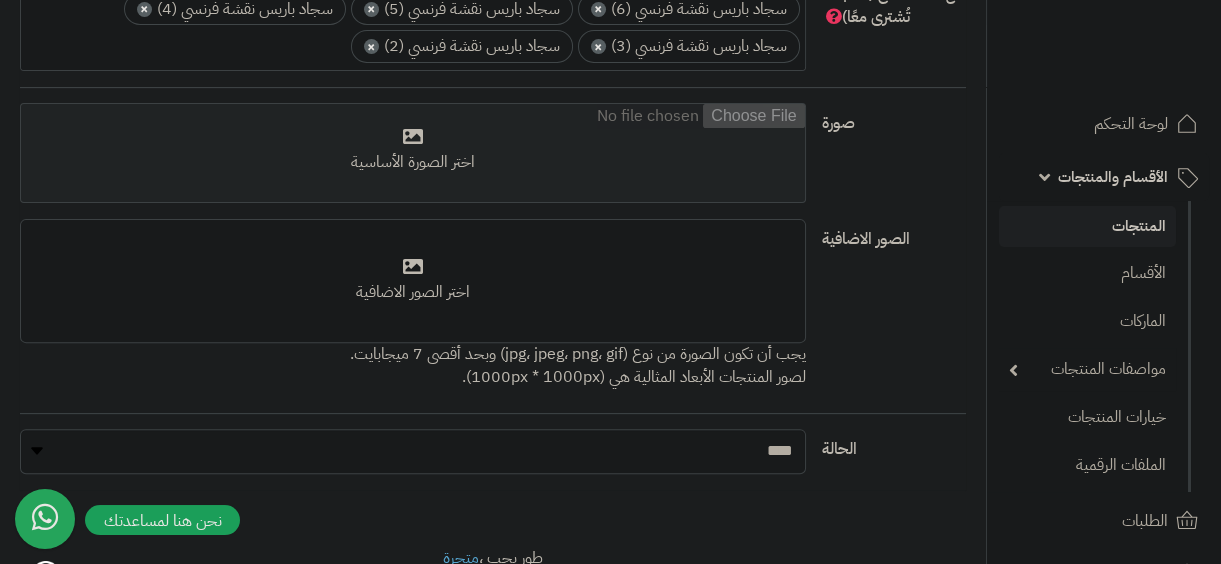 click at bounding box center (413, 154) 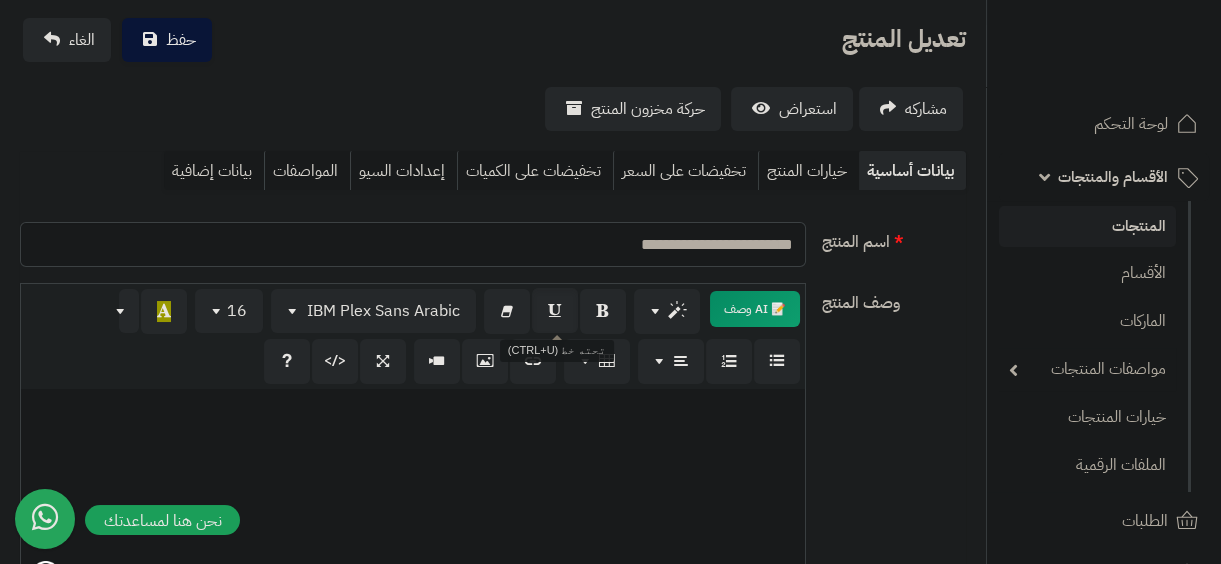 scroll, scrollTop: 0, scrollLeft: 0, axis: both 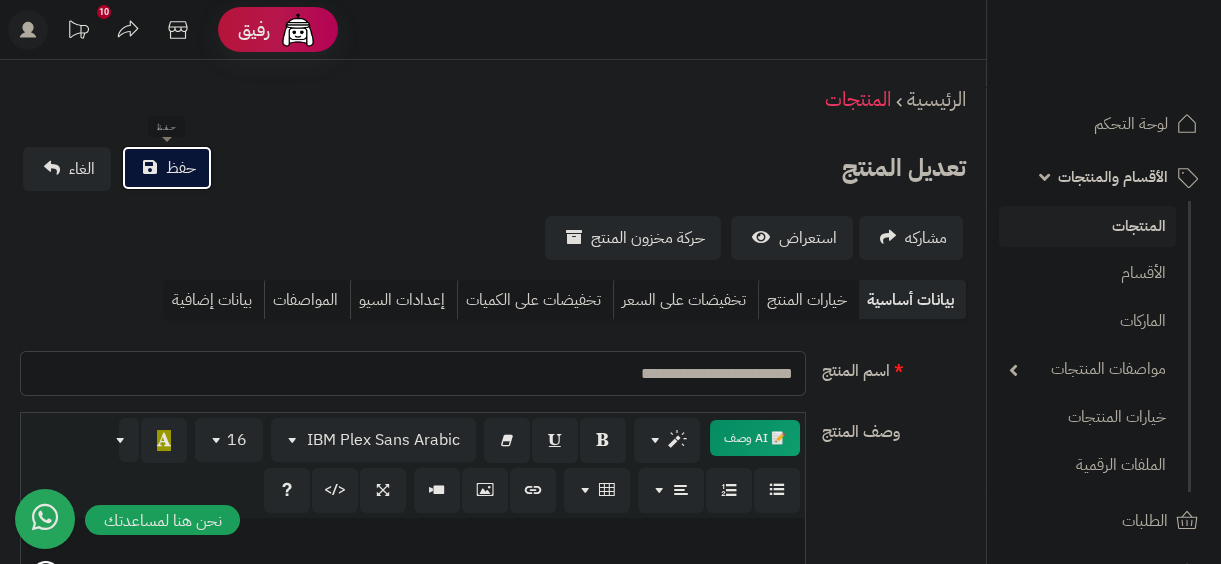 click on "حفظ" at bounding box center [181, 168] 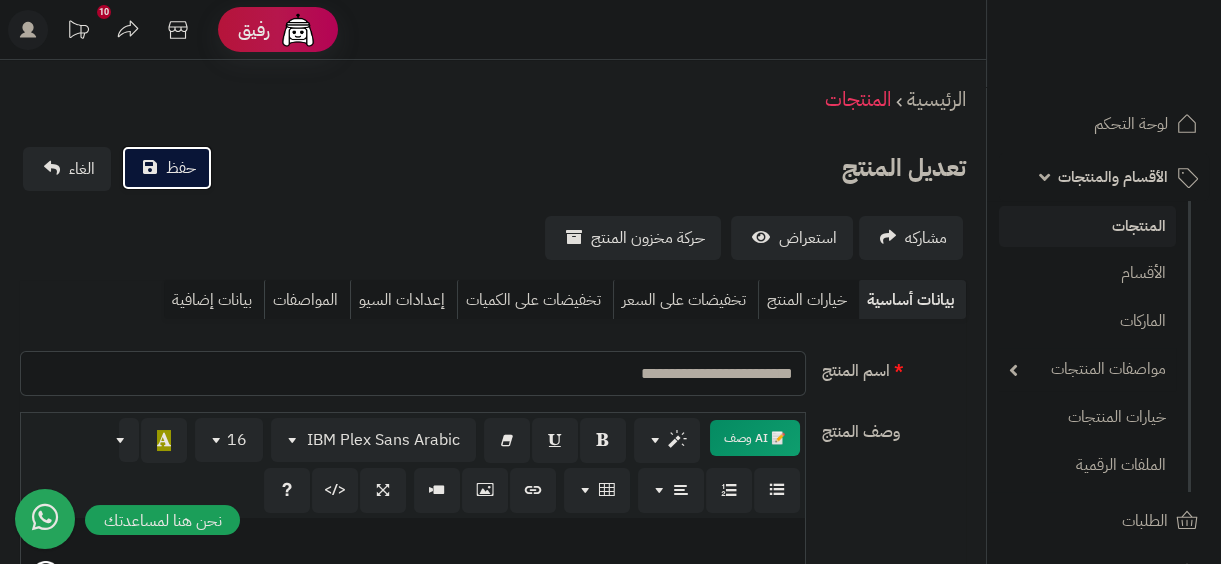 click on "حفظ" at bounding box center [181, 168] 